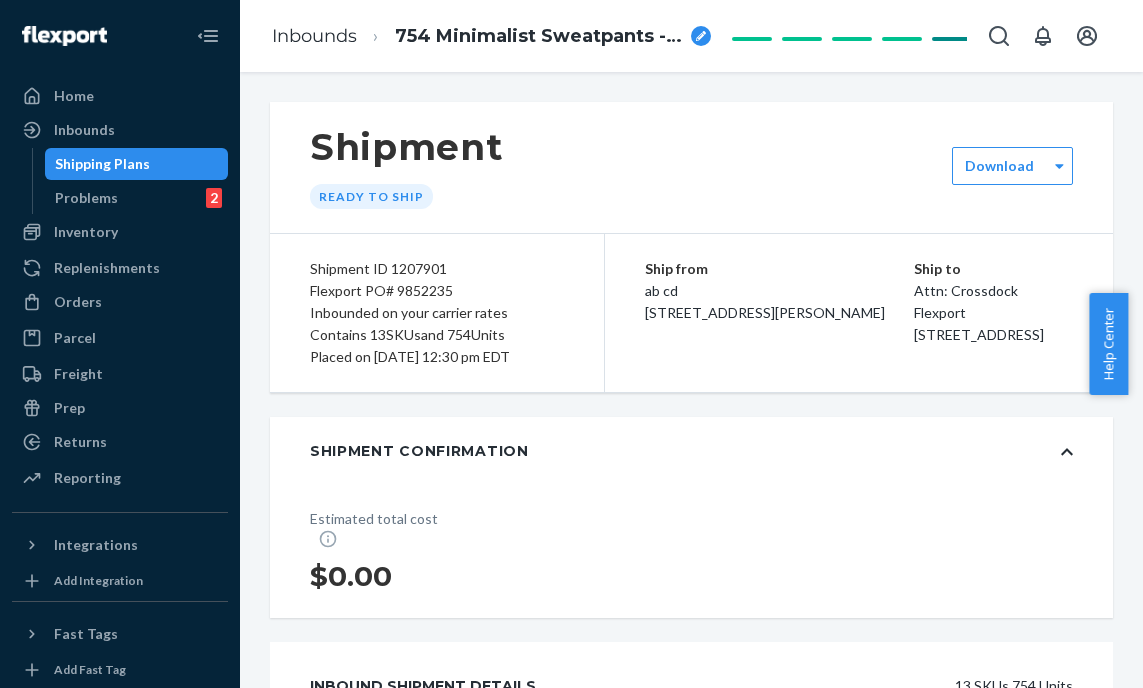 scroll, scrollTop: 0, scrollLeft: 0, axis: both 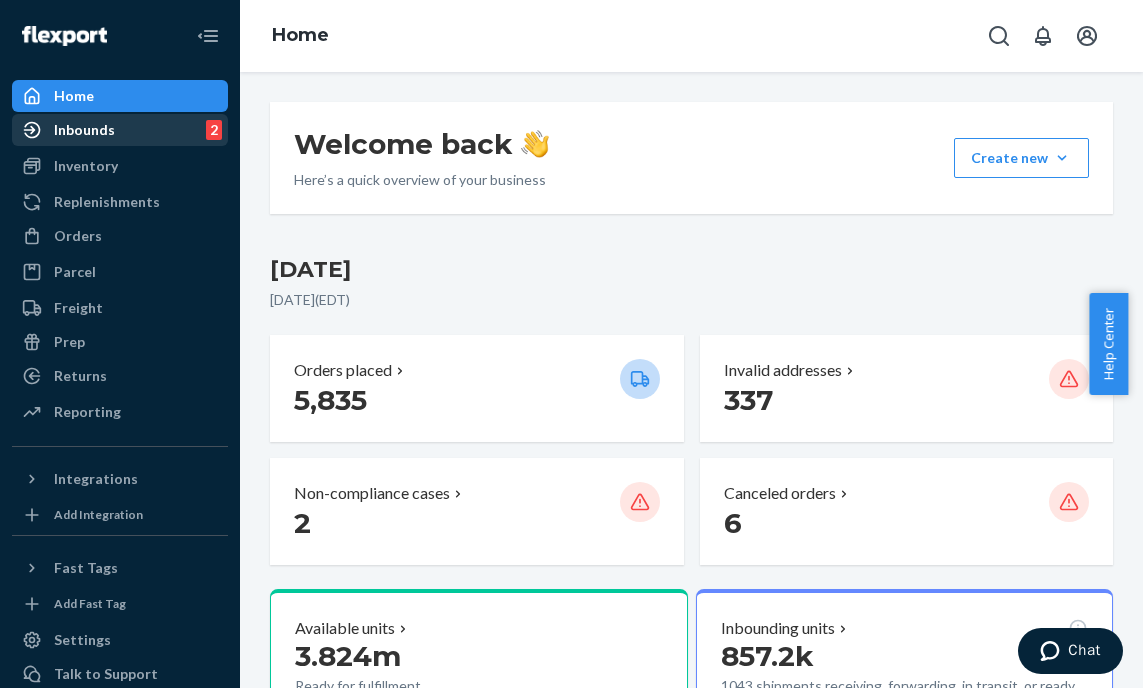 click on "Inbounds" at bounding box center (84, 130) 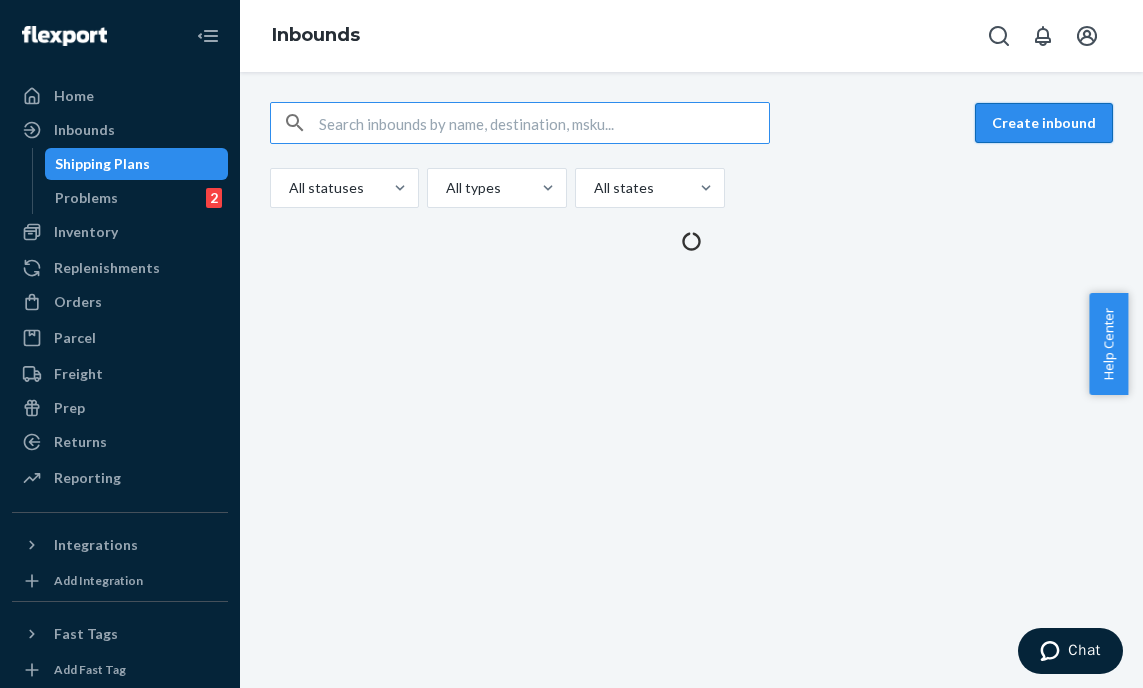 click on "Create inbound" at bounding box center [1044, 123] 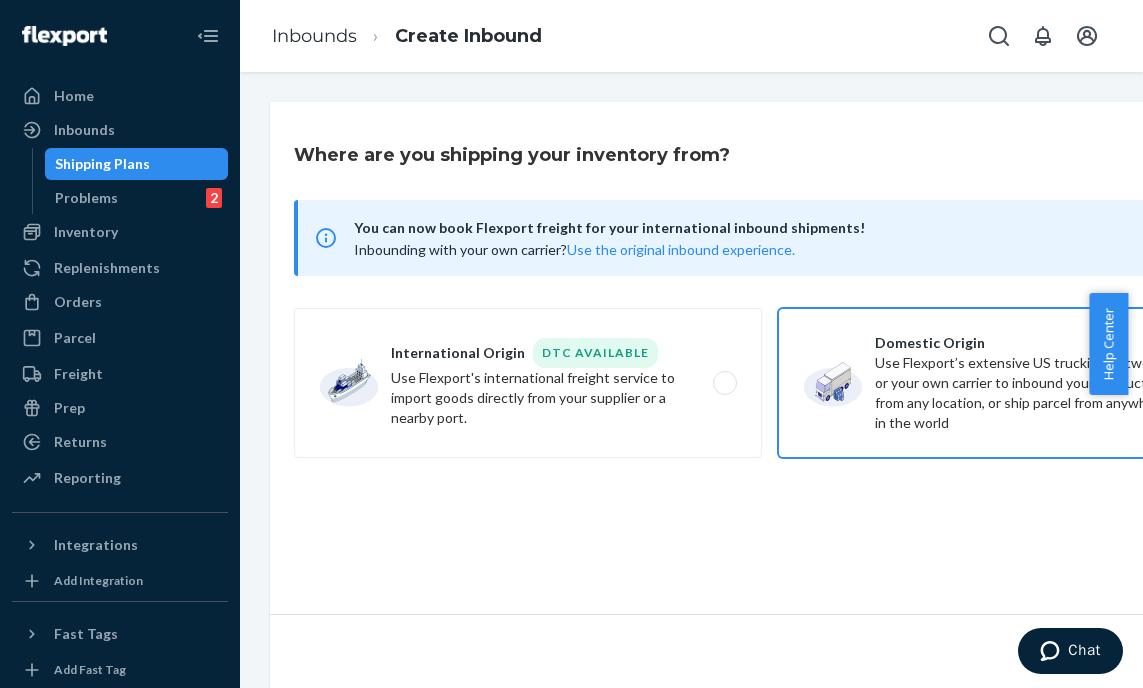 click on "Domestic Origin Use Flexport’s extensive US trucking network or your own carrier to inbound your products from any location, or ship parcel from anywhere in the world" at bounding box center [1012, 383] 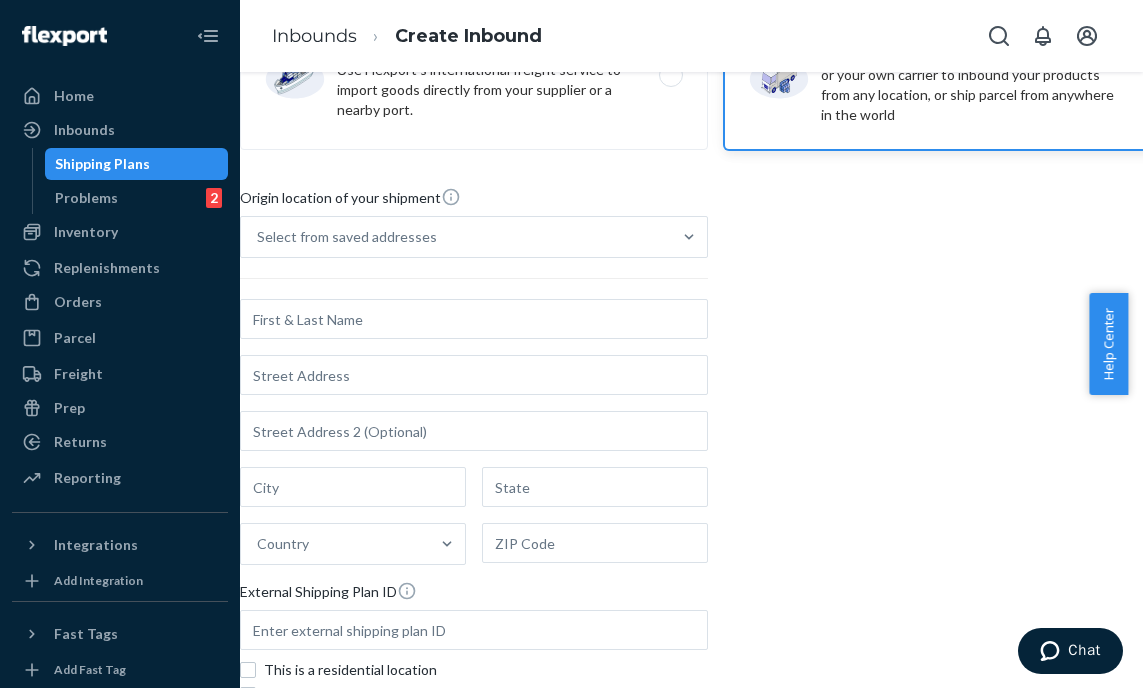 scroll, scrollTop: 316, scrollLeft: 54, axis: both 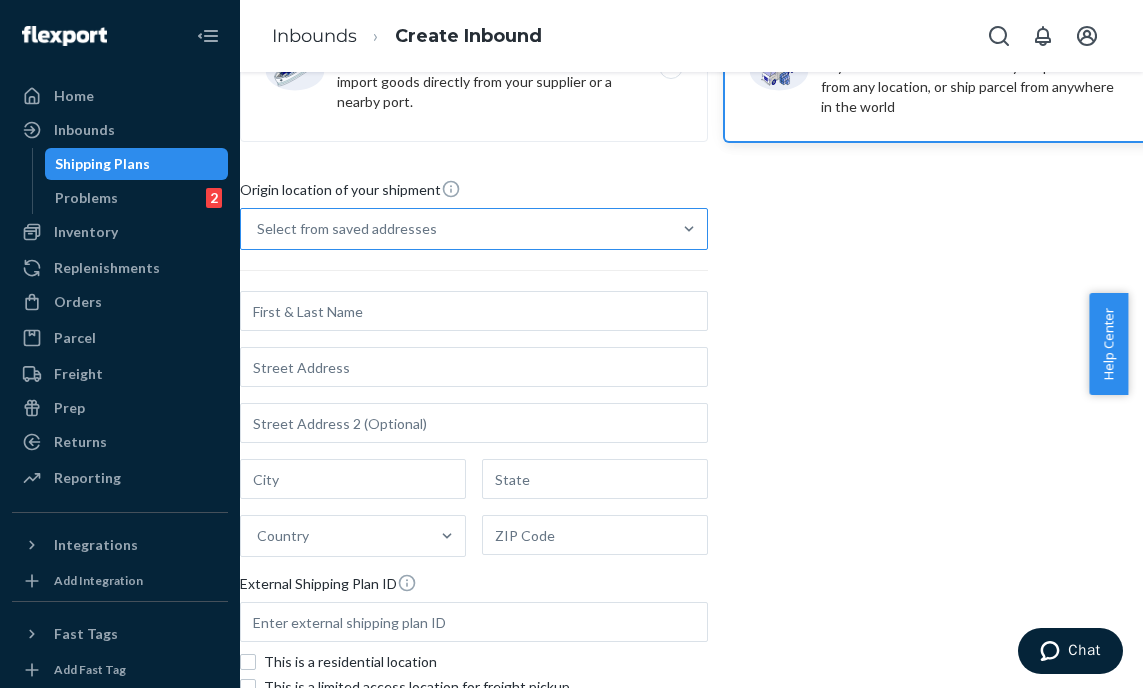 click on "Select from saved addresses" at bounding box center (456, 229) 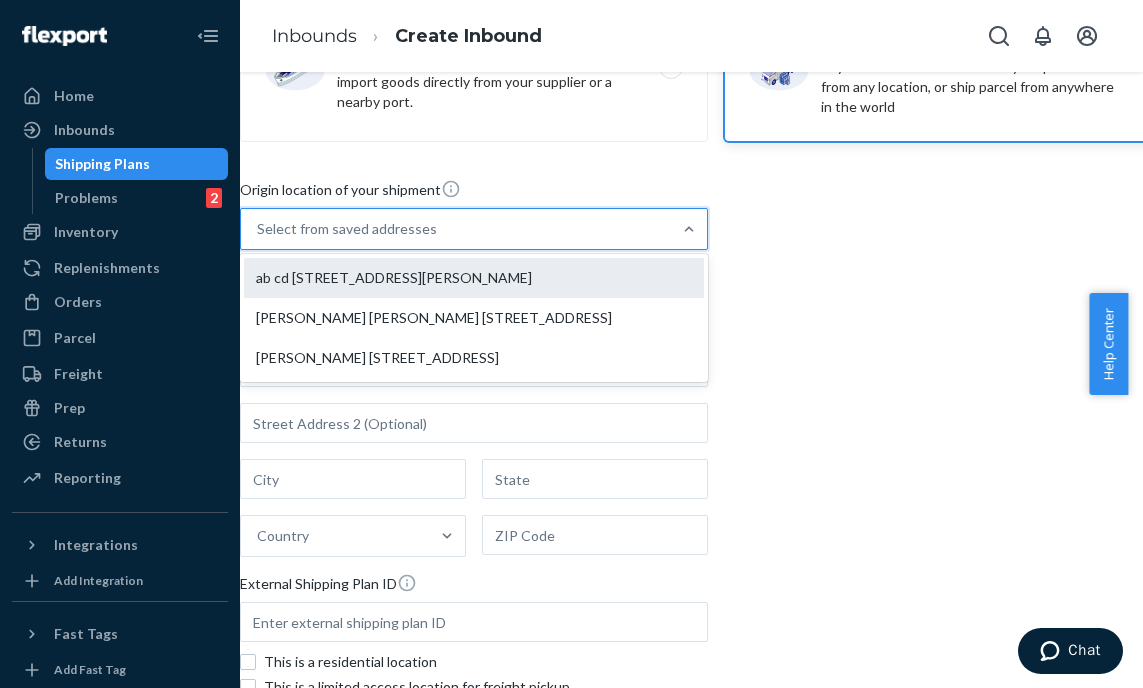 click on "ab cd
[STREET_ADDRESS][PERSON_NAME]" at bounding box center (474, 278) 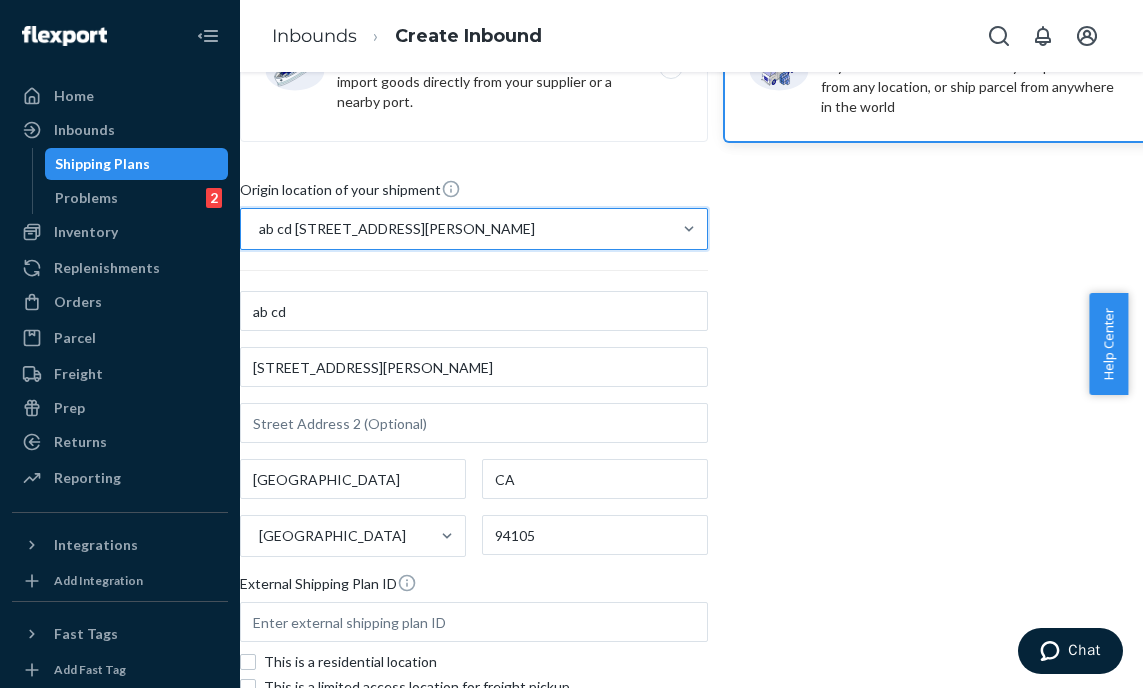 scroll, scrollTop: 495, scrollLeft: 54, axis: both 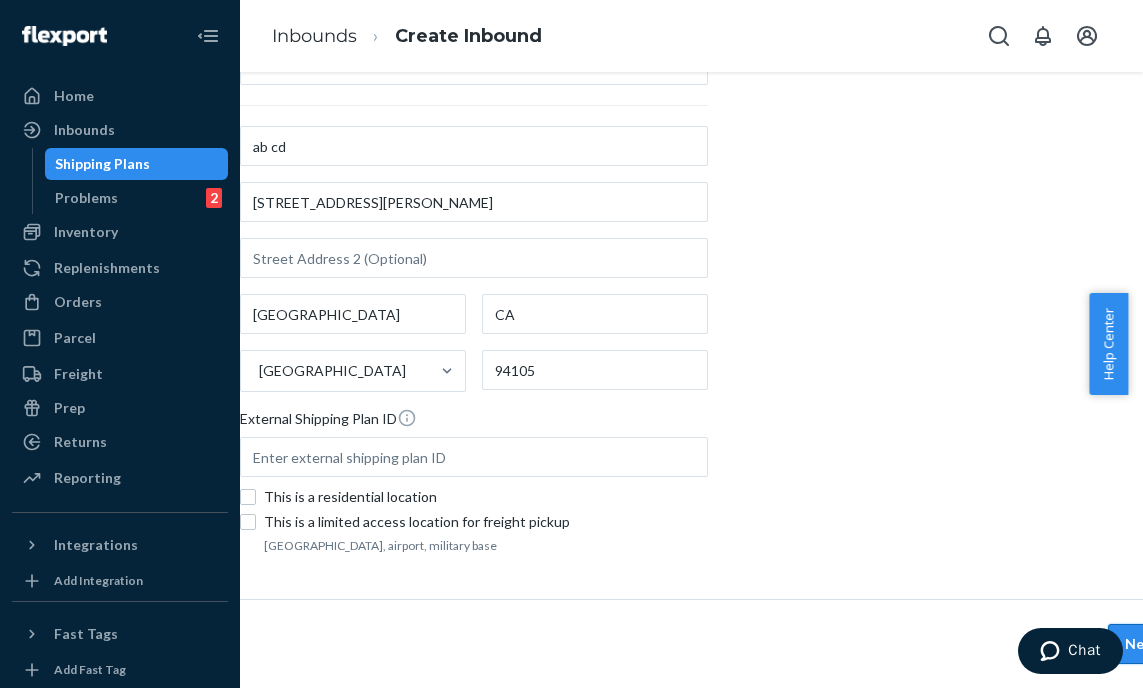 click on "Next" at bounding box center (1142, 644) 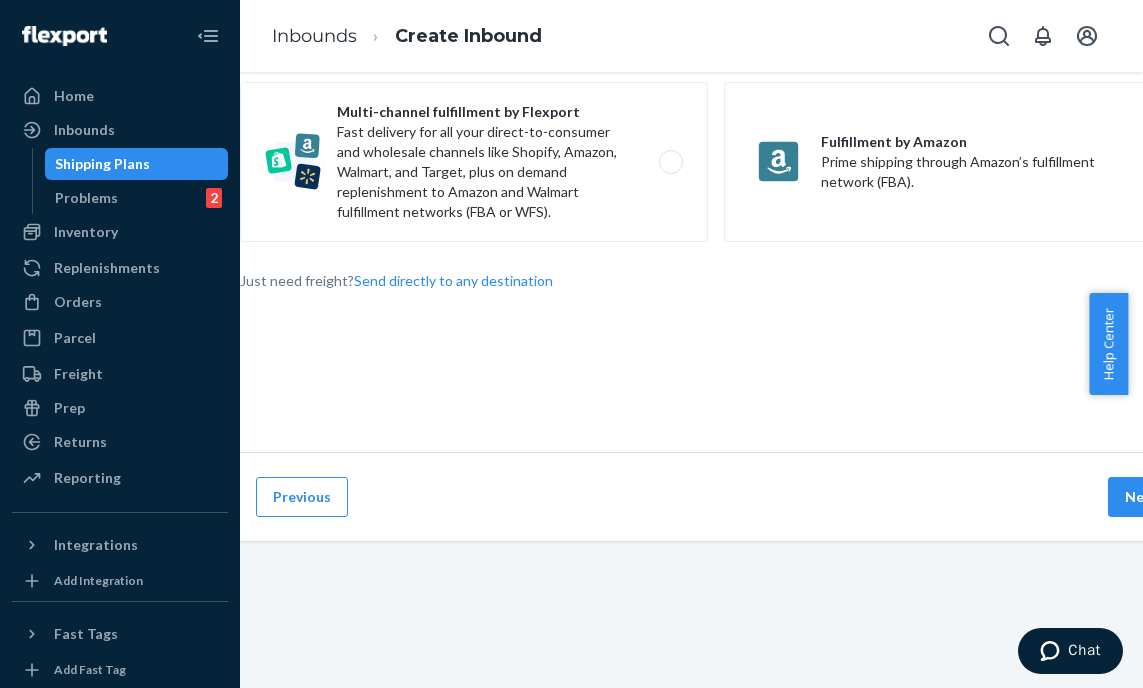 scroll, scrollTop: 0, scrollLeft: 0, axis: both 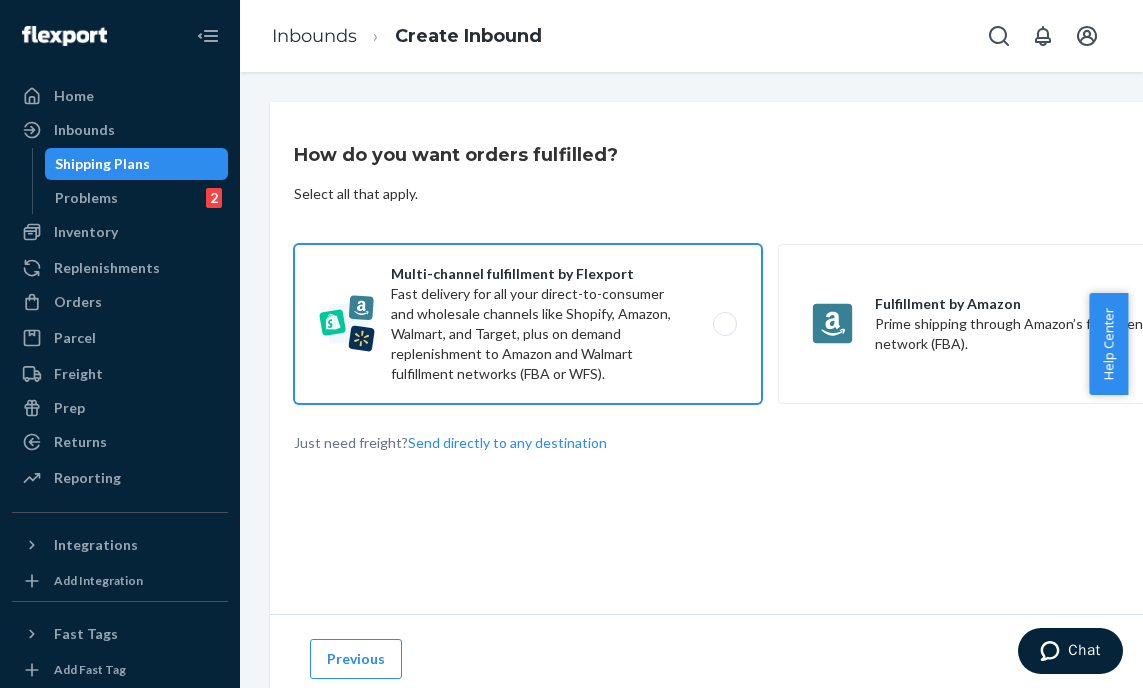 click on "Multi-channel fulfillment by Flexport Fast delivery for all your direct-to-consumer and wholesale channels like Shopify, Amazon, Walmart, and Target, plus on demand replenishment to Amazon and Walmart fulfillment networks (FBA or WFS)." at bounding box center (528, 324) 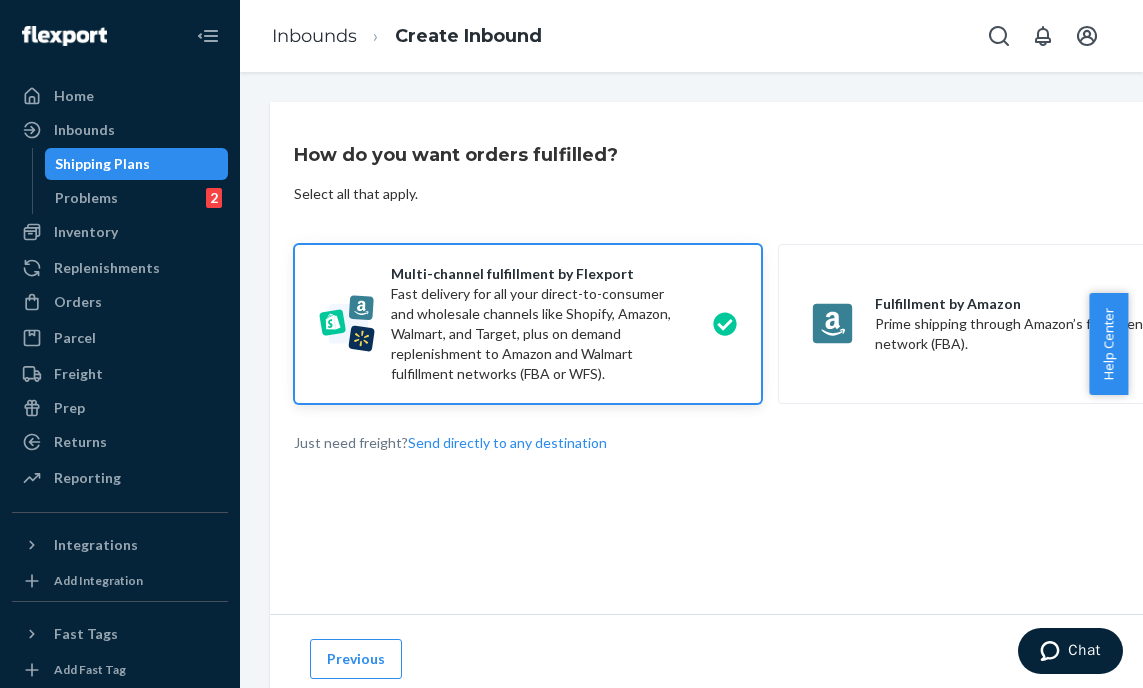 scroll, scrollTop: 146, scrollLeft: 0, axis: vertical 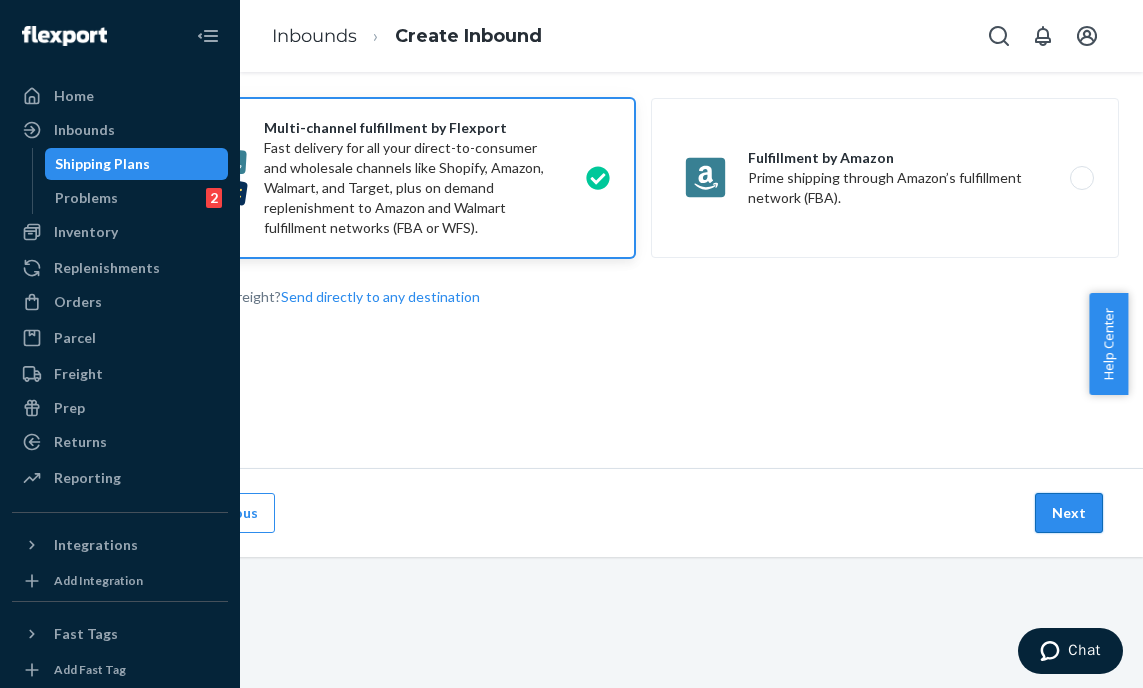 click on "Next" at bounding box center [1069, 513] 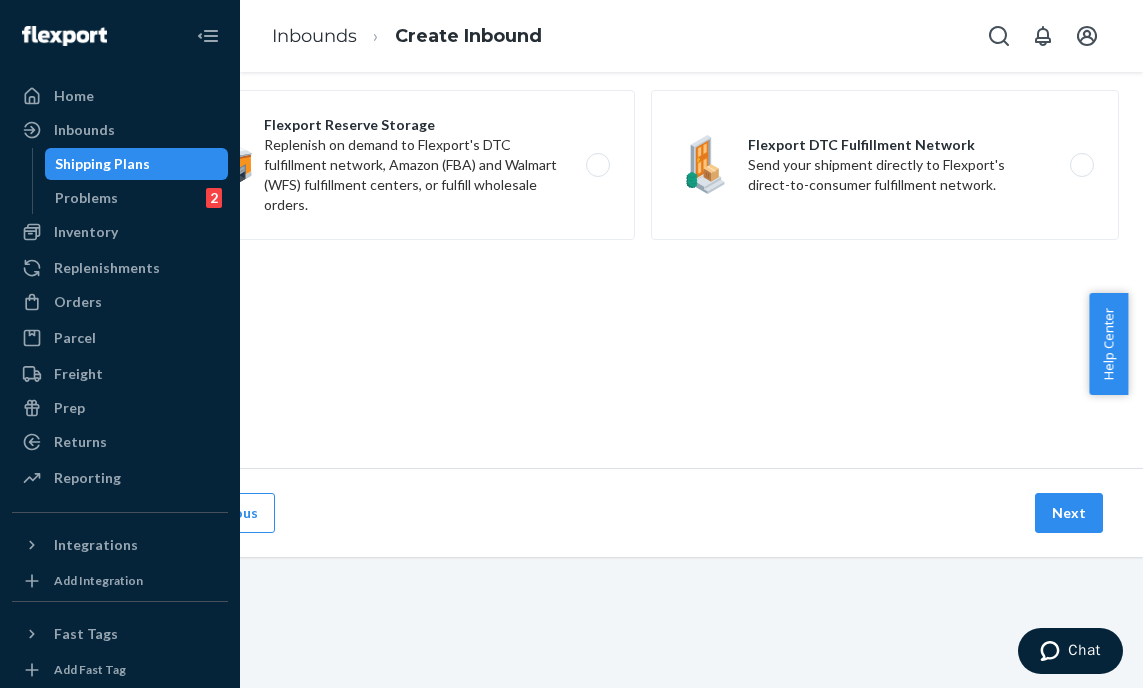 scroll, scrollTop: 0, scrollLeft: 0, axis: both 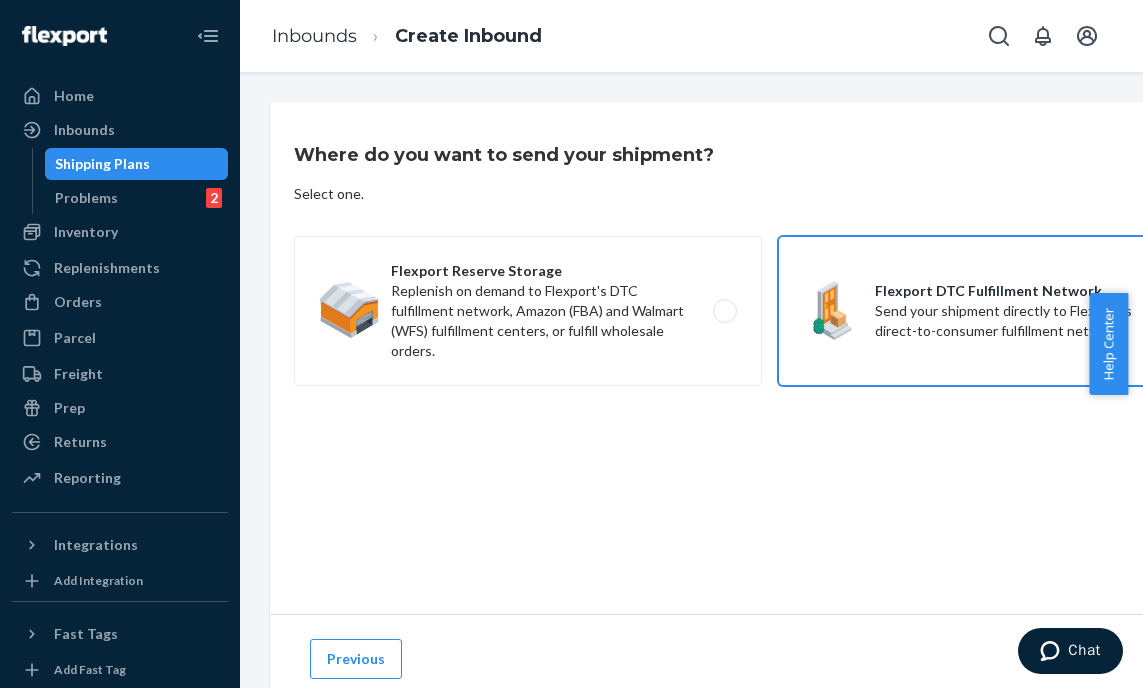 click on "Flexport DTC Fulfillment Network Send your shipment directly to Flexport's direct-to-consumer fulfillment network." at bounding box center [1012, 311] 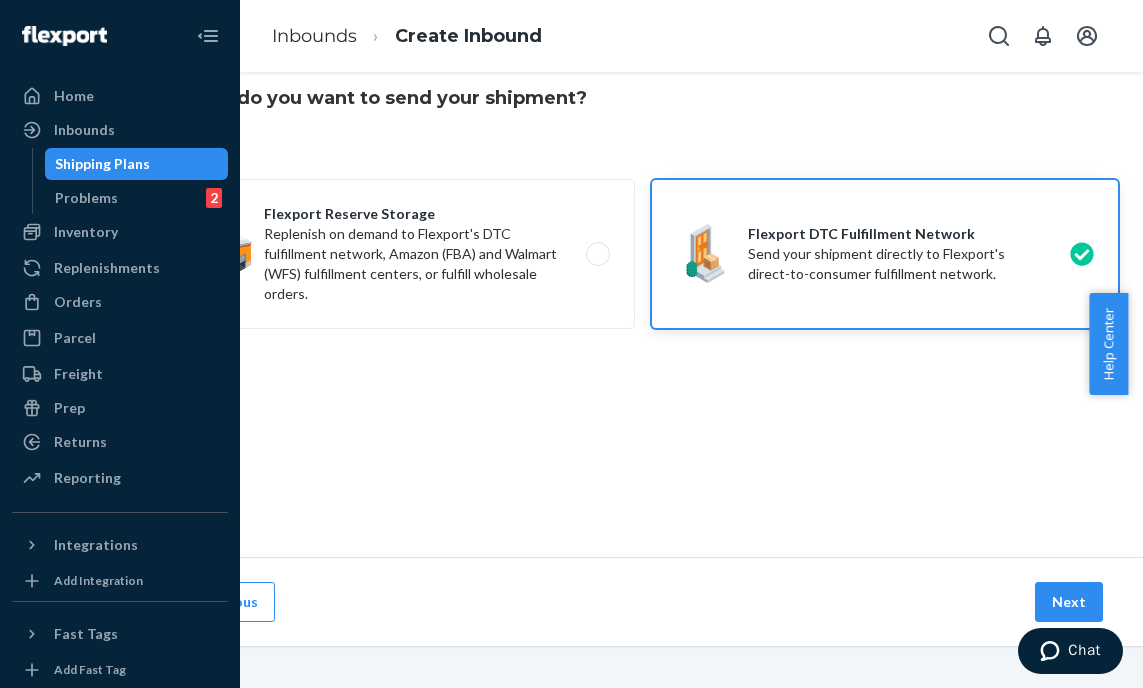 scroll, scrollTop: 145, scrollLeft: 142, axis: both 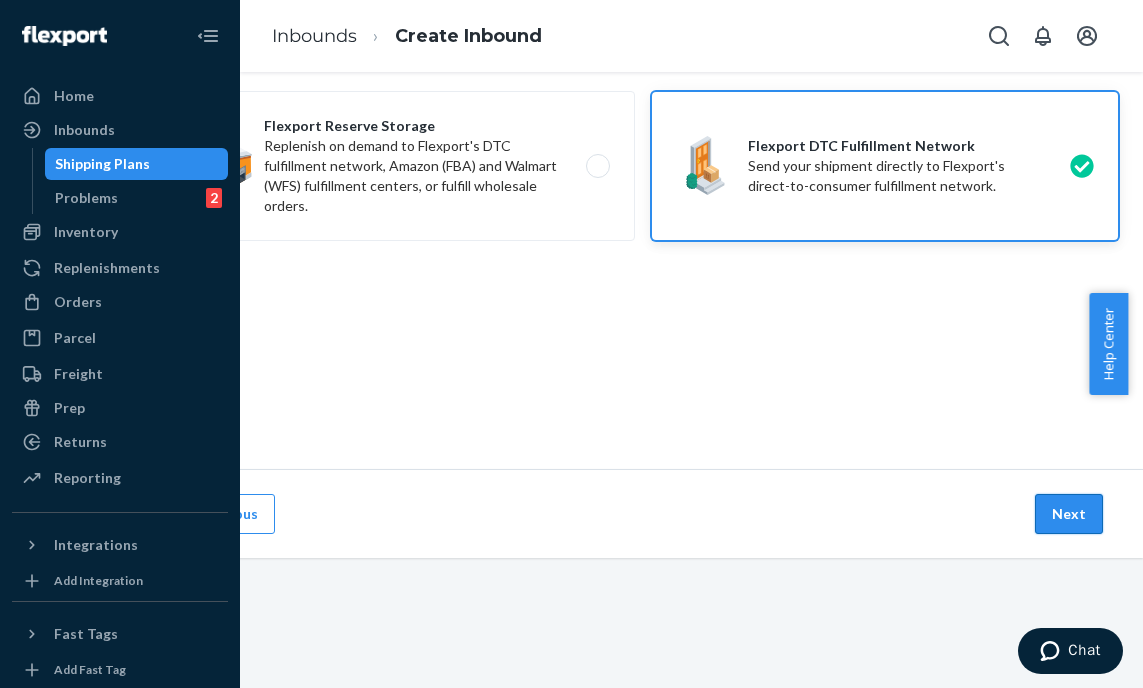 click on "Next" at bounding box center [1069, 514] 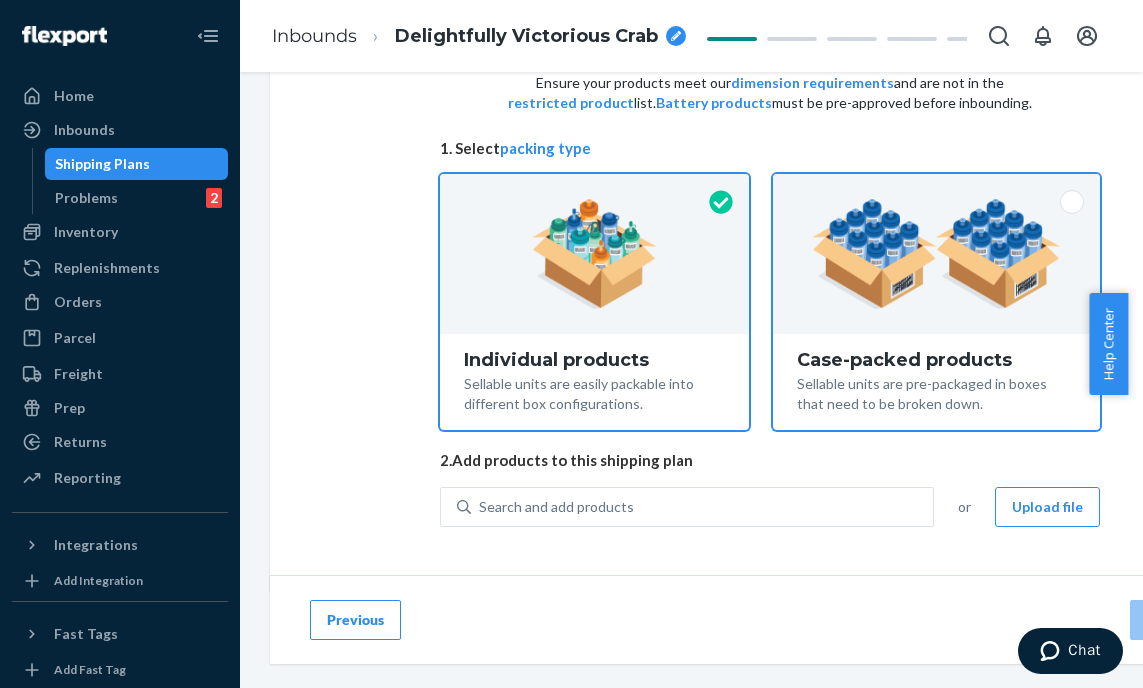 scroll, scrollTop: 134, scrollLeft: 0, axis: vertical 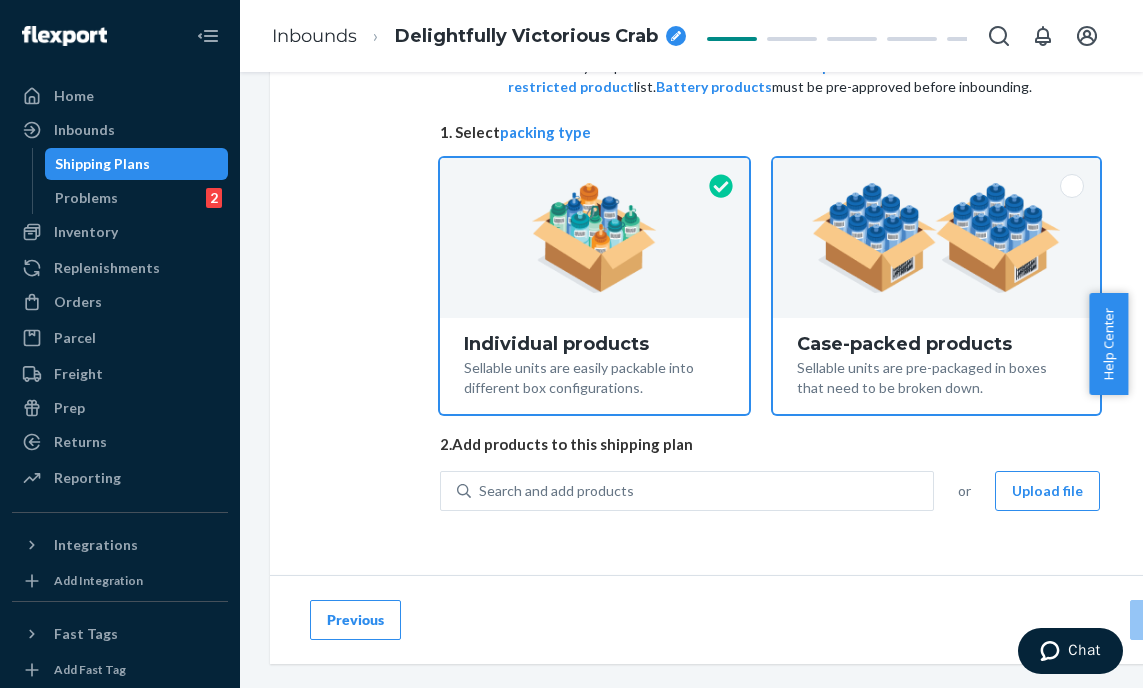 click on "Case-packed products" at bounding box center (936, 344) 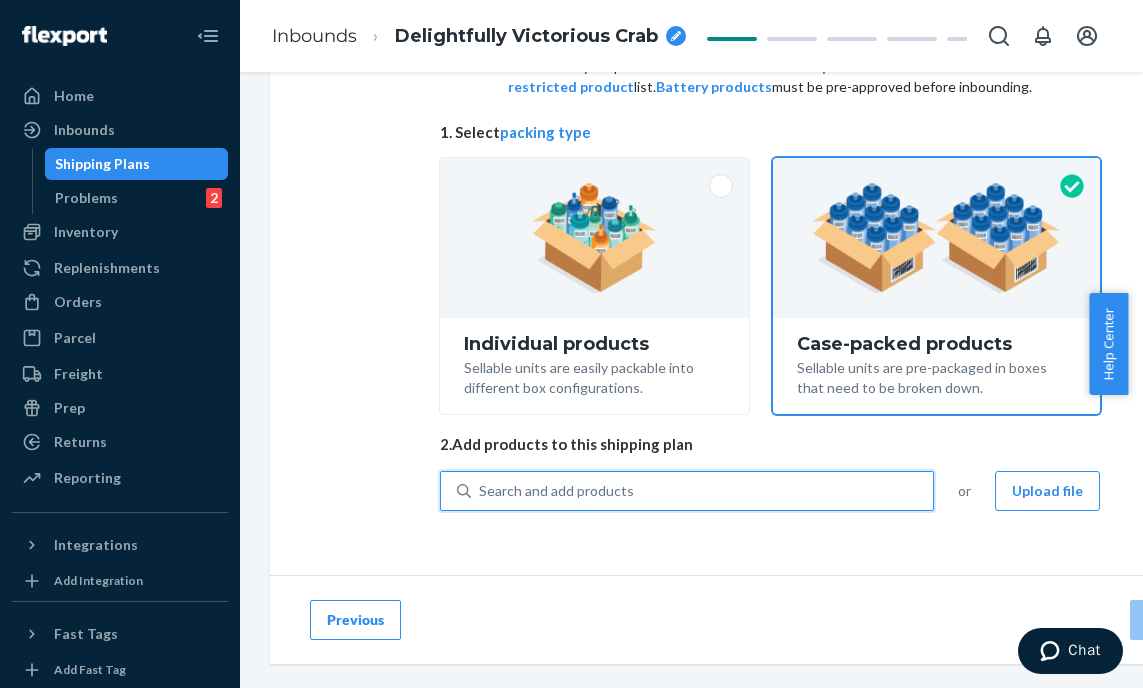 click on "Search and add products" at bounding box center (556, 491) 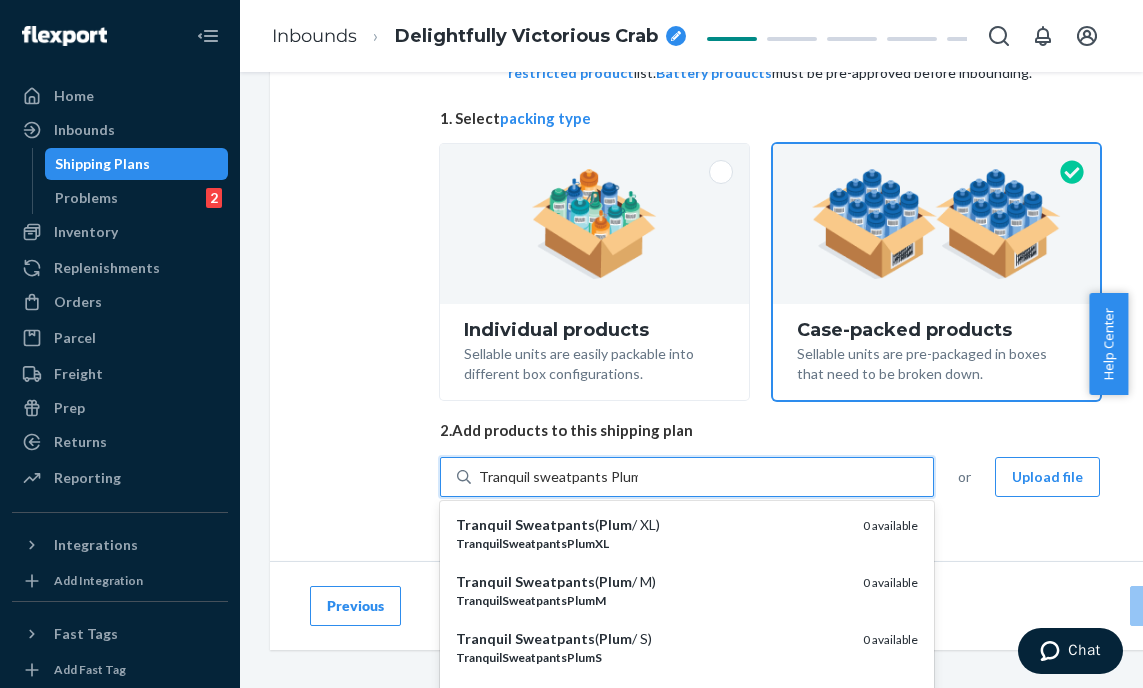 type on "Tranquil sweatpants Plum" 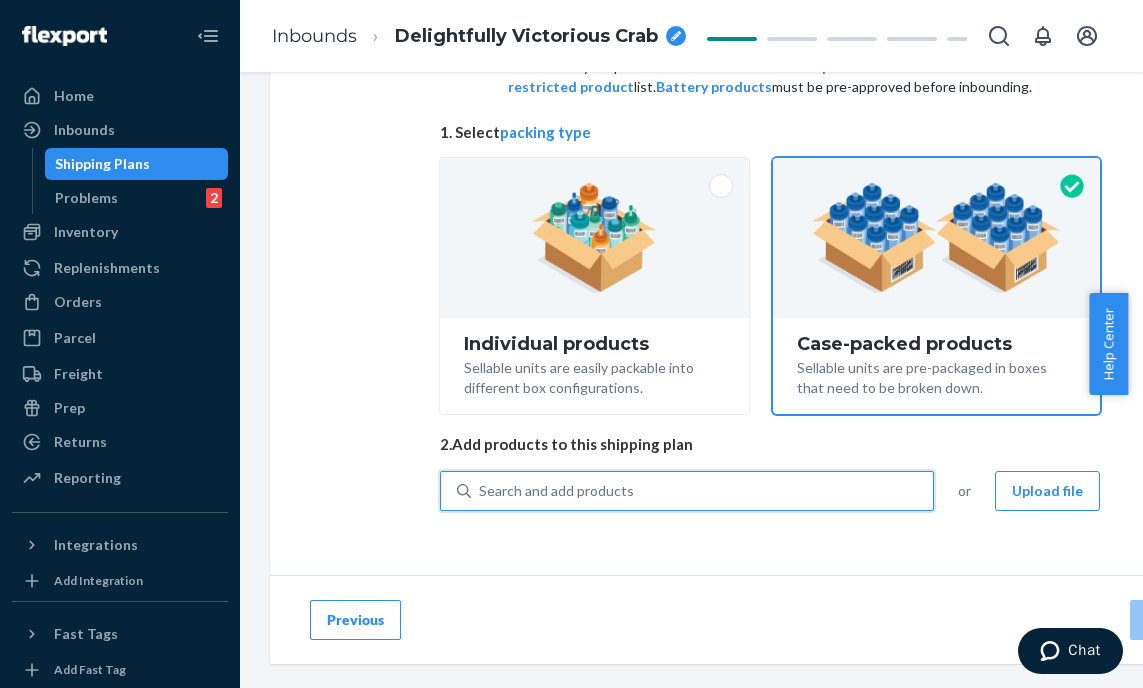 click on "Search and add products" at bounding box center (556, 491) 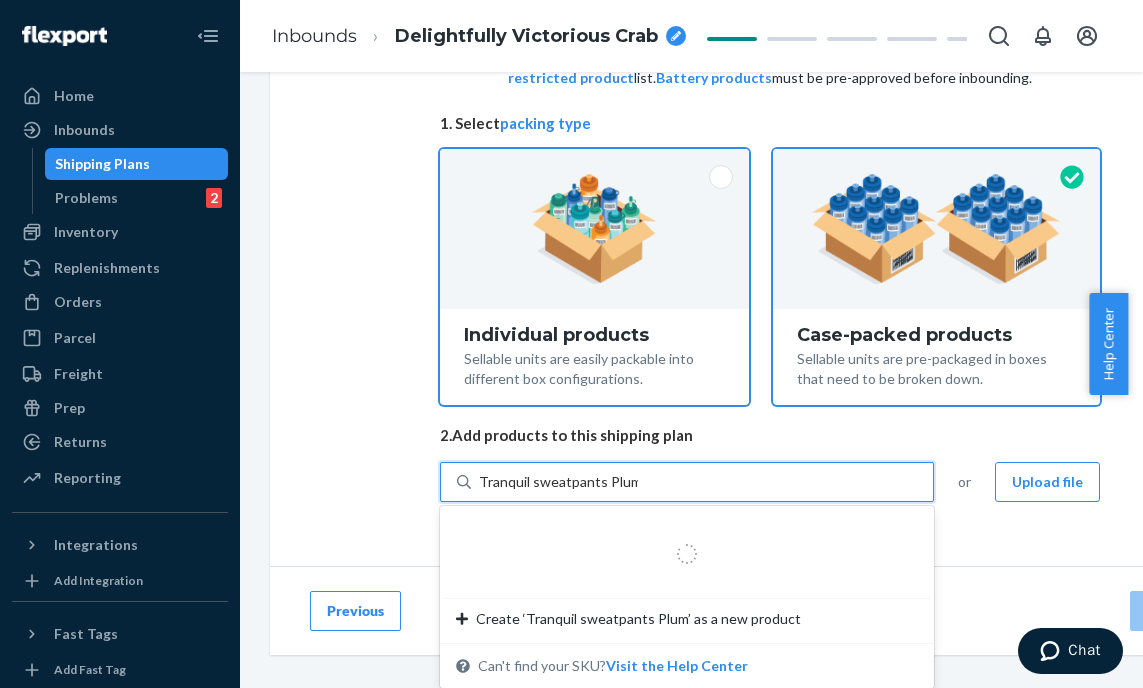scroll, scrollTop: 143, scrollLeft: 0, axis: vertical 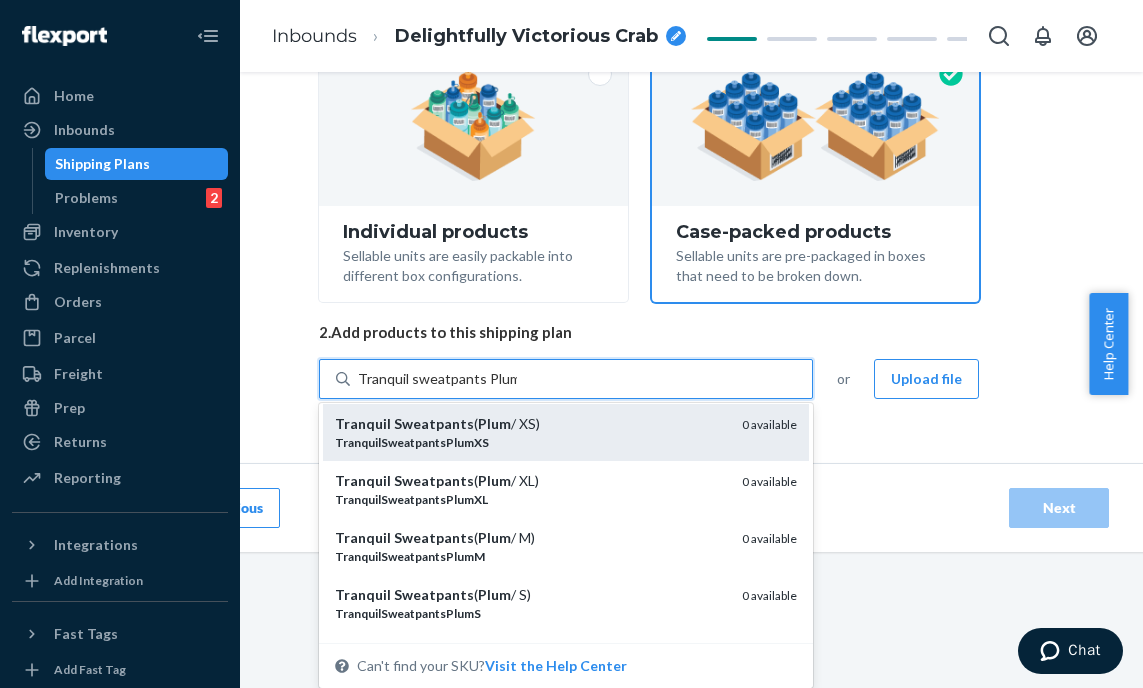 click on "TranquilSweatpantsPlumXS" at bounding box center (530, 442) 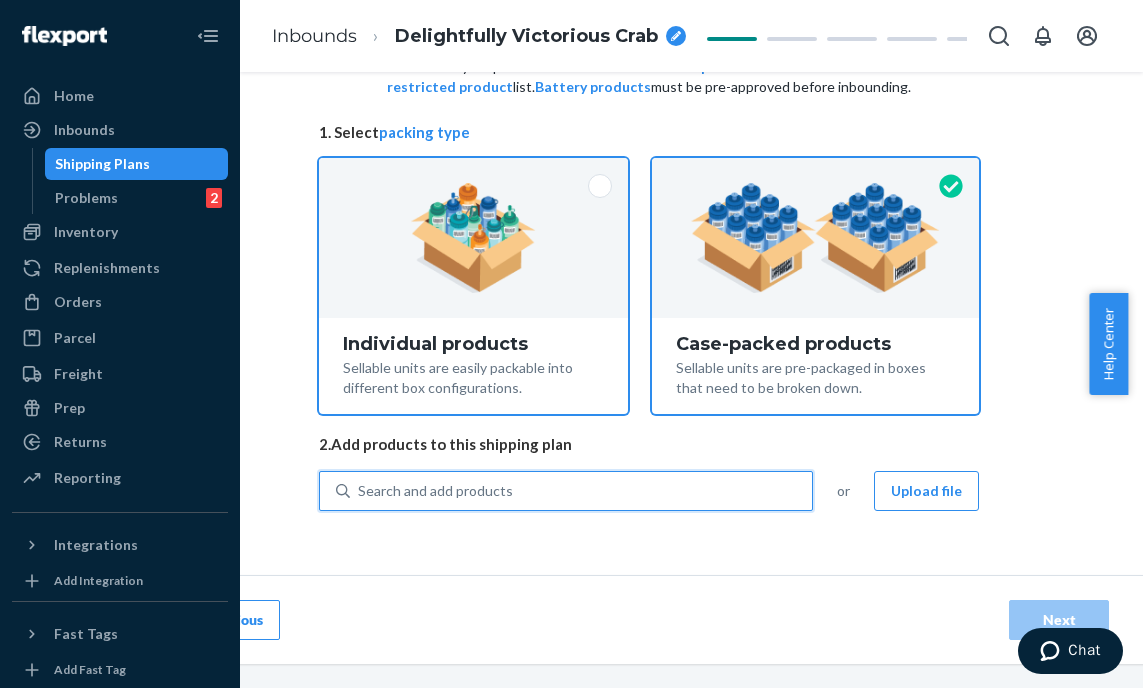 scroll, scrollTop: 134, scrollLeft: 121, axis: both 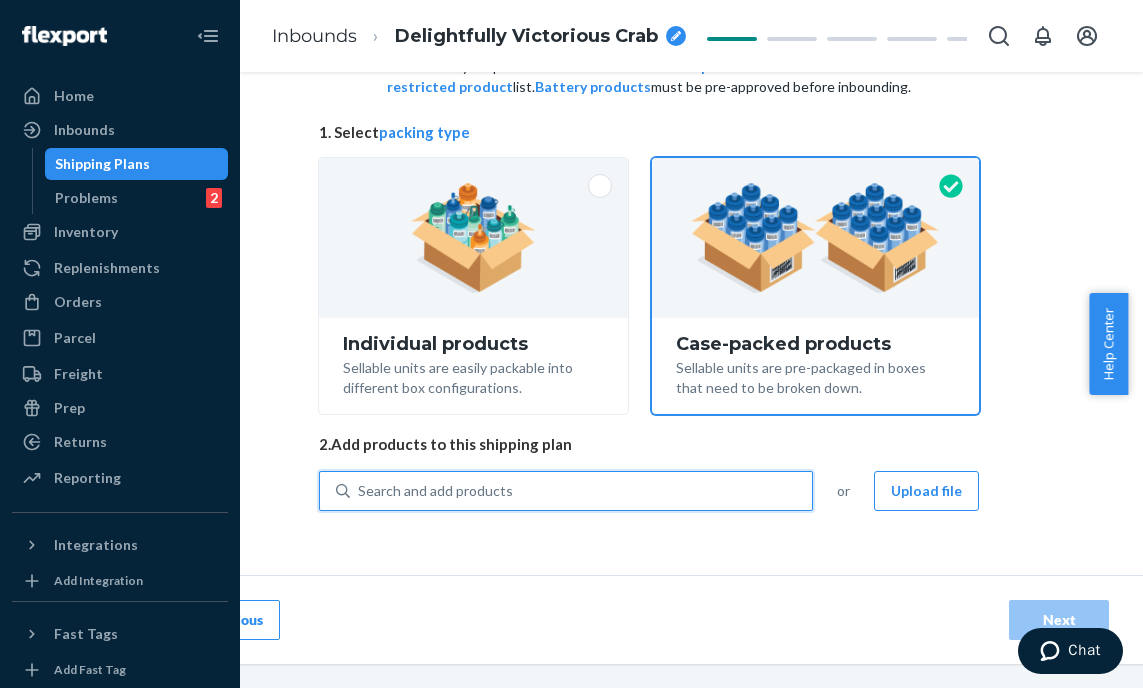 click on "Search and add products" at bounding box center (581, 491) 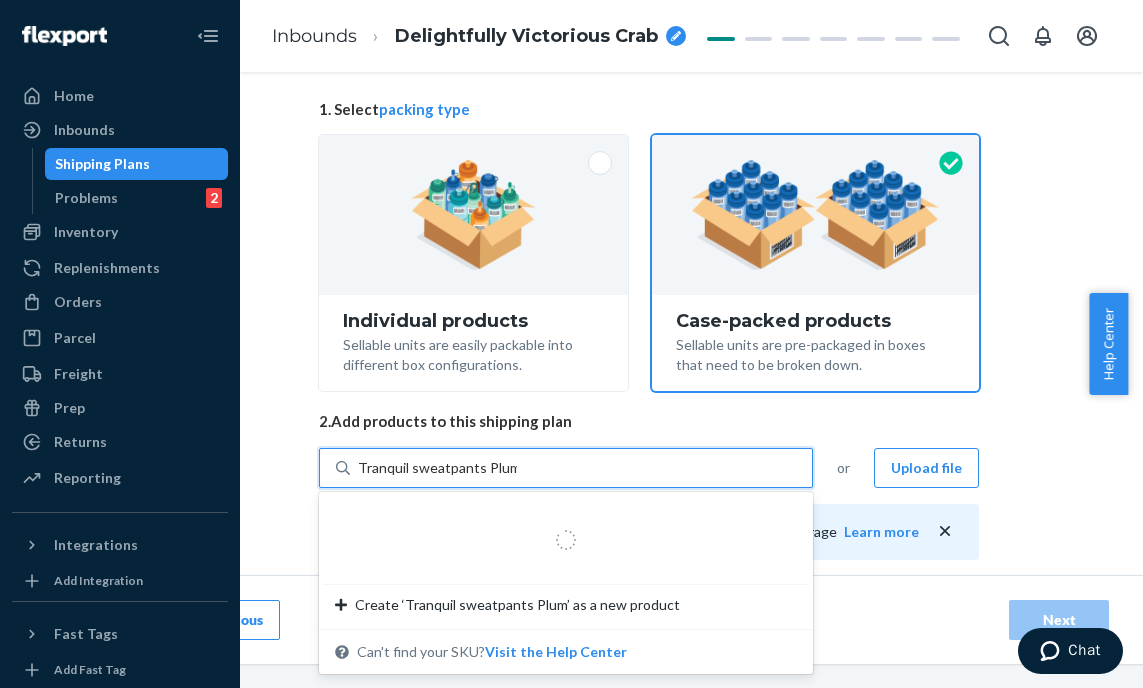 scroll, scrollTop: 246, scrollLeft: 121, axis: both 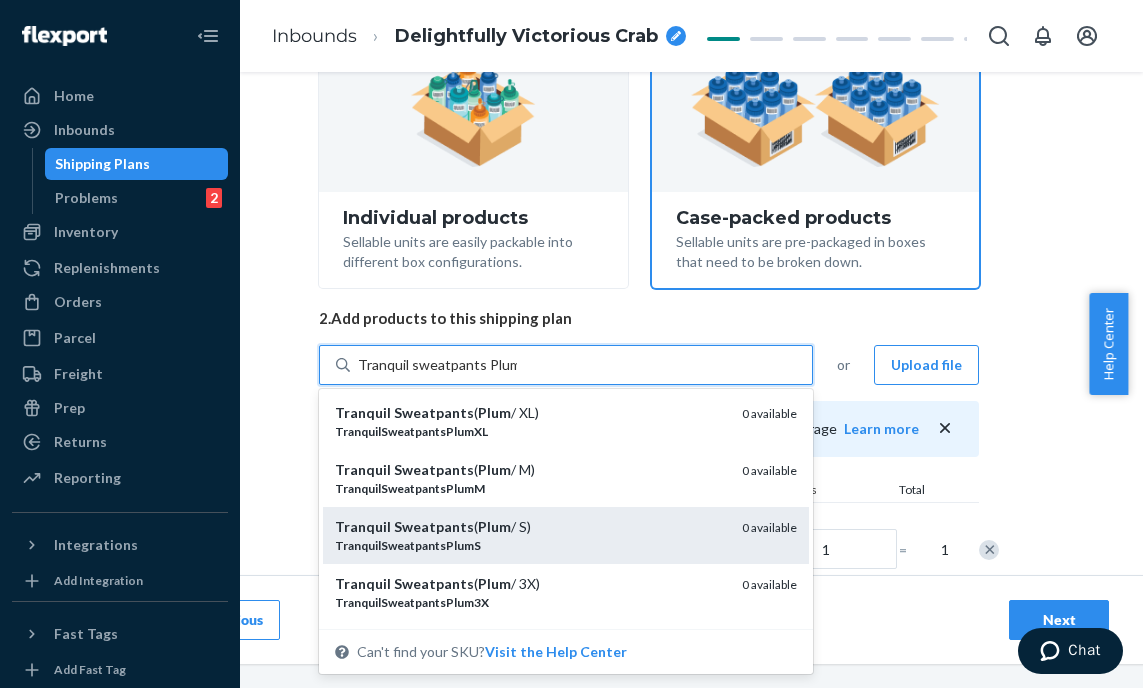 click on "Tranquil   Sweatpants  ( Plum  / S)" at bounding box center [530, 527] 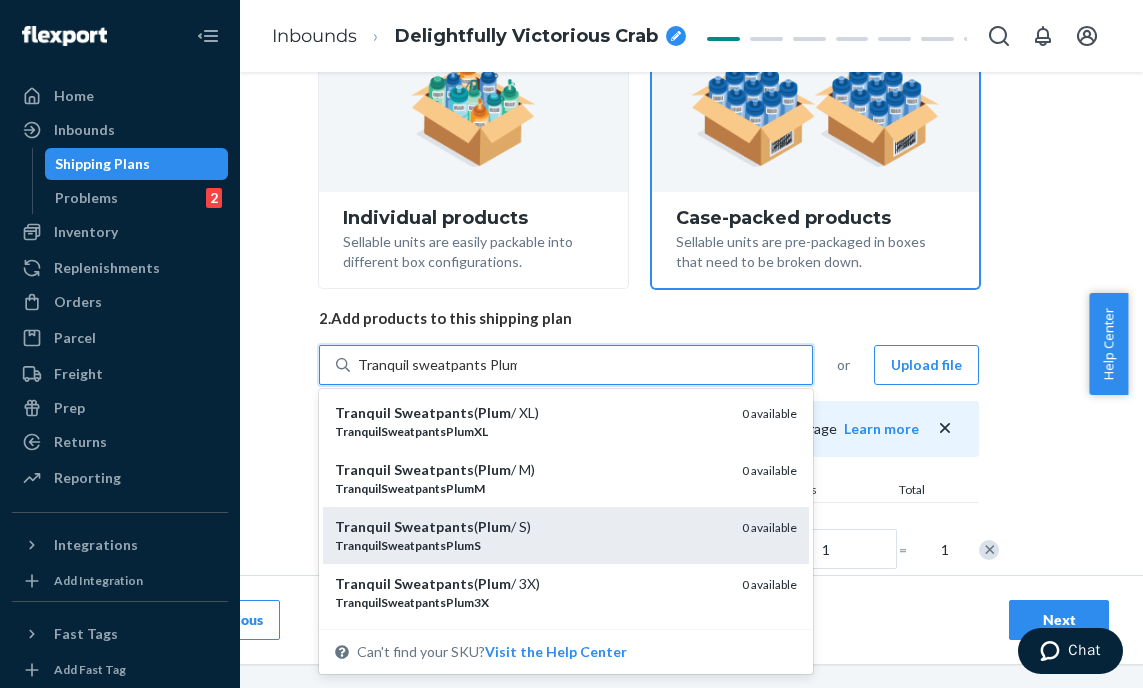click on "Tranquil sweatpants Plum" at bounding box center [437, 365] 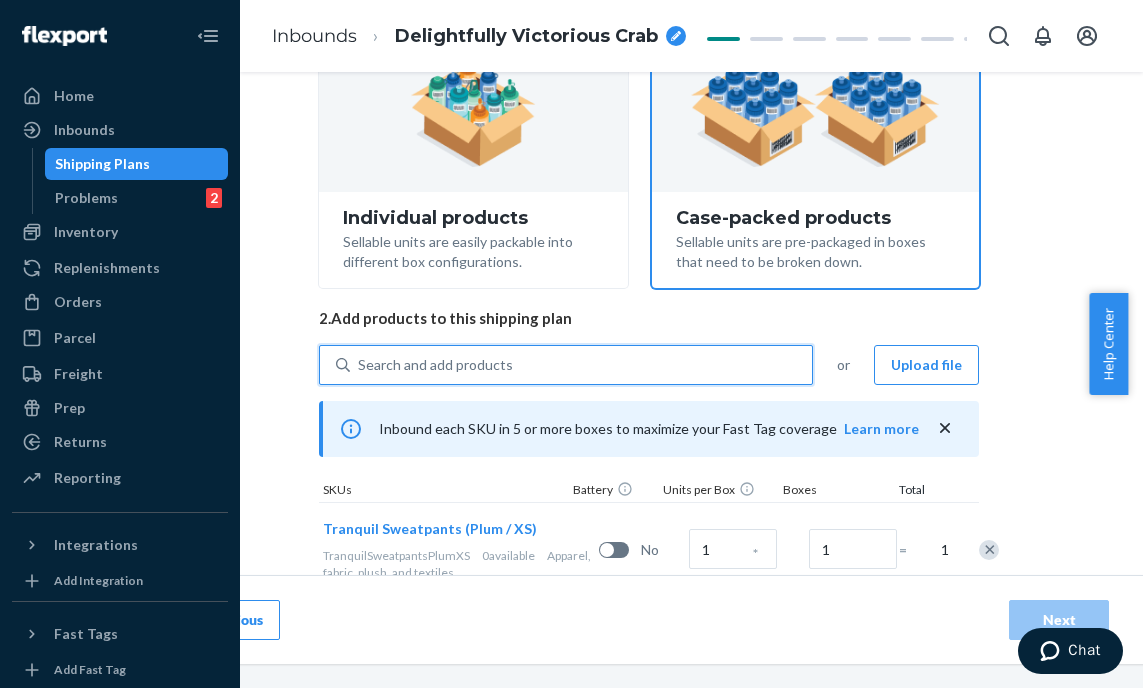 click on "Search and add products" at bounding box center [581, 365] 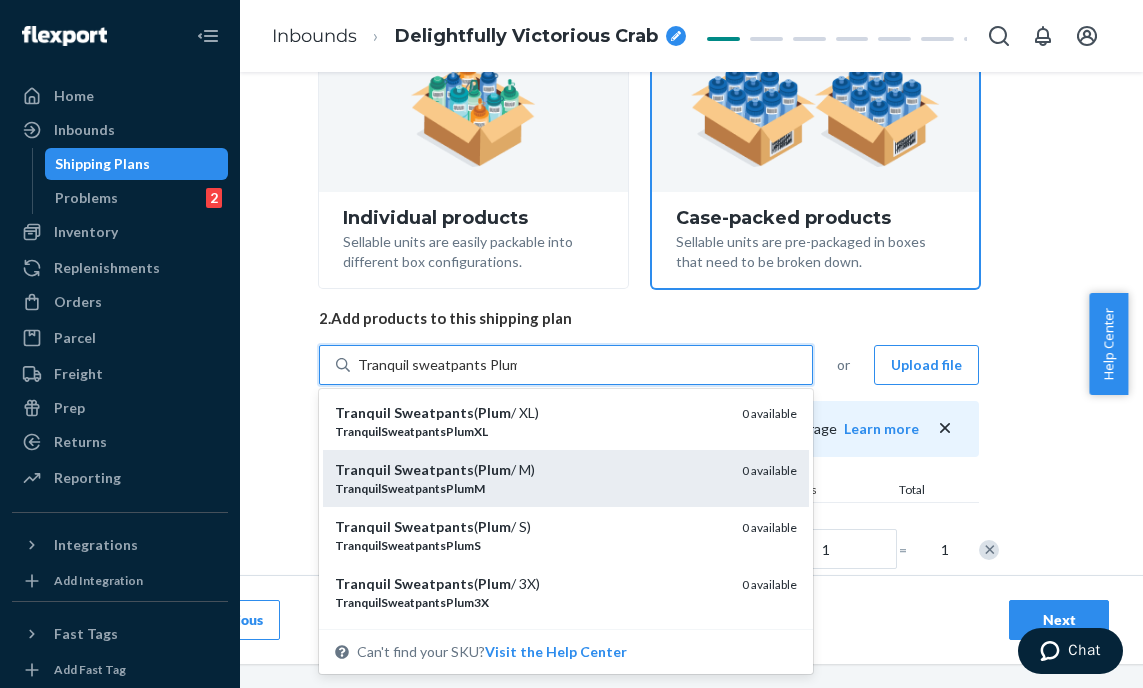 click on "TranquilSweatpantsPlumM" at bounding box center [530, 488] 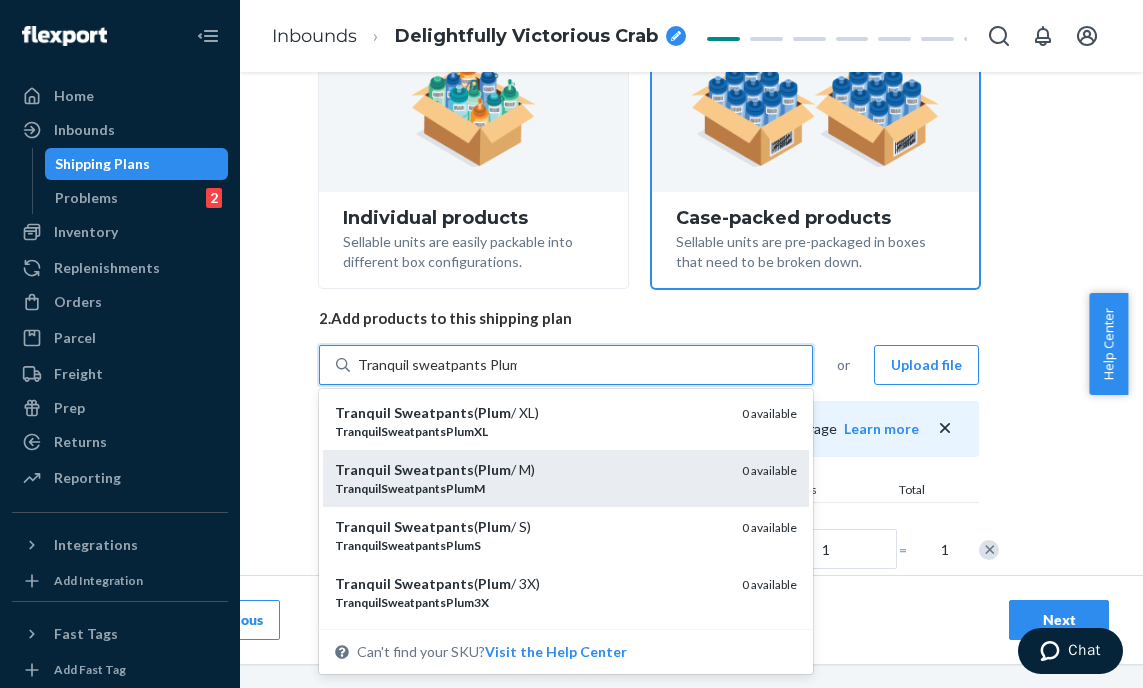 click on "Tranquil sweatpants Plum" at bounding box center (437, 365) 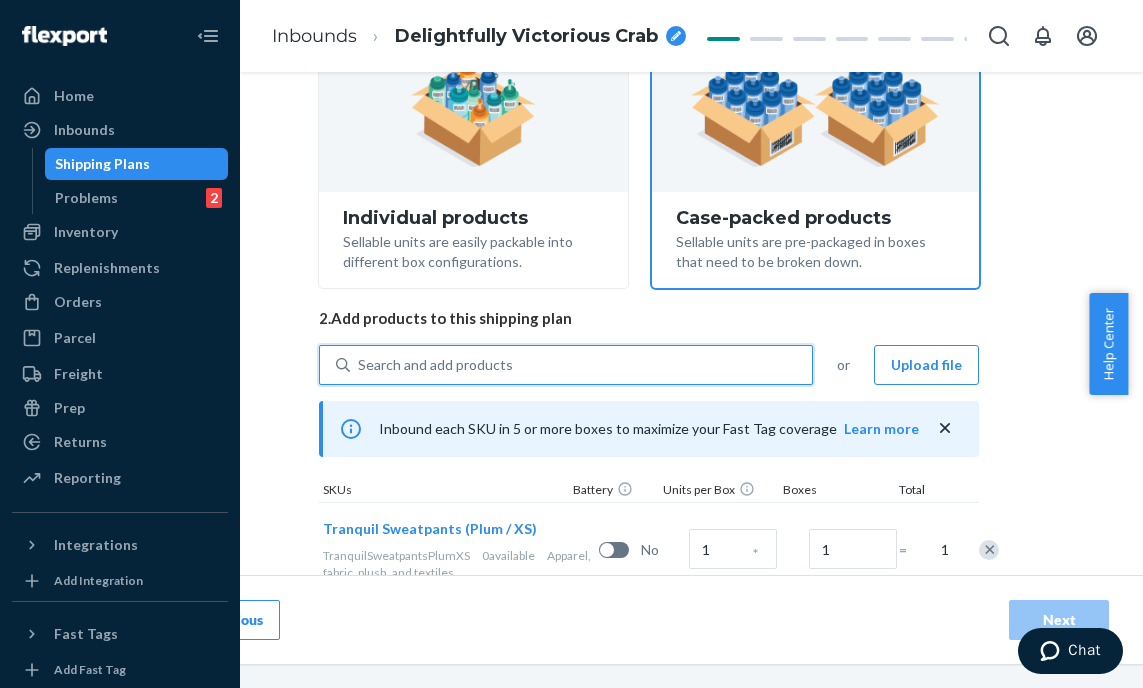 click on "Search and add products" at bounding box center (581, 365) 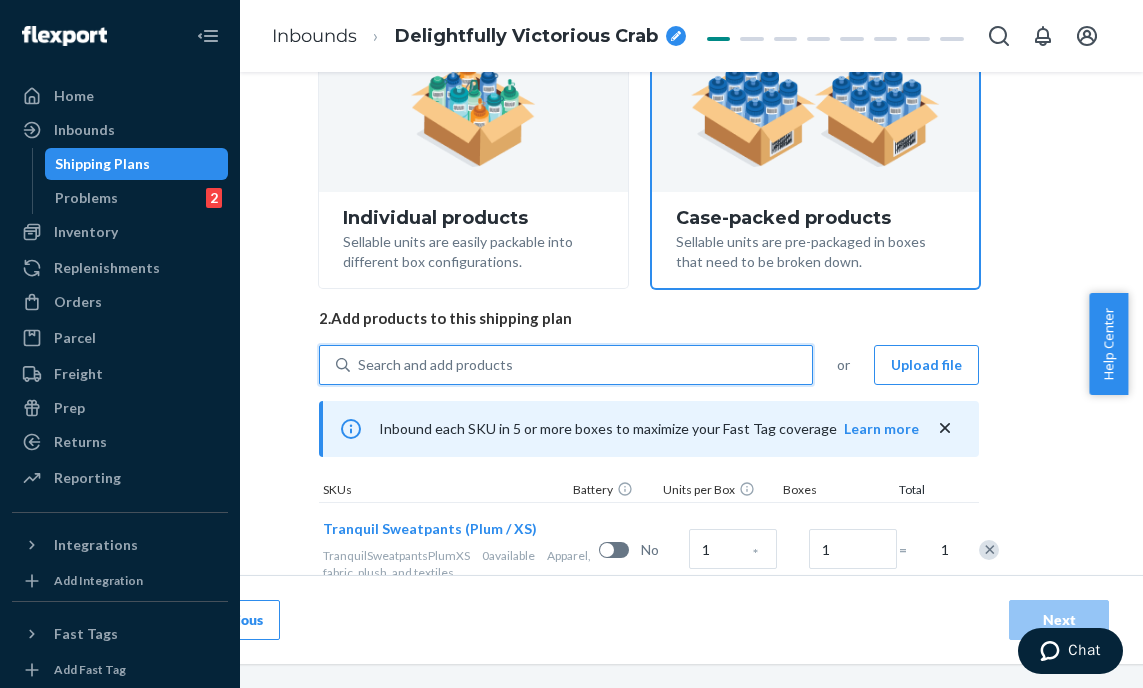 paste on "Tranquil sweatpants Plum" 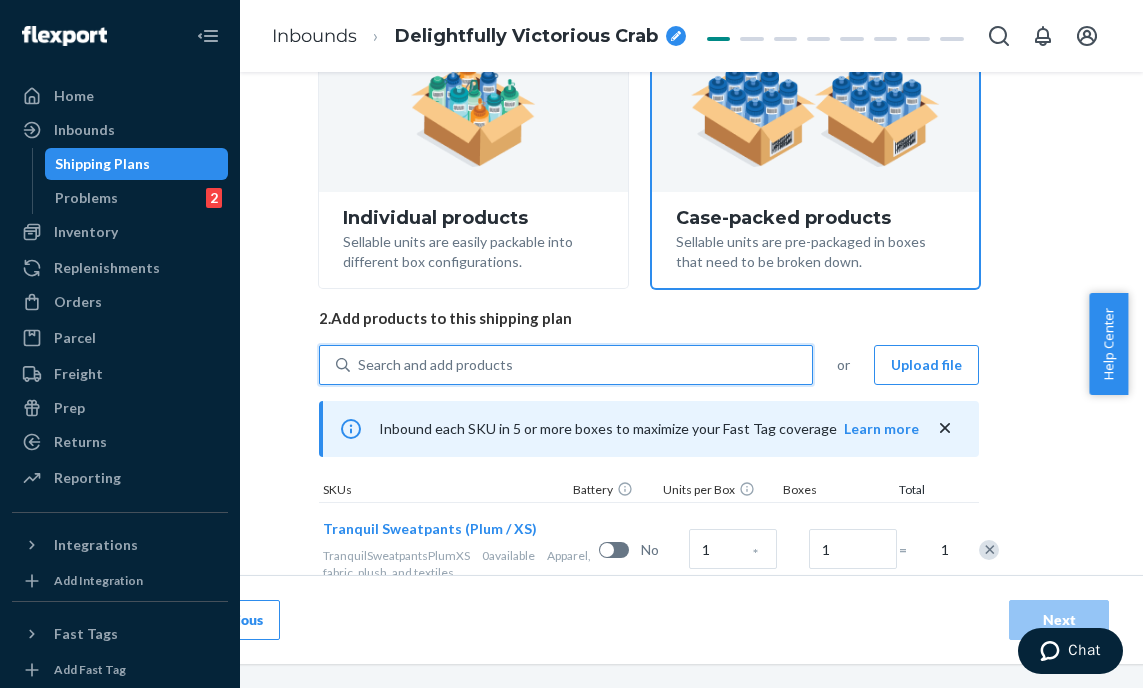 type on "Tranquil sweatpants Plum" 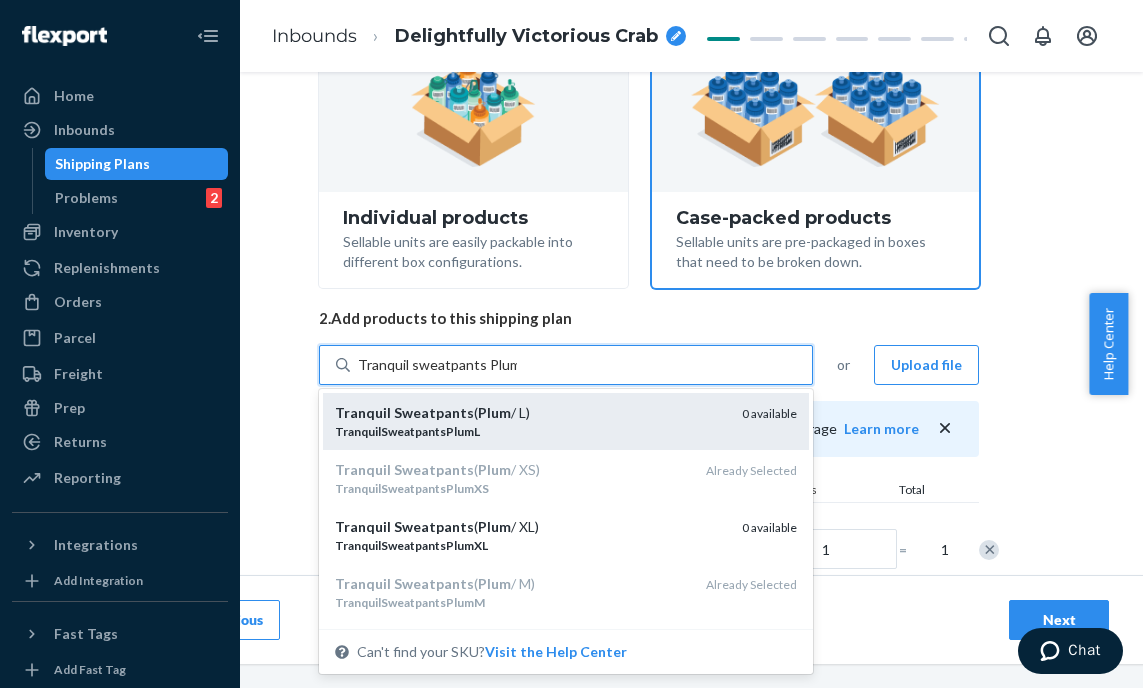 click on "Tranquil   Sweatpants  ( Plum  / L)" at bounding box center (530, 413) 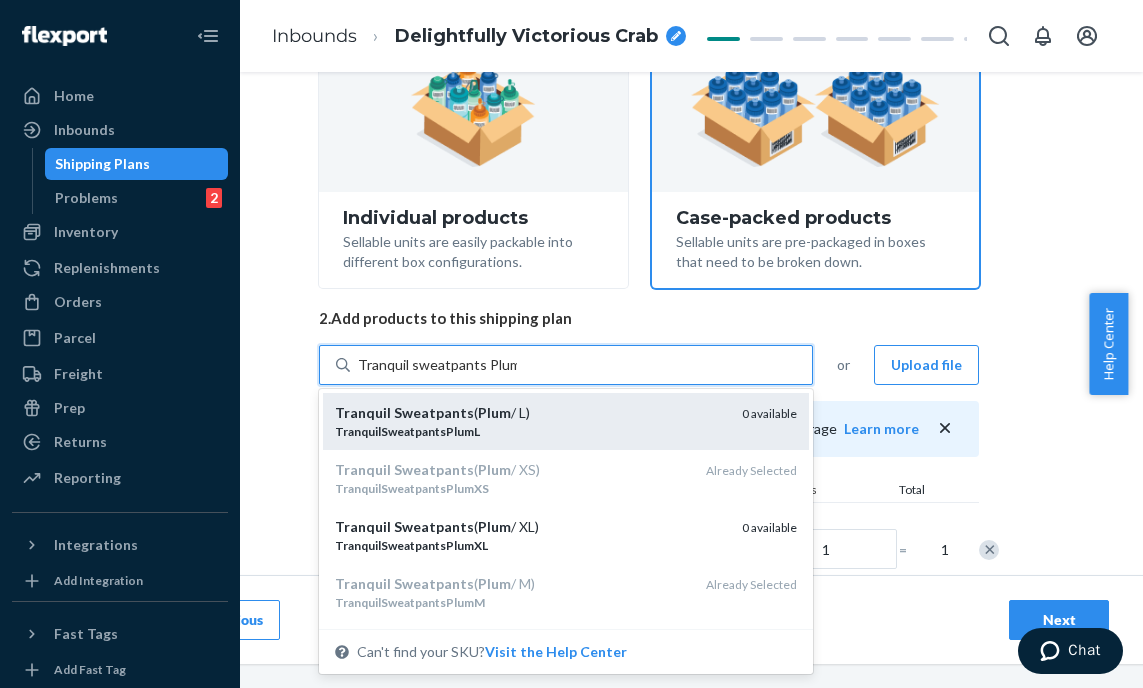 click on "Tranquil sweatpants Plum" at bounding box center (437, 365) 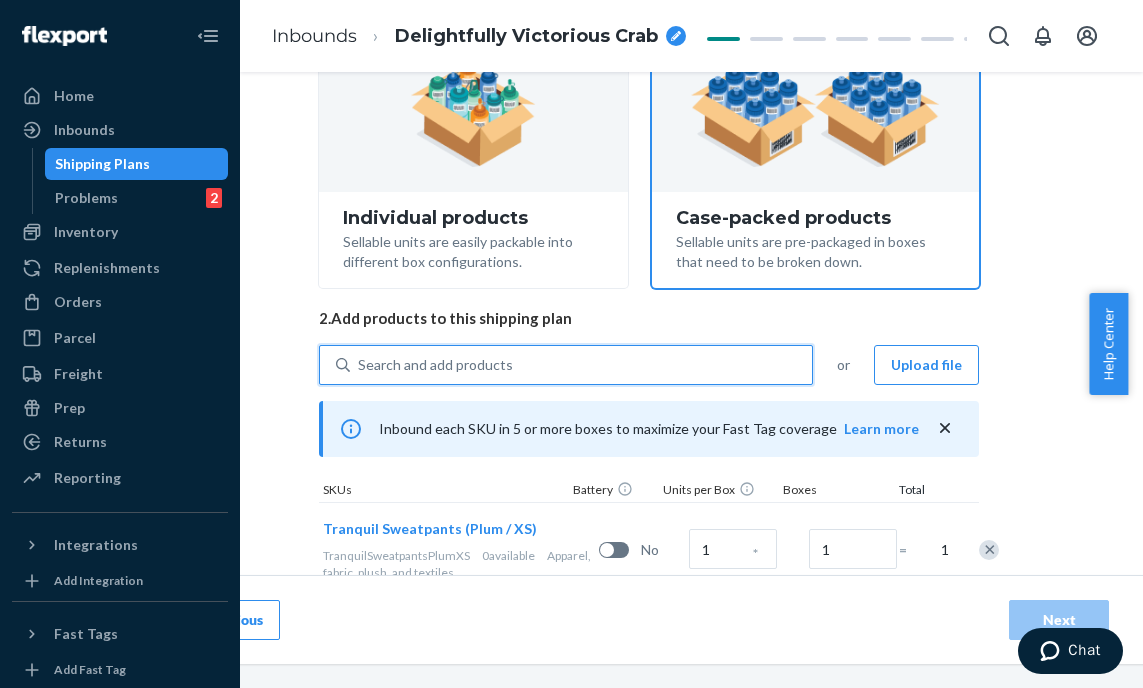 click on "Search and add products" at bounding box center (581, 365) 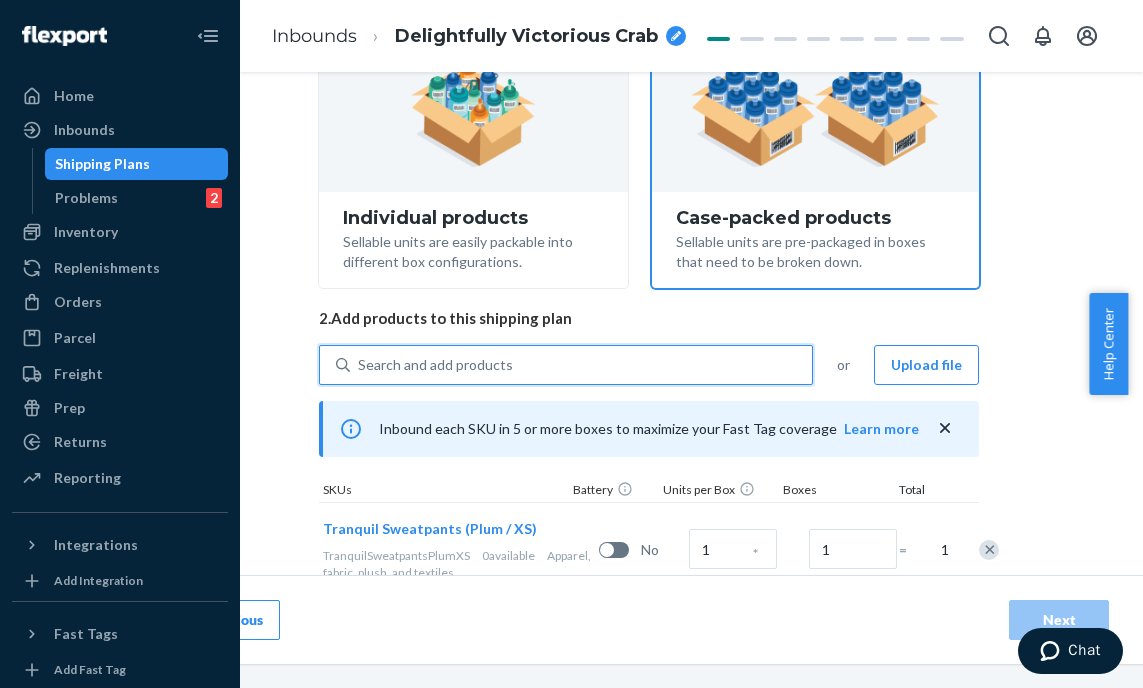 paste on "Tranquil sweatpants Plum" 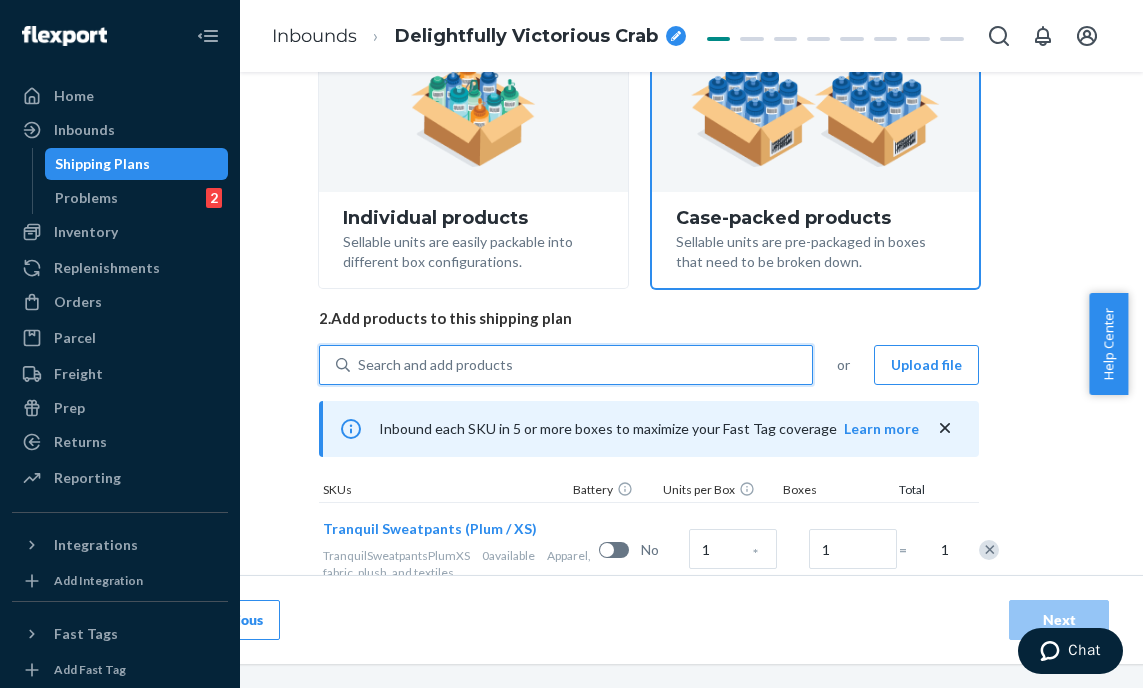 type on "Tranquil sweatpants Plum" 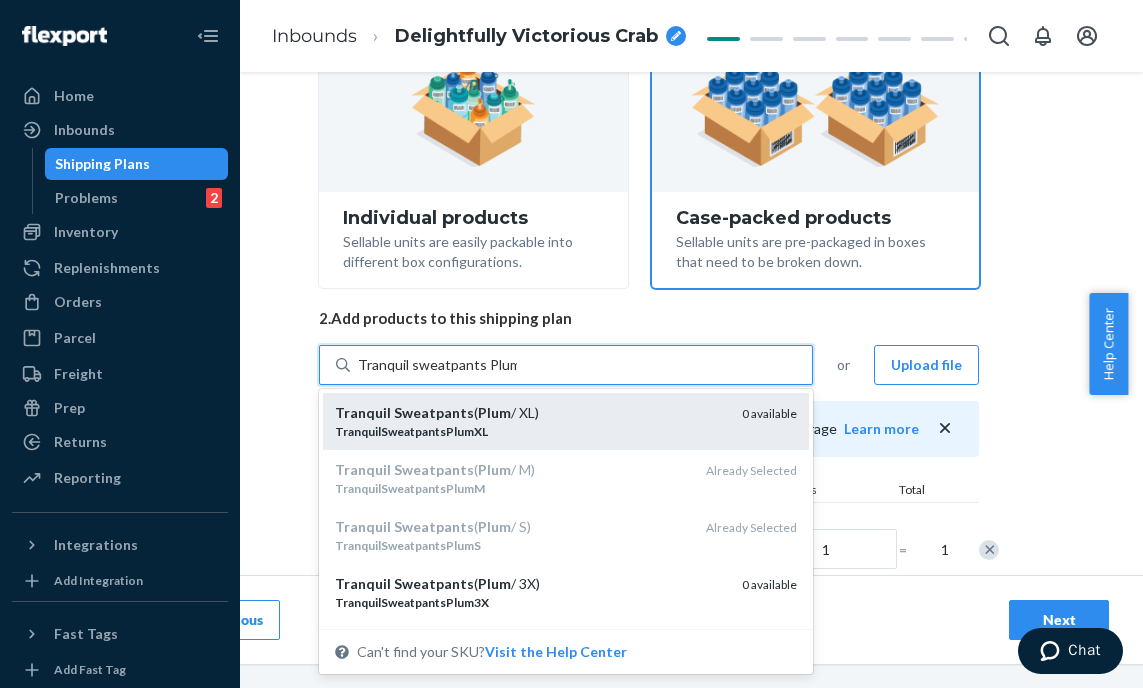 click on "TranquilSweatpantsPlumXL" at bounding box center [530, 431] 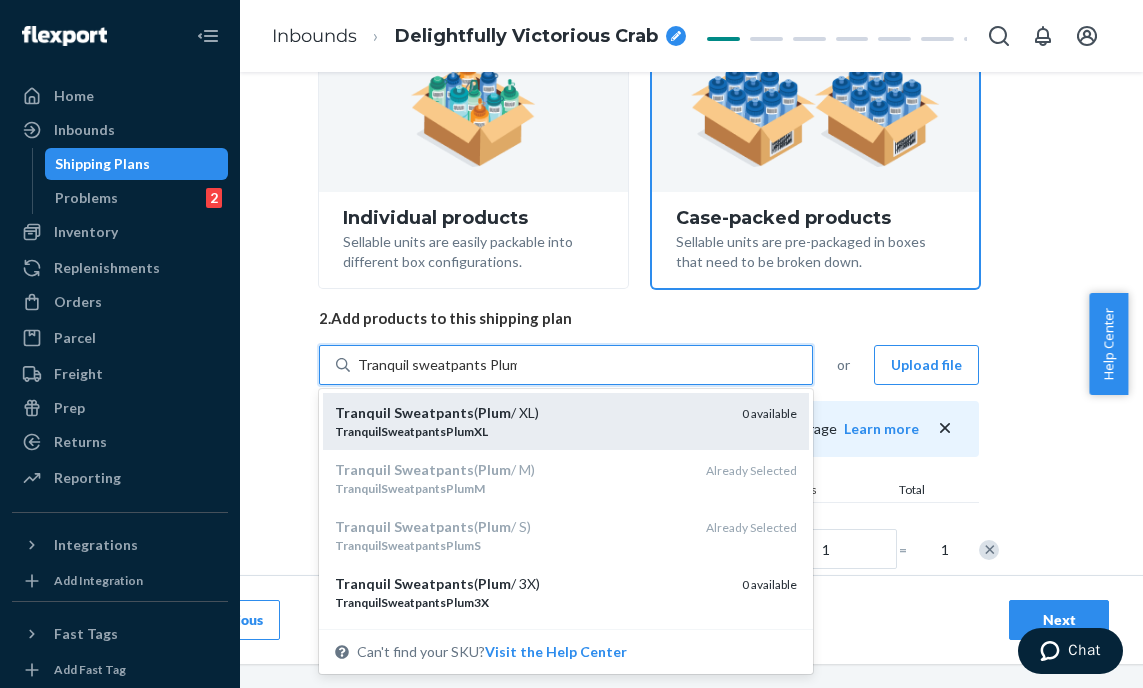 click on "Tranquil sweatpants Plum" at bounding box center (437, 365) 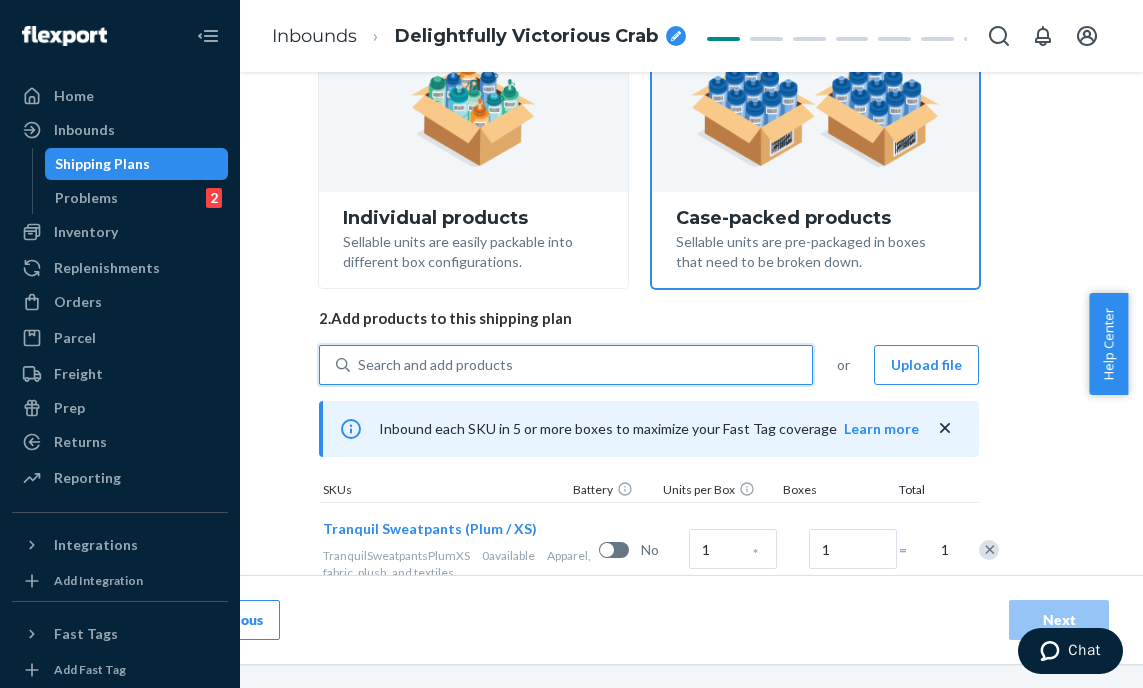 click on "Search and add products" at bounding box center (566, 365) 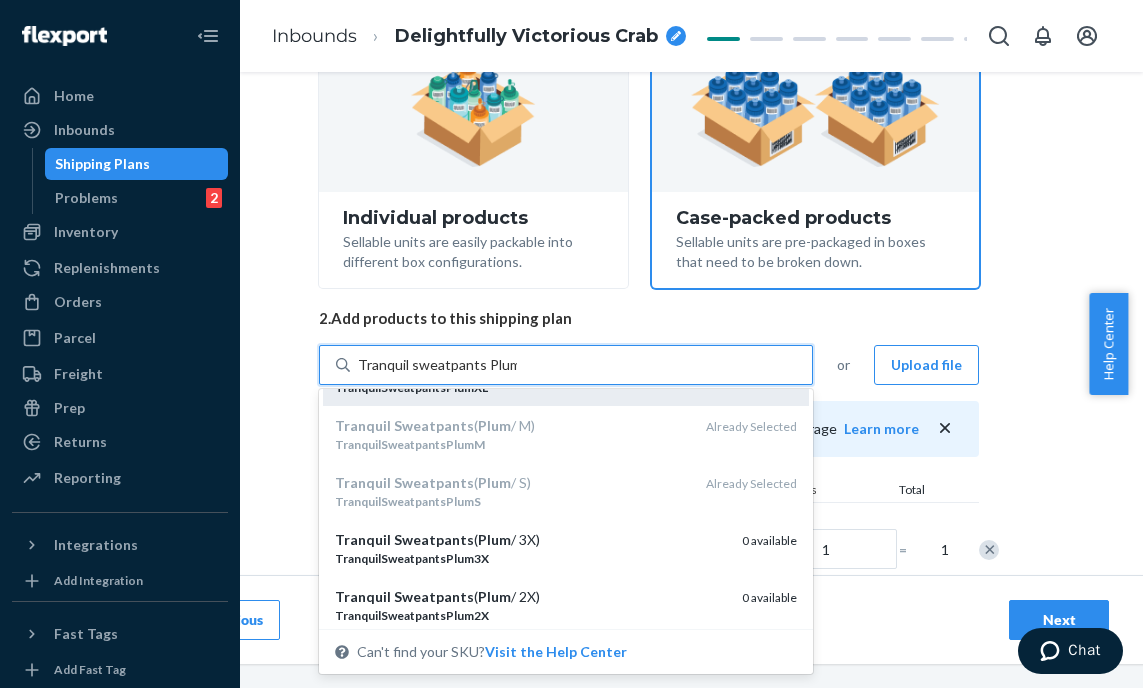 scroll, scrollTop: 78, scrollLeft: 0, axis: vertical 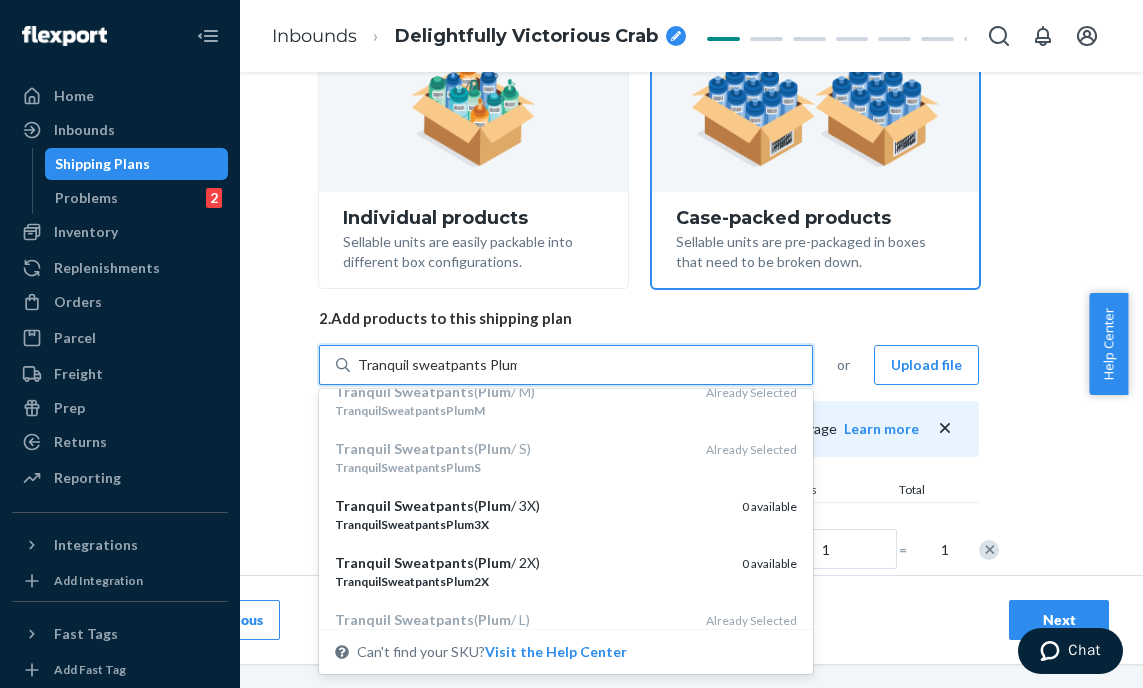 click on "TranquilSweatpantsPlum2X" at bounding box center (530, 581) 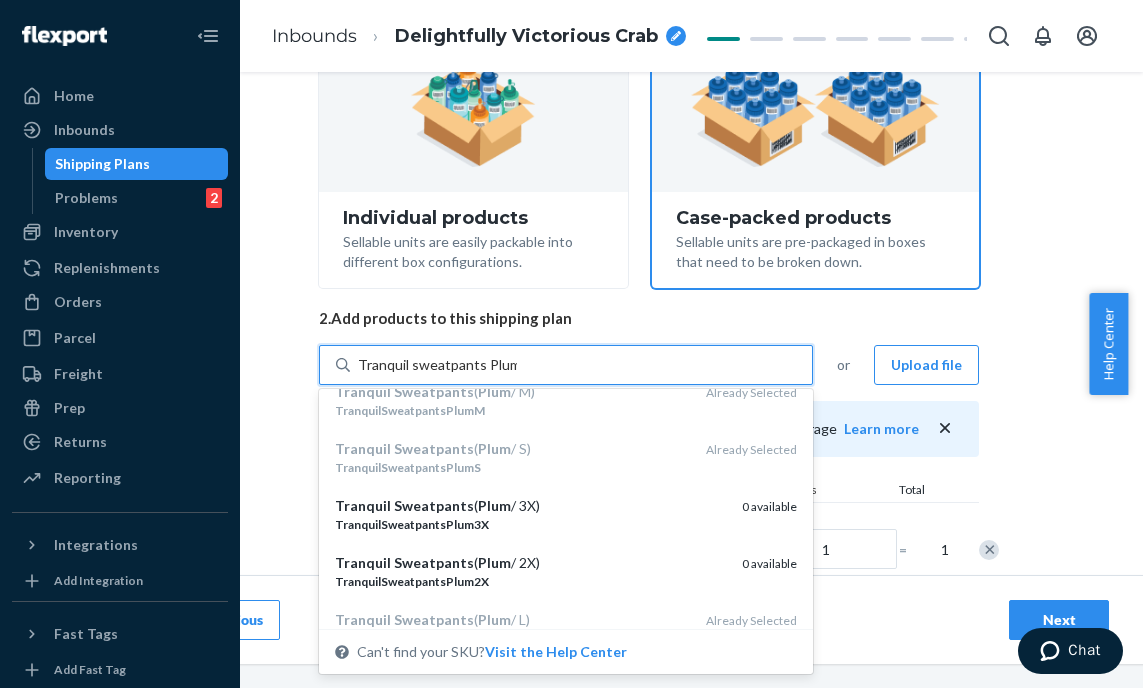 click on "Tranquil sweatpants Plum" at bounding box center [437, 365] 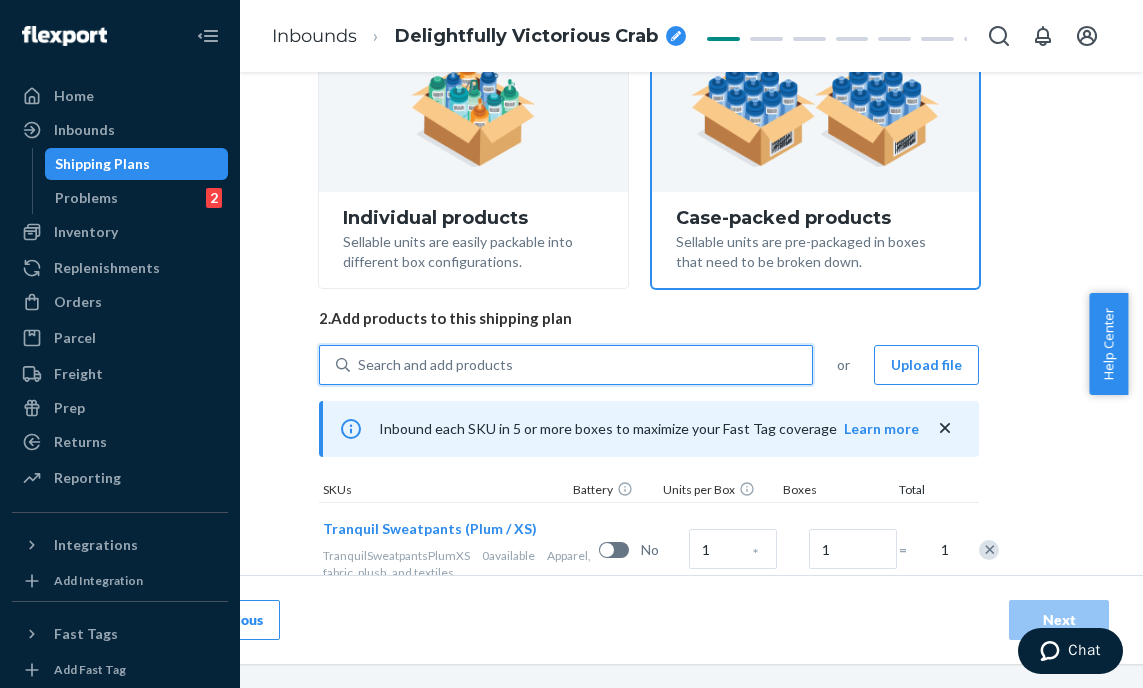 click on "Search and add products" at bounding box center [581, 365] 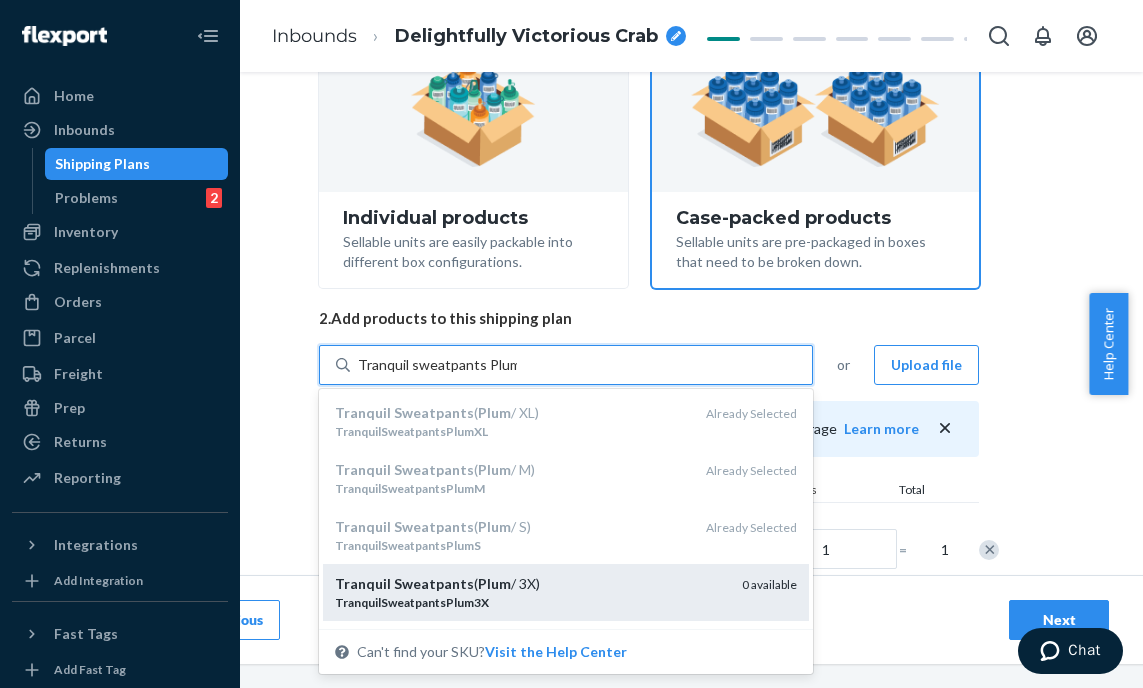 click on "Tranquil   Sweatpants  ( Plum  / 3X)" at bounding box center [530, 584] 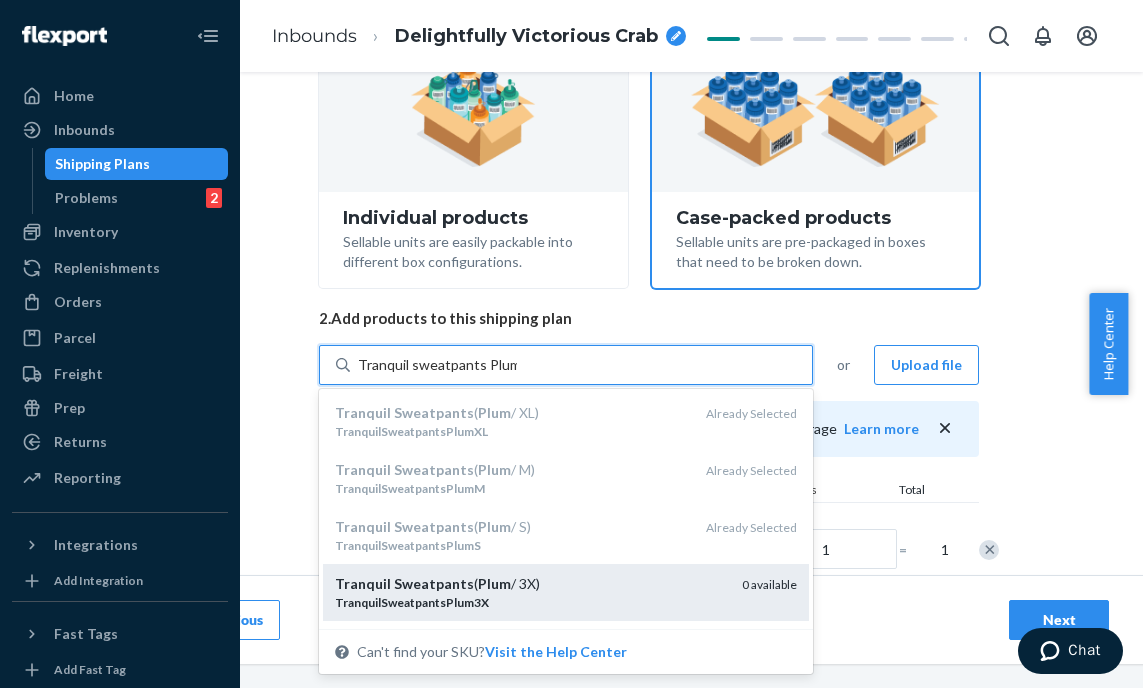 click on "Tranquil sweatpants Plum" at bounding box center [437, 365] 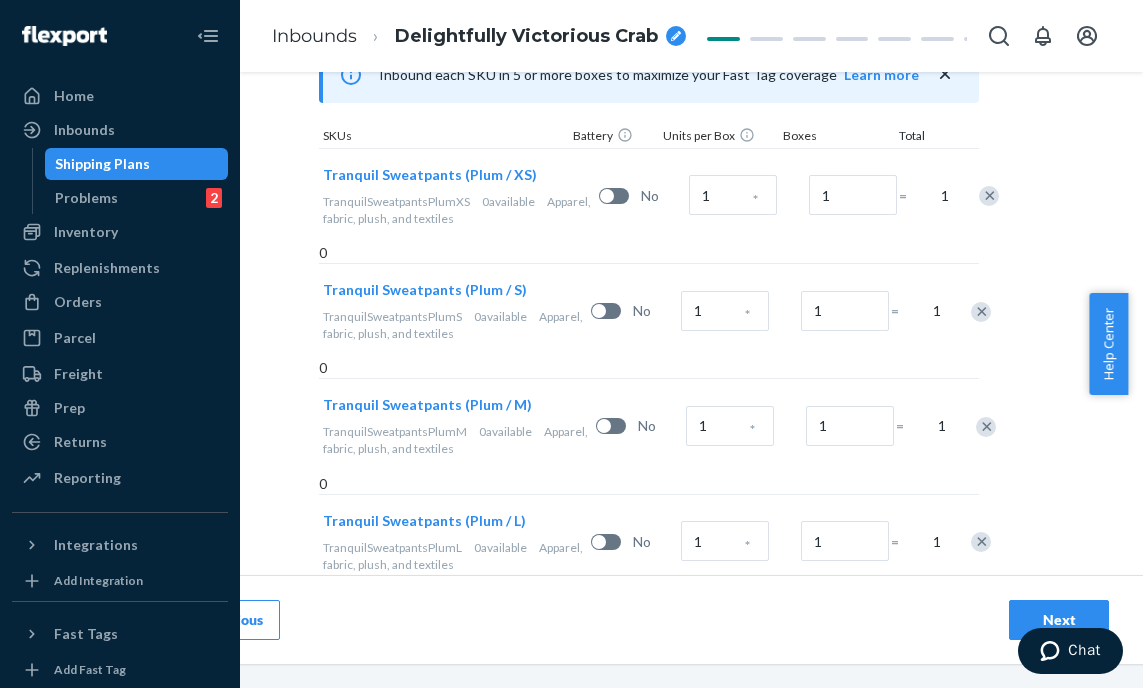 scroll, scrollTop: 596, scrollLeft: 121, axis: both 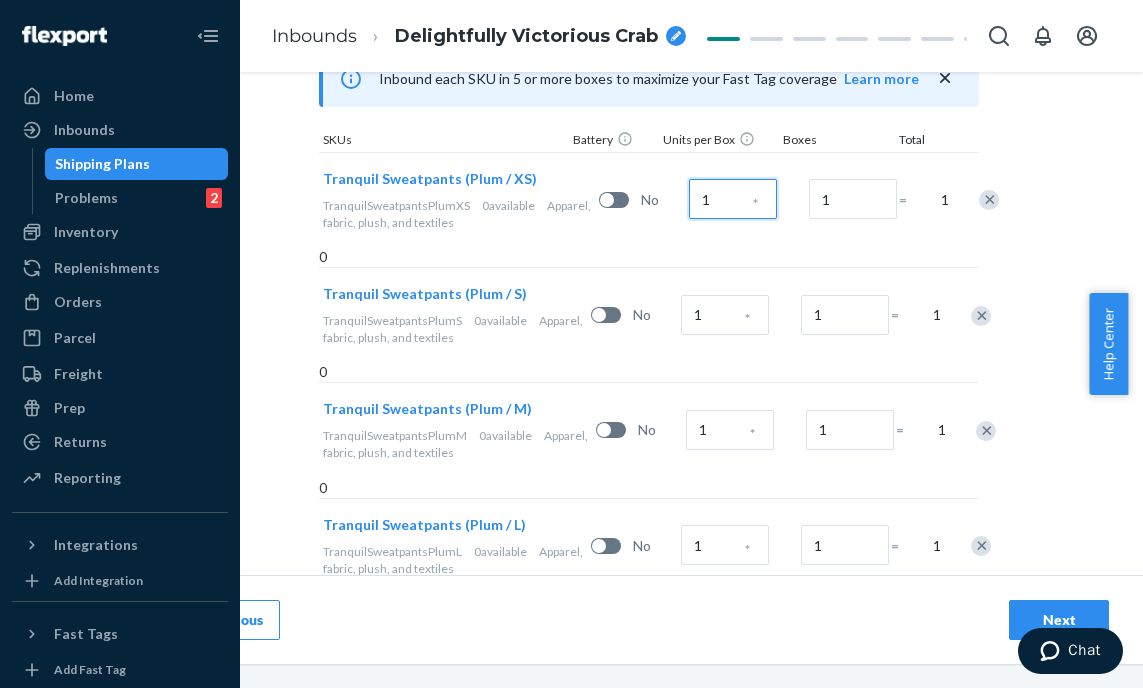 click on "1" at bounding box center [733, 199] 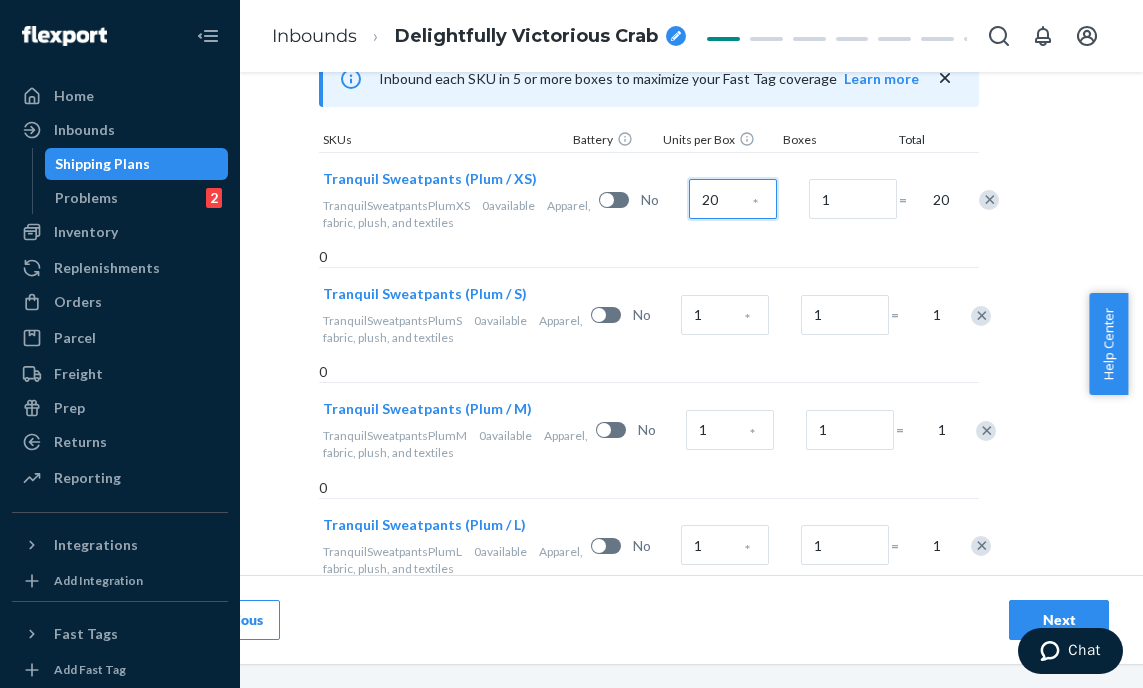 type on "20" 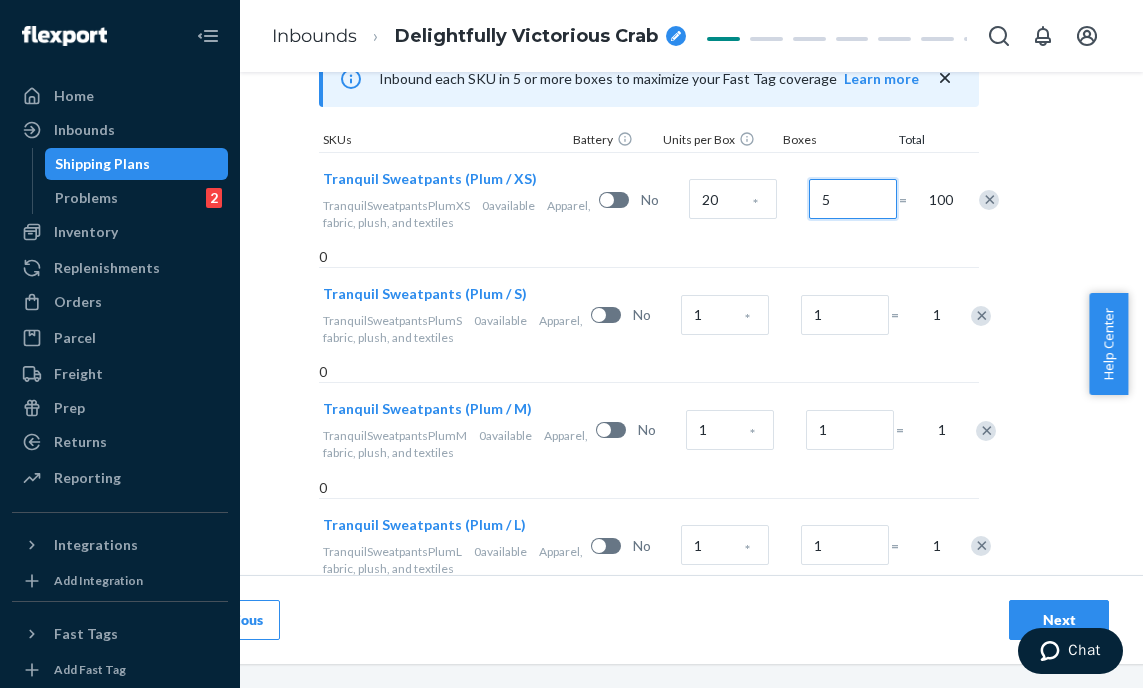 type on "5" 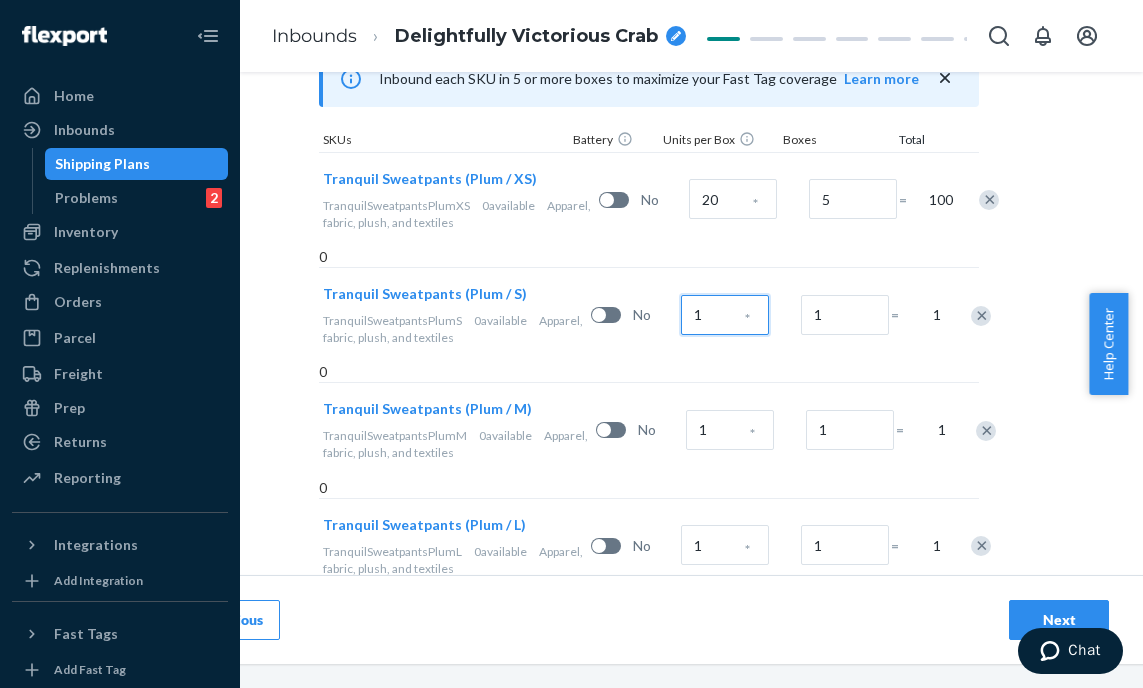 click on "1" at bounding box center (725, 315) 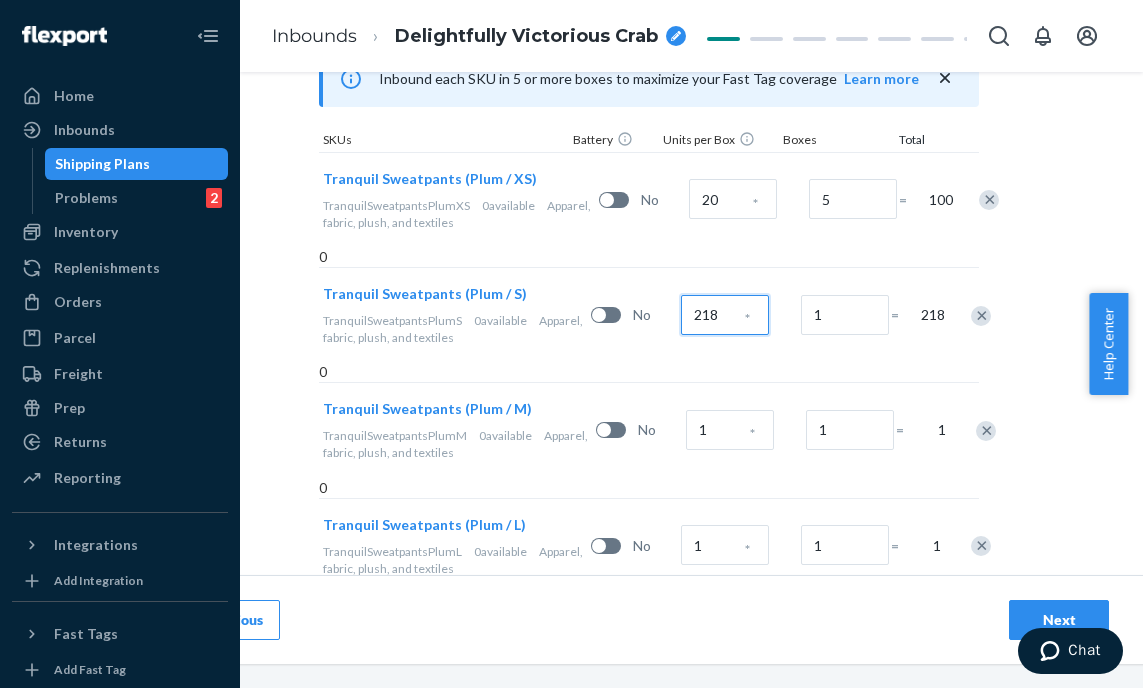 type on "218" 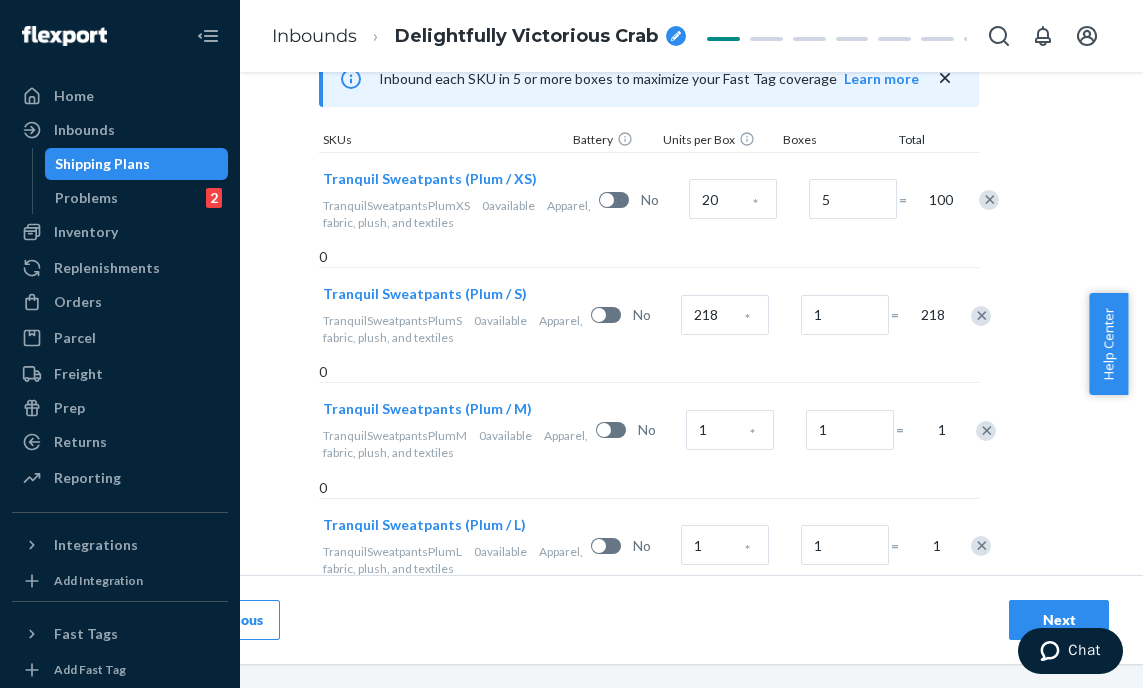 click on "*" at bounding box center (752, 434) 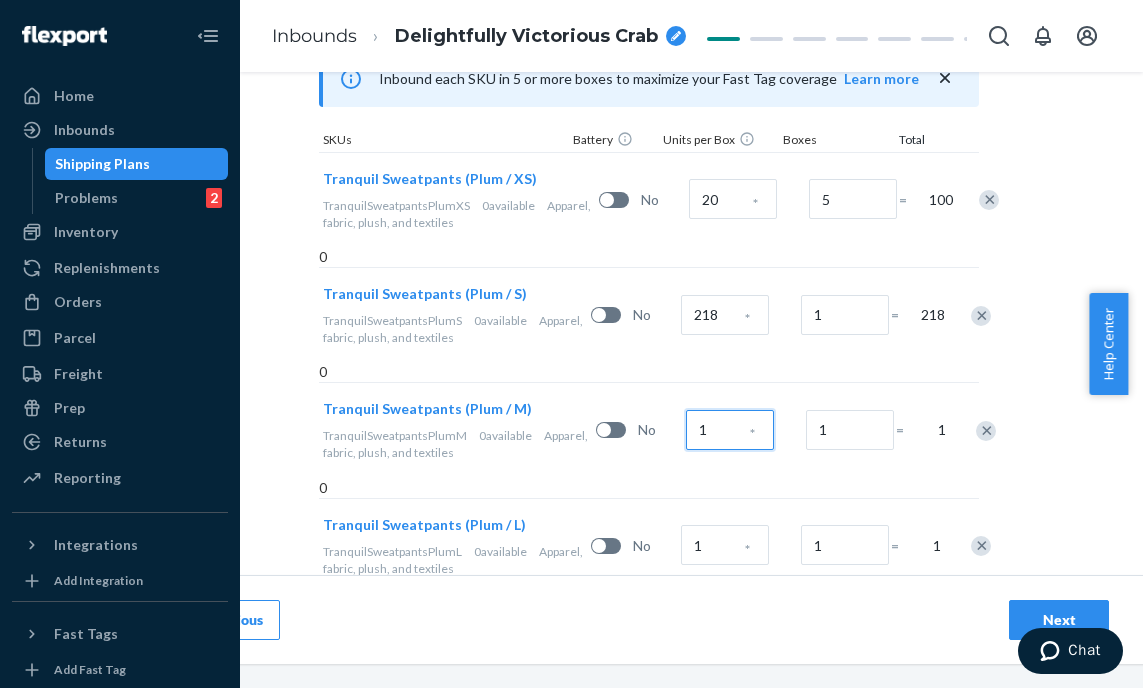 click on "1" at bounding box center (730, 430) 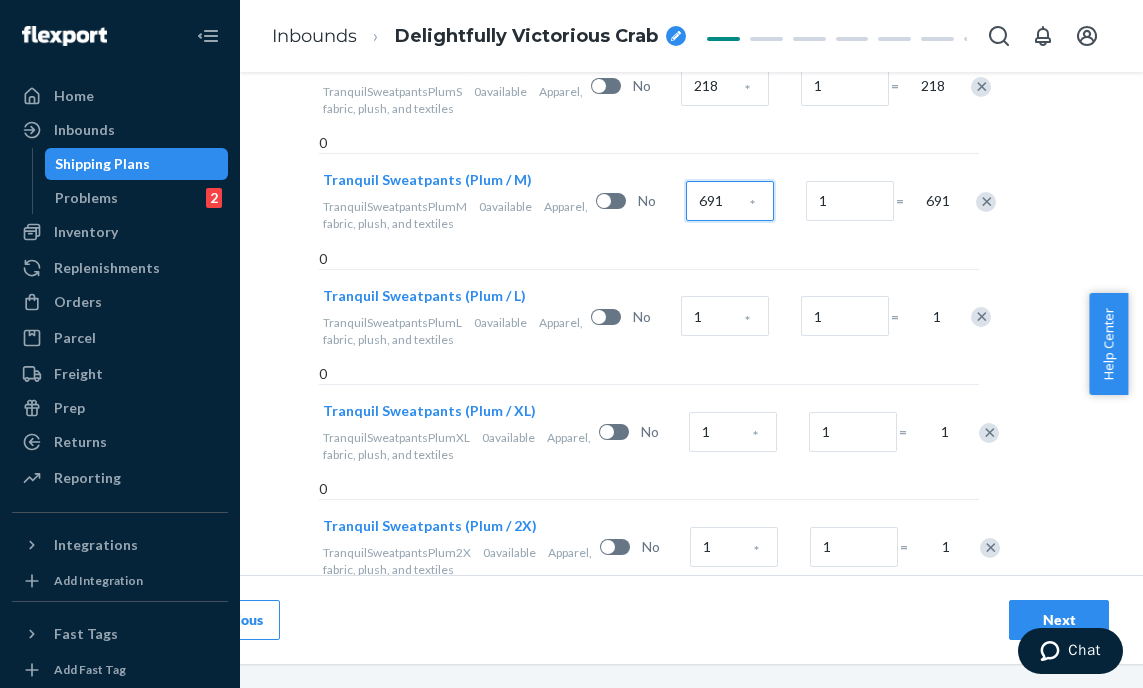 scroll, scrollTop: 830, scrollLeft: 121, axis: both 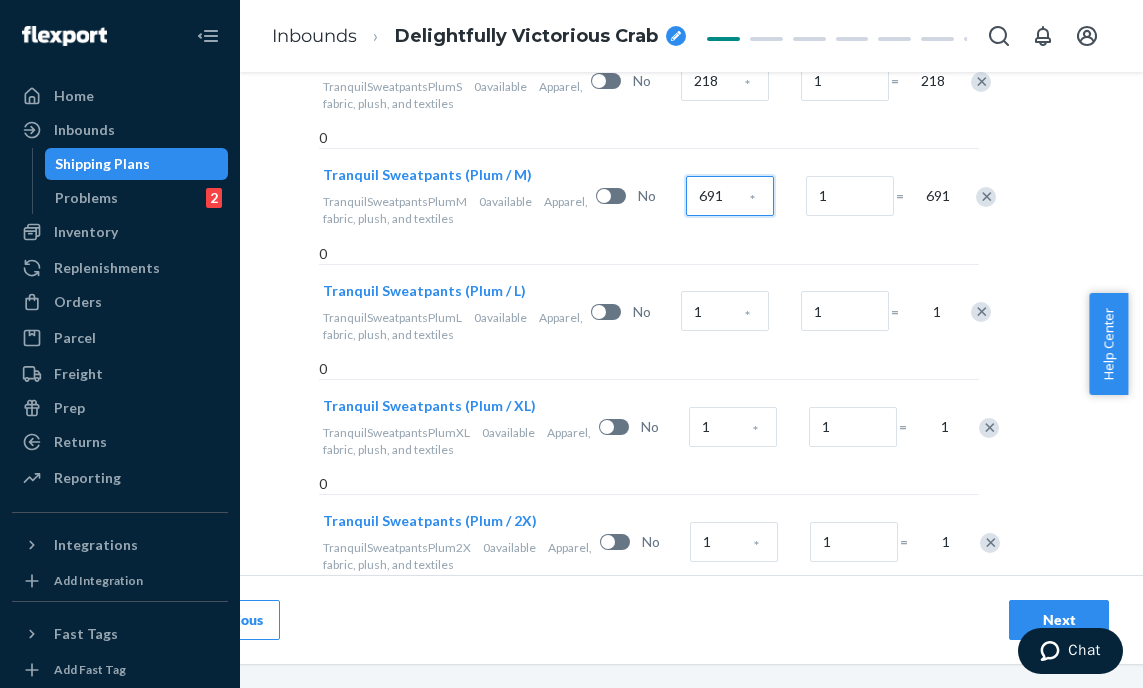 type on "691" 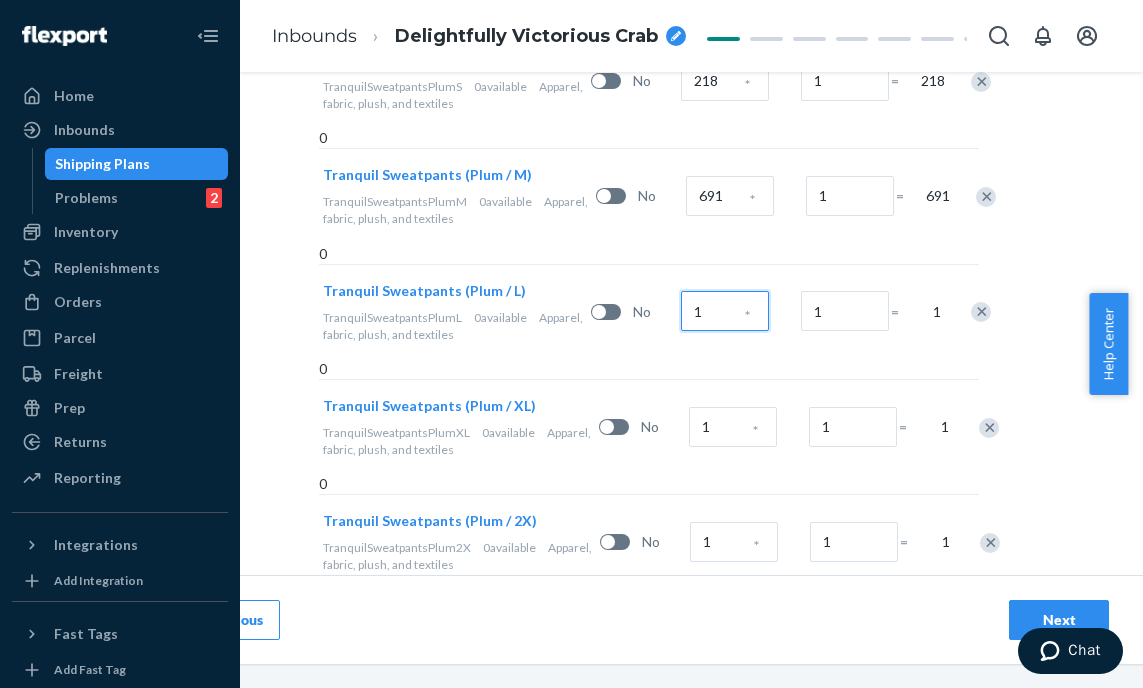 click on "1" at bounding box center (725, 311) 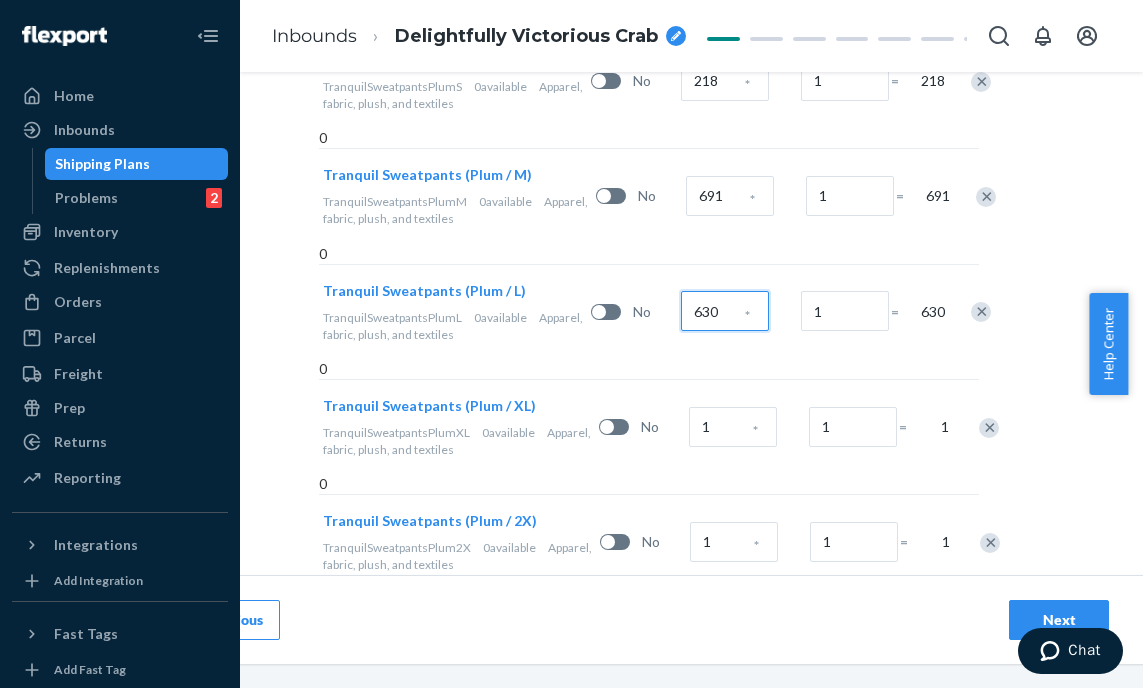 type on "630" 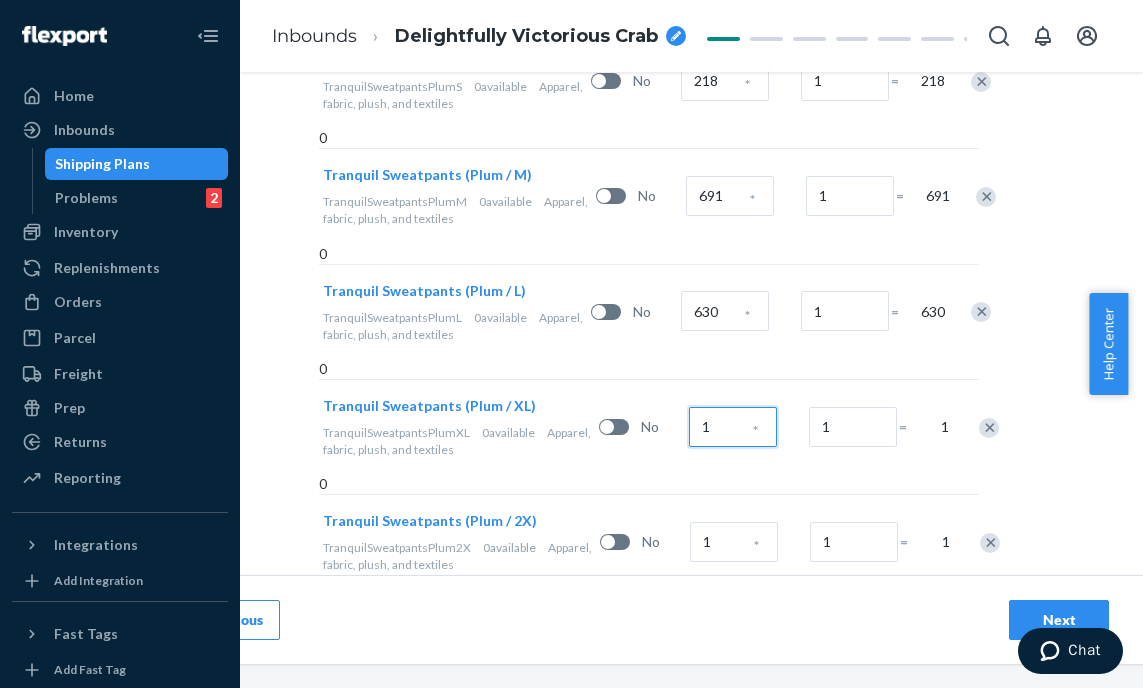 click on "1" at bounding box center [733, 427] 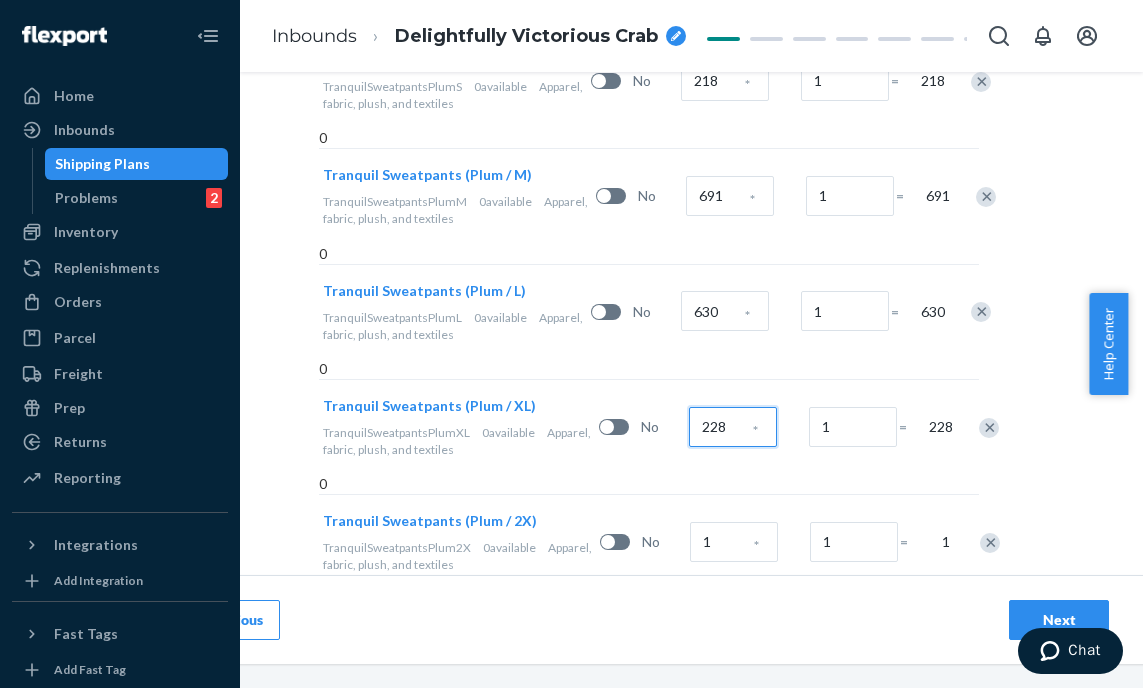 type on "228" 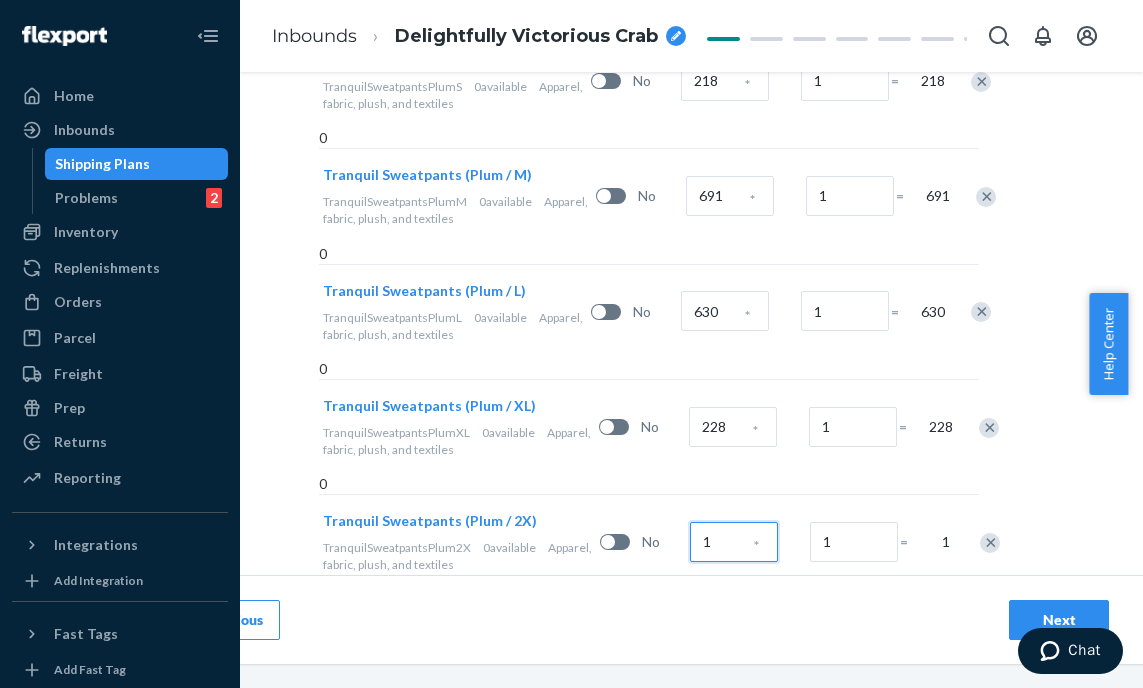 click on "1" at bounding box center [734, 542] 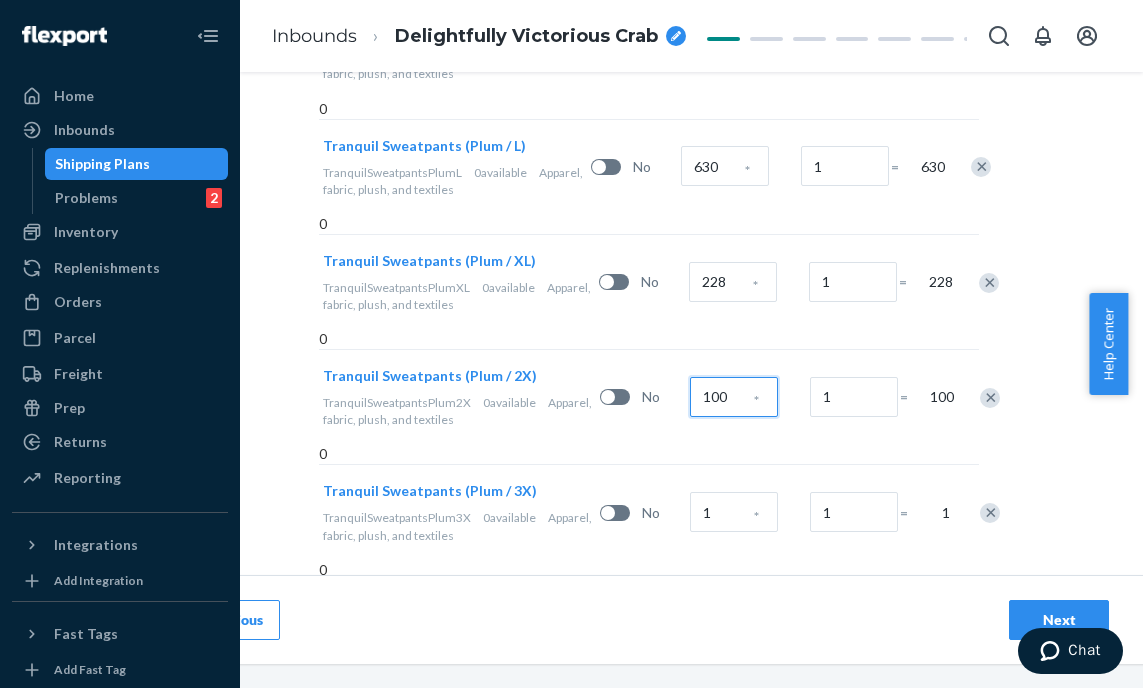 scroll, scrollTop: 1035, scrollLeft: 121, axis: both 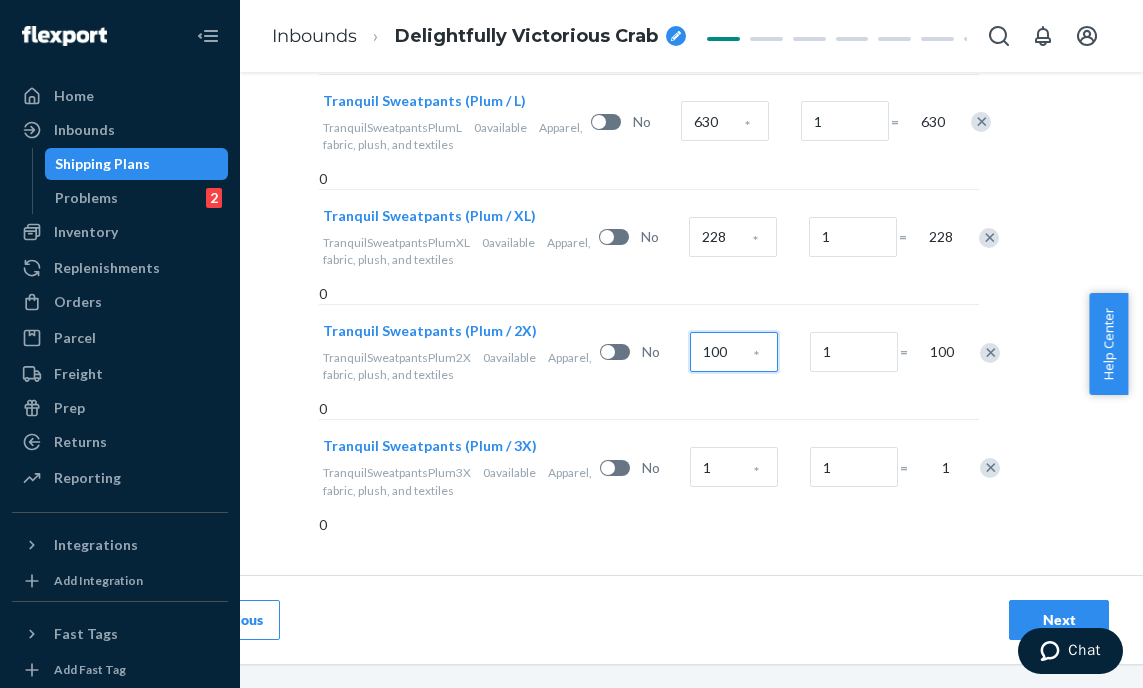 type on "100" 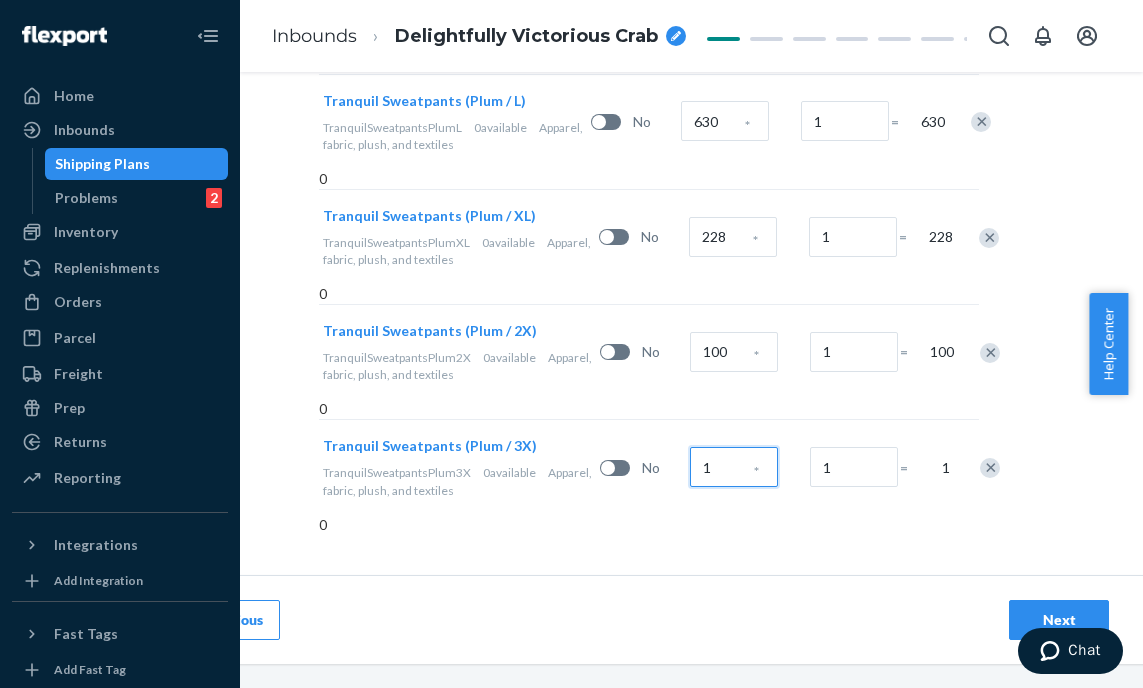 click on "1" at bounding box center [734, 467] 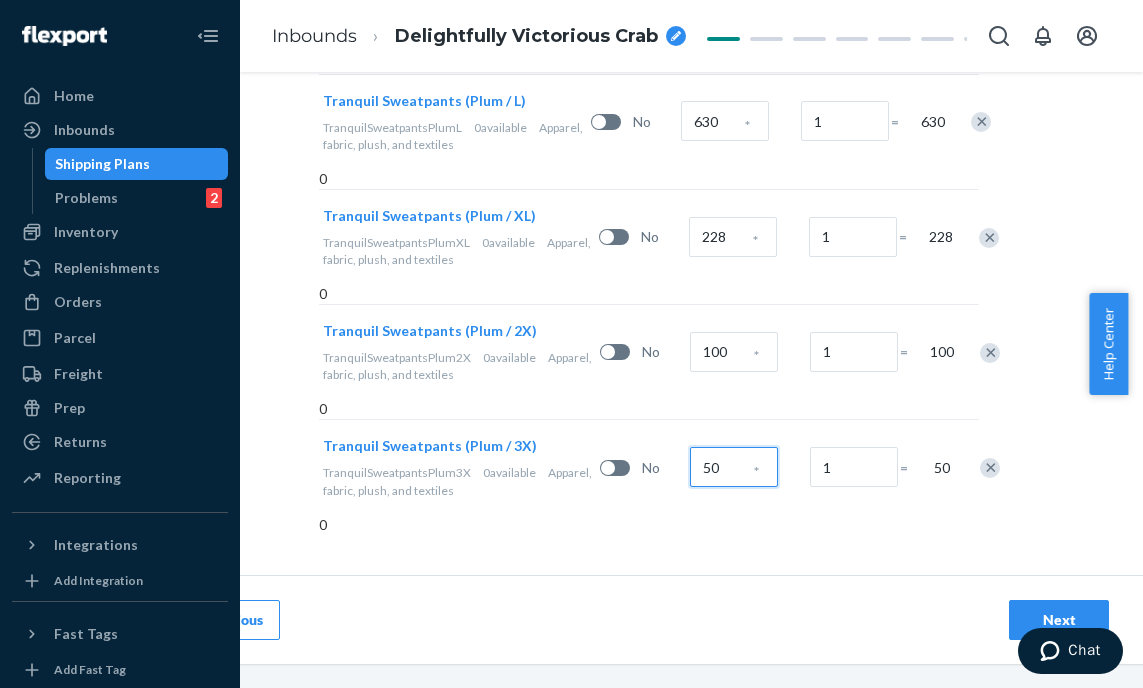 type on "50" 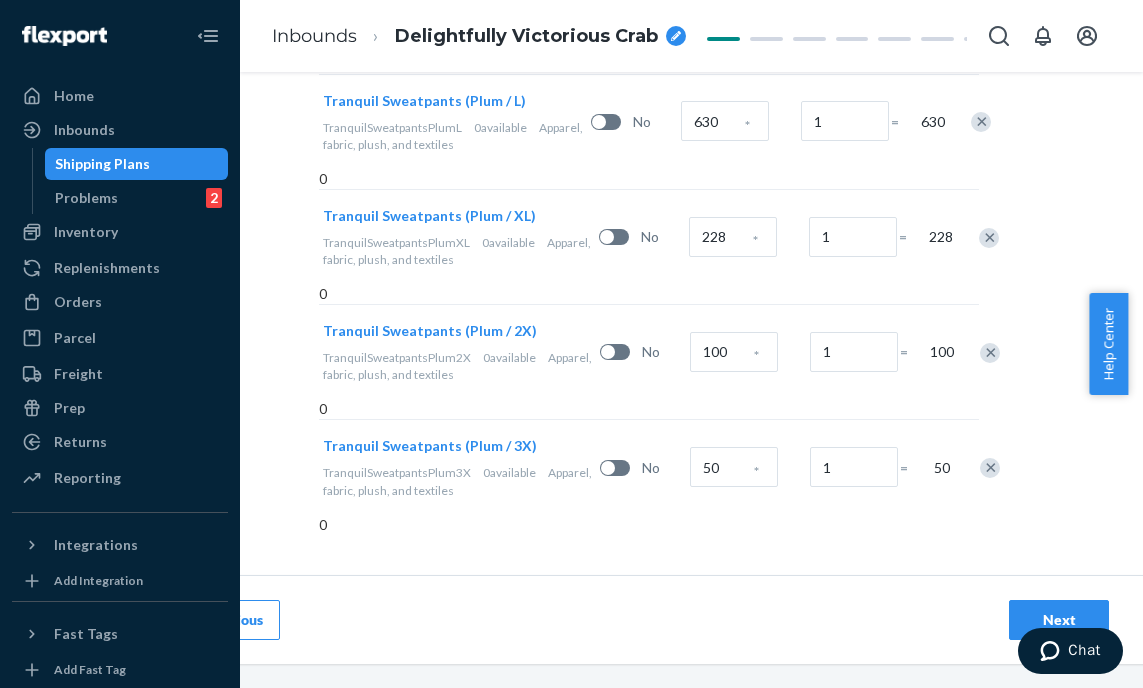 drag, startPoint x: 1059, startPoint y: 604, endPoint x: 1055, endPoint y: 623, distance: 19.416489 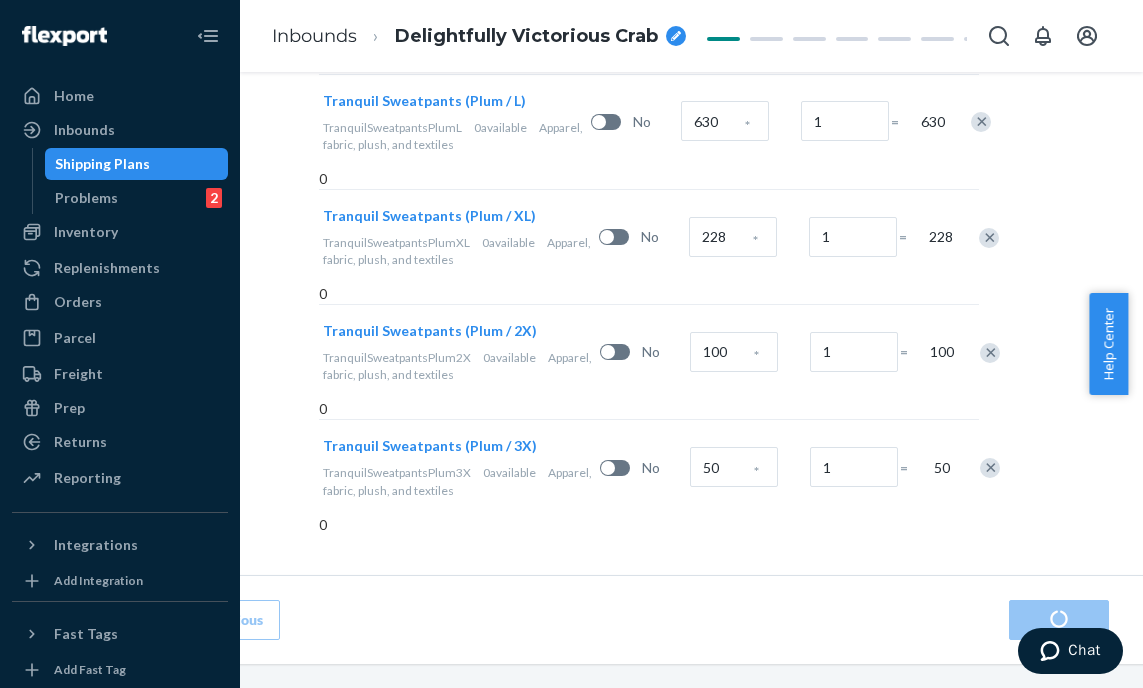scroll, scrollTop: 0, scrollLeft: 0, axis: both 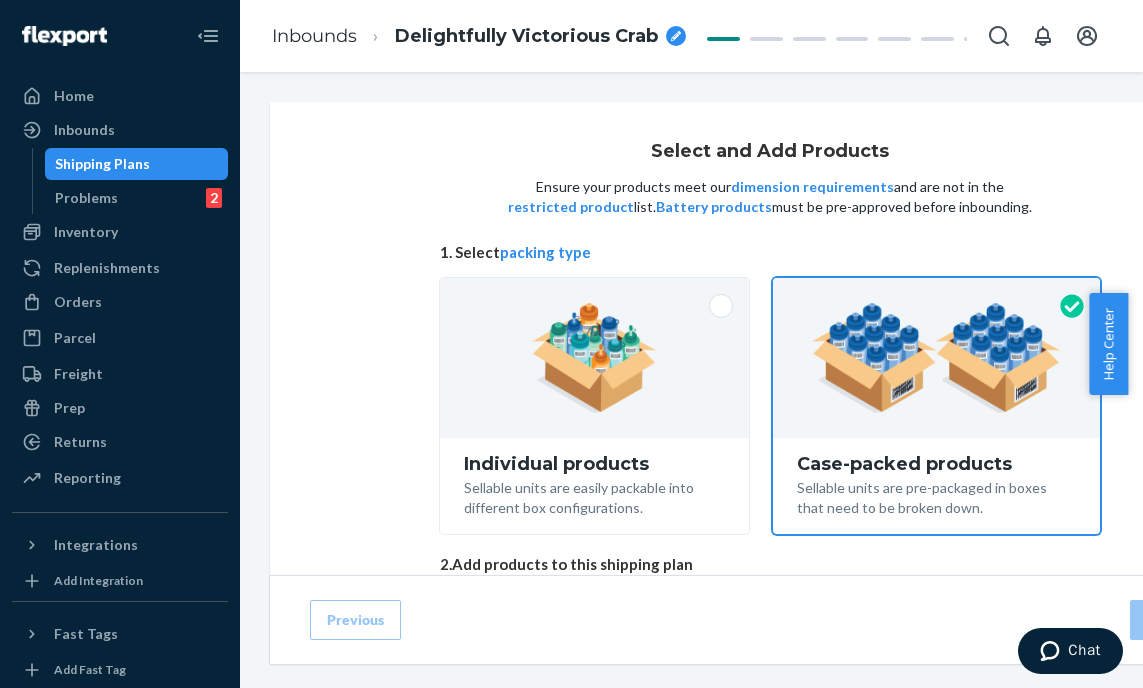 radio on "true" 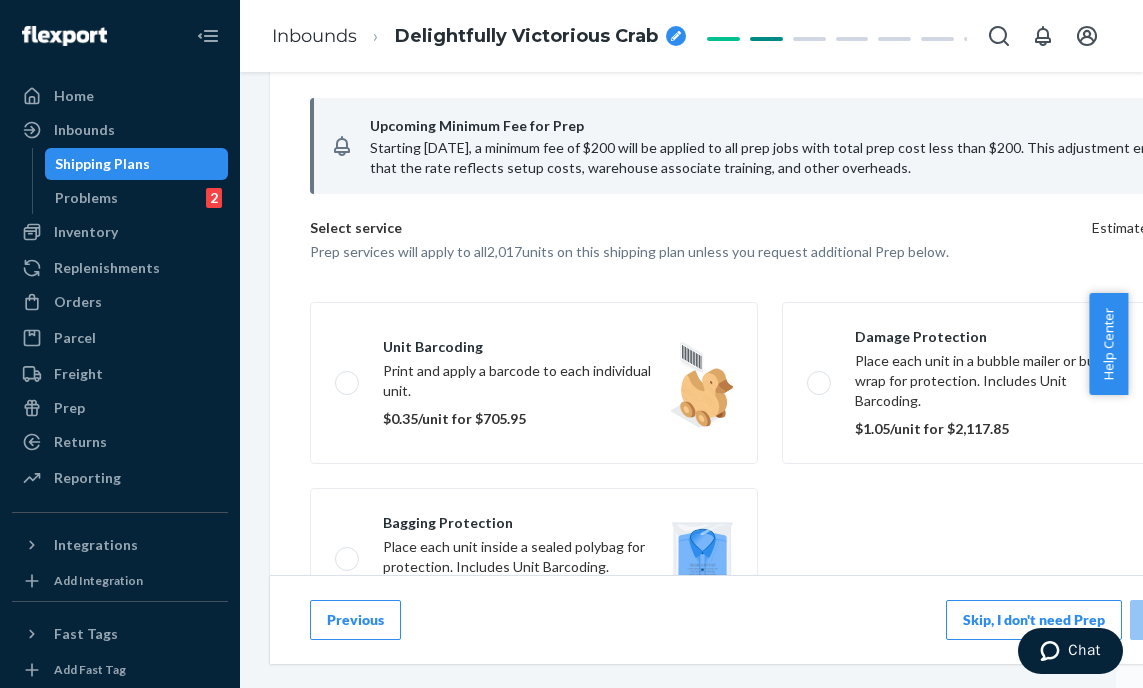 scroll, scrollTop: 178, scrollLeft: 0, axis: vertical 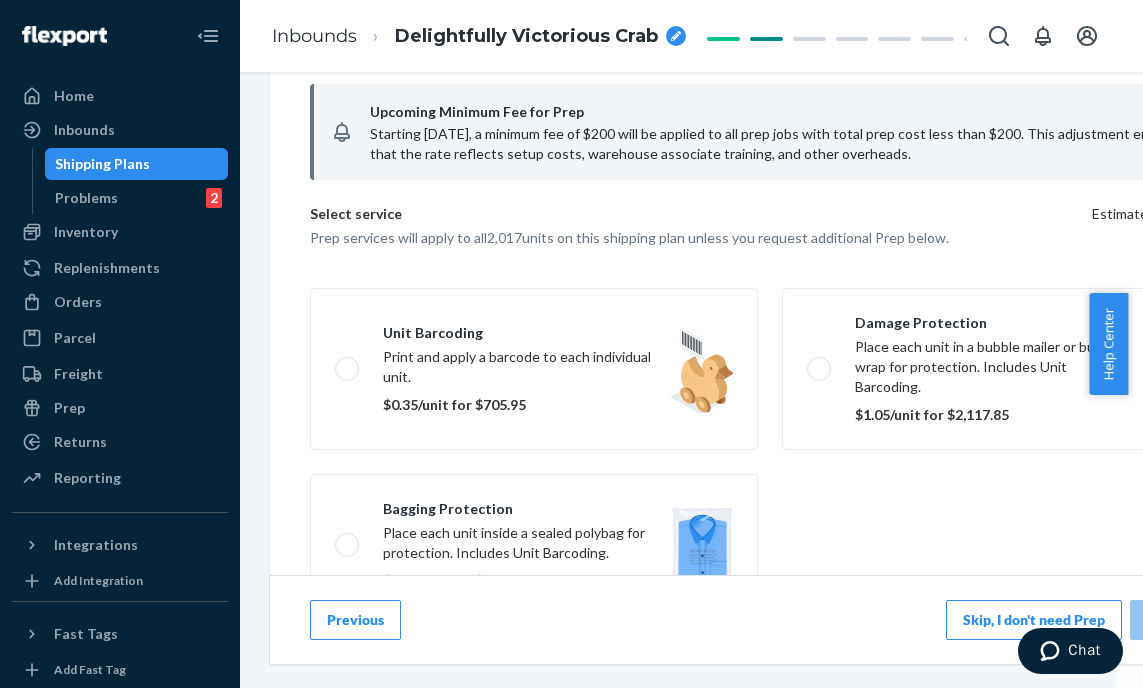 click on "Skip, I don't need Prep" at bounding box center (1034, 620) 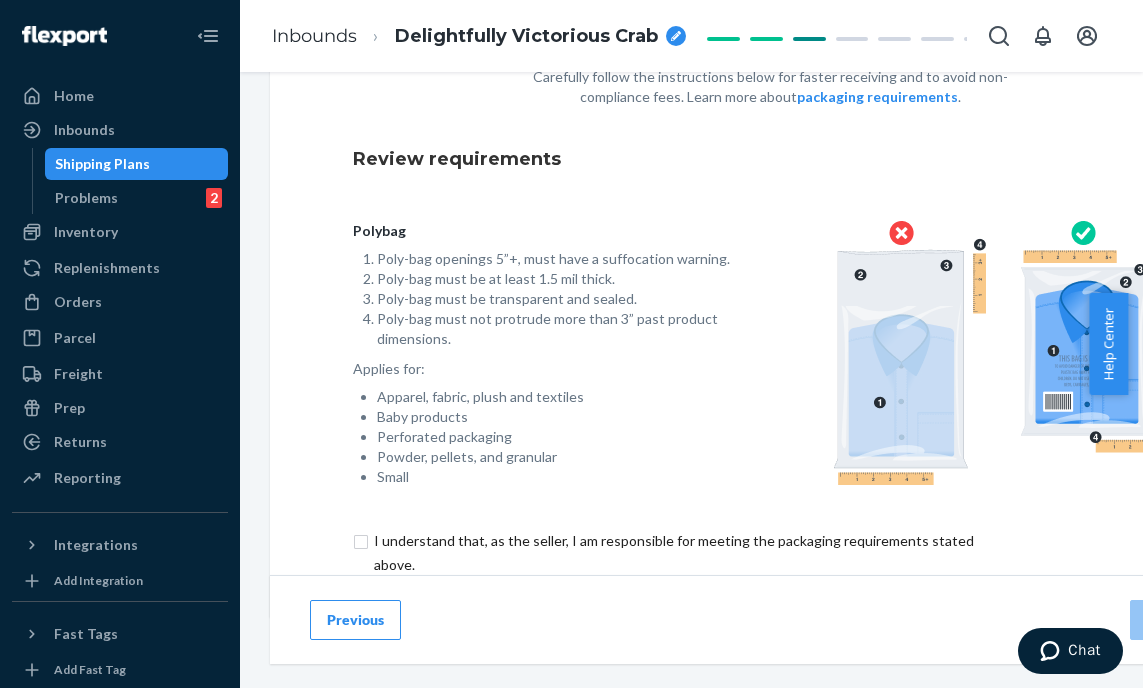 scroll, scrollTop: 193, scrollLeft: 0, axis: vertical 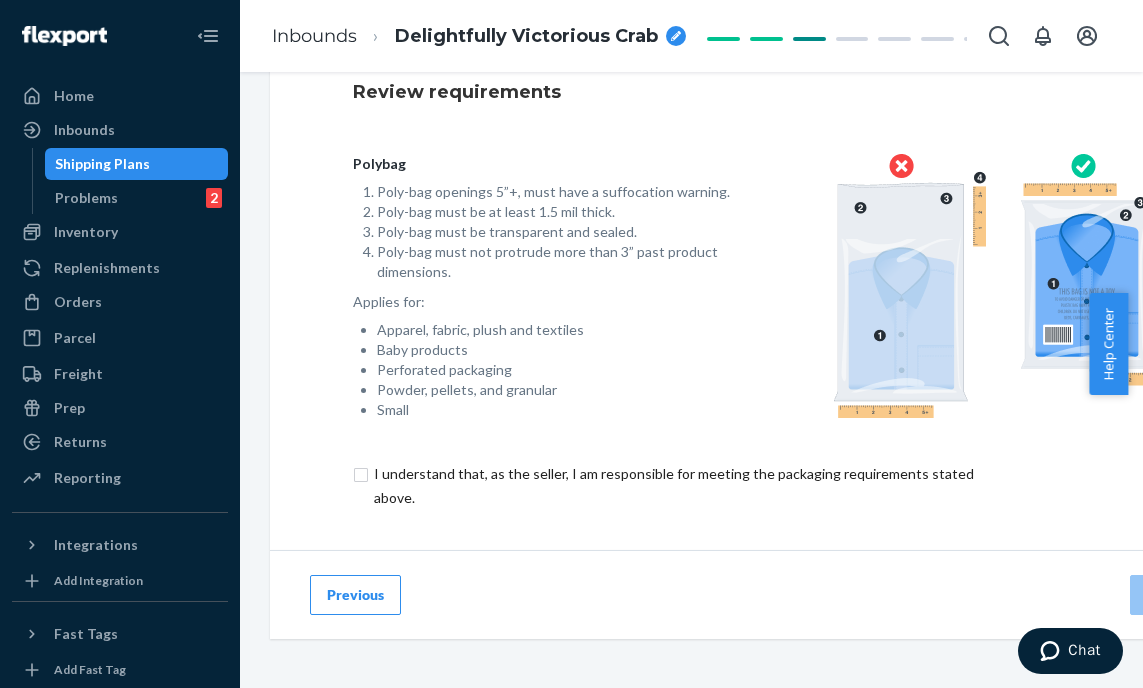 click at bounding box center (685, 486) 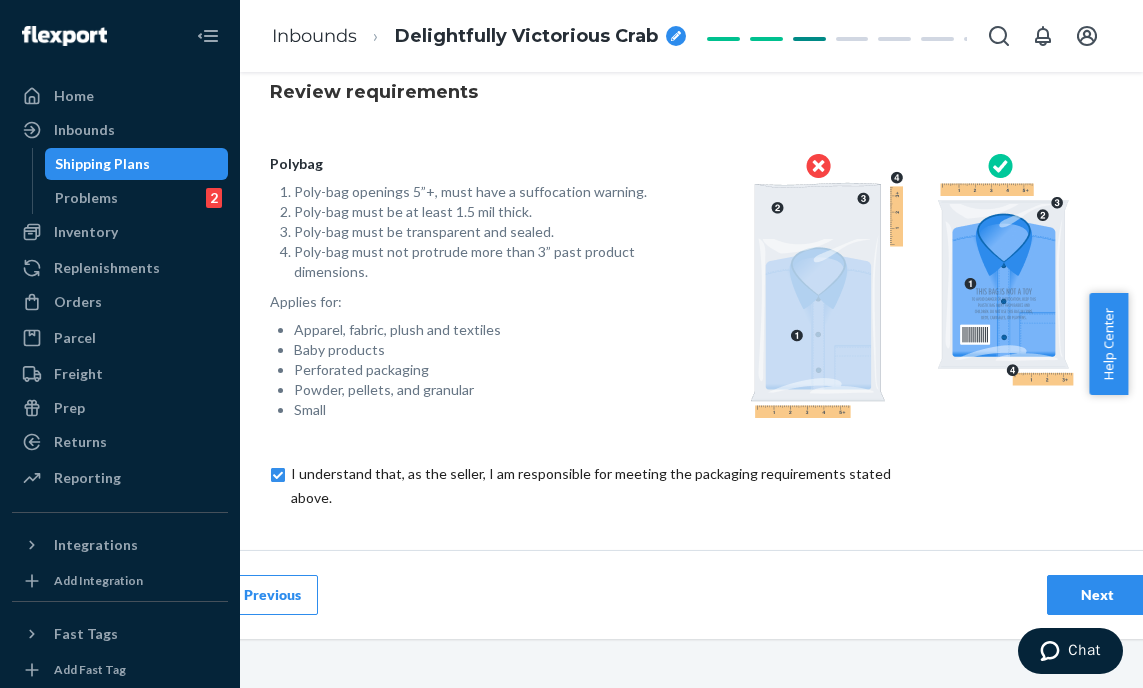 click on "Next" at bounding box center (1097, 595) 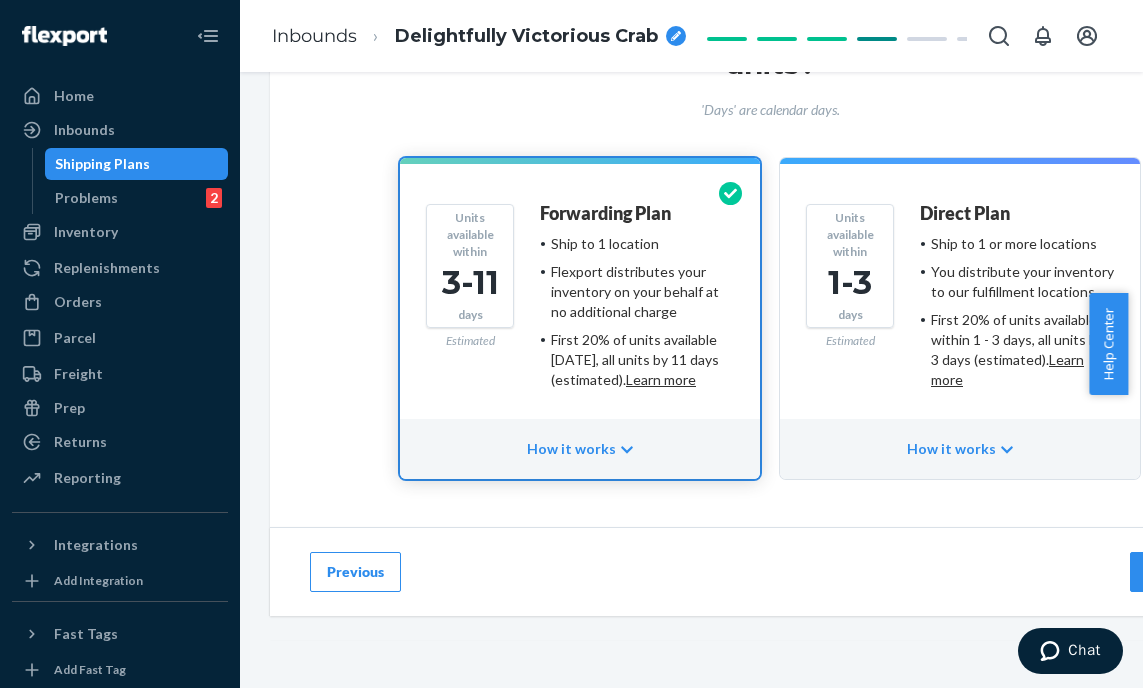 scroll, scrollTop: 181, scrollLeft: 0, axis: vertical 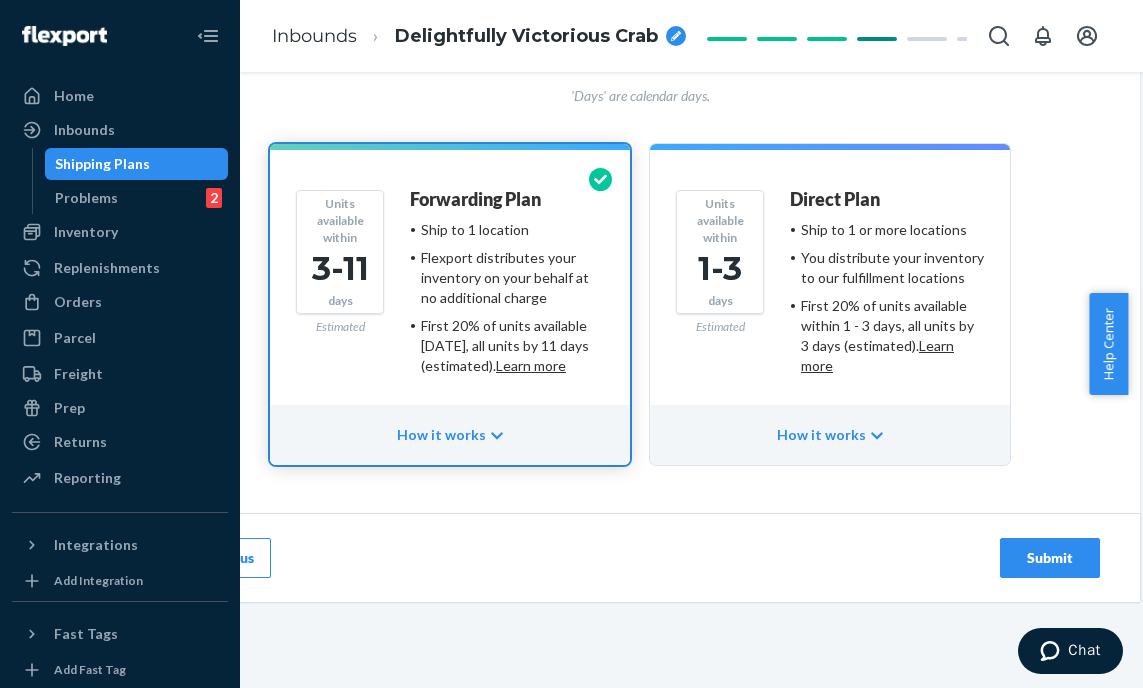 click on "Submit" at bounding box center [1050, 558] 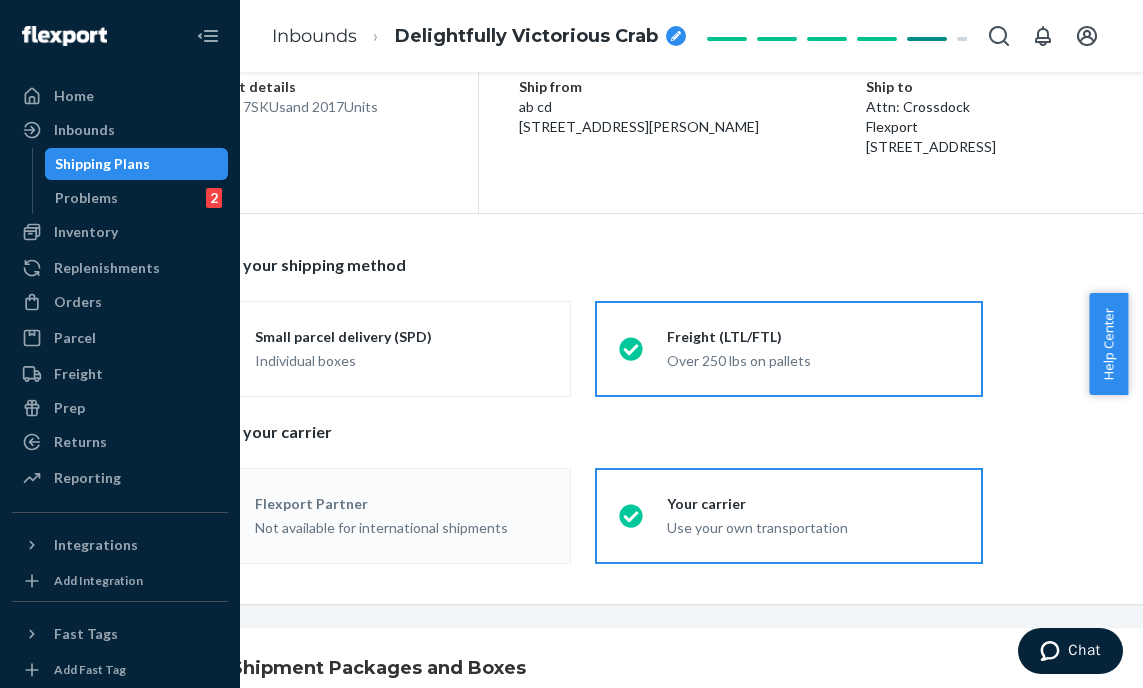 scroll, scrollTop: 0, scrollLeft: 0, axis: both 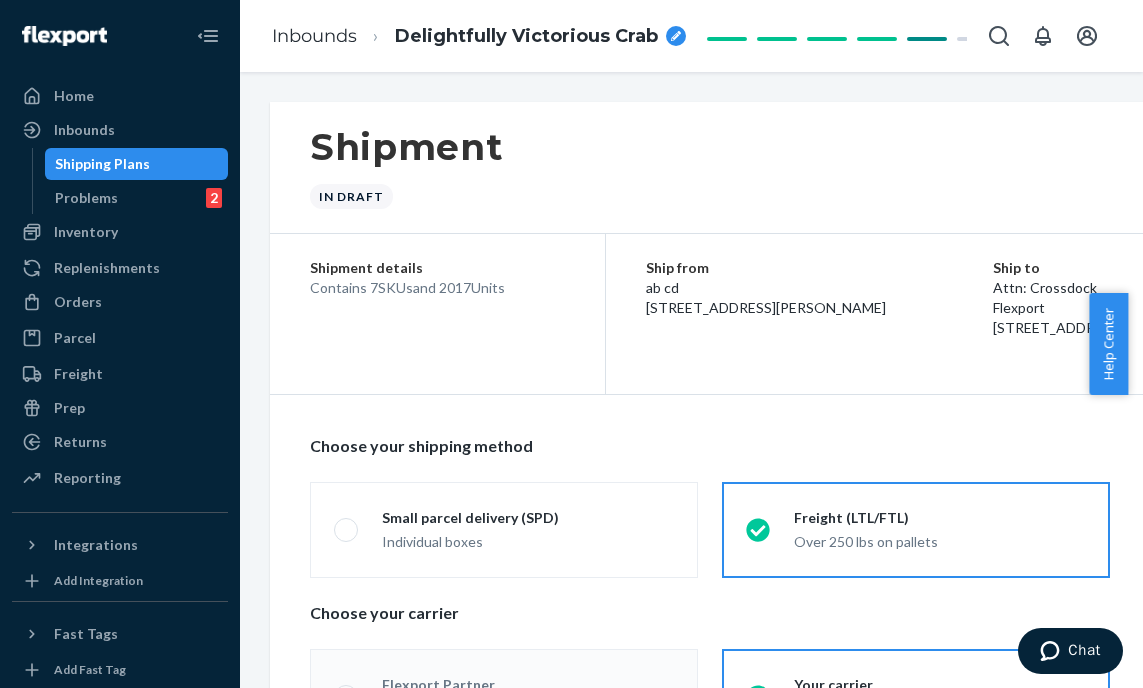 radio on "true" 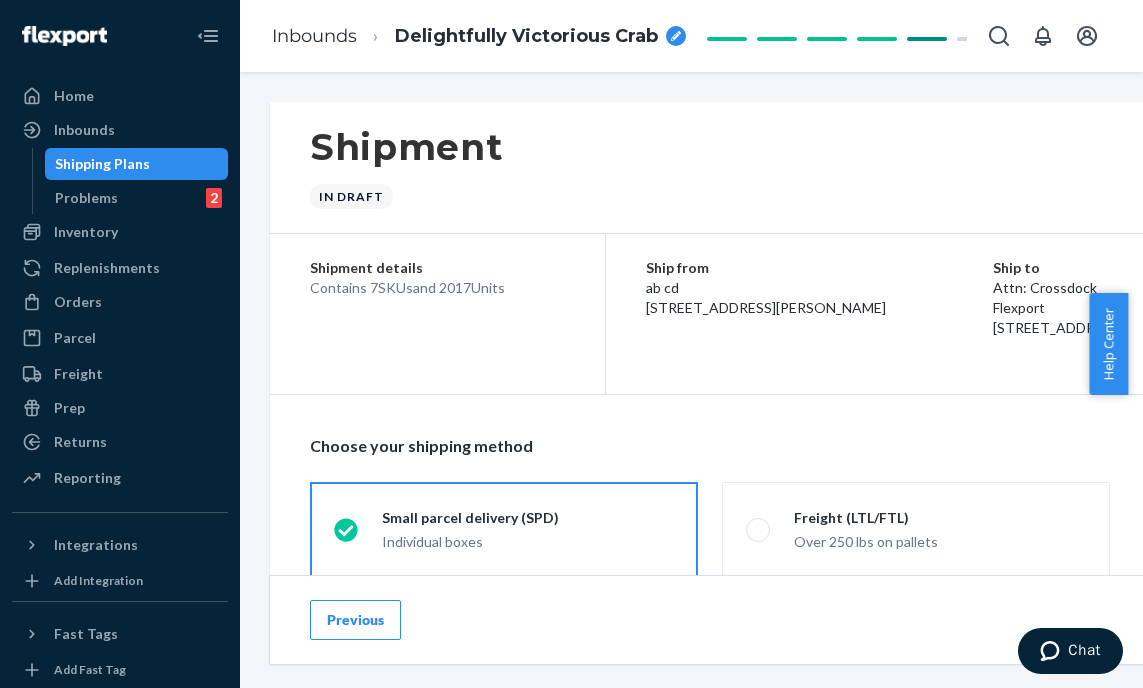click on "Delightfully Victorious Crab" at bounding box center [526, 37] 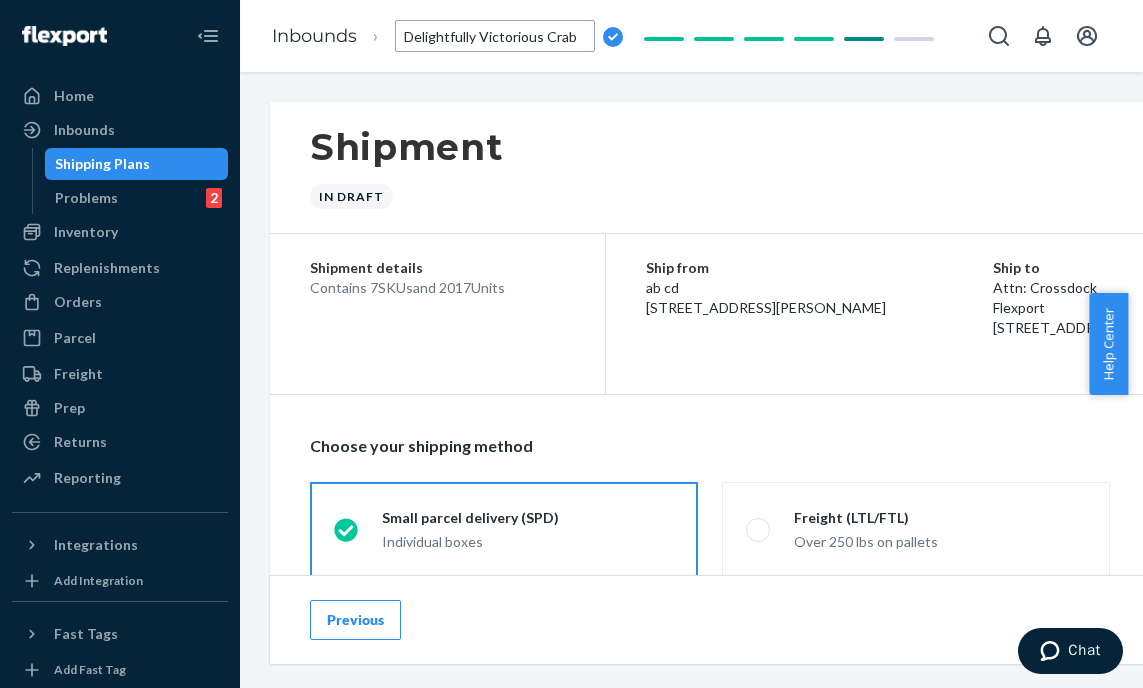 click on "Delightfully Victorious Crab" at bounding box center (495, 36) 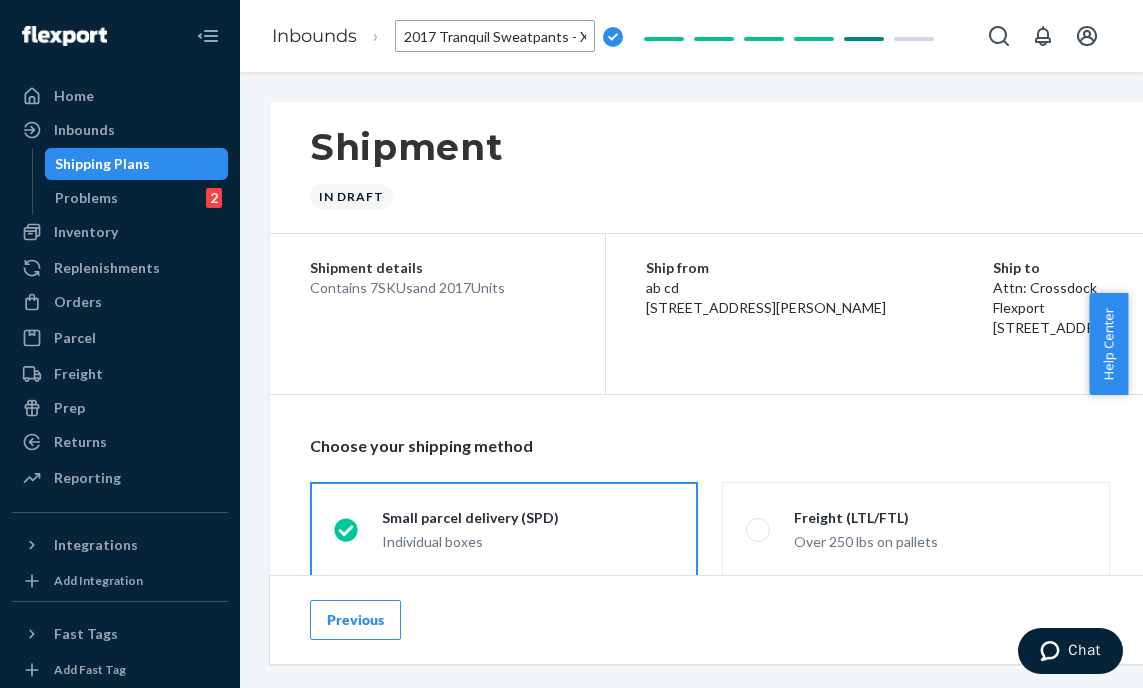 scroll, scrollTop: 0, scrollLeft: 249, axis: horizontal 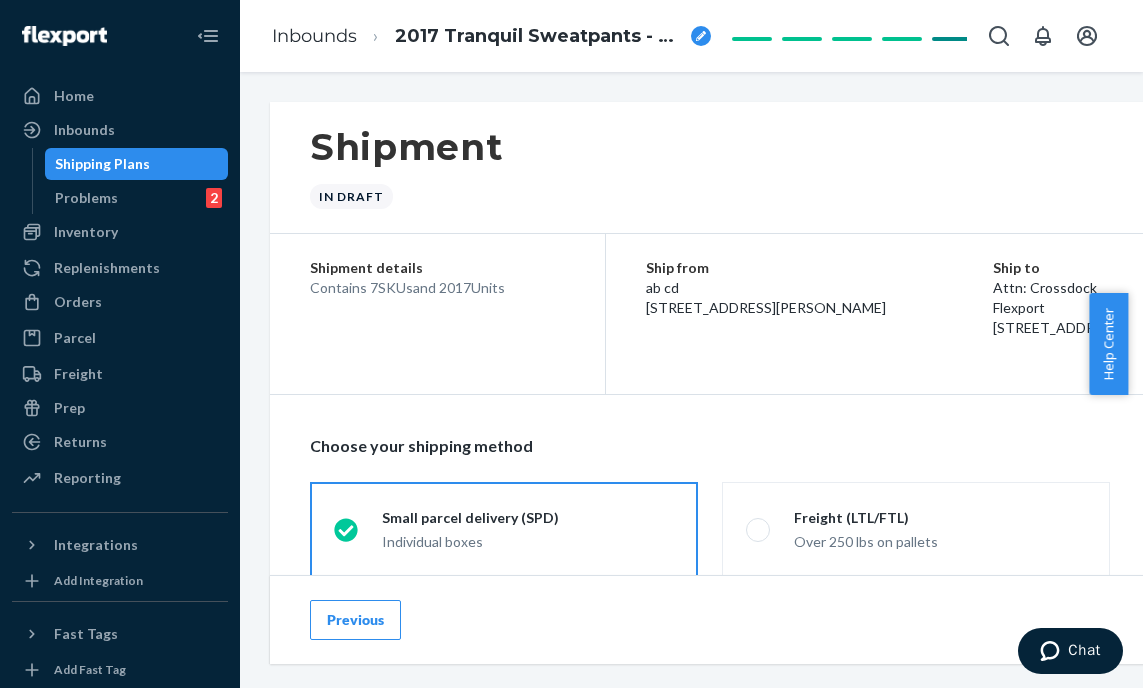 click on "Shipment In draft" at bounding box center (770, 168) 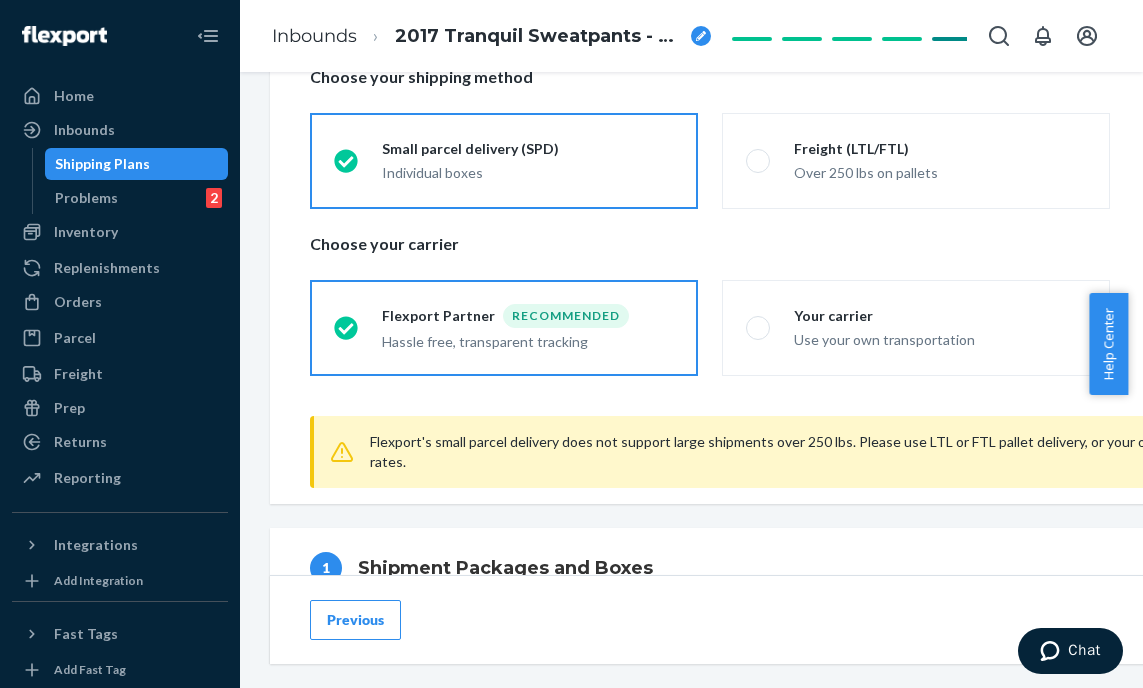 scroll, scrollTop: 487, scrollLeft: 0, axis: vertical 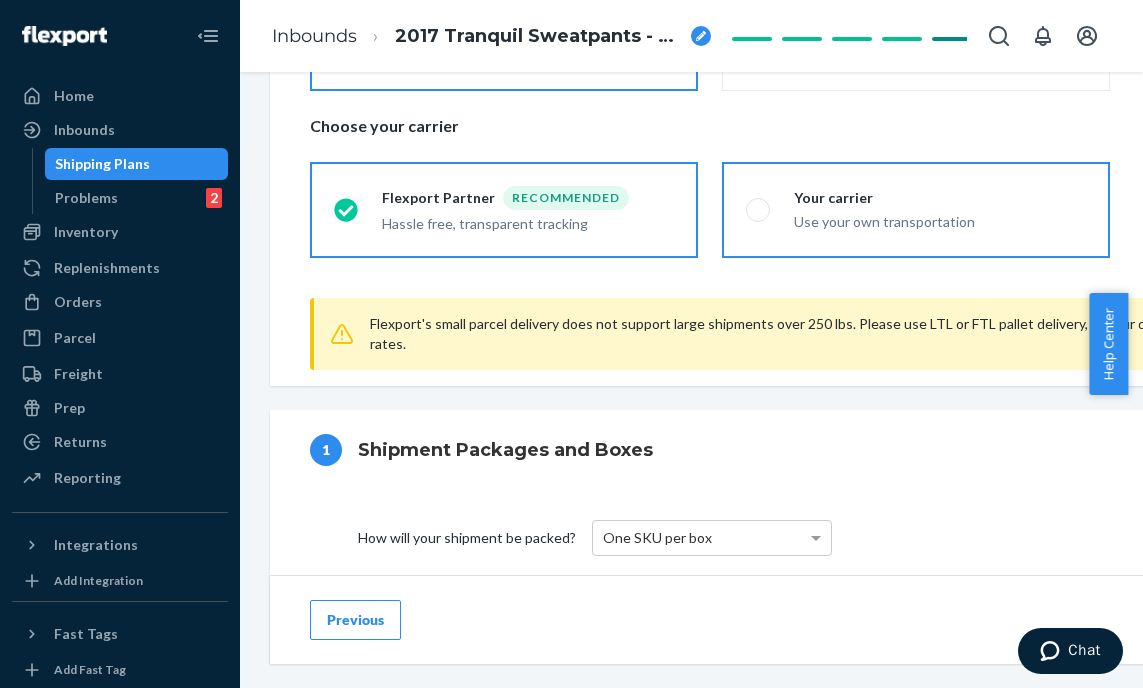 click at bounding box center (758, 210) 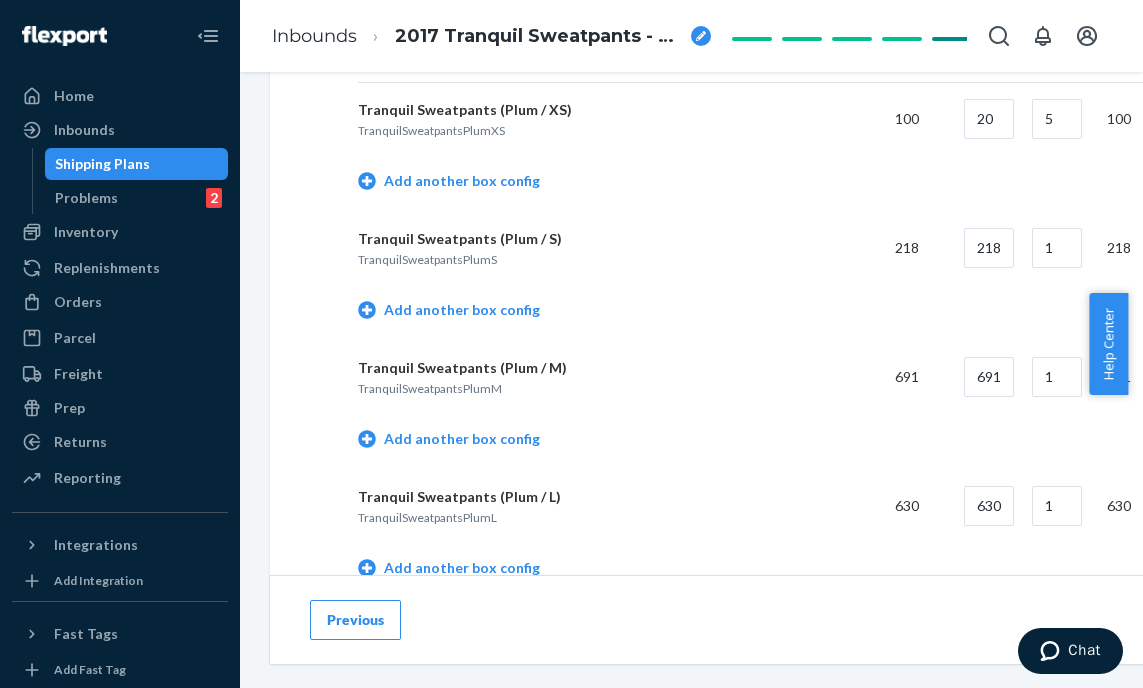 scroll, scrollTop: 1039, scrollLeft: 0, axis: vertical 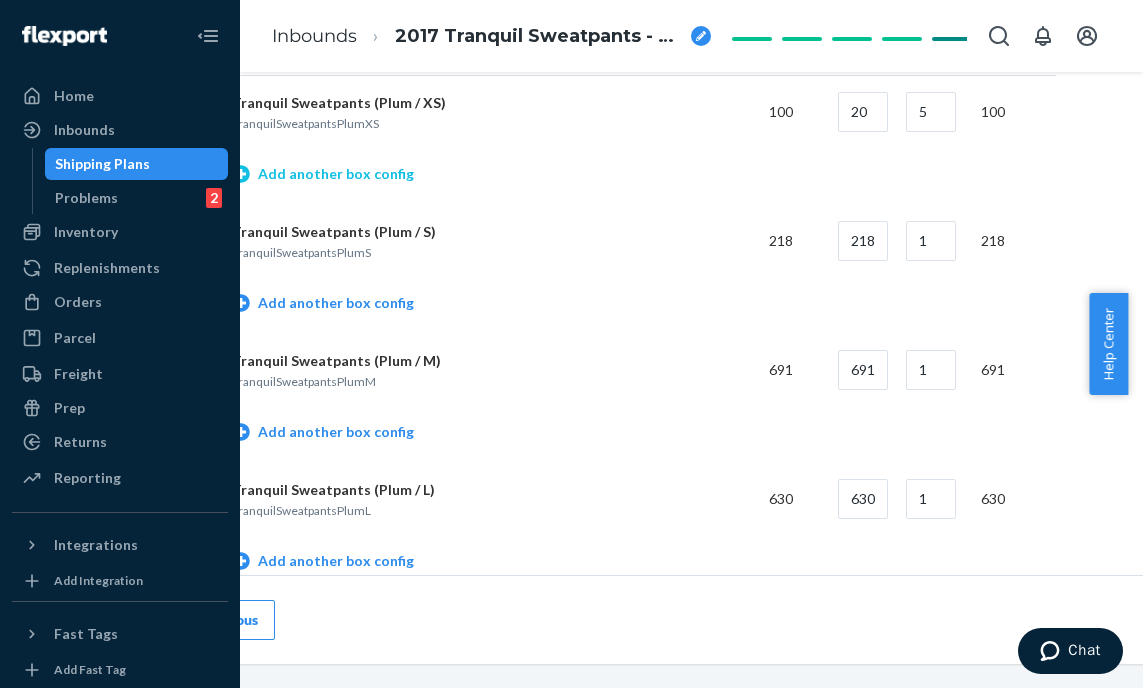 click on "Add another box config" at bounding box center [323, 174] 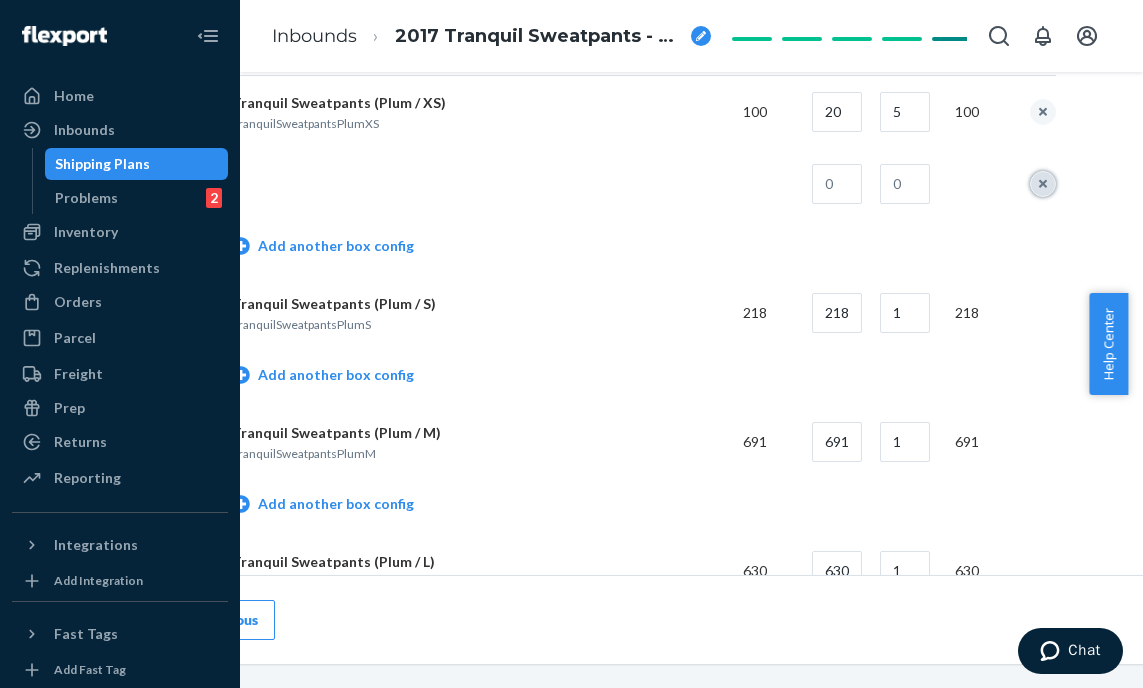 click at bounding box center (1043, 184) 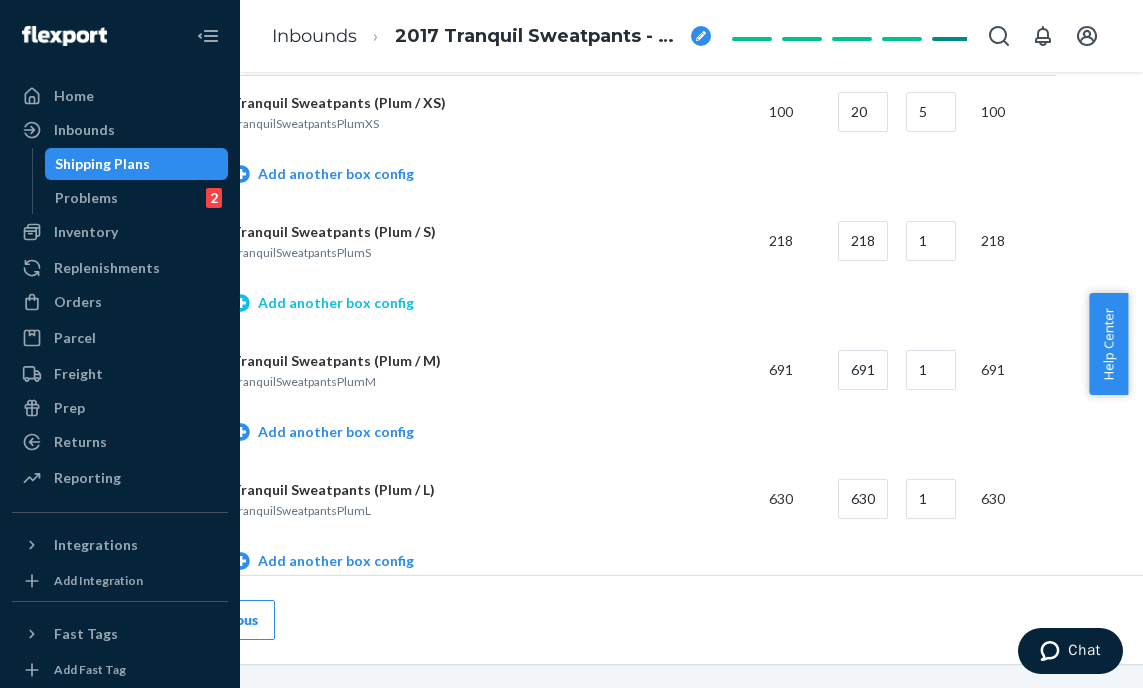 click on "Add another box config" at bounding box center [323, 303] 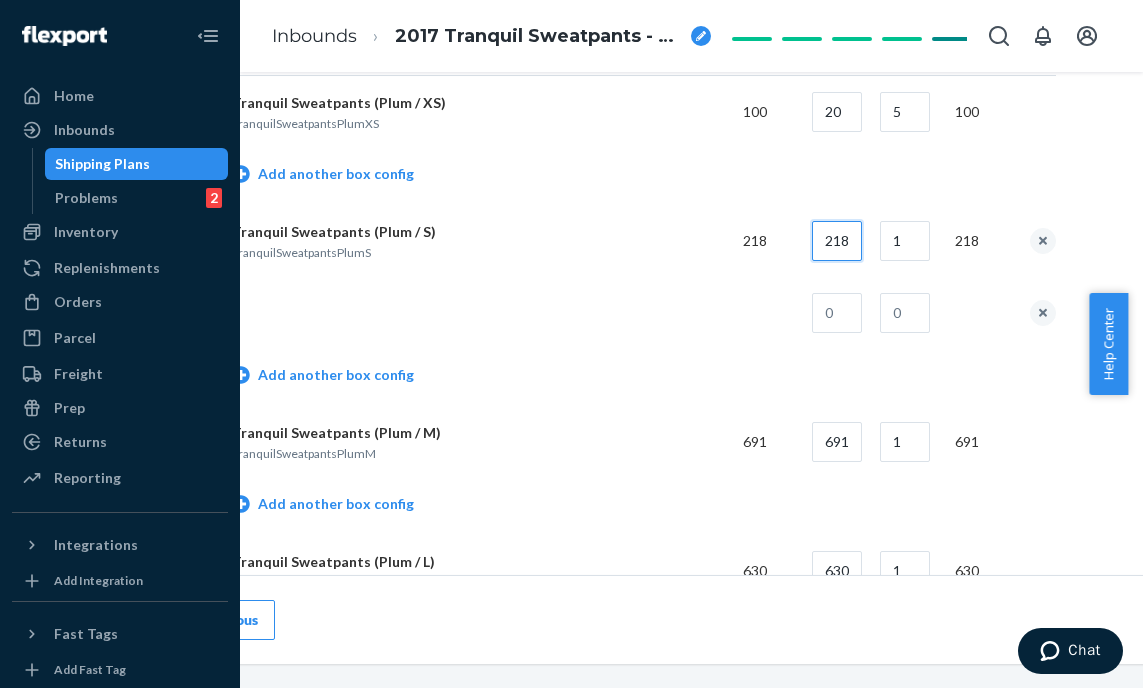 click on "218" at bounding box center [837, 241] 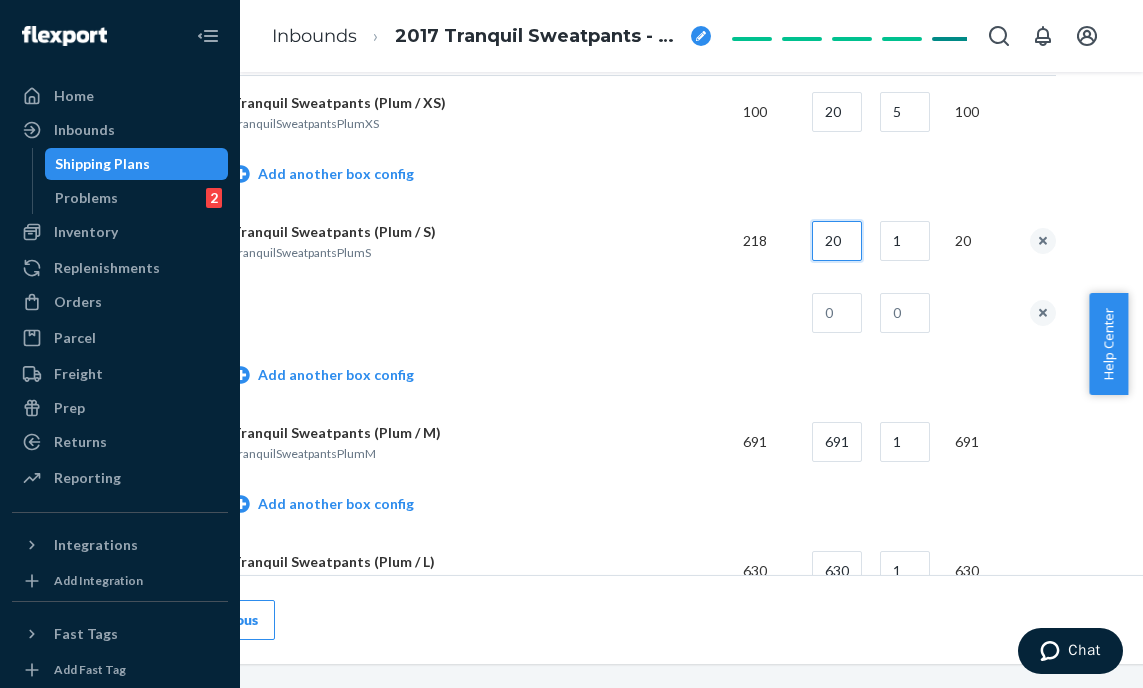 type on "20" 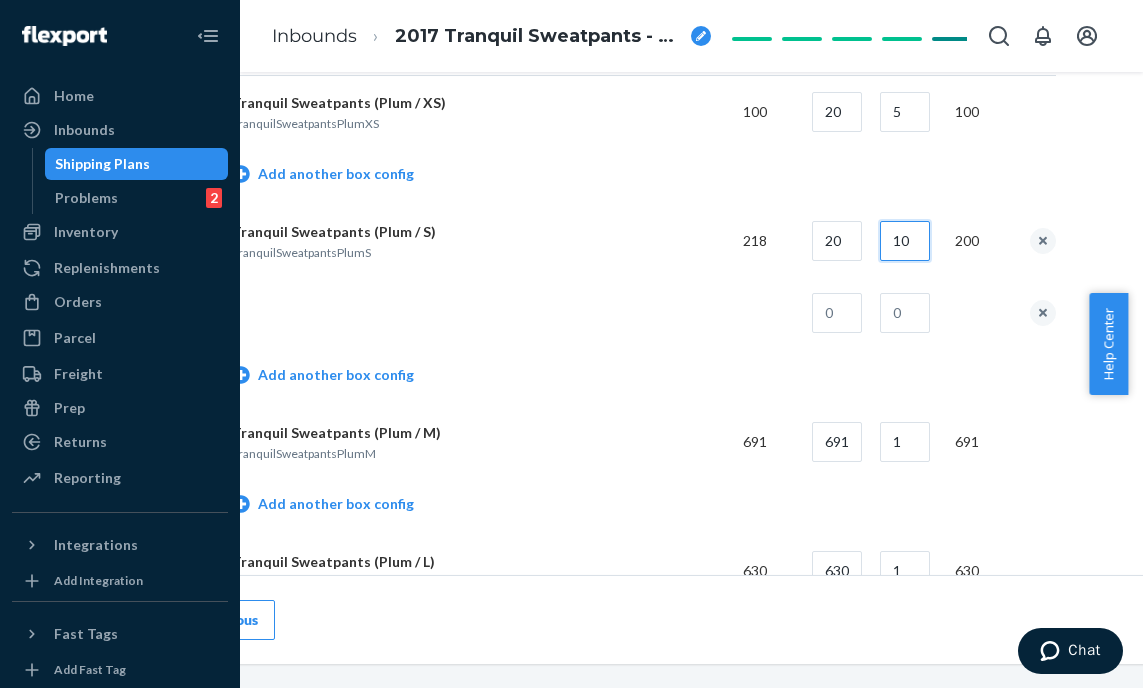 type on "10" 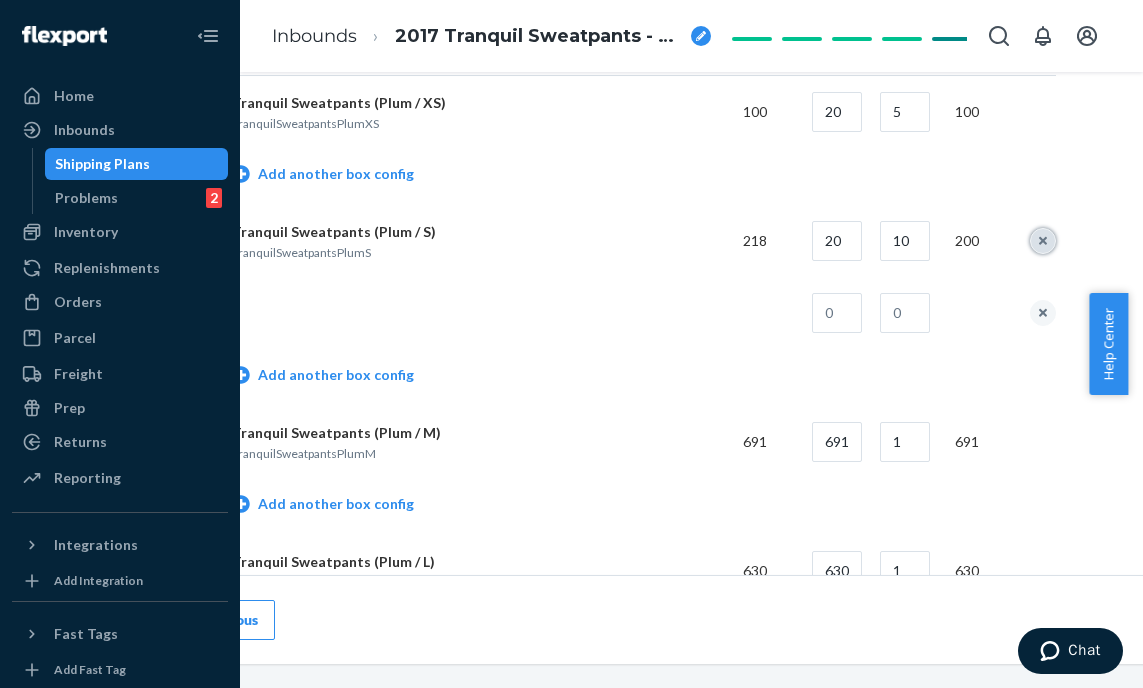 type 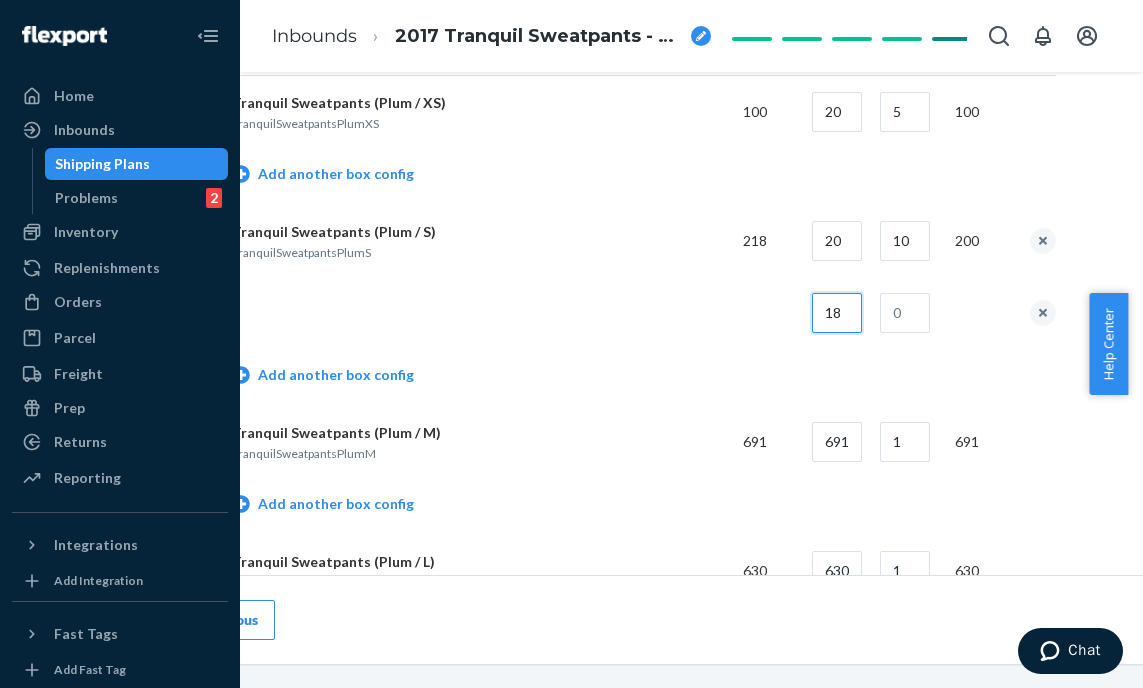 scroll, scrollTop: 0, scrollLeft: 0, axis: both 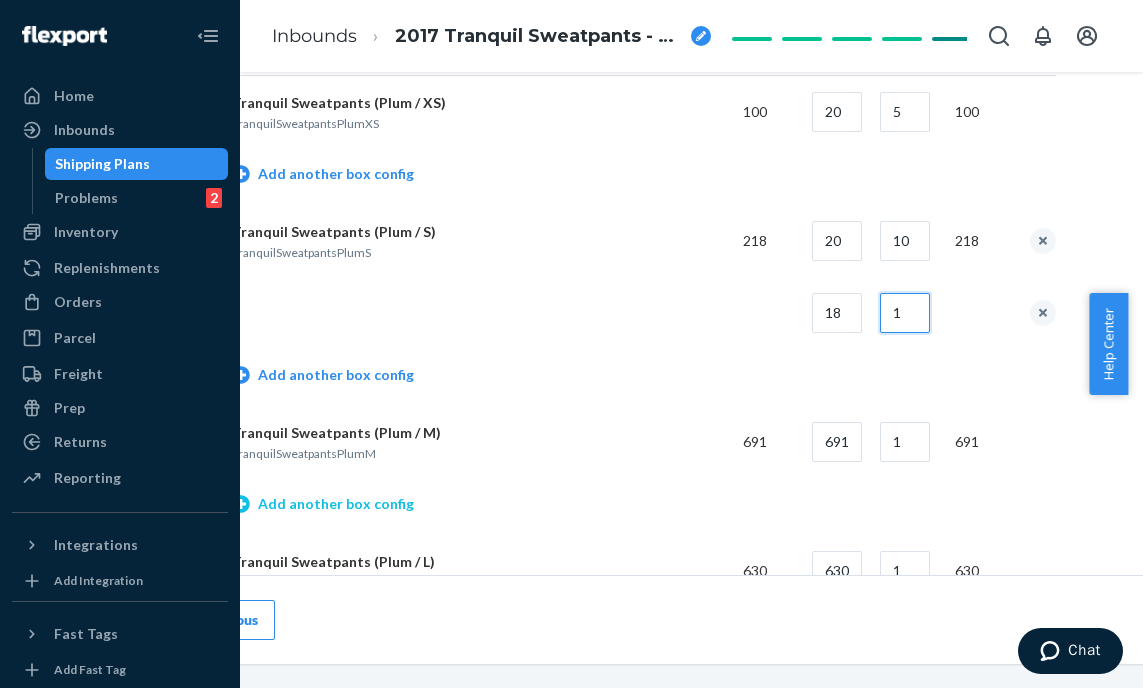 type on "1" 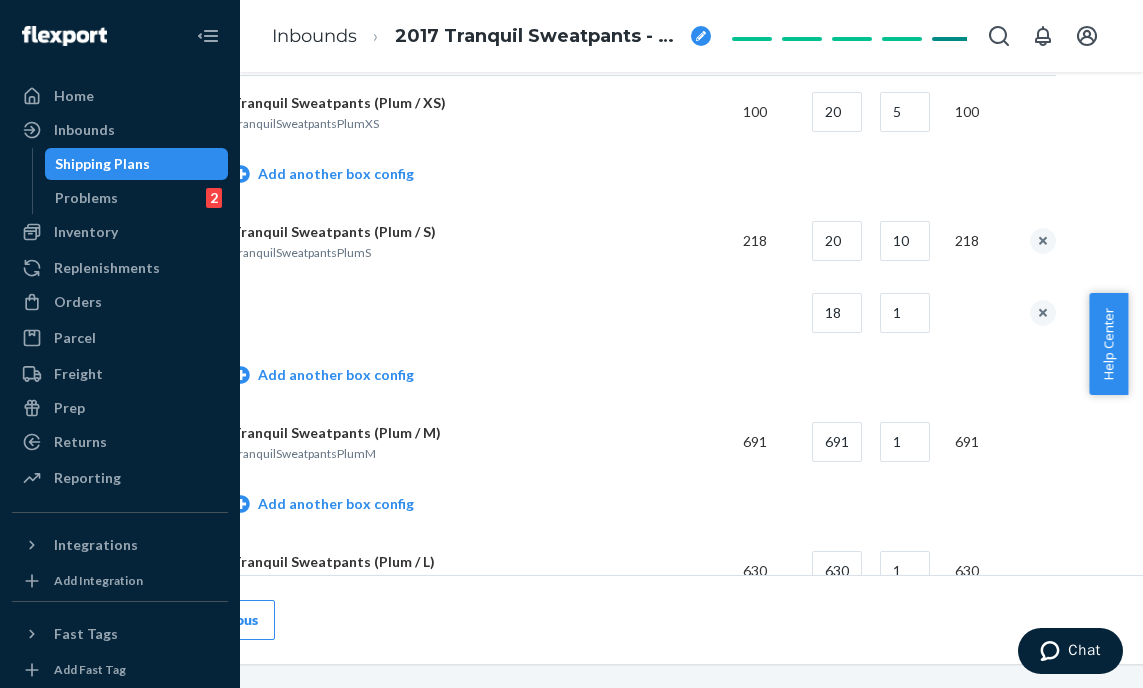 drag, startPoint x: 377, startPoint y: 498, endPoint x: 567, endPoint y: 432, distance: 201.13676 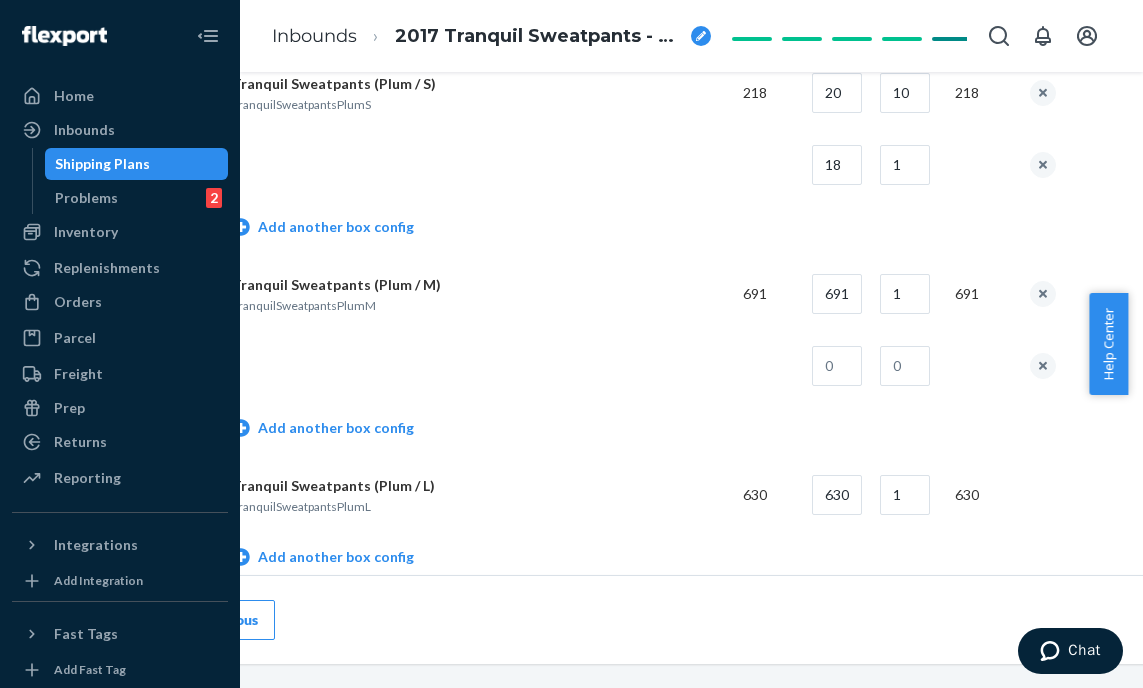 scroll, scrollTop: 1223, scrollLeft: 126, axis: both 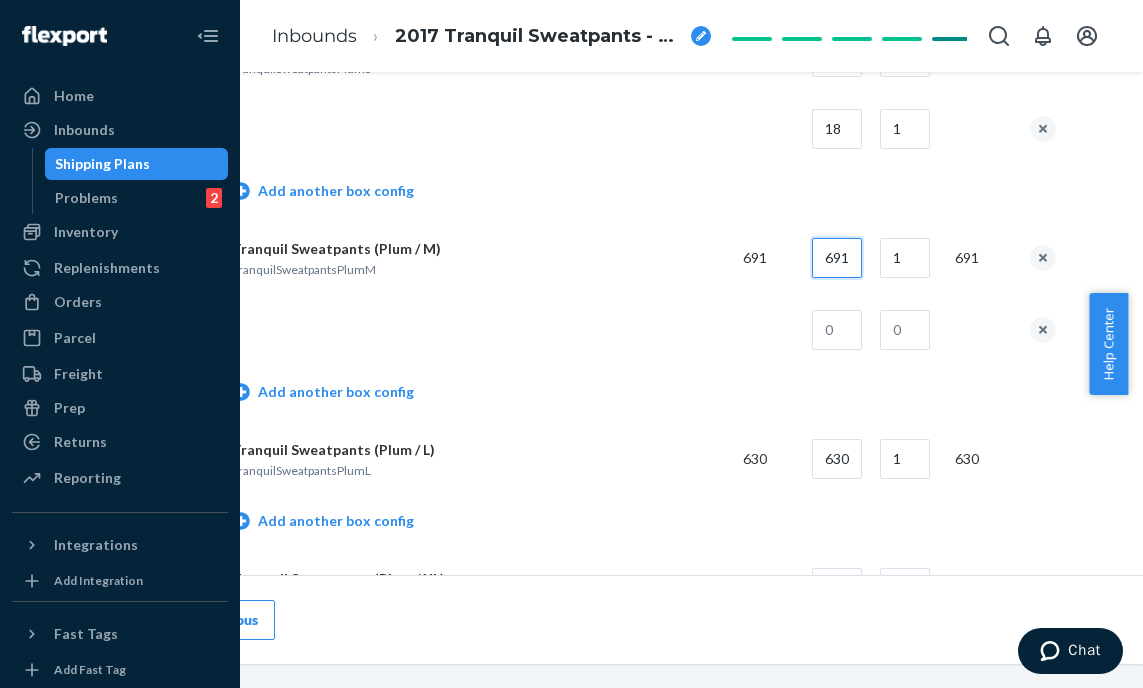 click on "691" at bounding box center (837, 258) 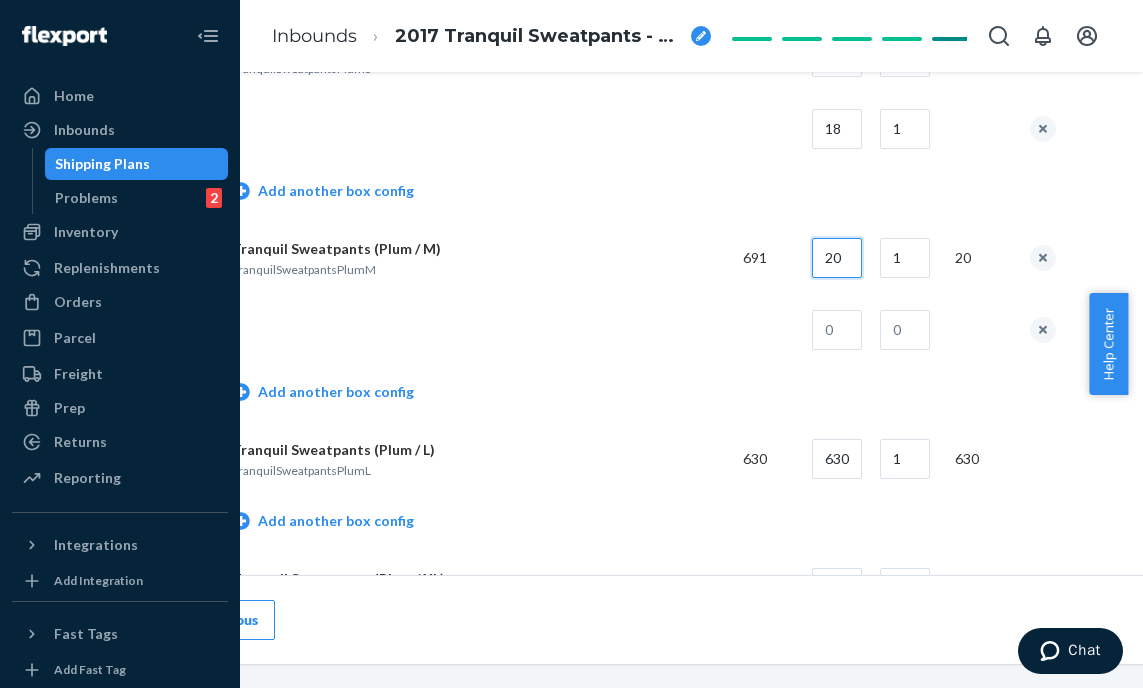 type on "20" 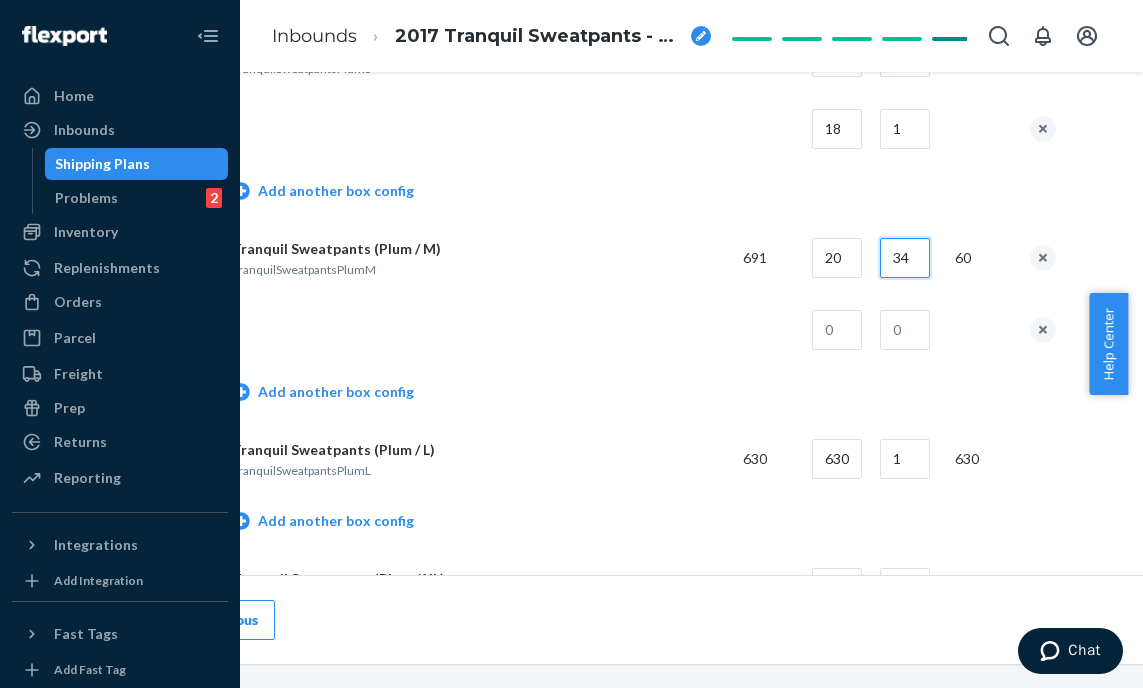 type on "34" 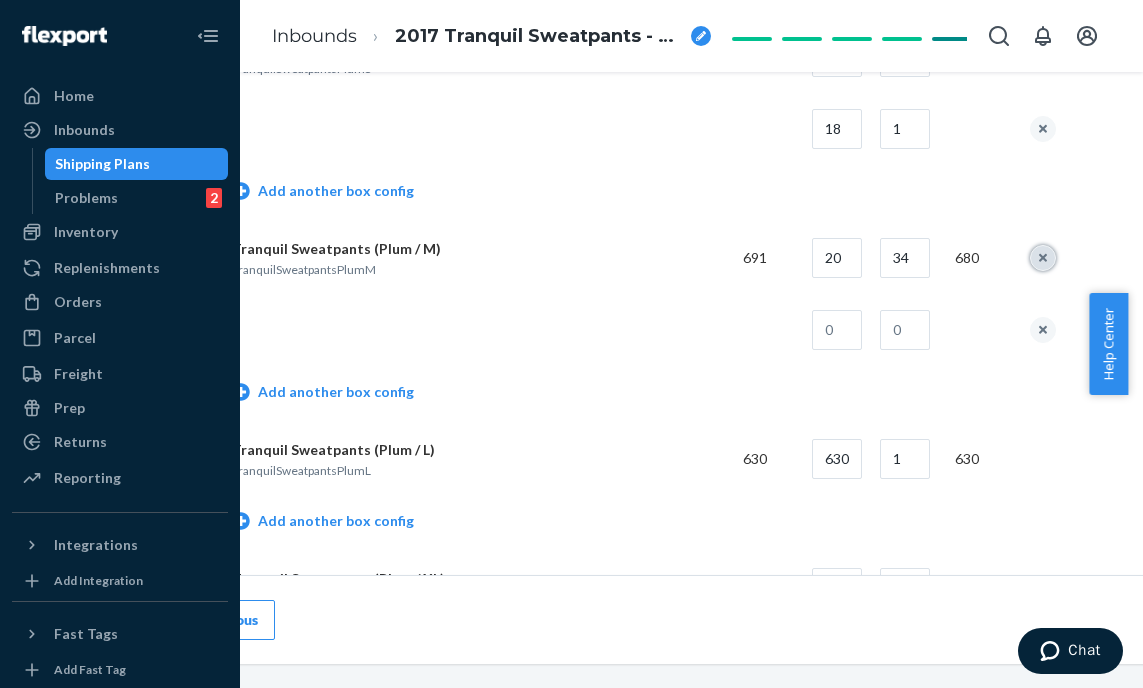 type 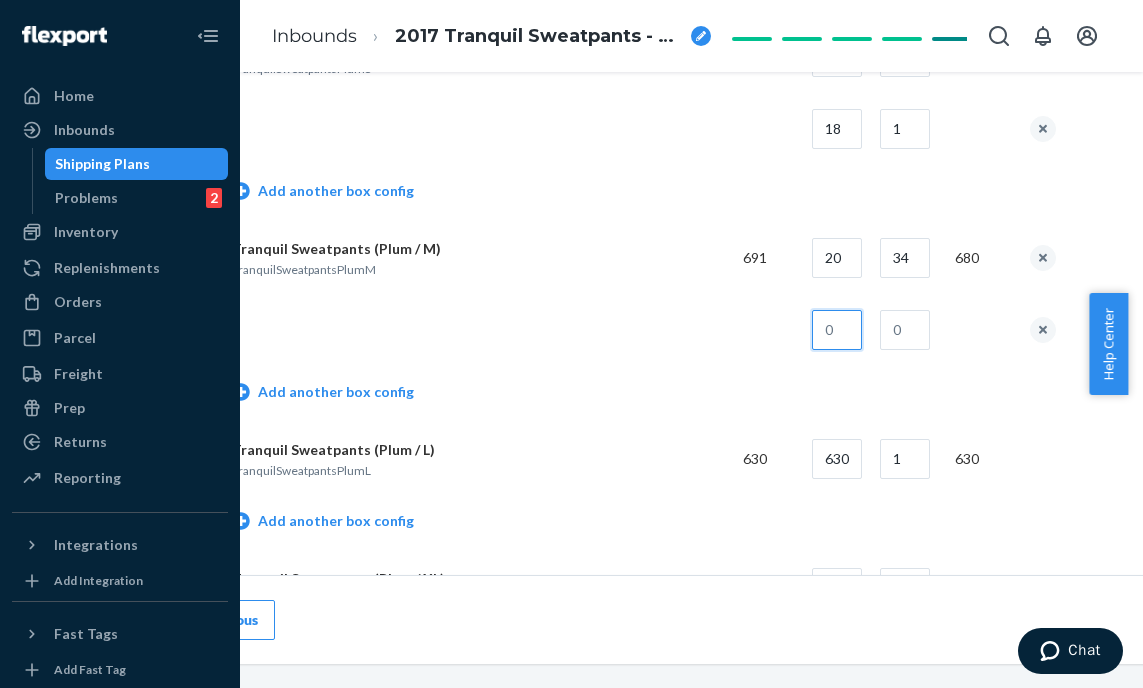 click at bounding box center (837, 330) 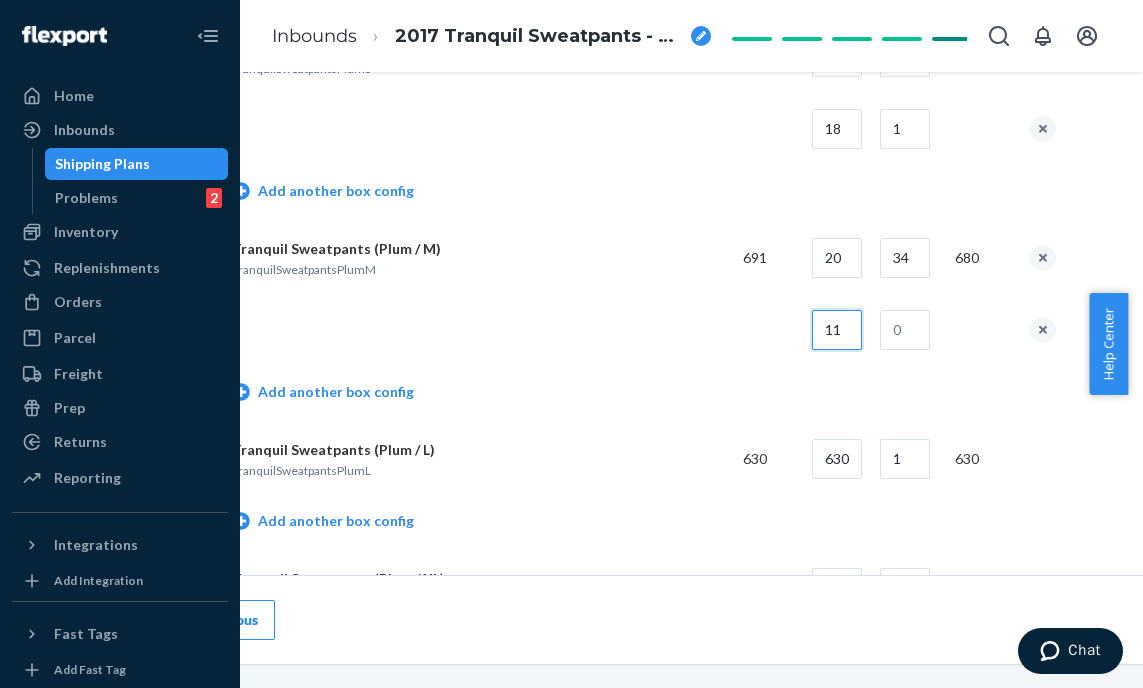 type on "11" 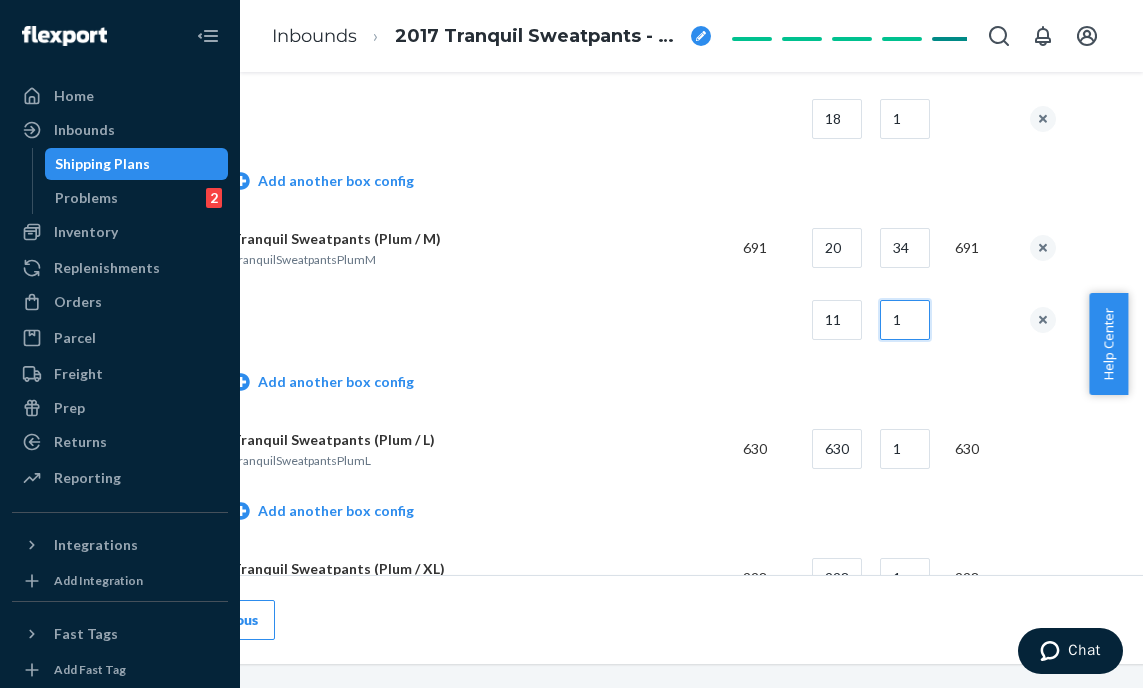 scroll, scrollTop: 1252, scrollLeft: 126, axis: both 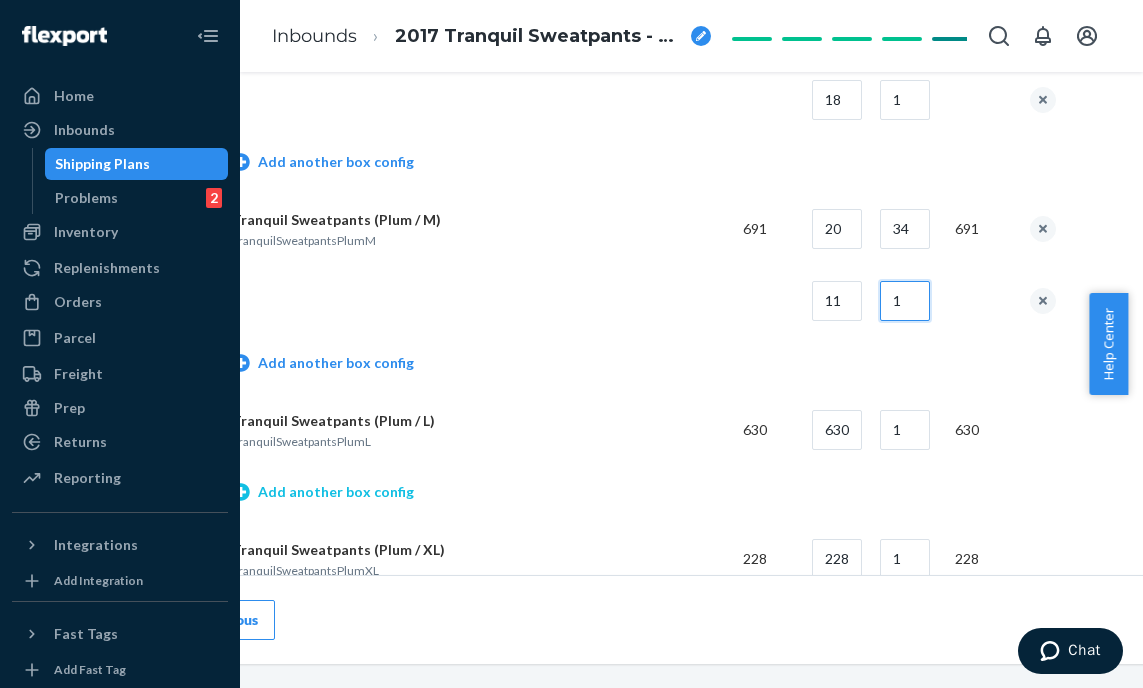 type on "1" 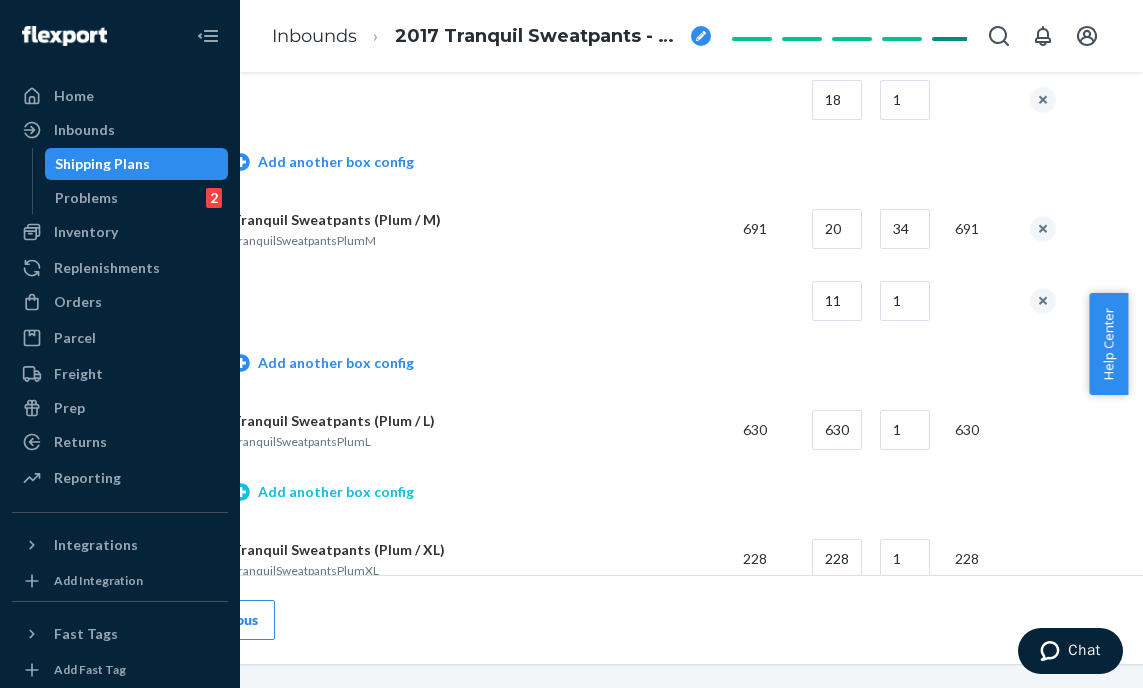 click on "Add another box config" at bounding box center [323, 492] 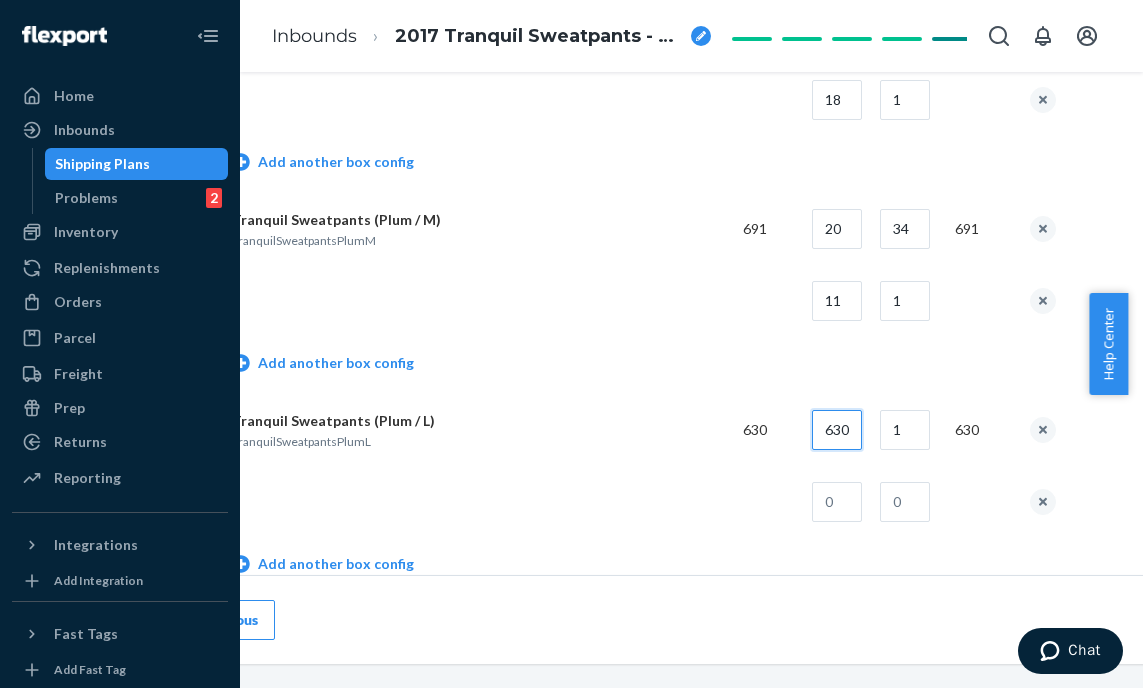 click on "630" at bounding box center [837, 430] 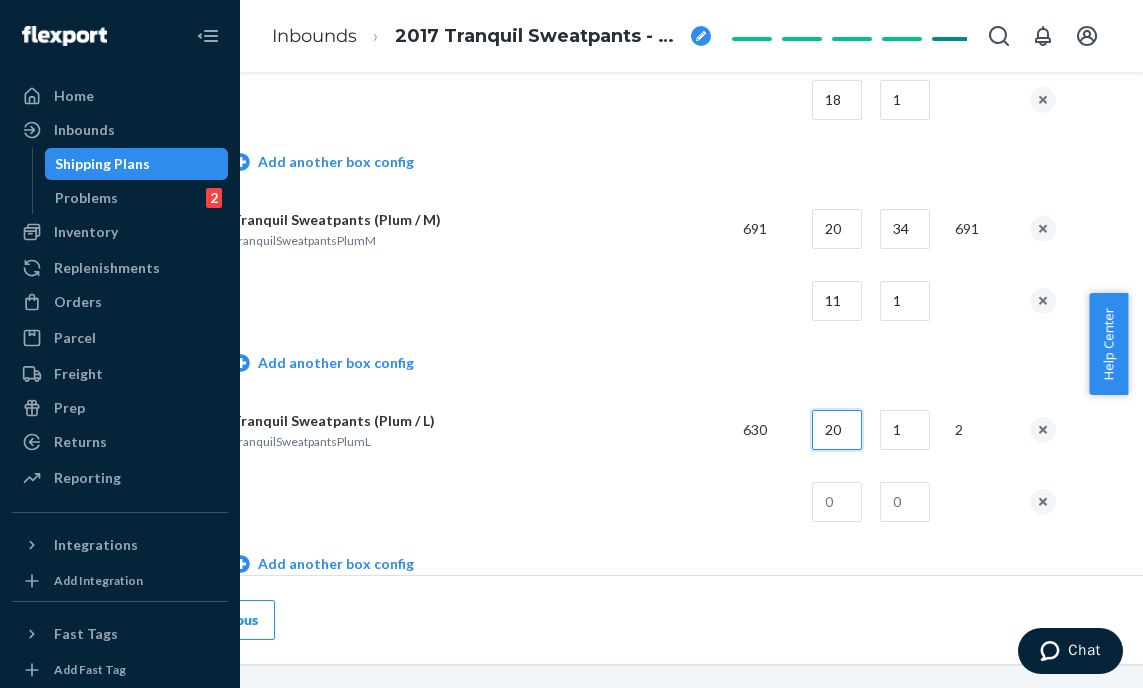 type on "20" 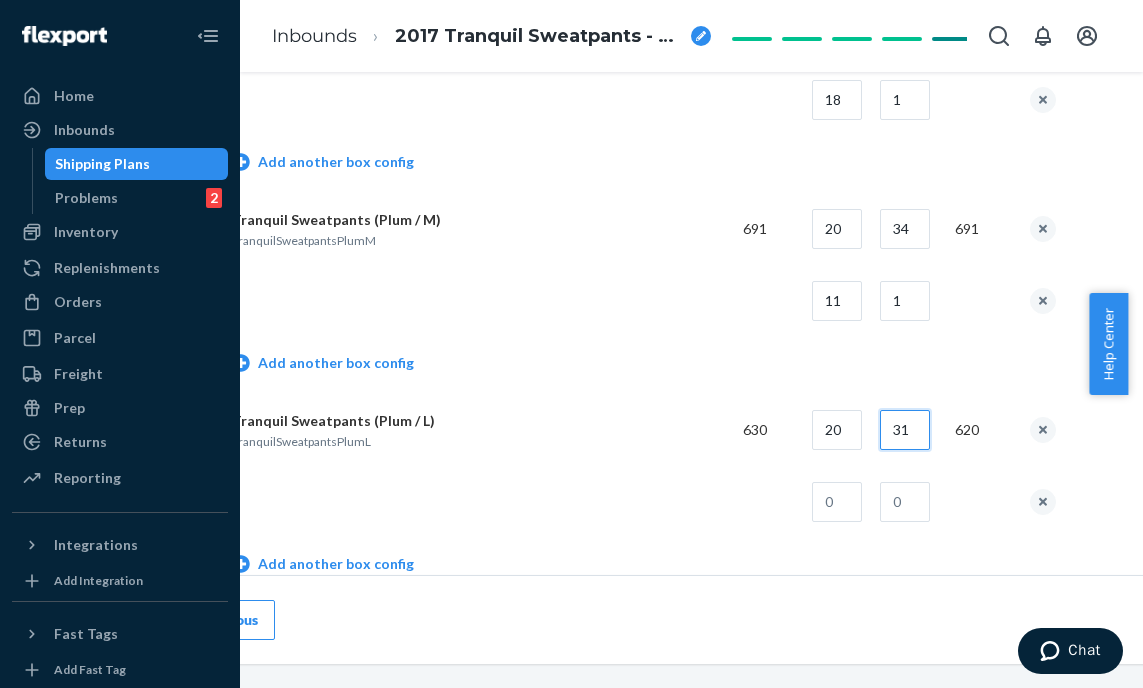 type on "31" 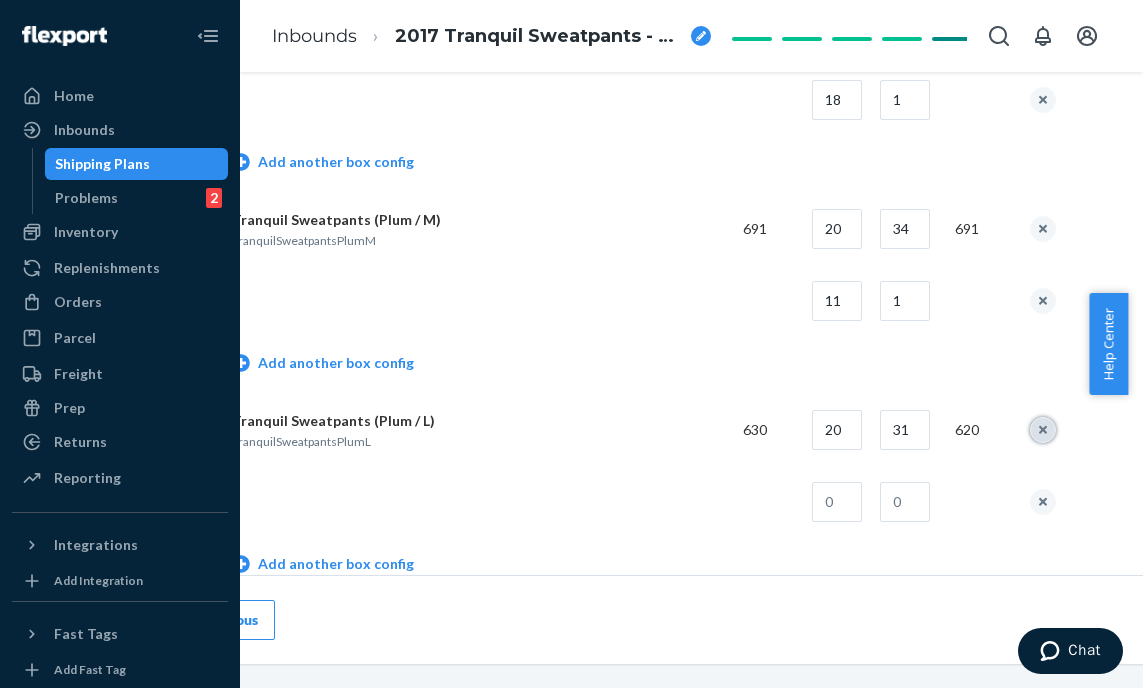 type 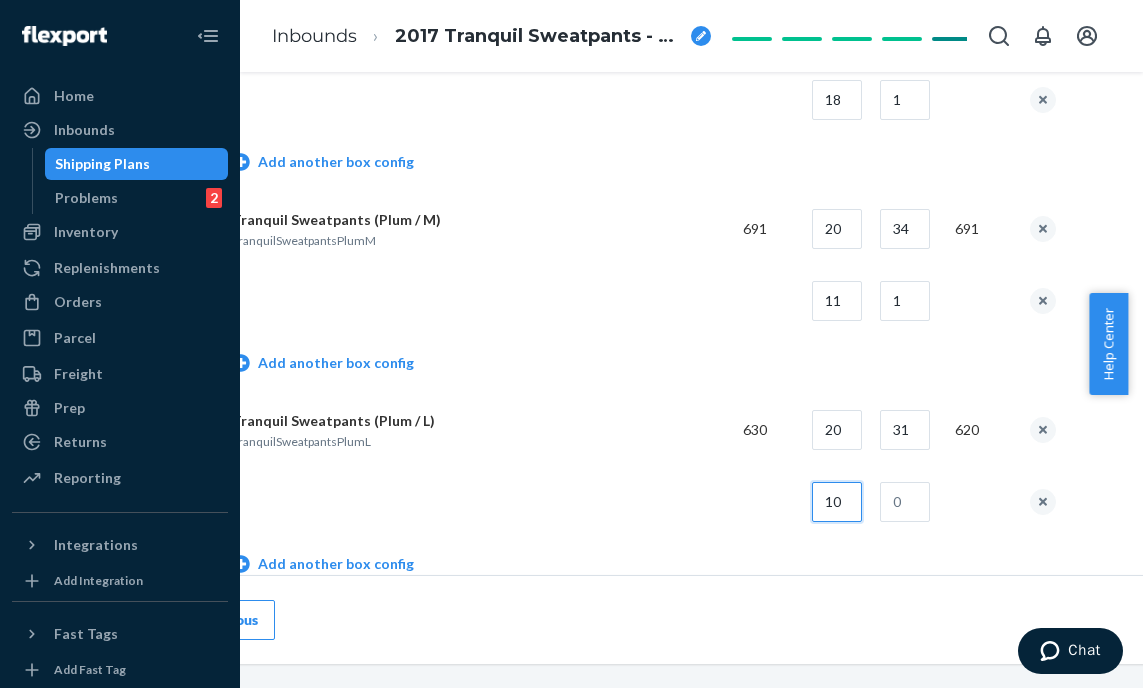 type on "10" 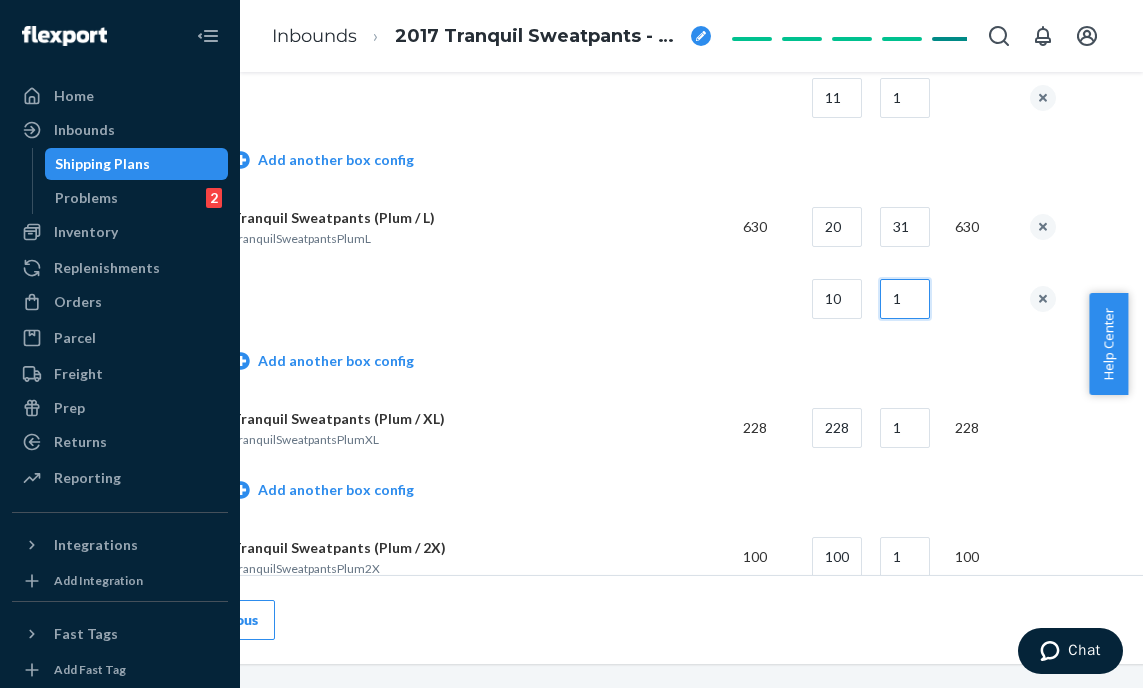 scroll, scrollTop: 1499, scrollLeft: 126, axis: both 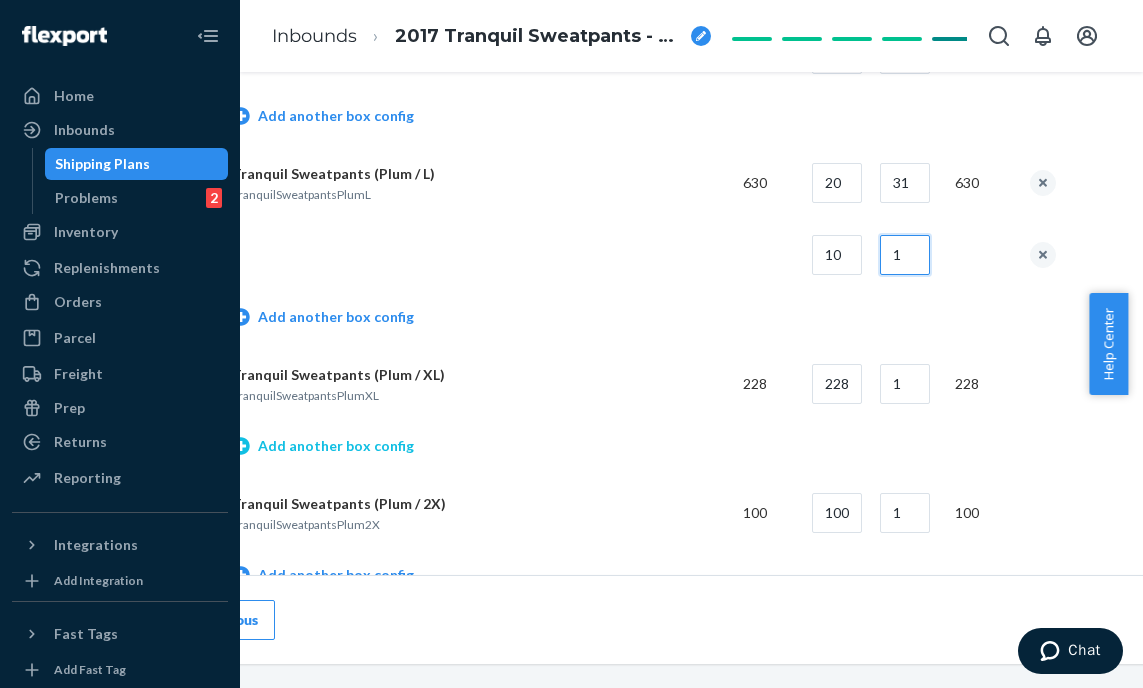 type on "1" 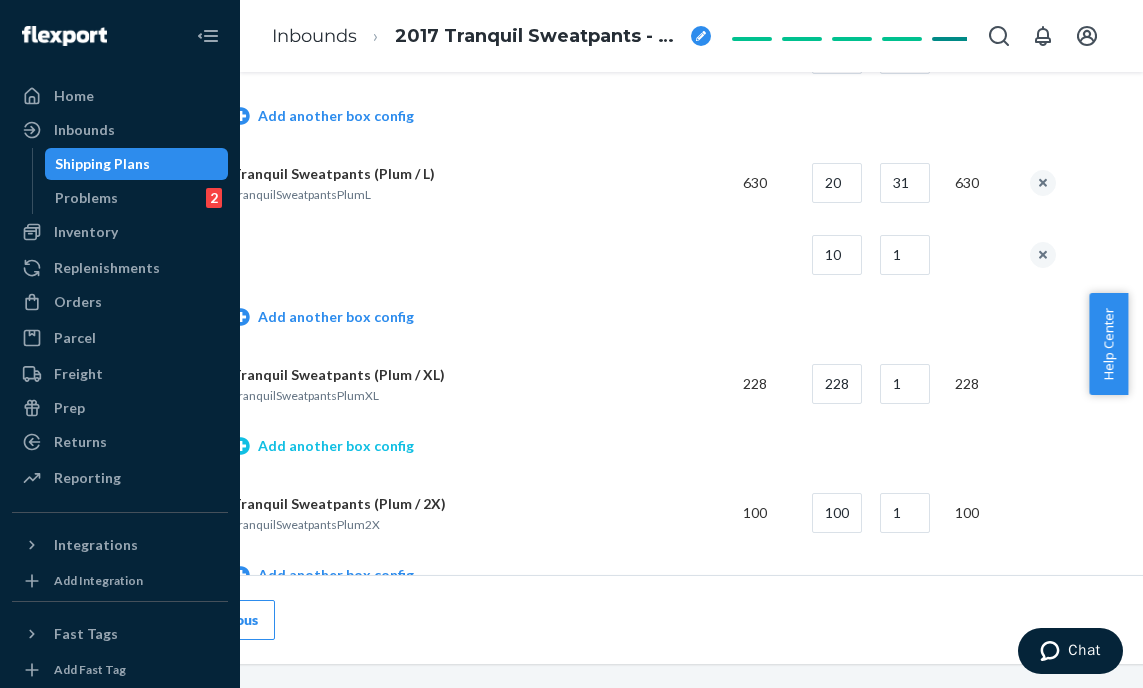 click on "Add another box config" at bounding box center (323, 446) 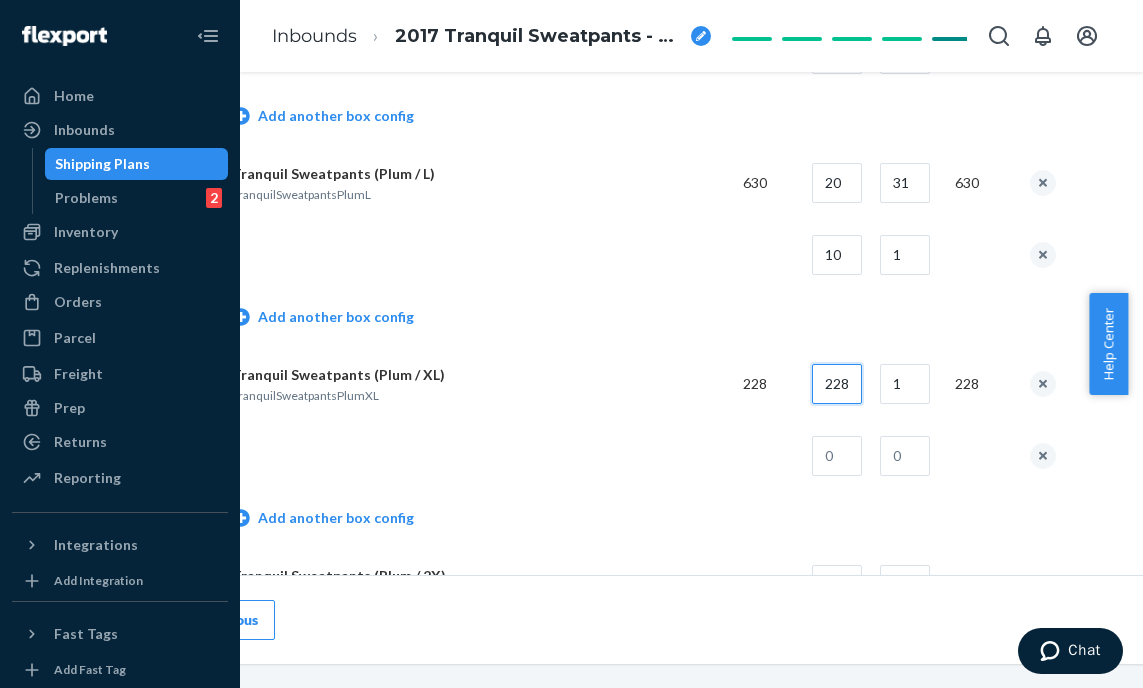 click on "228" at bounding box center (837, 384) 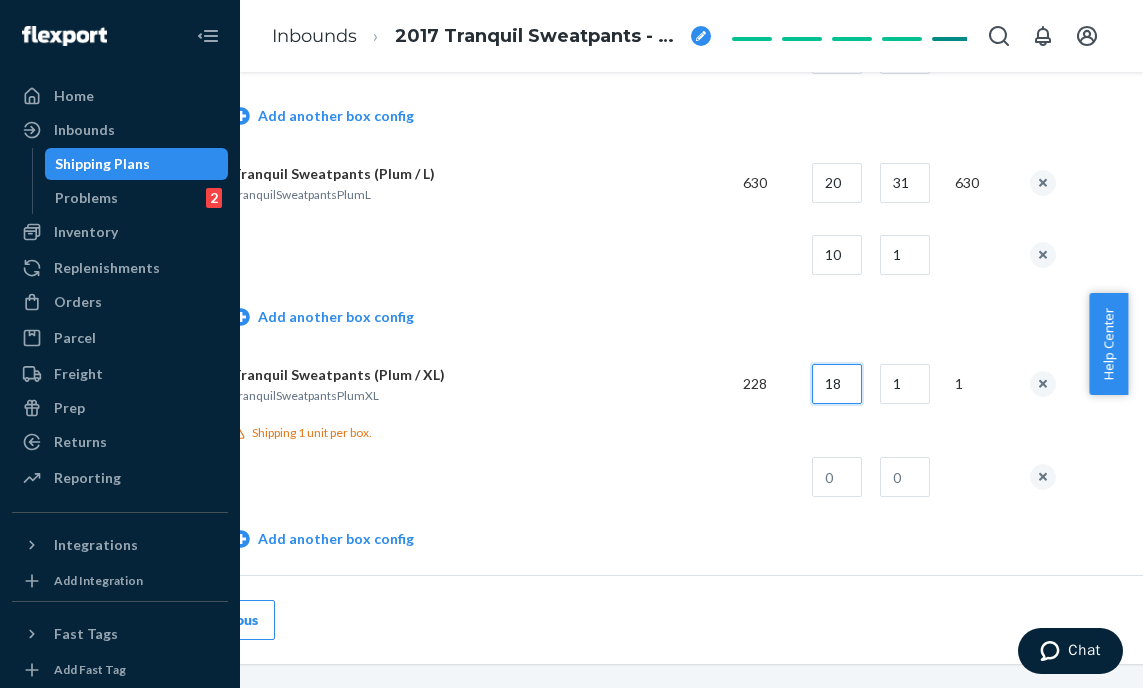 type on "18" 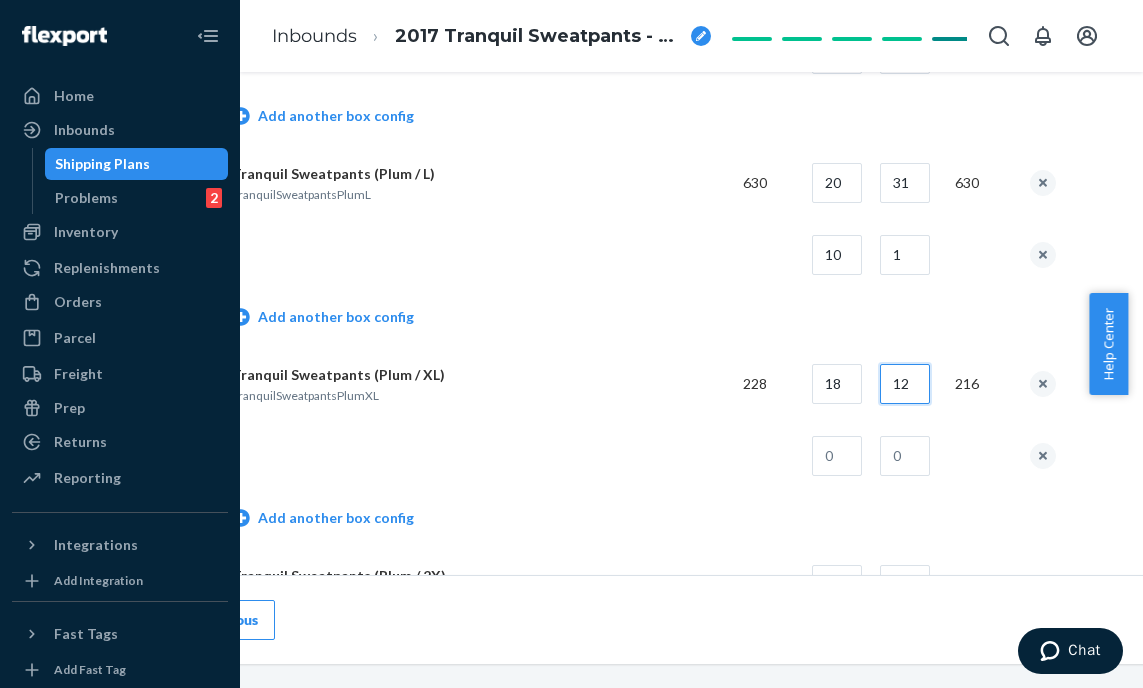 type on "12" 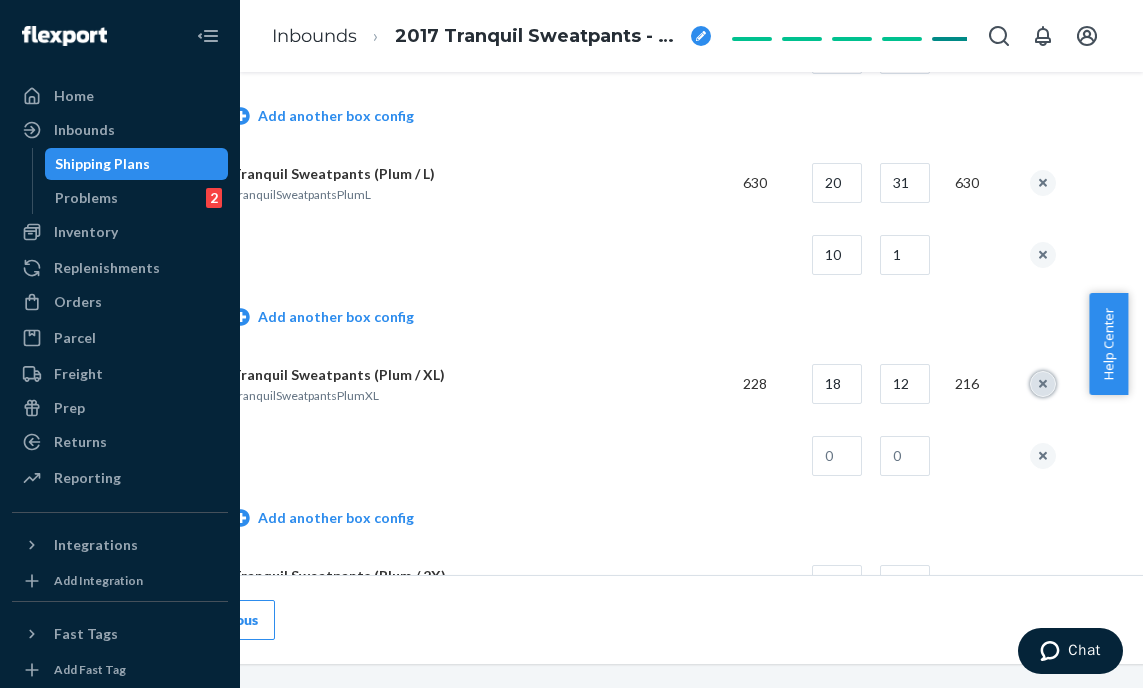 type 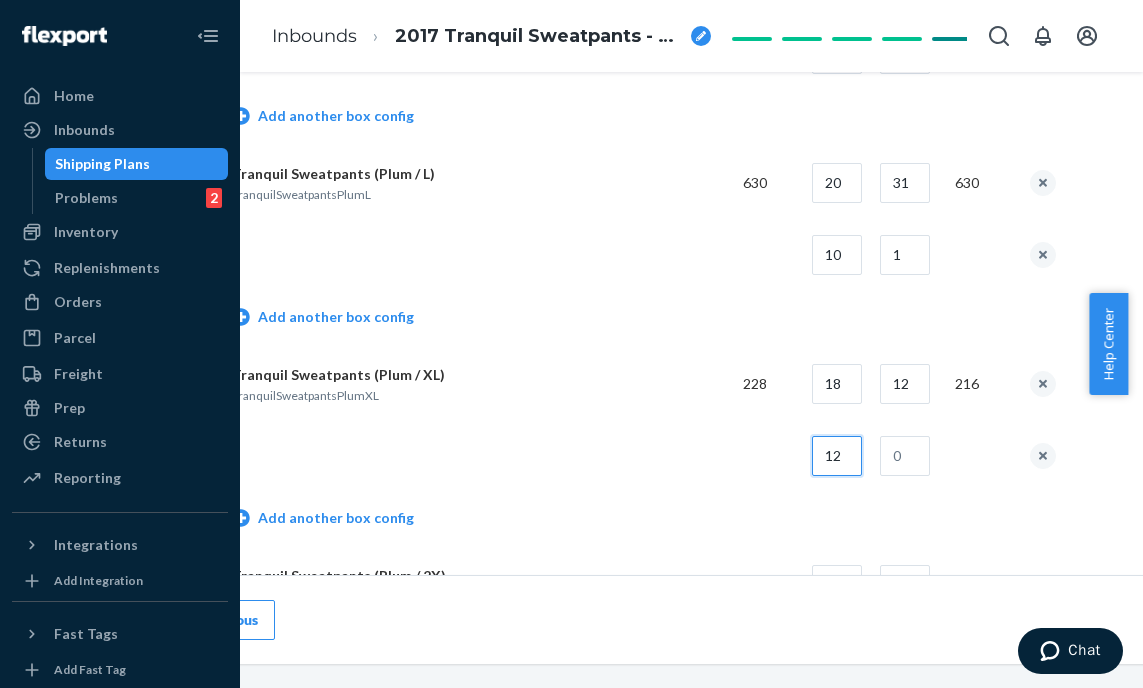 type on "12" 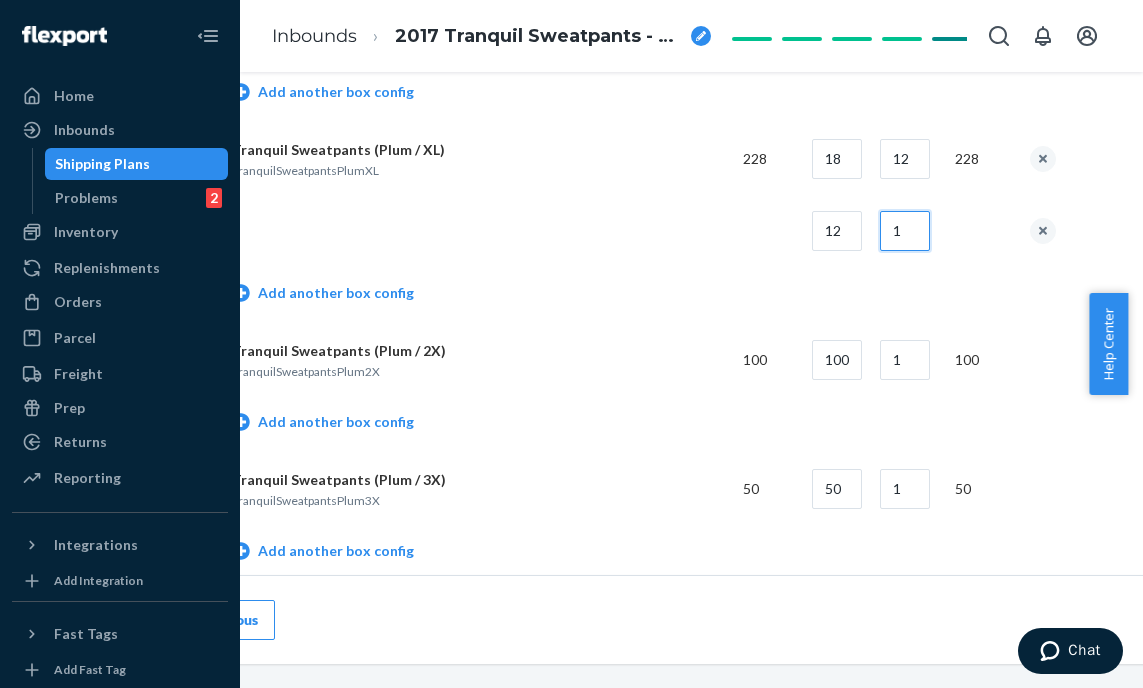 scroll, scrollTop: 1761, scrollLeft: 126, axis: both 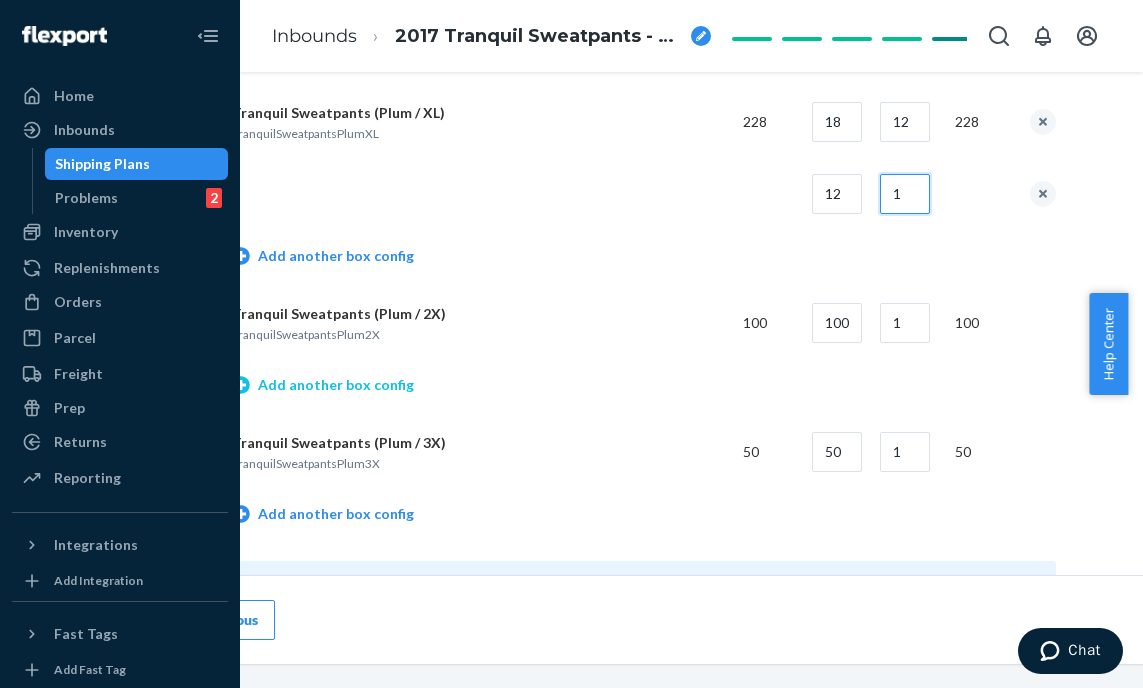 type on "1" 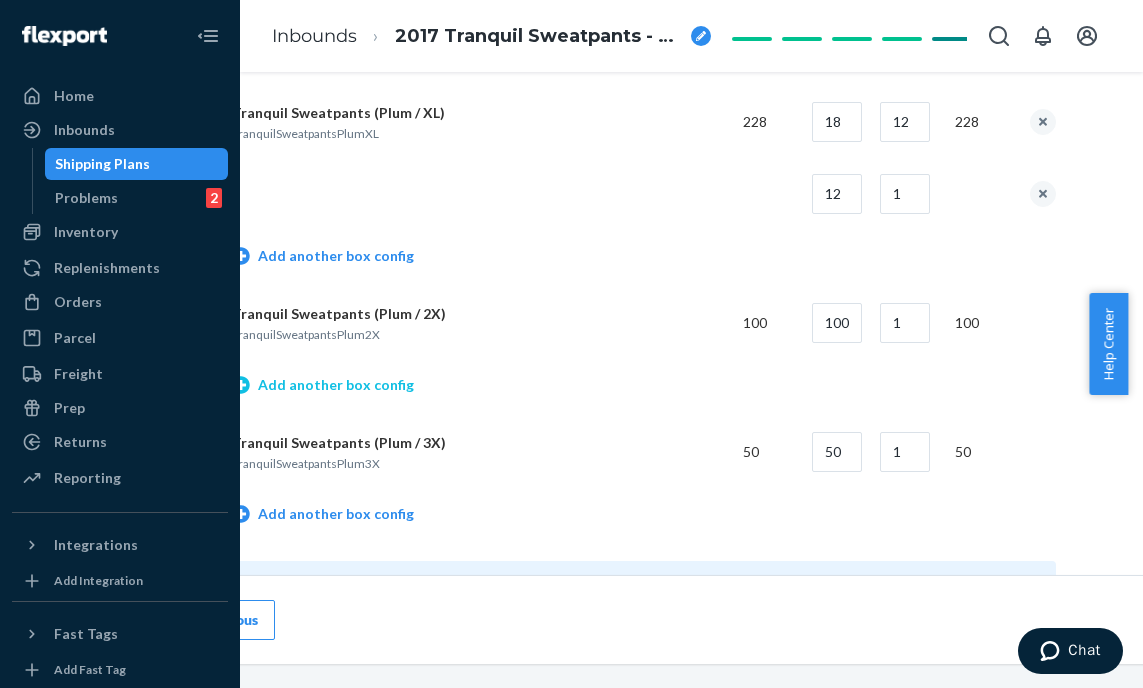 click on "Add another box config" at bounding box center [323, 385] 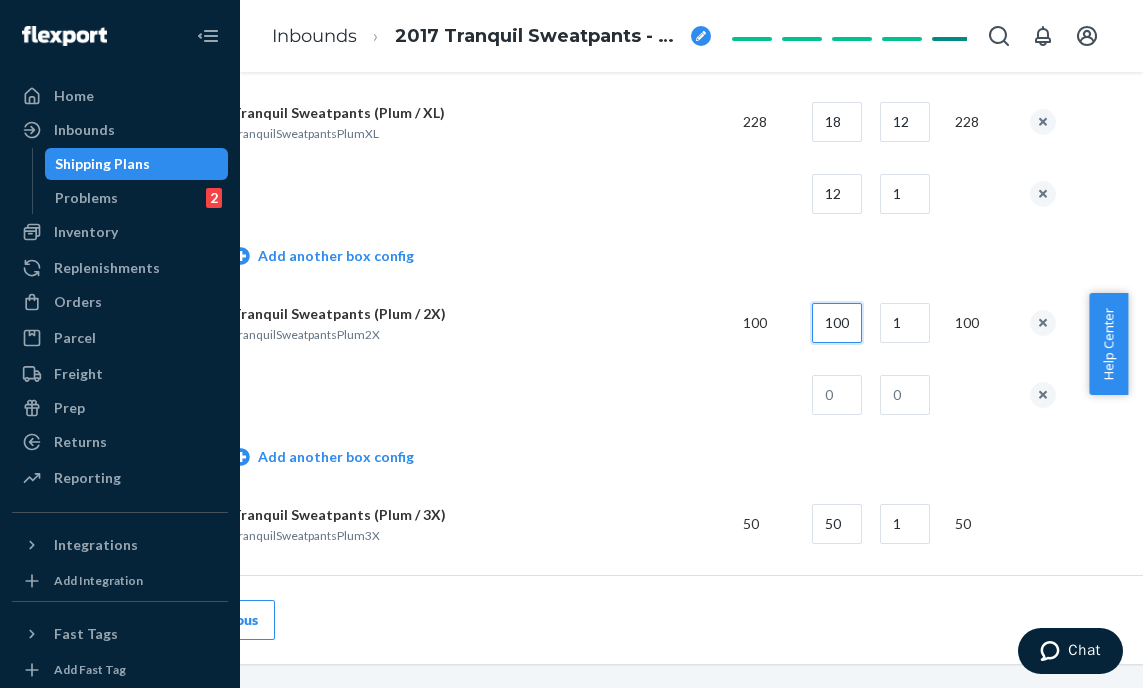 click on "100" at bounding box center [837, 323] 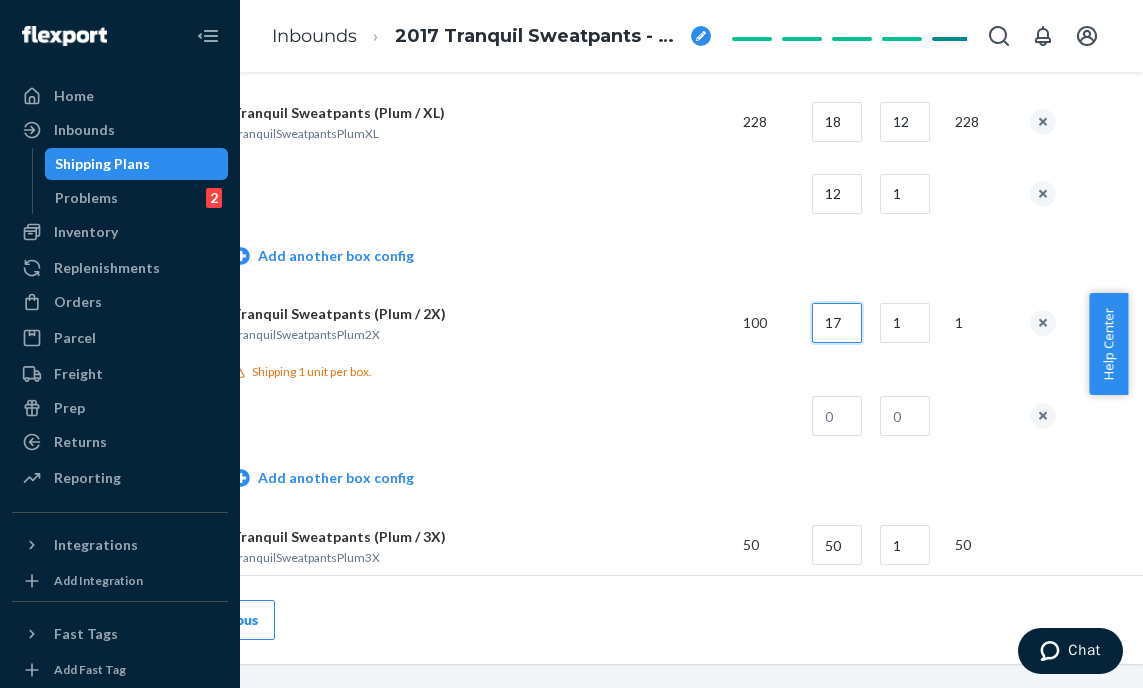 type on "17" 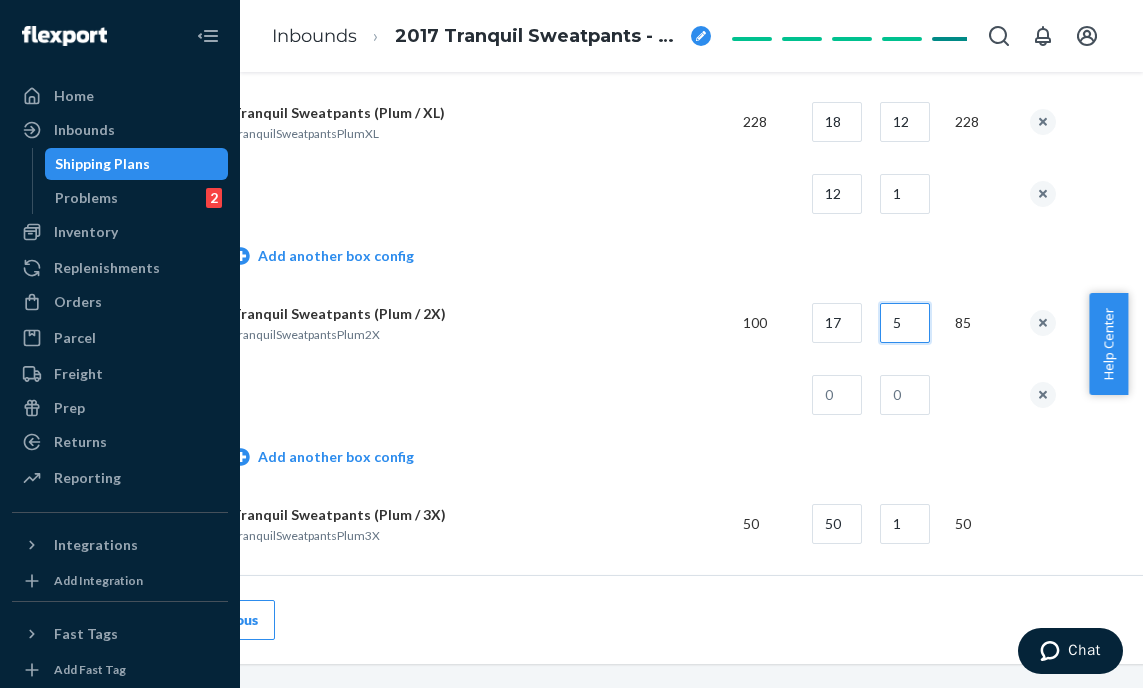 type on "5" 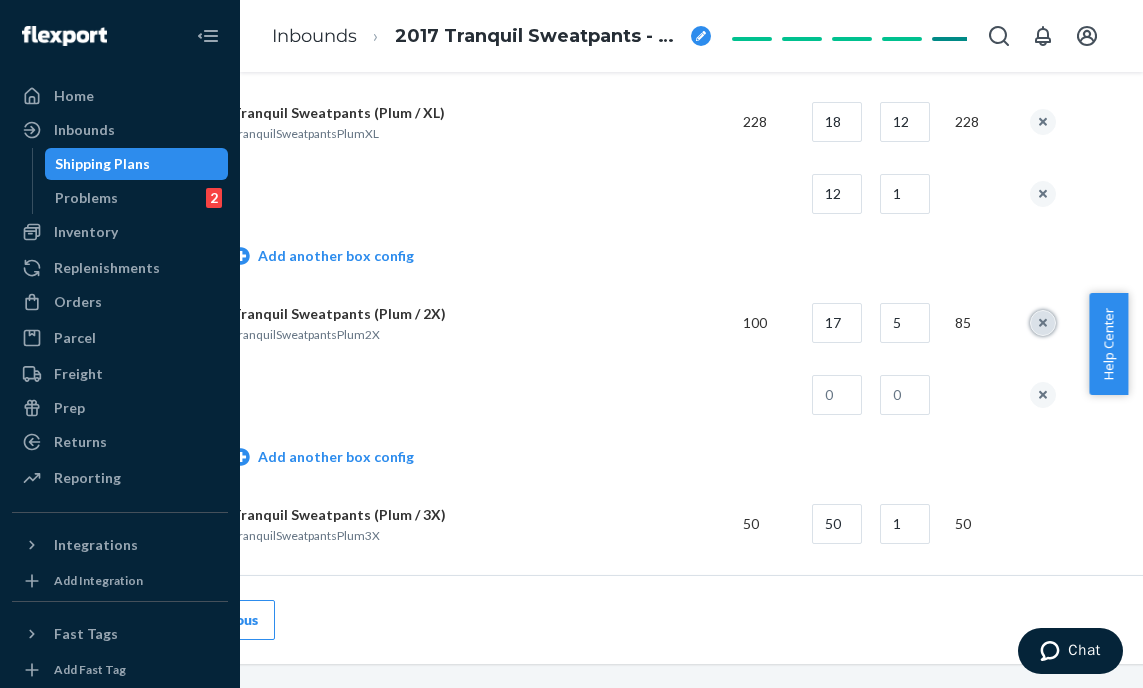 type 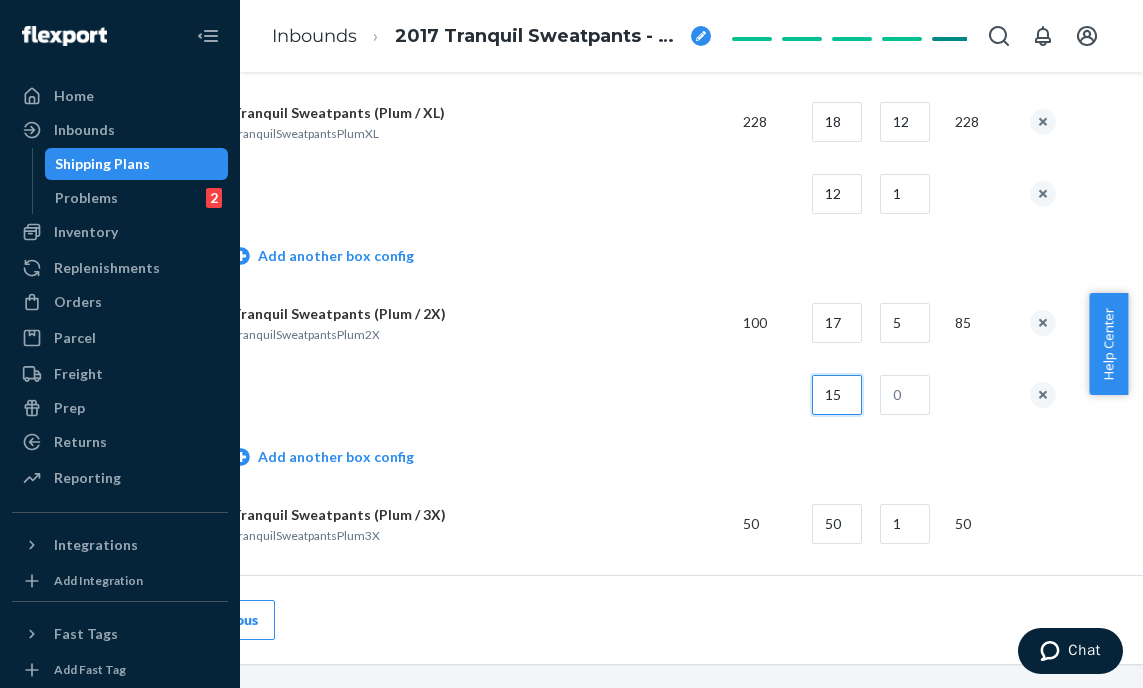 type on "15" 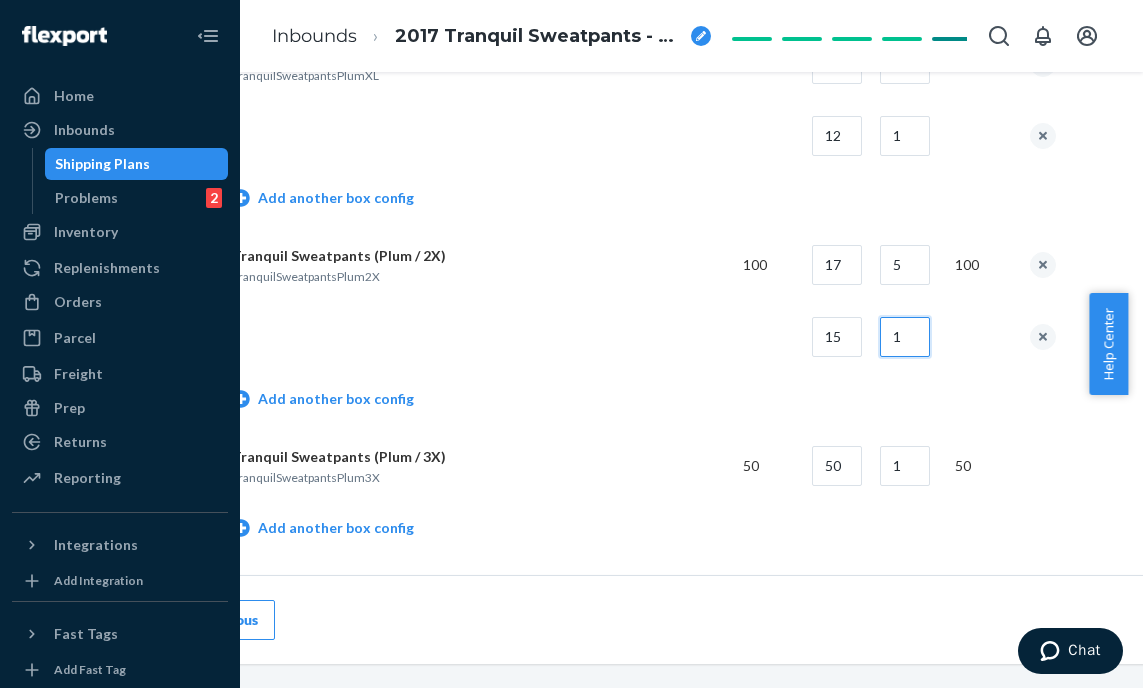 scroll, scrollTop: 1899, scrollLeft: 126, axis: both 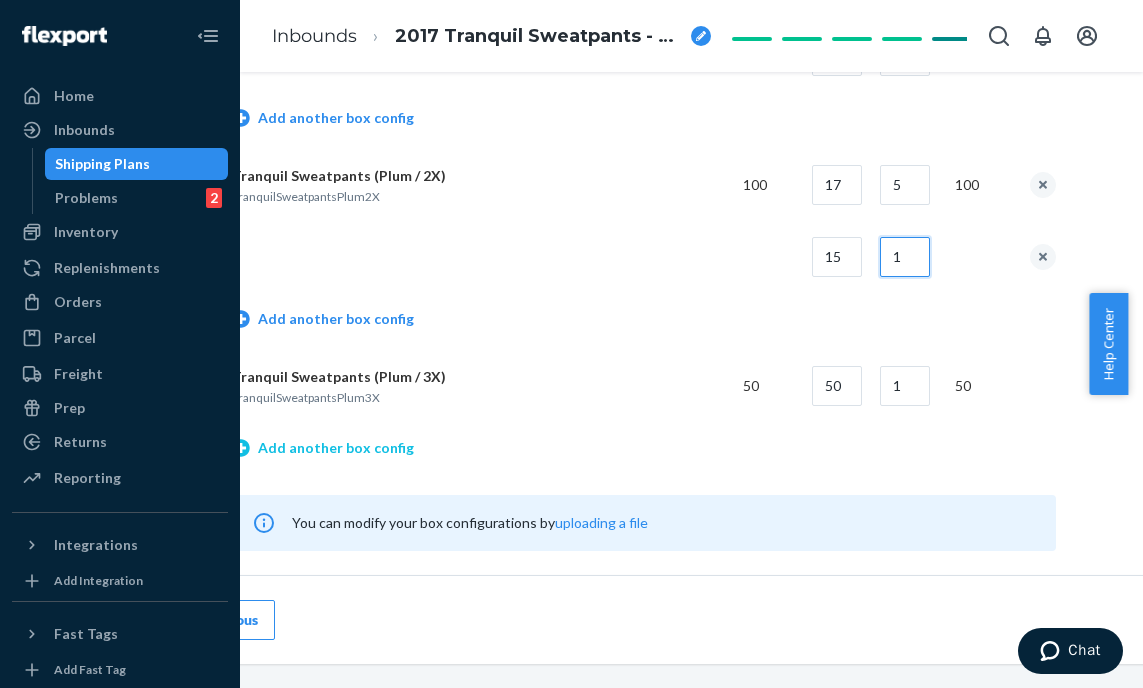 type on "1" 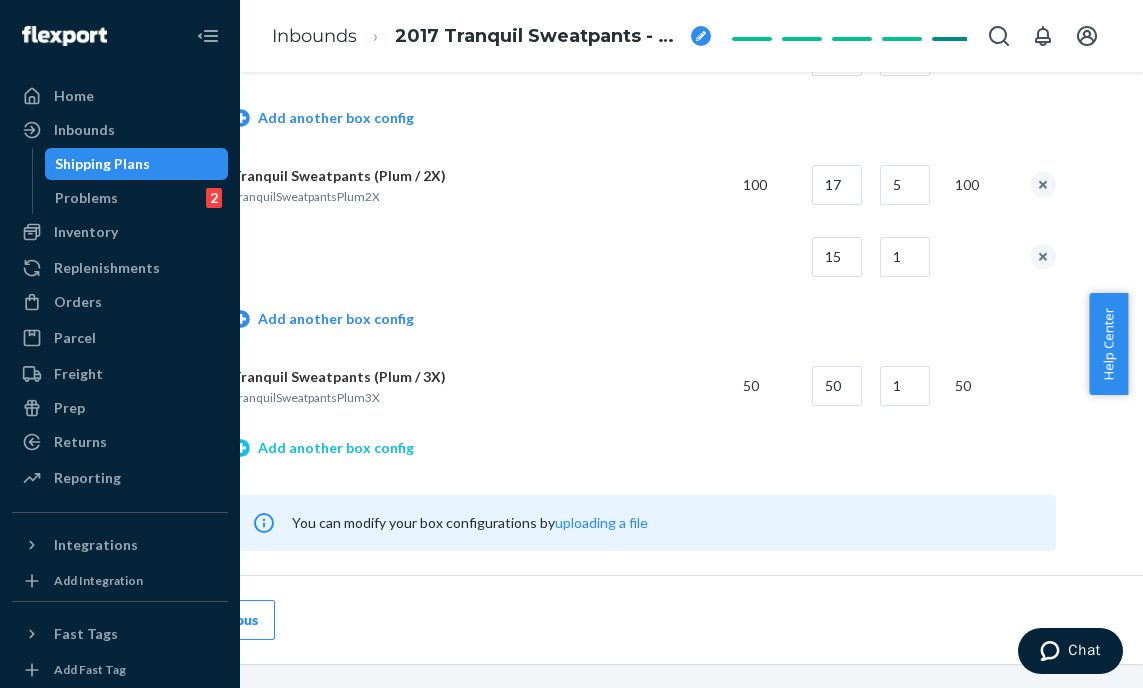 click on "Add another box config" at bounding box center [323, 448] 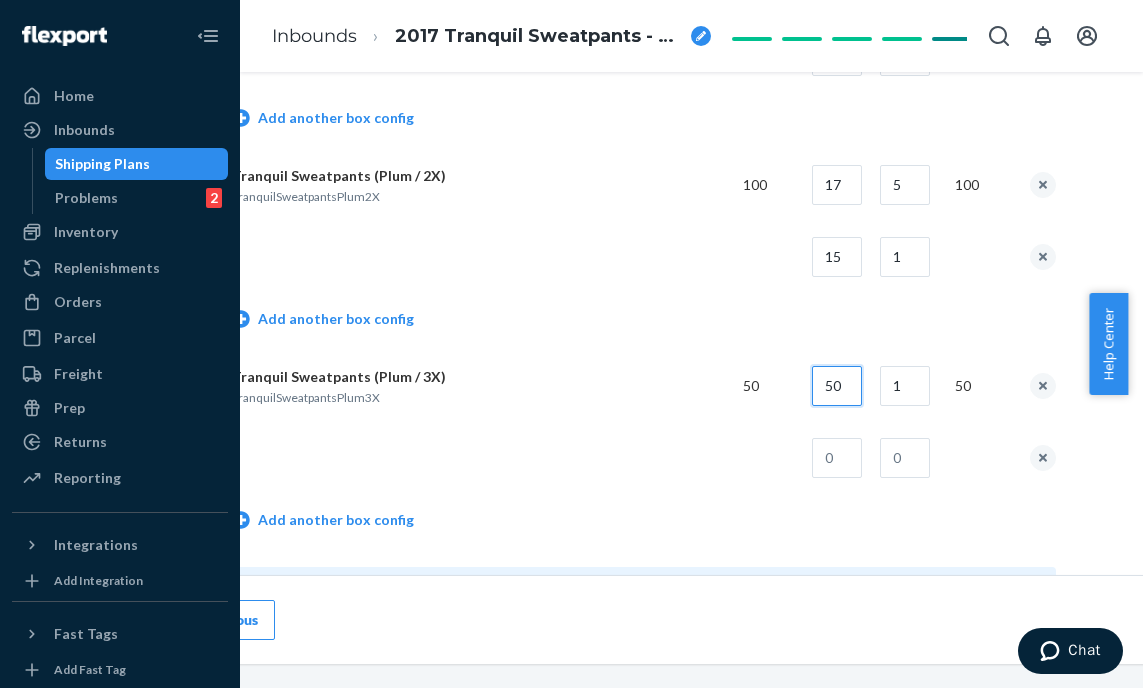 click on "50" at bounding box center [837, 386] 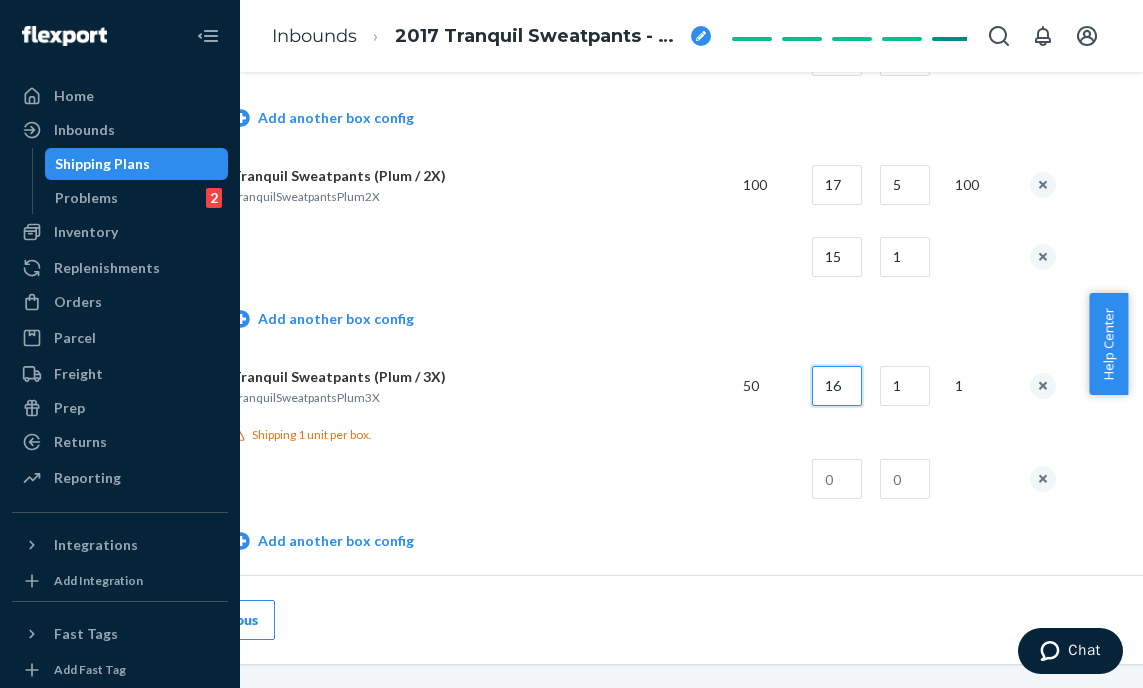type on "16" 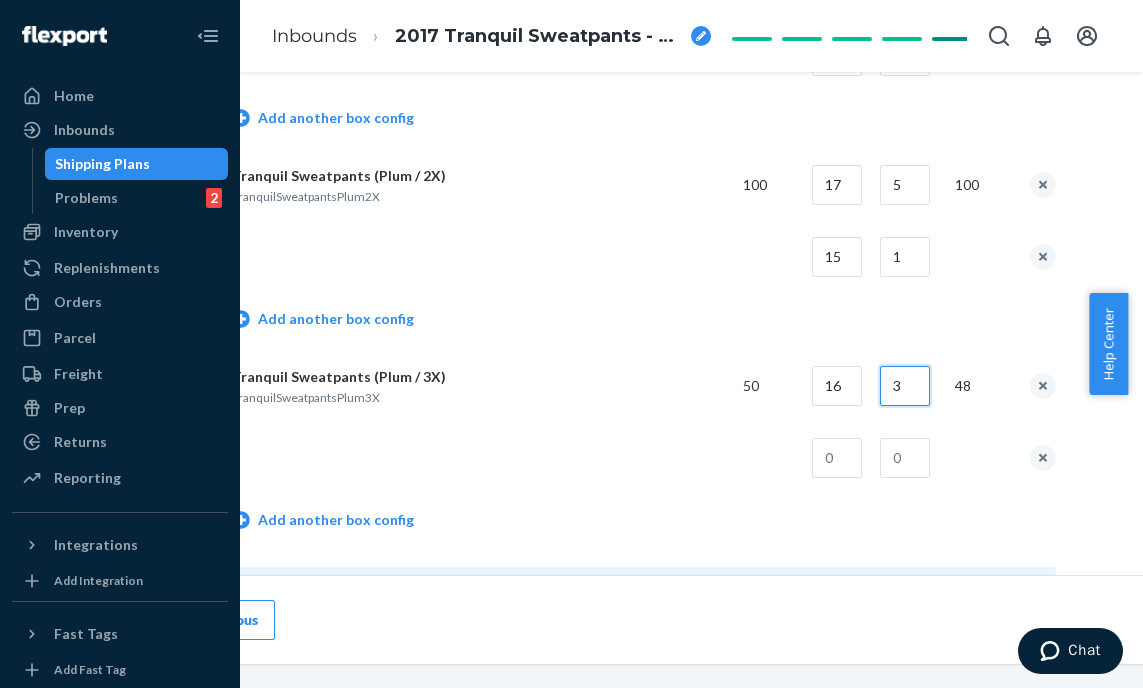 type on "3" 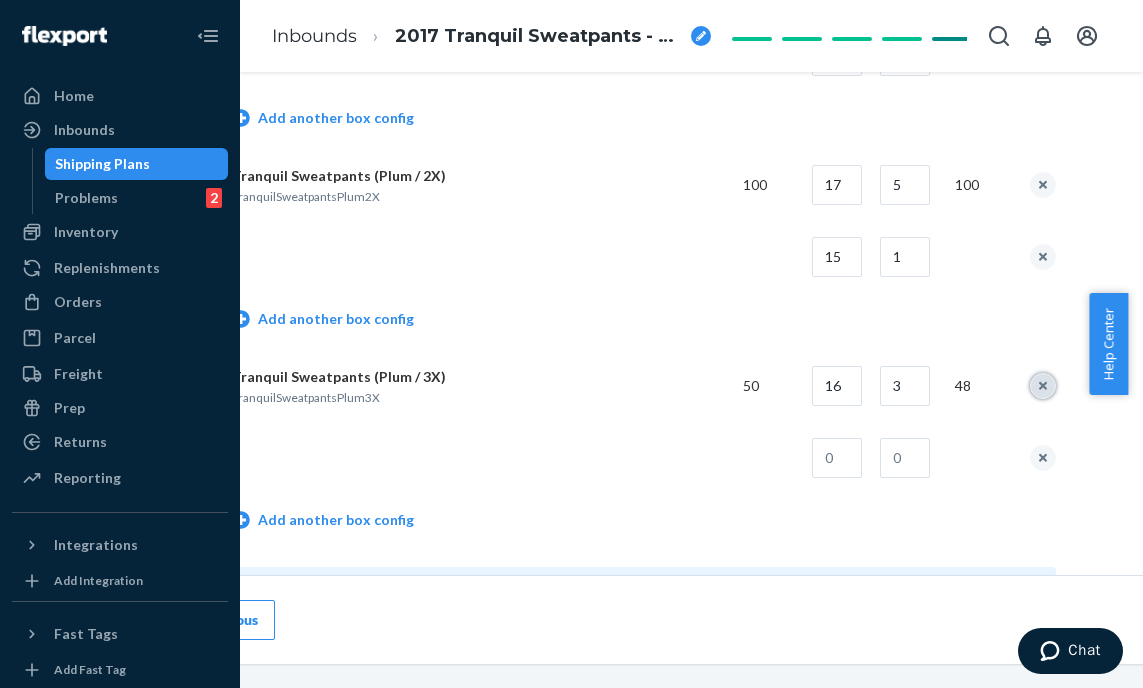 type 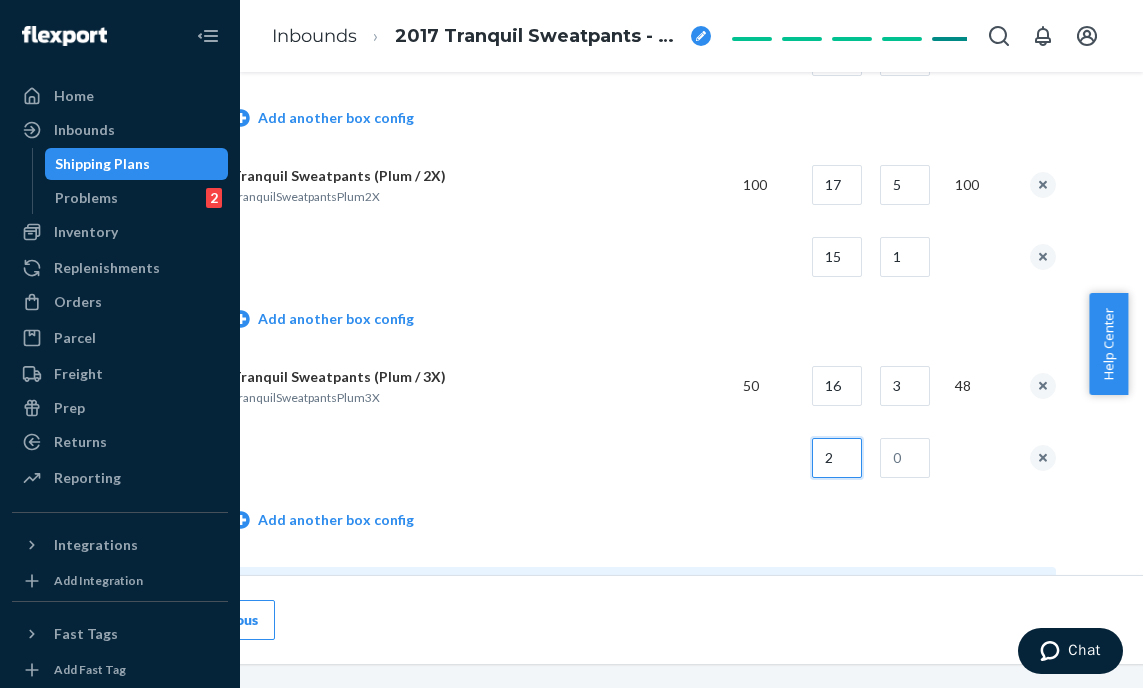type on "2" 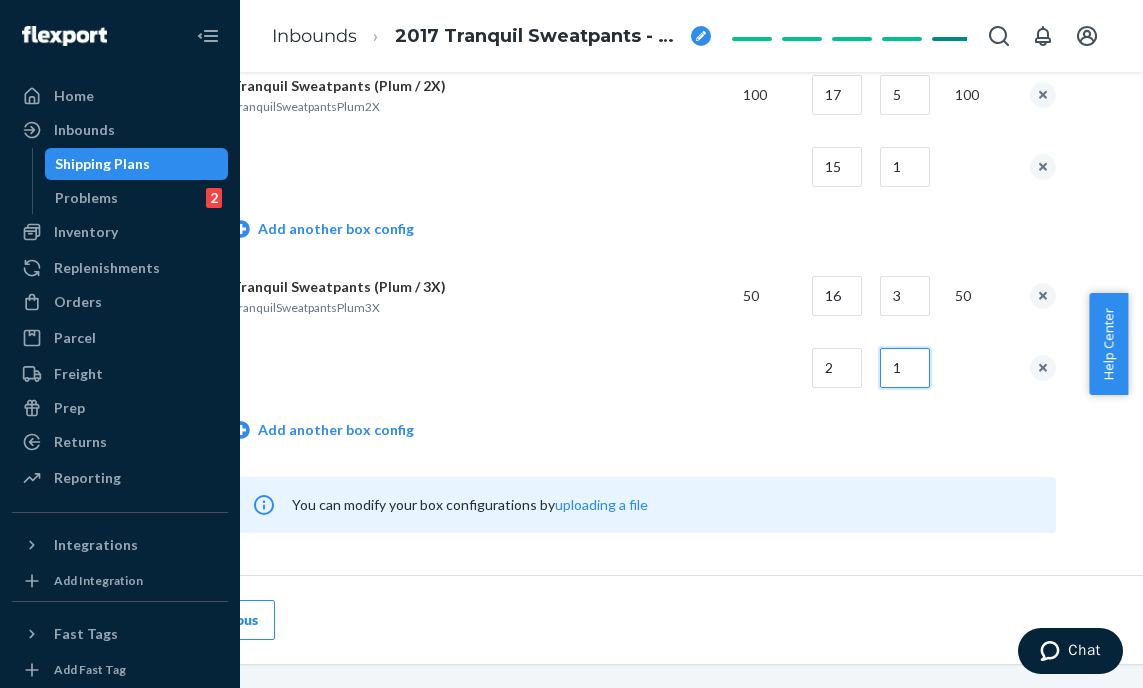scroll, scrollTop: 2076, scrollLeft: 126, axis: both 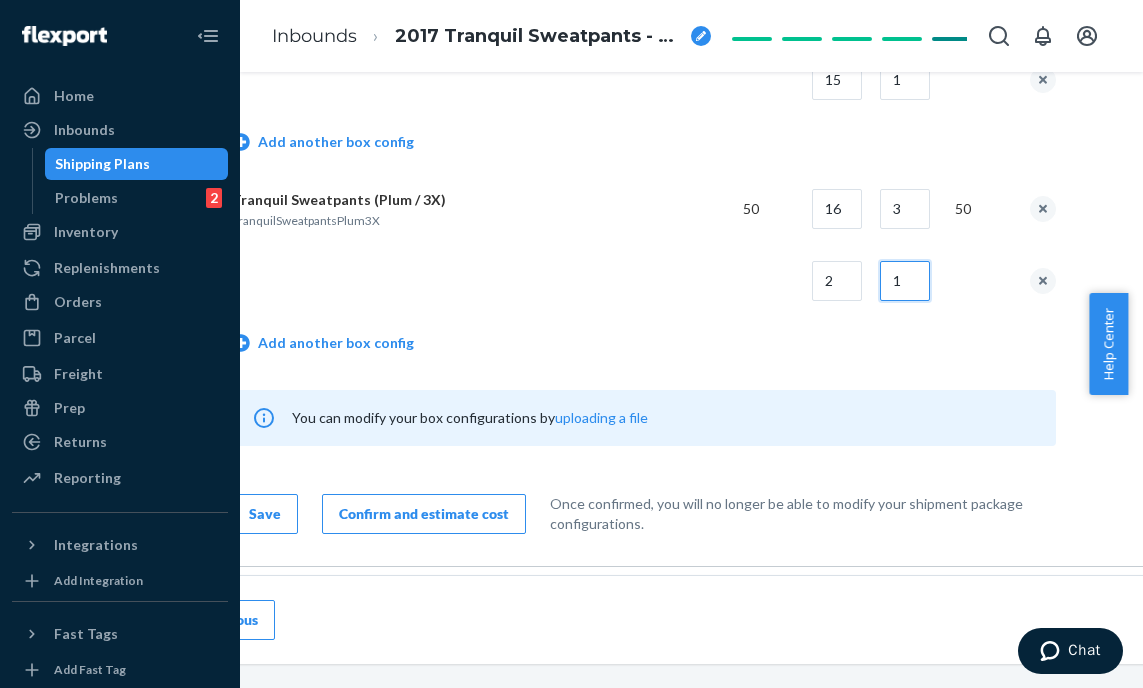 type on "1" 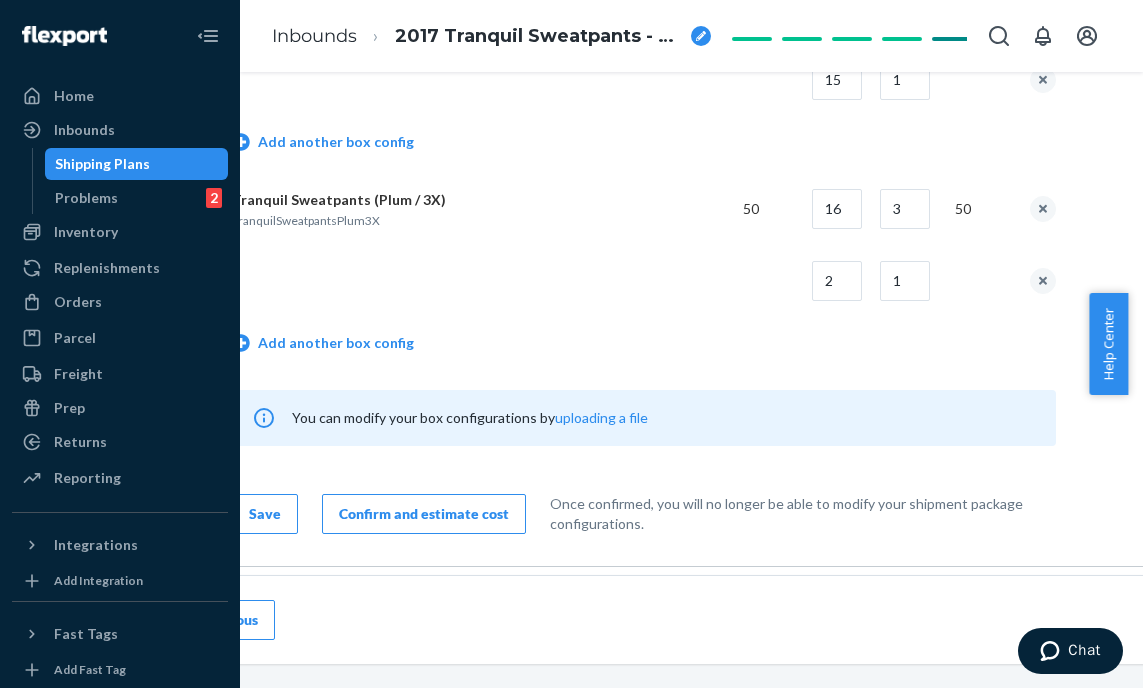 click on "Confirm and estimate cost" at bounding box center [424, 514] 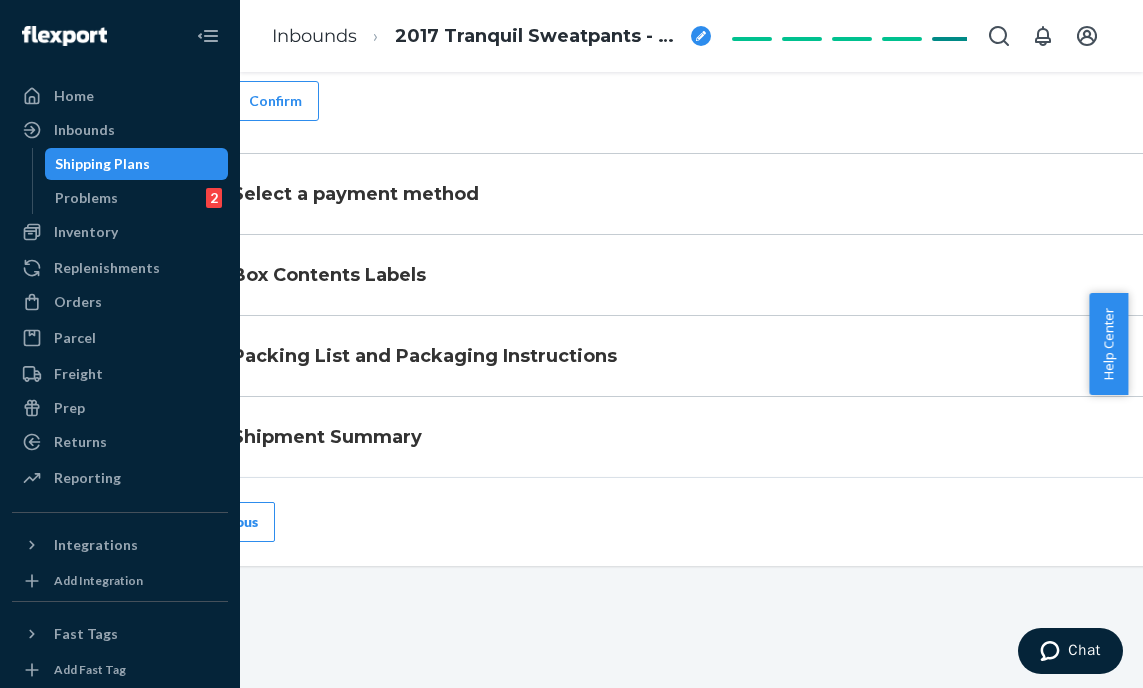 scroll, scrollTop: 1207, scrollLeft: 126, axis: both 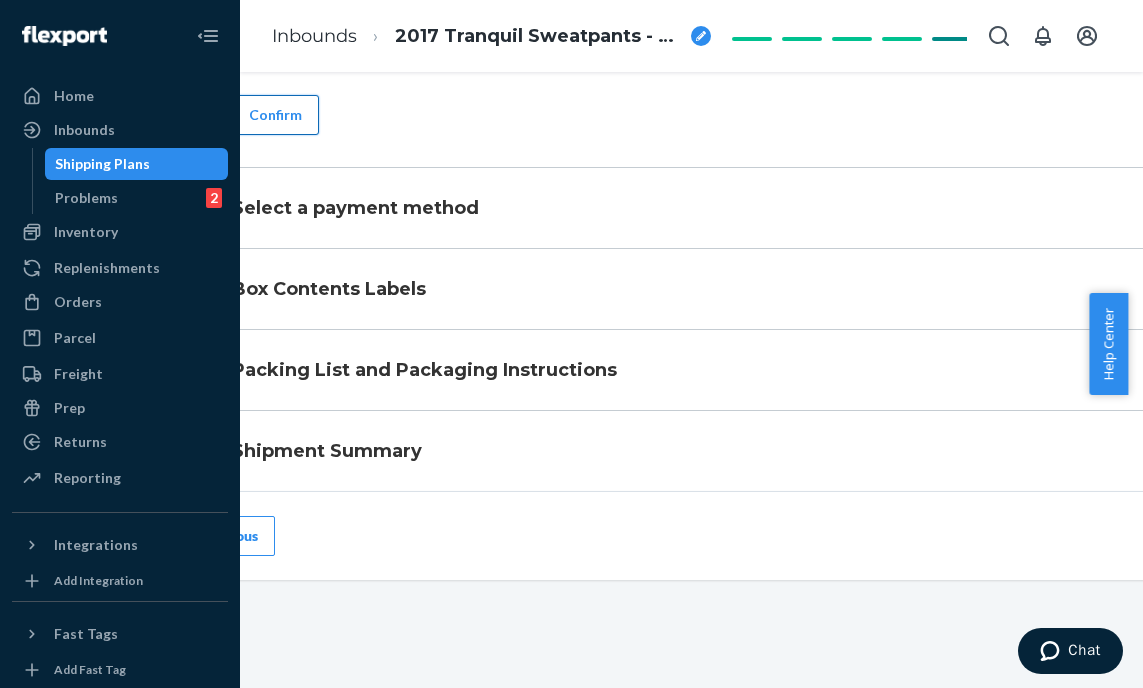 click on "Confirm" at bounding box center (275, 115) 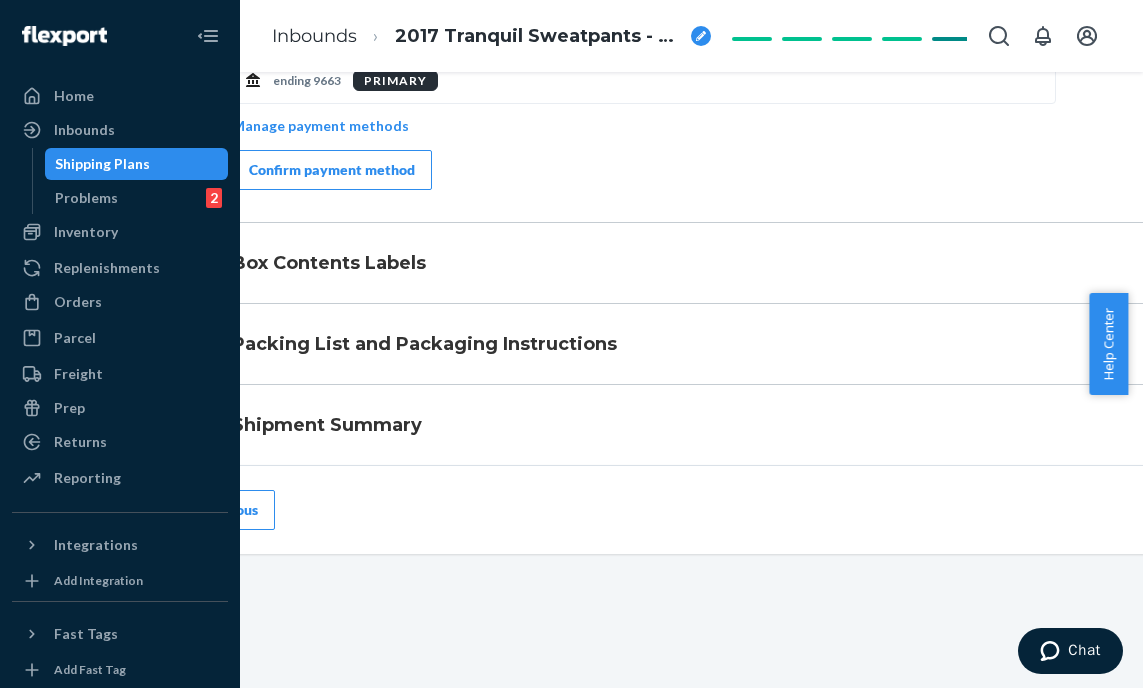 scroll, scrollTop: 1104, scrollLeft: 126, axis: both 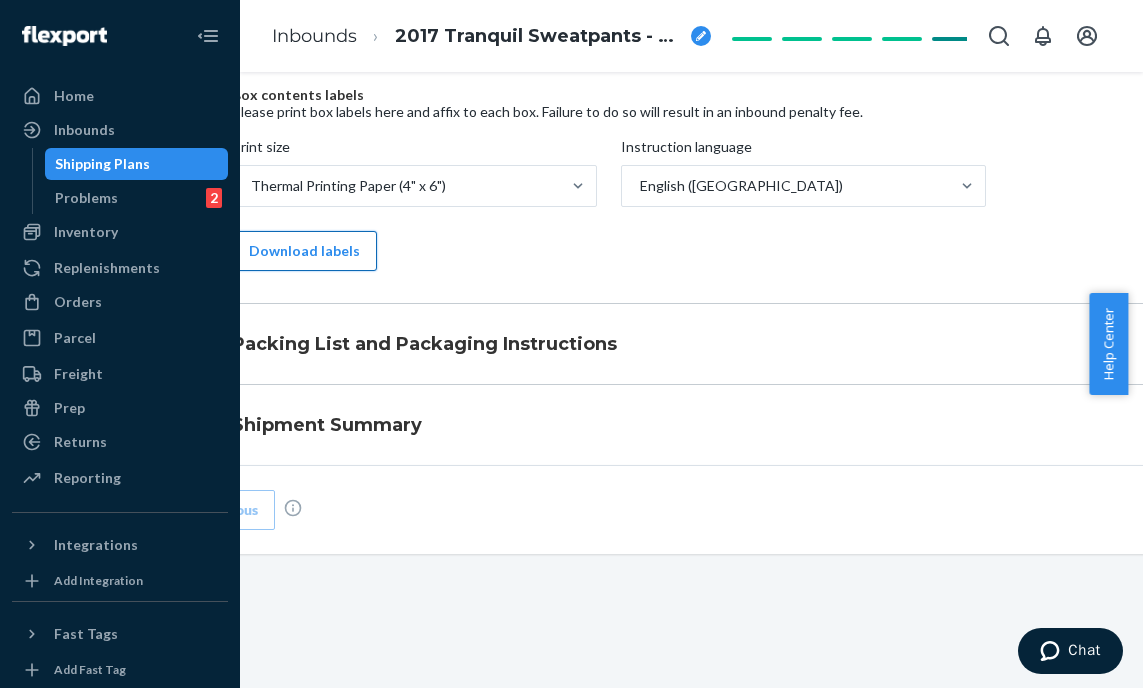 click on "Download labels" at bounding box center (304, 251) 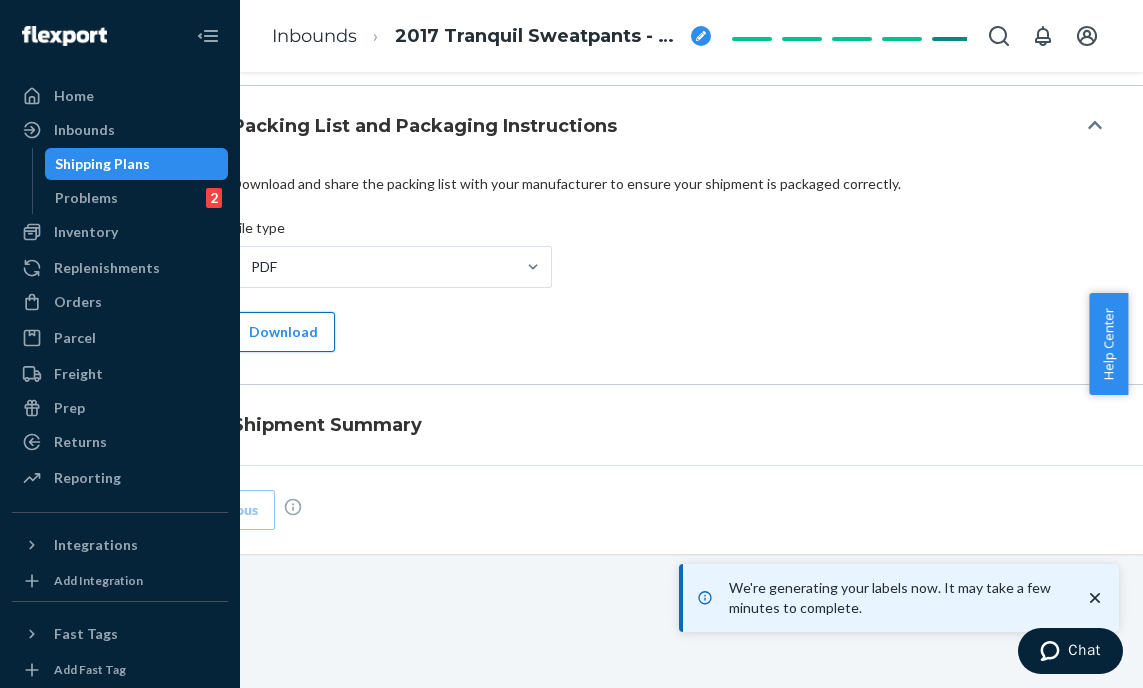 click on "Download" at bounding box center [283, 332] 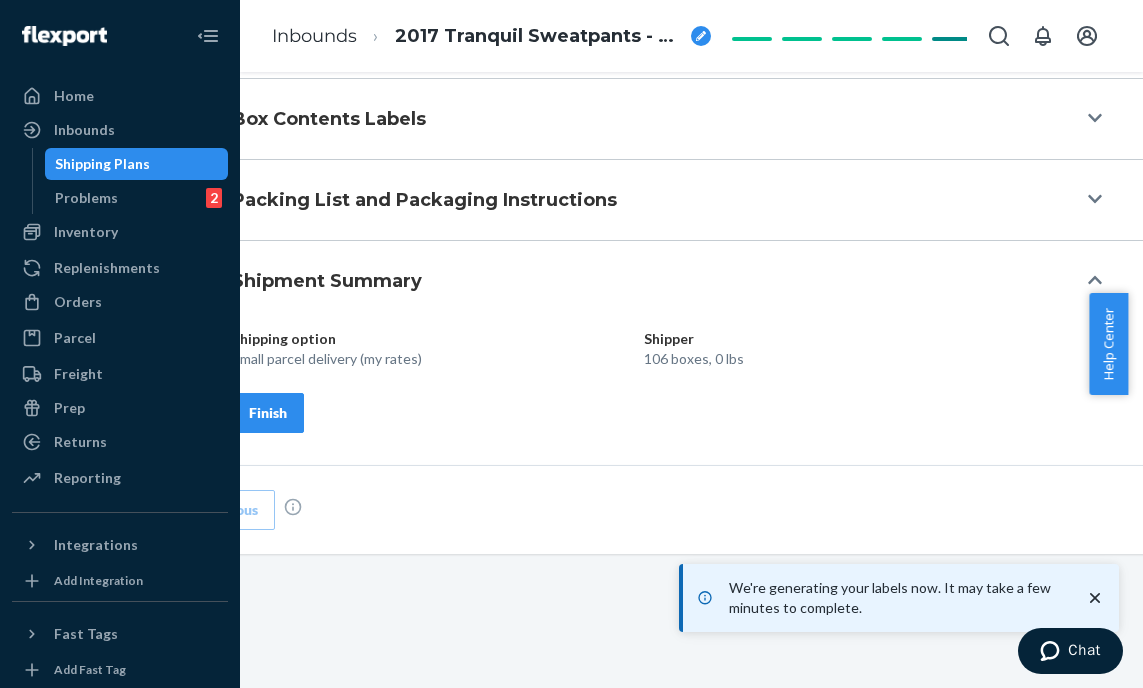scroll, scrollTop: 988, scrollLeft: 126, axis: both 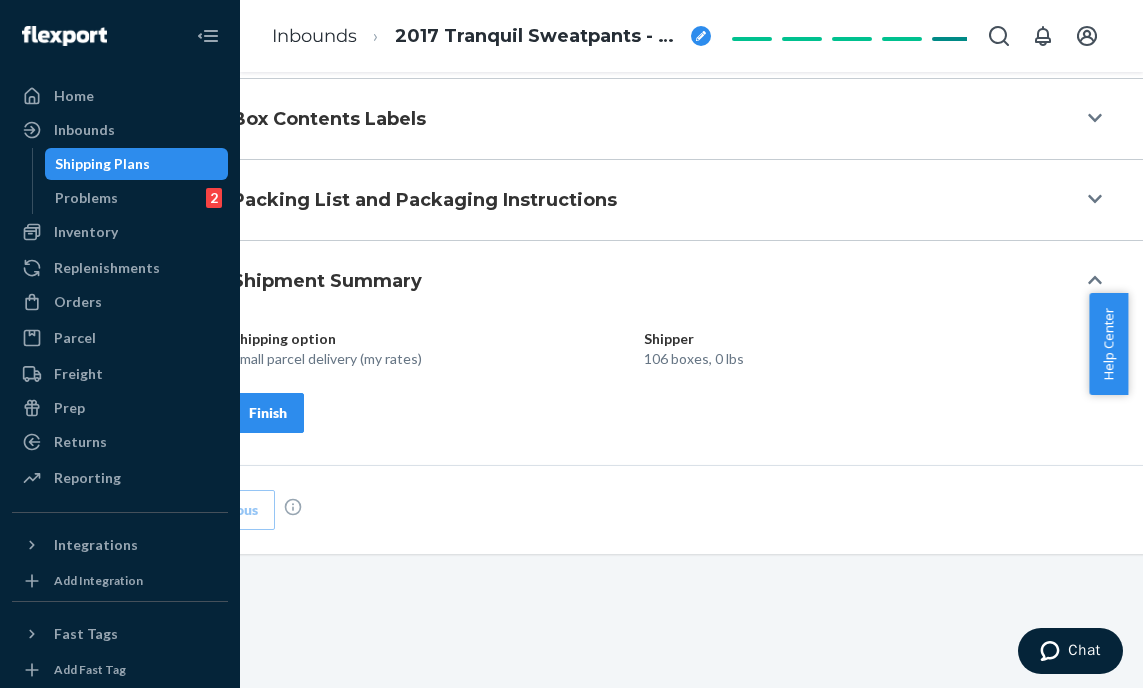 click on "Finish" at bounding box center (268, 413) 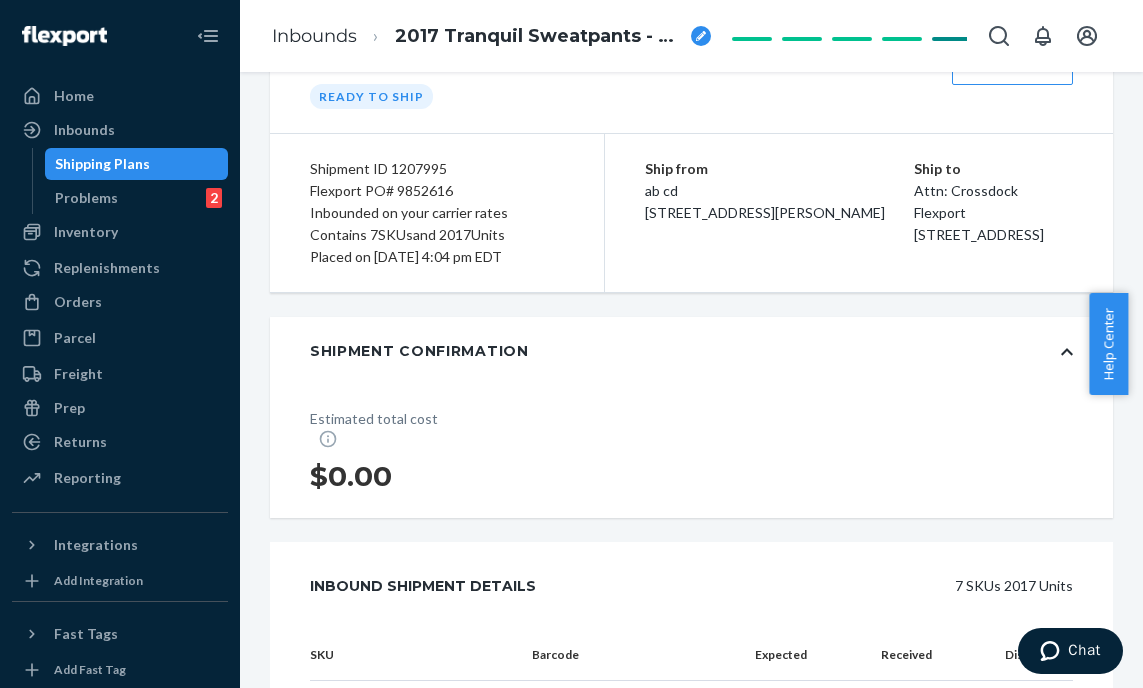 scroll, scrollTop: 361, scrollLeft: 0, axis: vertical 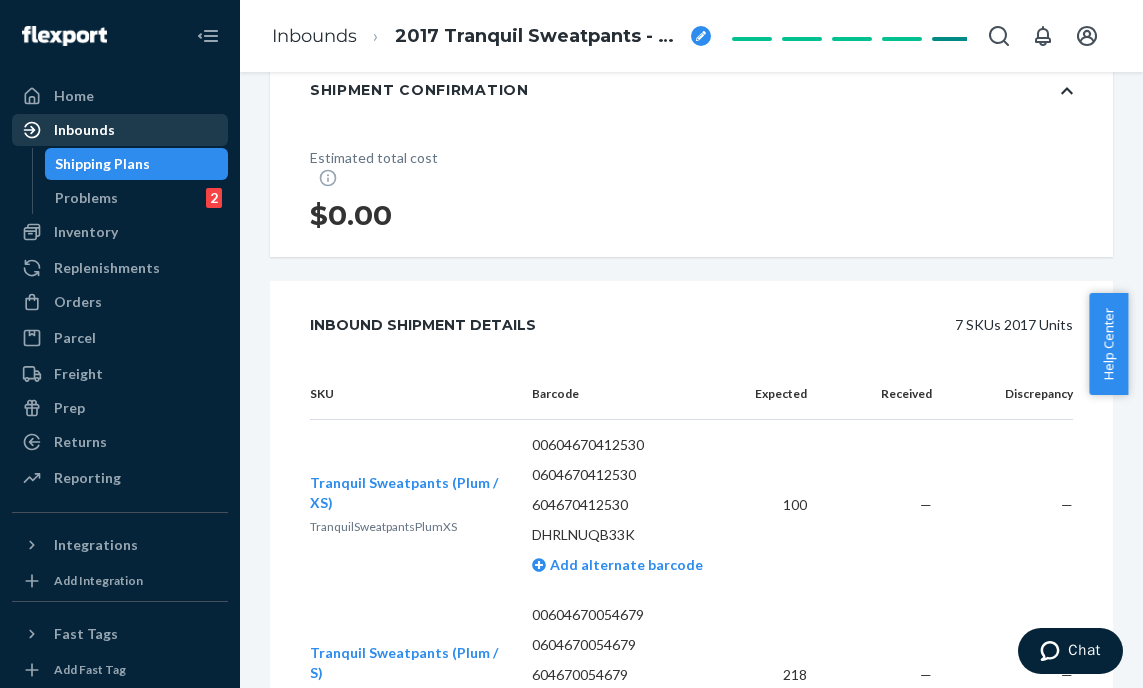 click on "Inbounds" at bounding box center (120, 130) 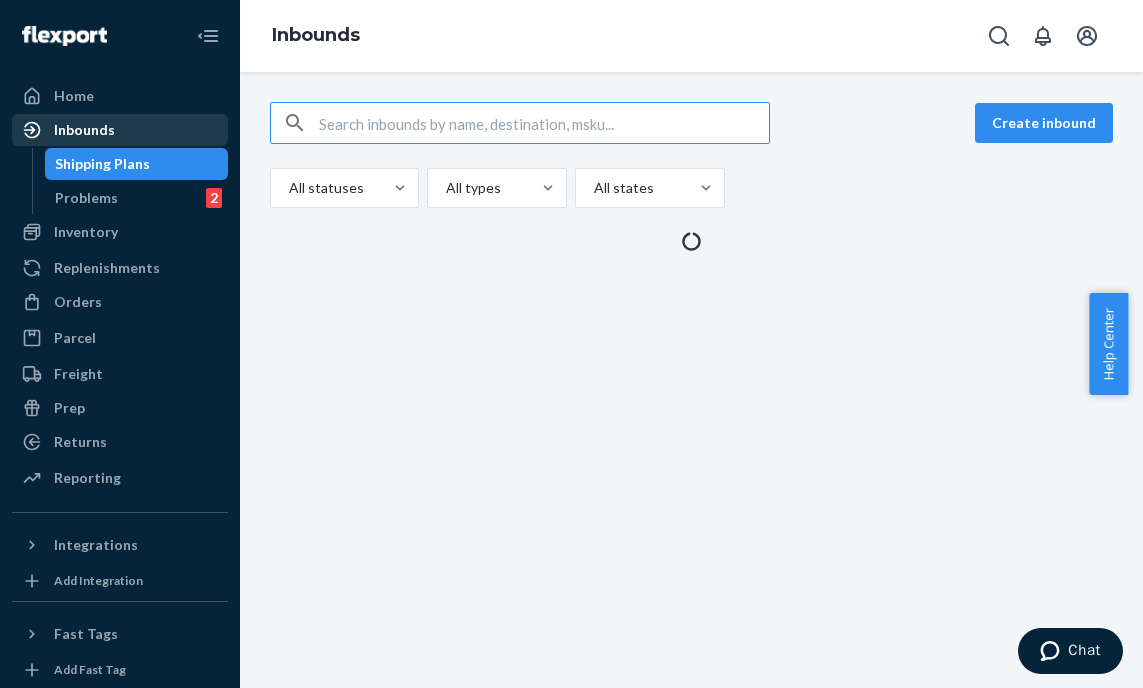 scroll, scrollTop: 0, scrollLeft: 0, axis: both 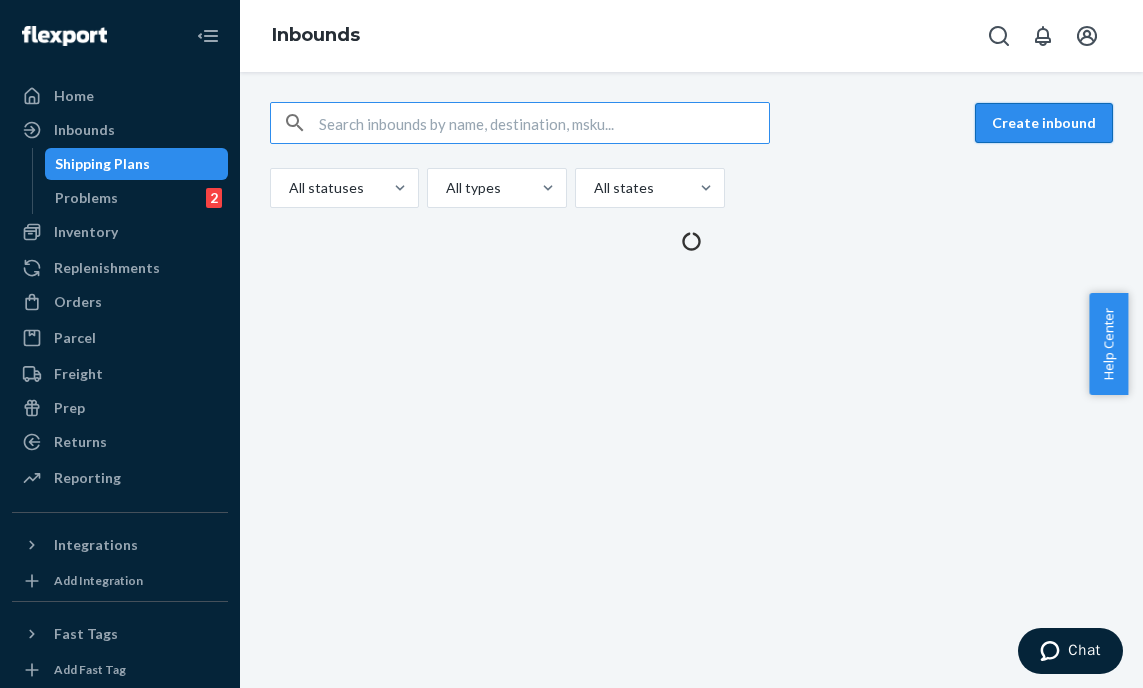 click on "Create inbound" at bounding box center (1044, 123) 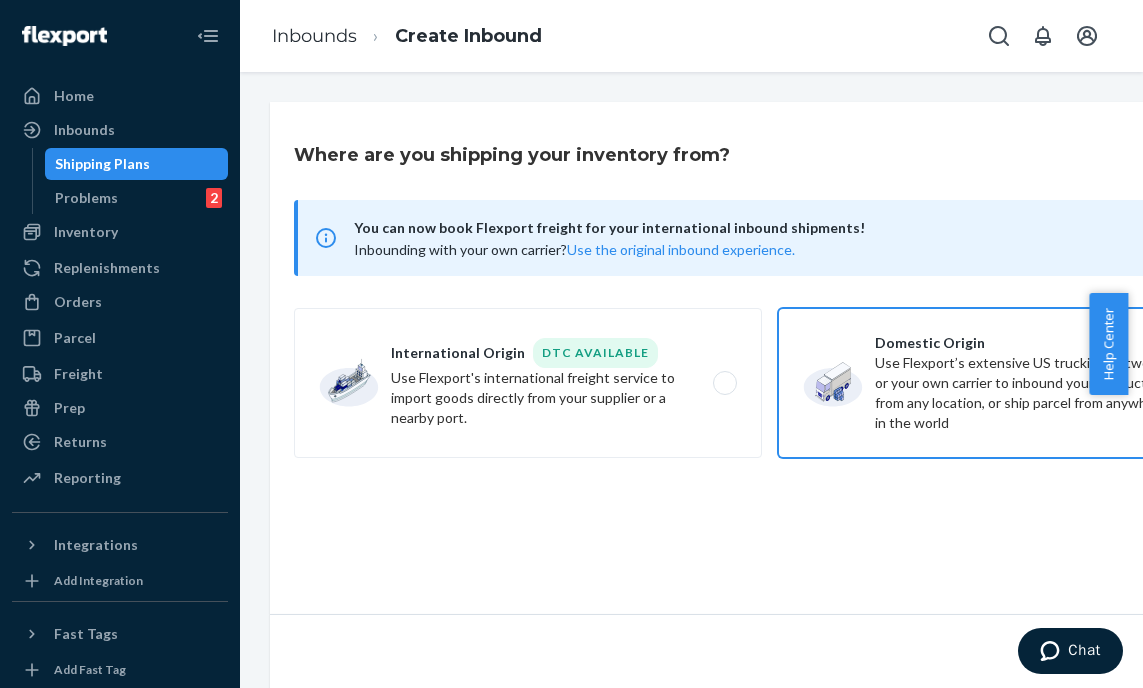 click on "Domestic Origin Use Flexport’s extensive US trucking network or your own carrier to inbound your products from any location, or ship parcel from anywhere in the world" at bounding box center (1012, 383) 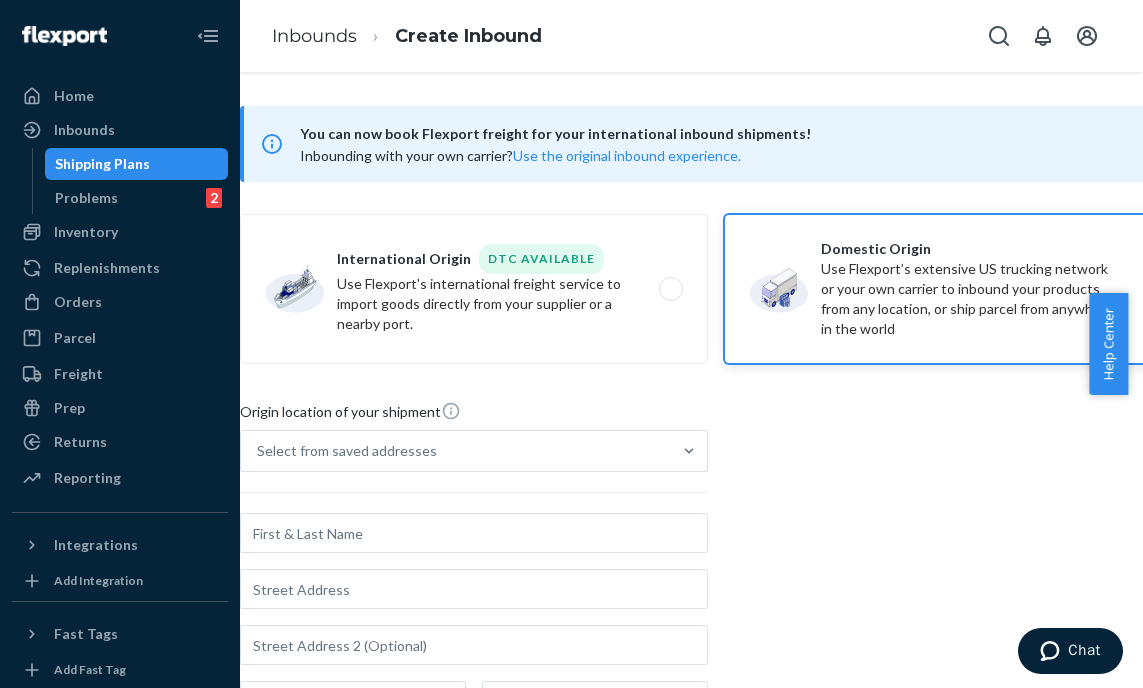 scroll, scrollTop: 94, scrollLeft: 54, axis: both 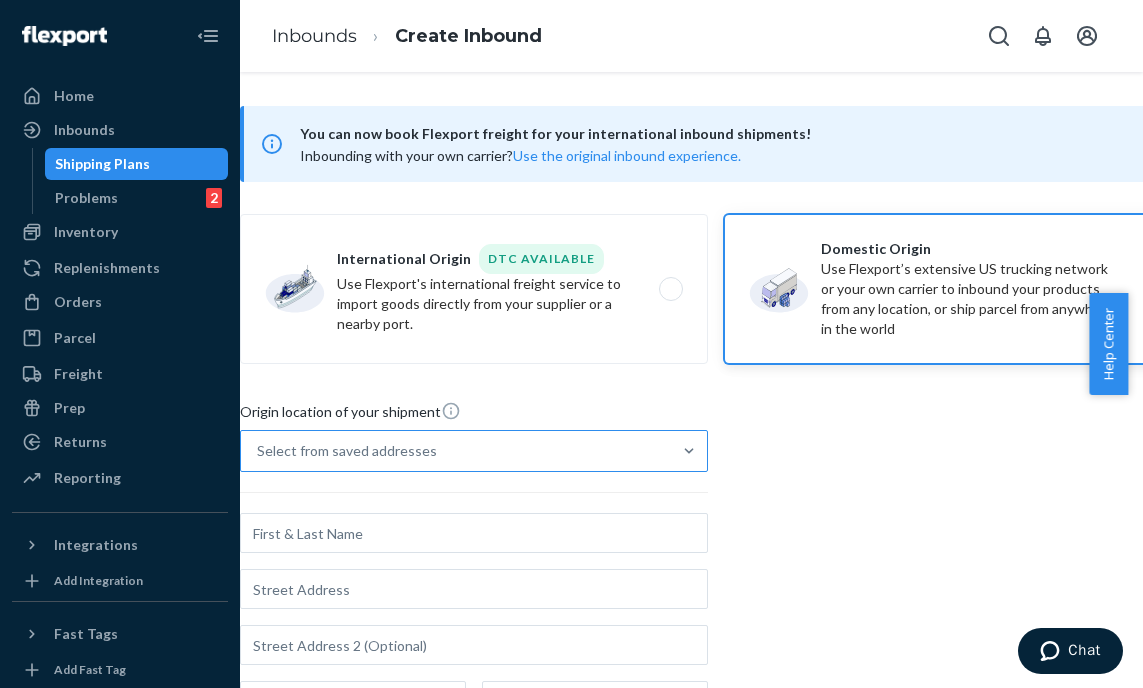 click on "Select from saved addresses" at bounding box center [456, 451] 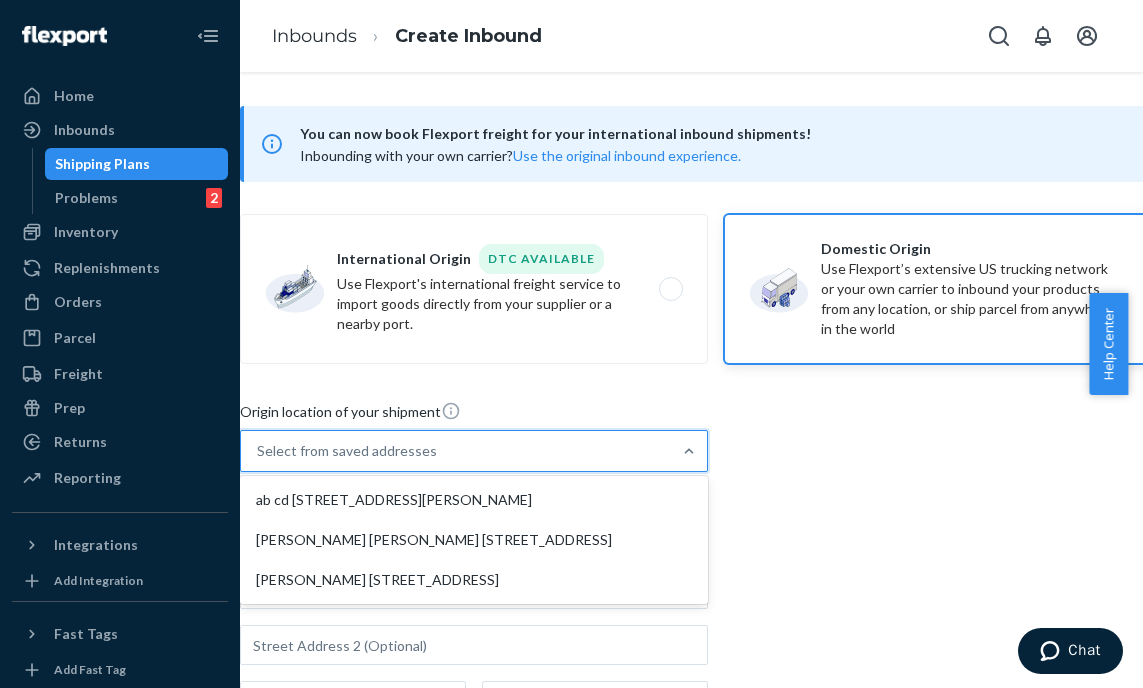 paste on "Travel Essentials Hoodie Alpine" 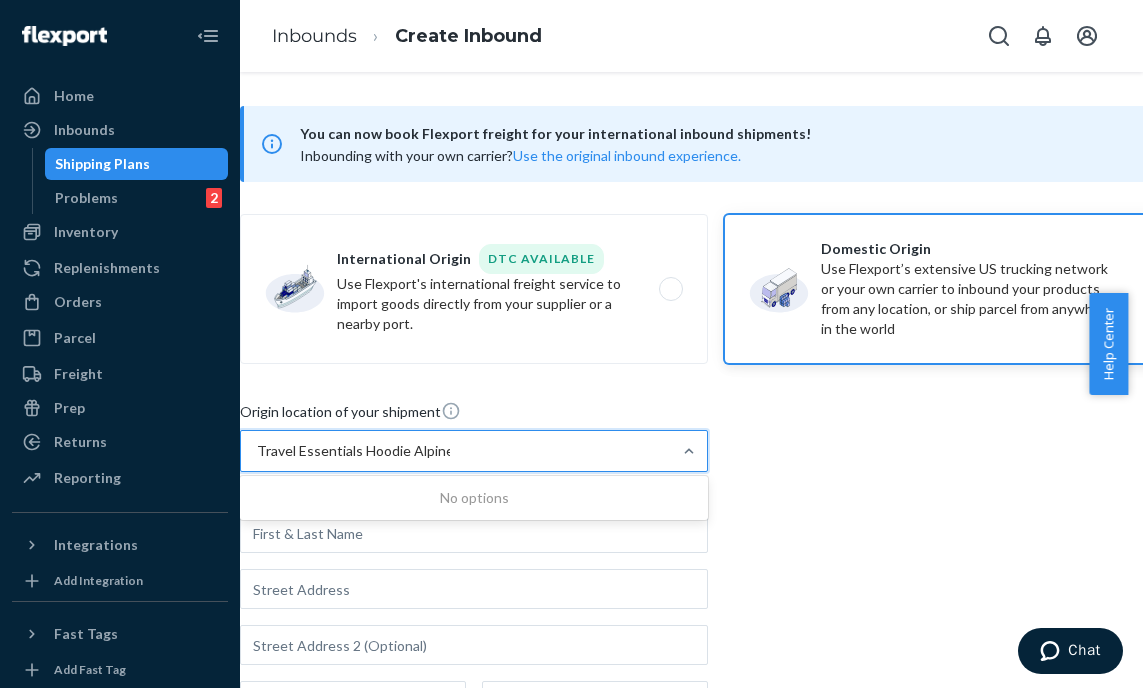type 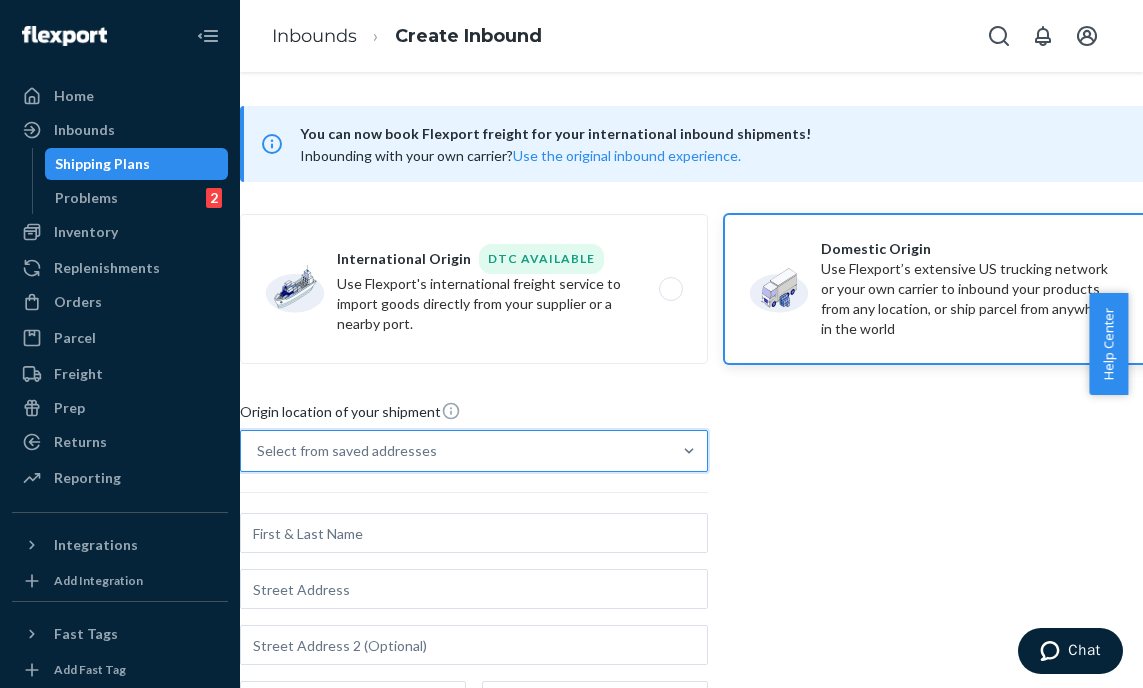 drag, startPoint x: 494, startPoint y: 449, endPoint x: 257, endPoint y: 460, distance: 237.25514 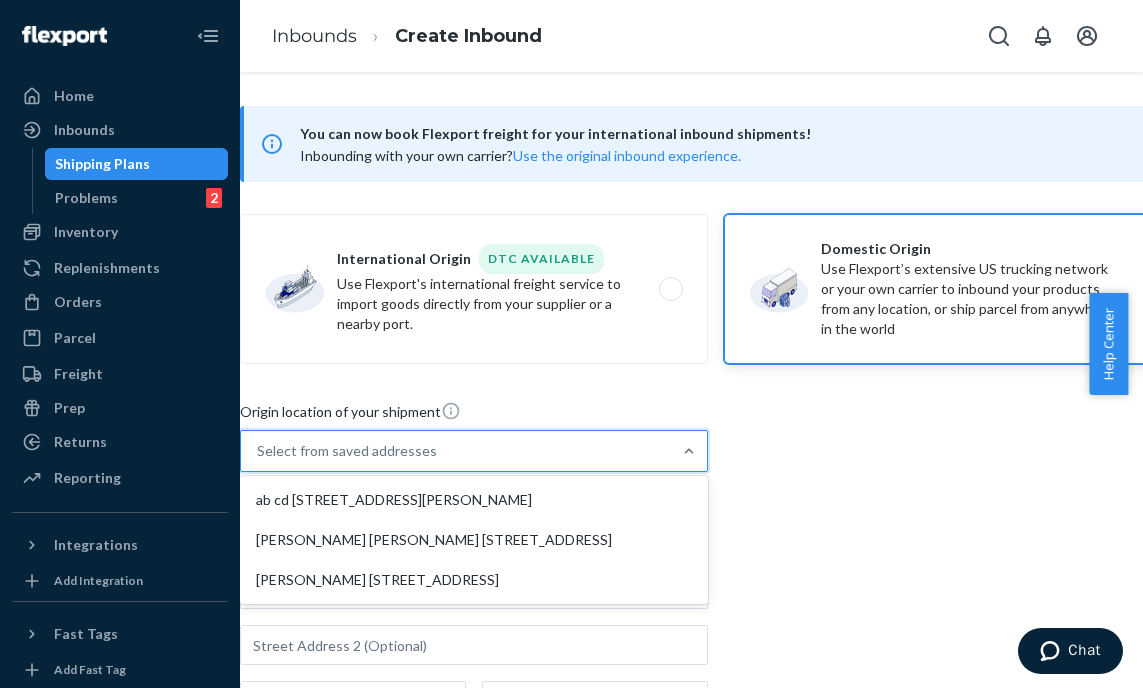 drag, startPoint x: 326, startPoint y: 504, endPoint x: 400, endPoint y: 474, distance: 79.84986 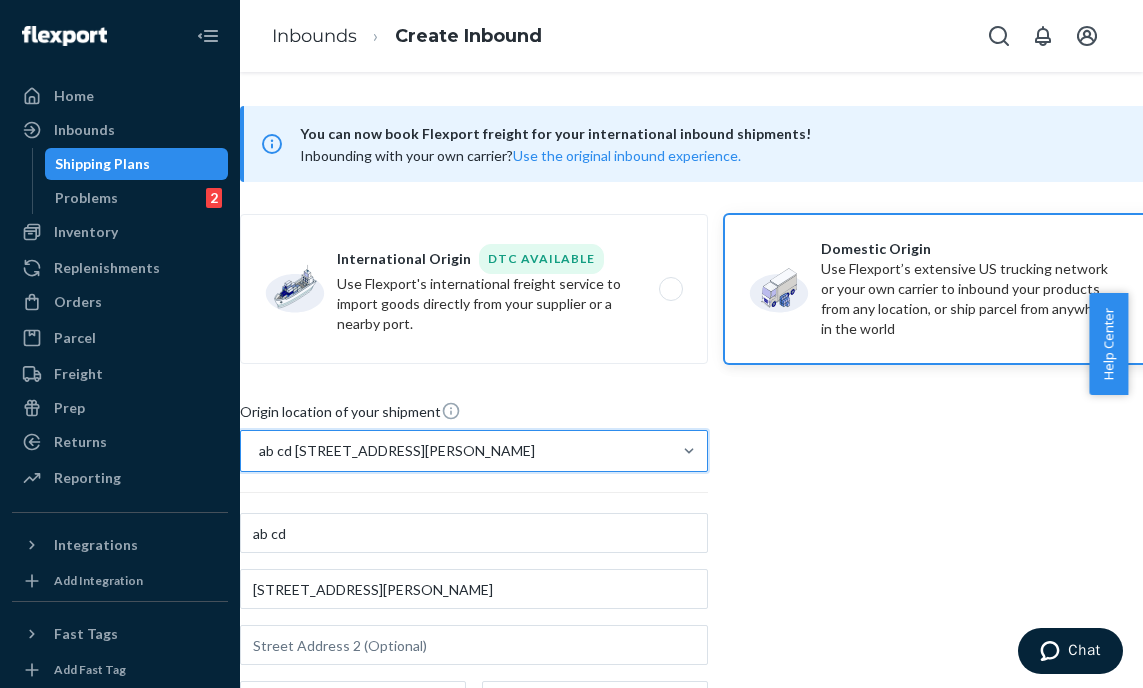 click on "Origin location of your shipment   option ab cd
[STREET_ADDRESS][PERSON_NAME].     0 results available. Select is focused ,type to refine list, press Down to open the menu,  ab cd
[STREET_ADDRESS][PERSON_NAME] ab cd [STREET_ADDRESS][PERSON_NAME] External Shipping Plan ID This is a residential location This is a limited access location for freight [GEOGRAPHIC_DATA], airport, military base" at bounding box center [716, 673] 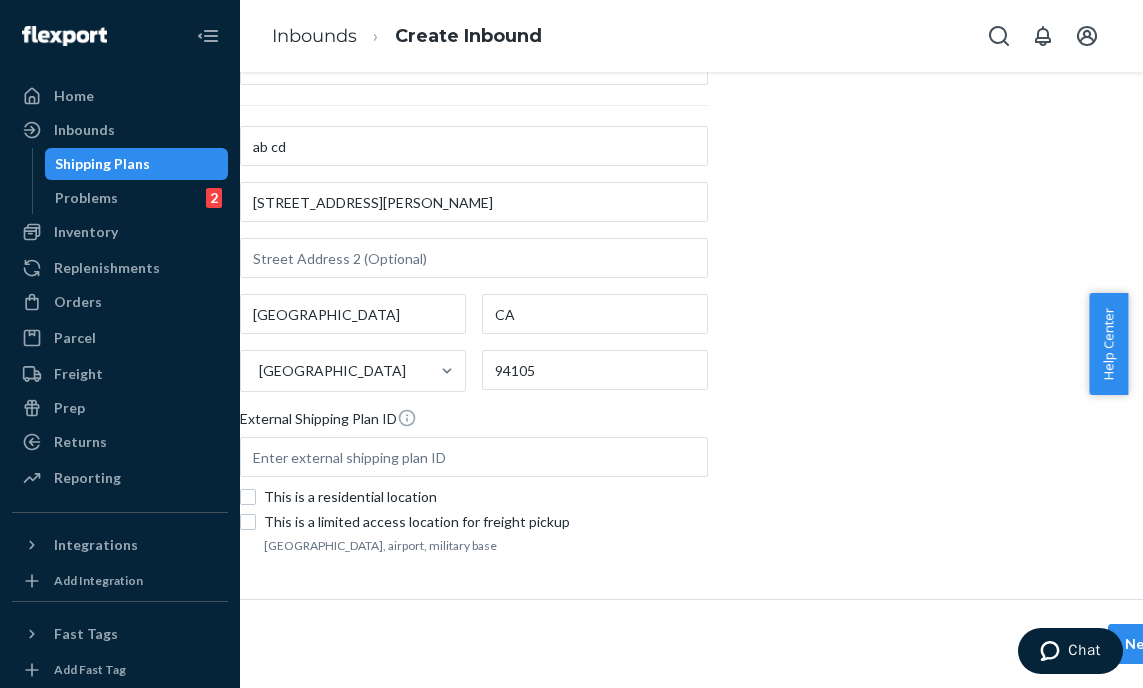 scroll, scrollTop: 495, scrollLeft: 54, axis: both 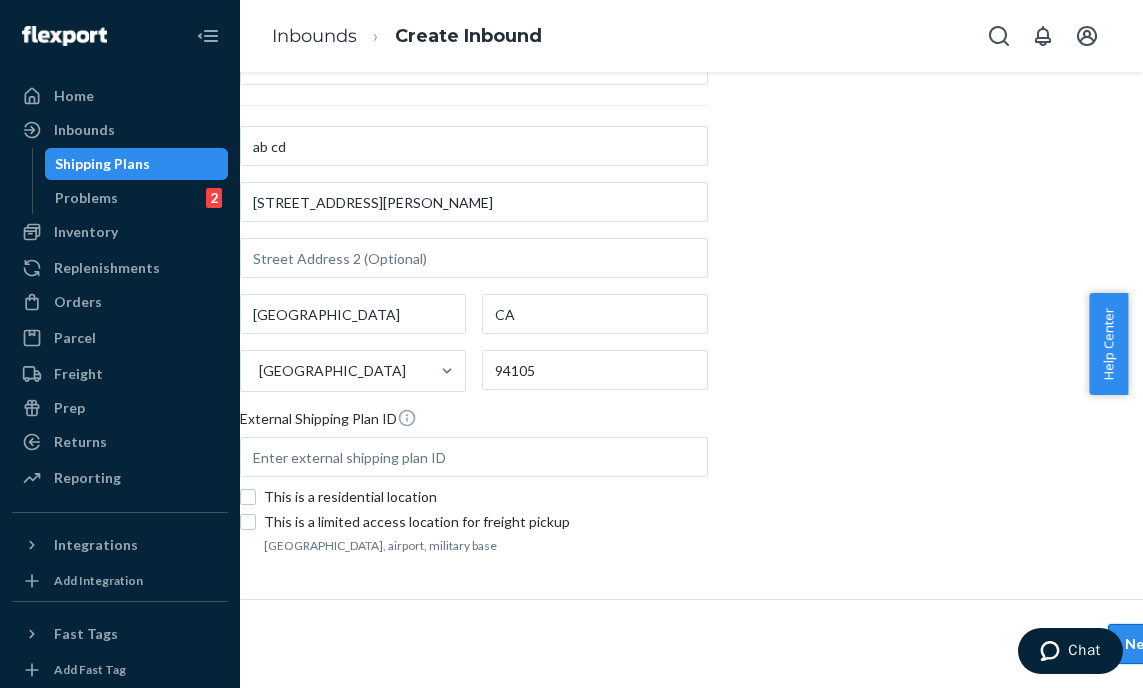 click on "Next" at bounding box center (1142, 644) 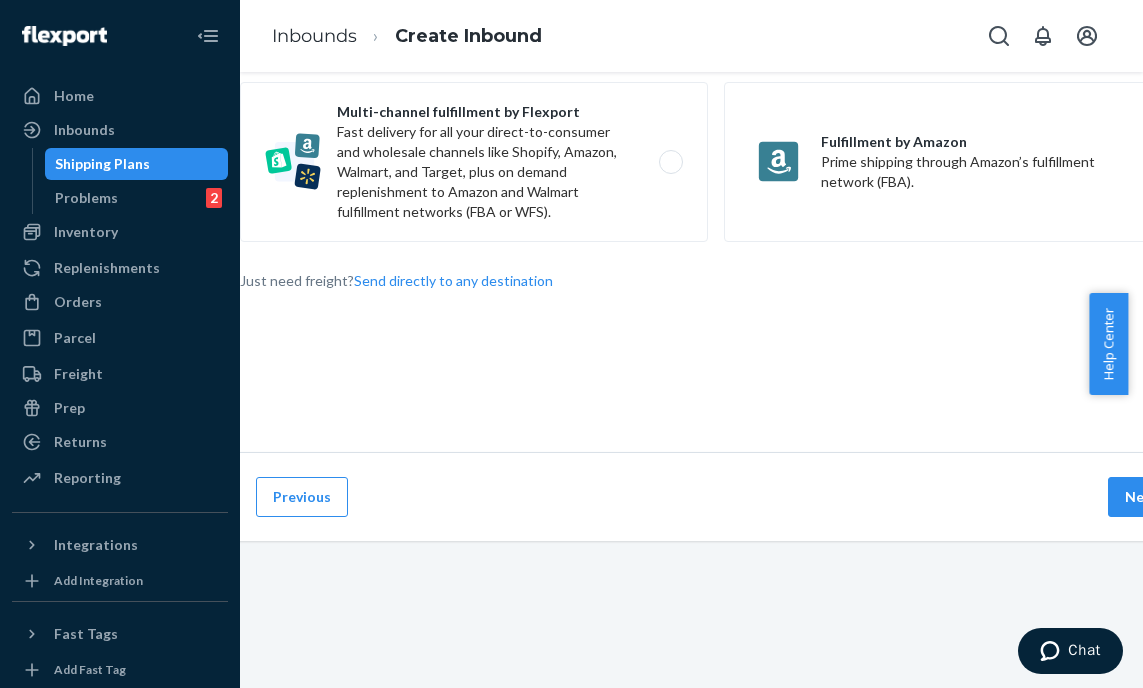 scroll, scrollTop: 0, scrollLeft: 0, axis: both 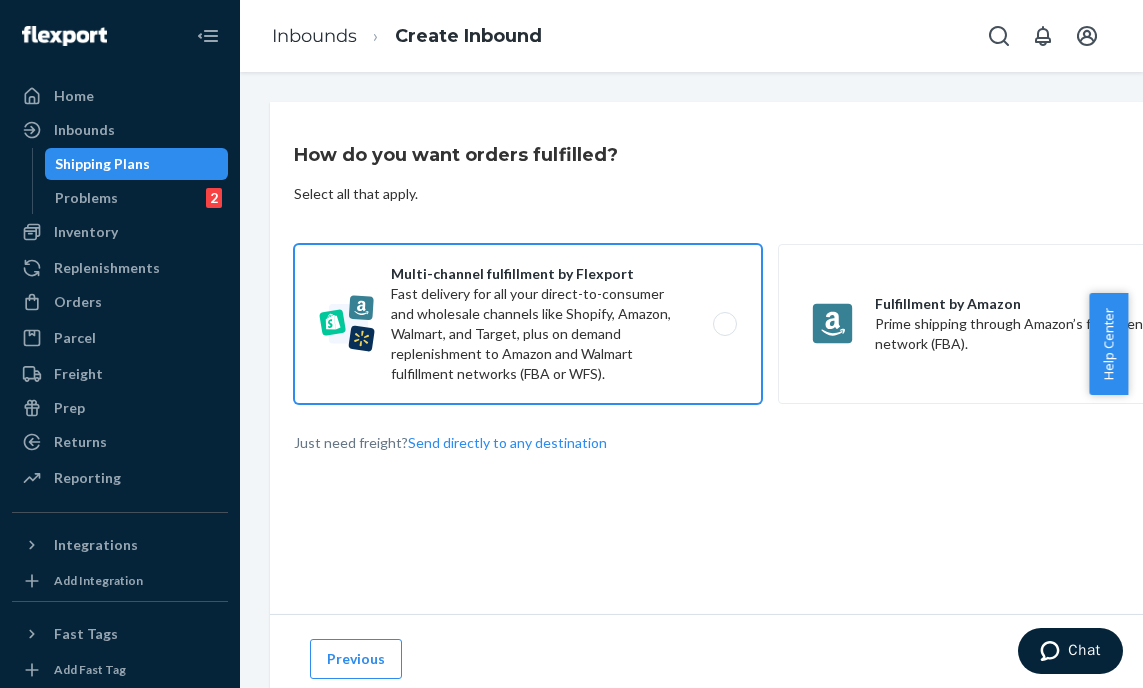 click on "Multi-channel fulfillment by Flexport Fast delivery for all your direct-to-consumer and wholesale channels like Shopify, Amazon, Walmart, and Target, plus on demand replenishment to Amazon and Walmart fulfillment networks (FBA or WFS)." at bounding box center [528, 324] 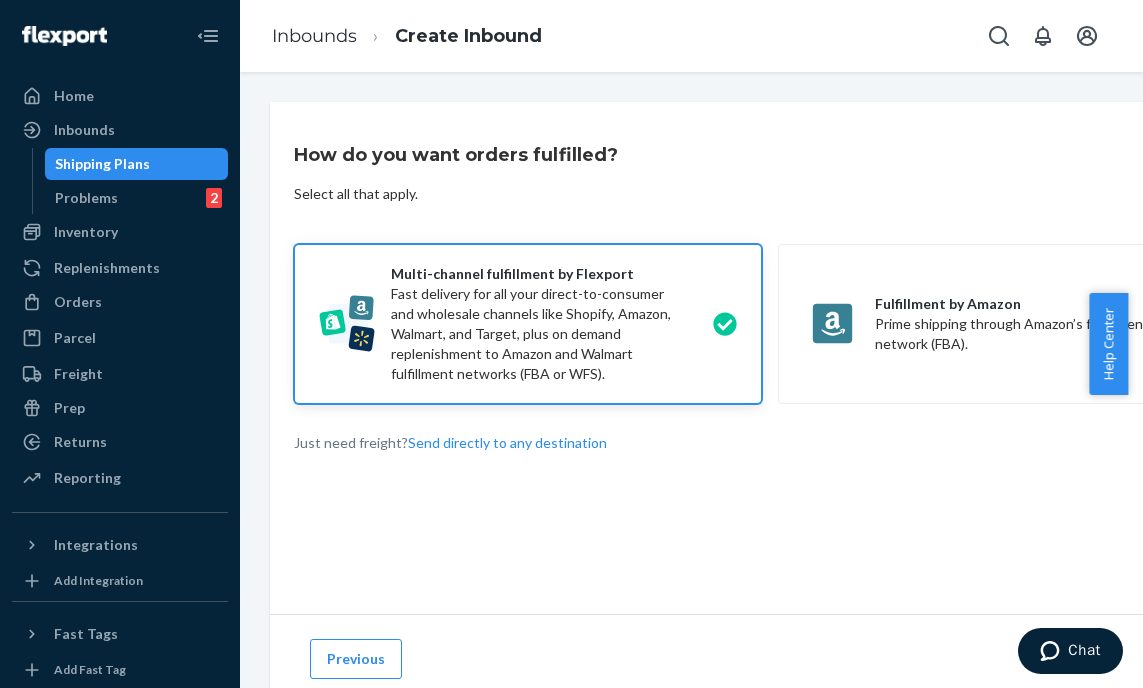 scroll, scrollTop: 148, scrollLeft: 0, axis: vertical 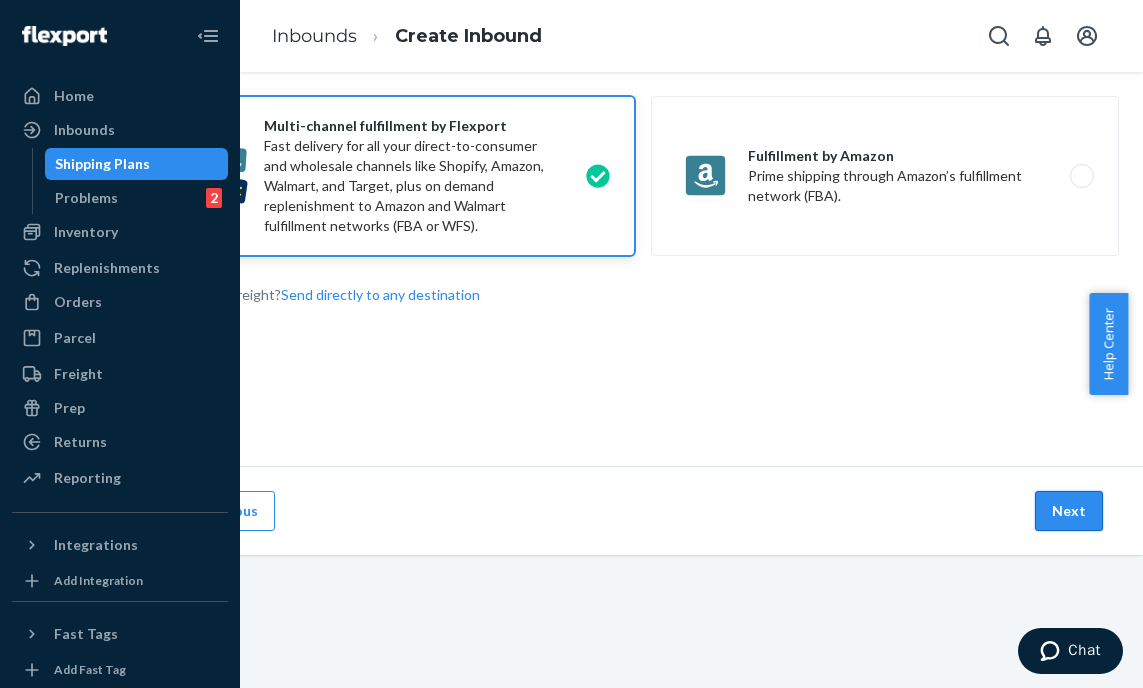 click on "Next" at bounding box center (1069, 511) 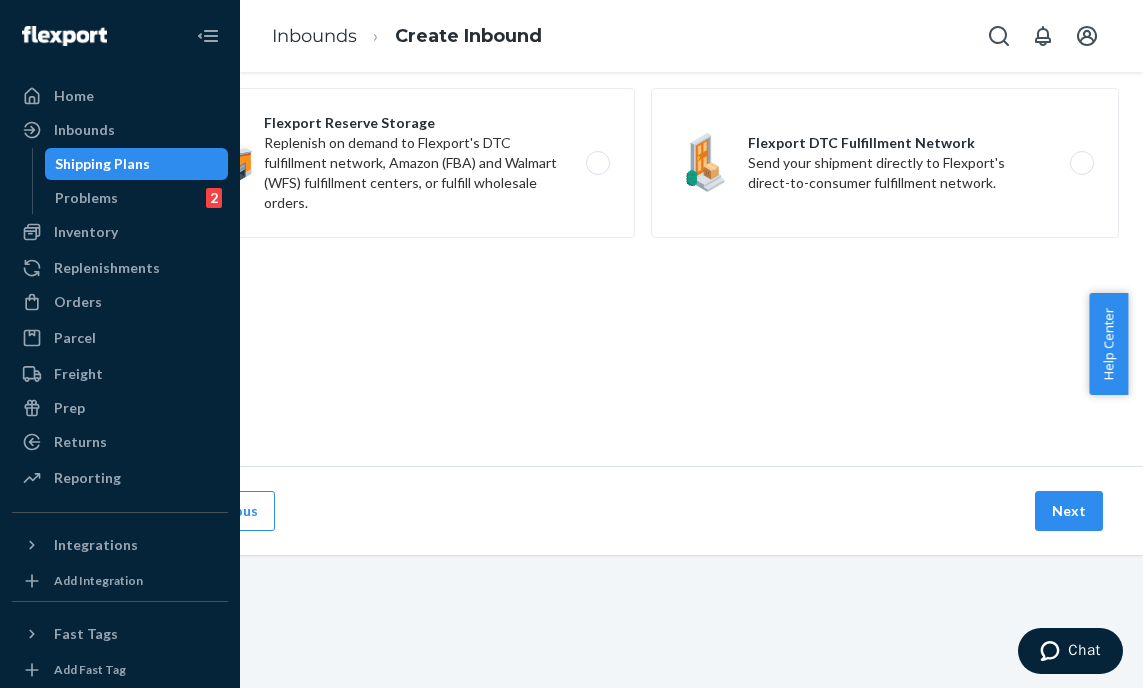 scroll, scrollTop: 0, scrollLeft: 0, axis: both 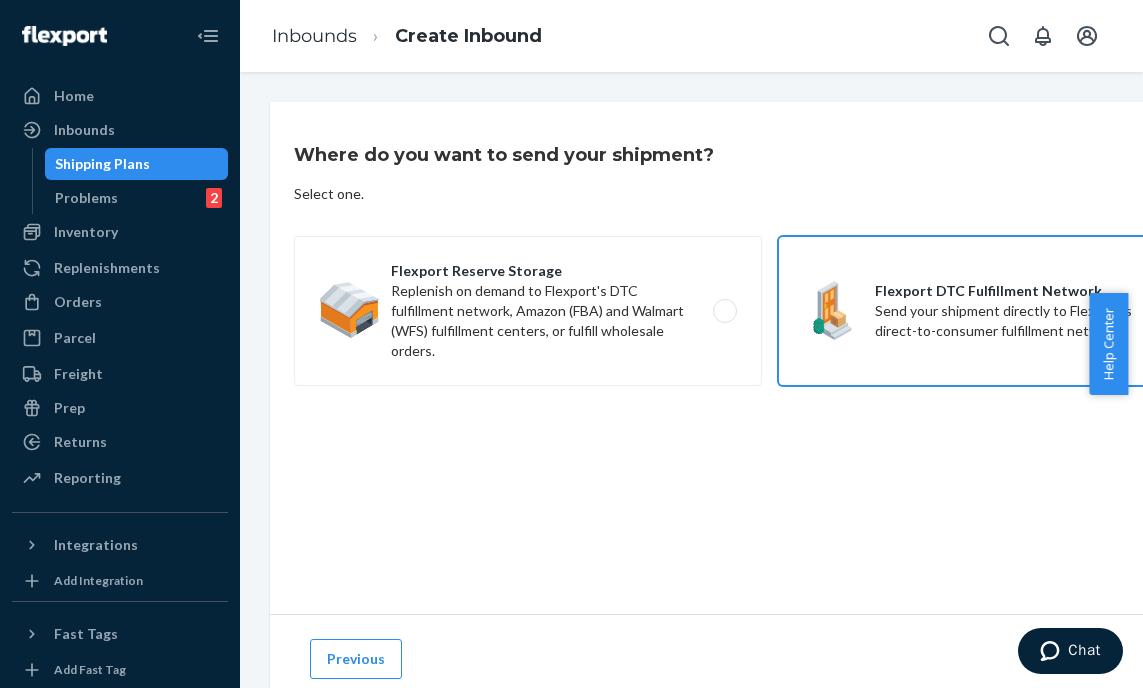 click on "Flexport DTC Fulfillment Network Send your shipment directly to Flexport's direct-to-consumer fulfillment network." at bounding box center (1012, 311) 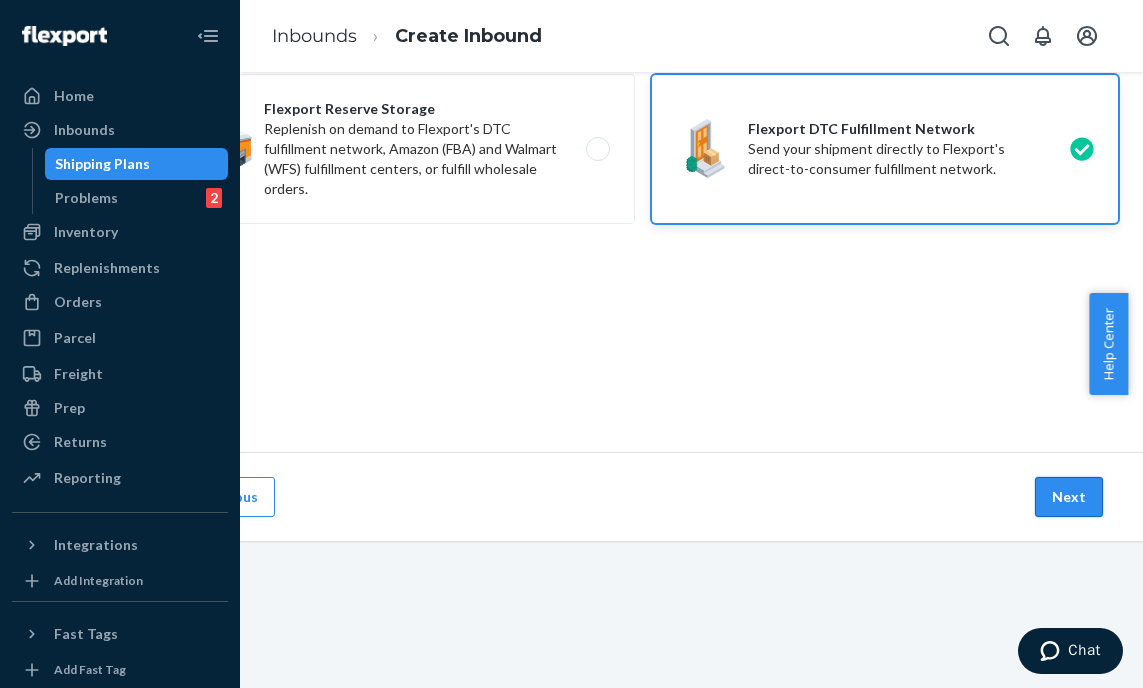 click on "Next" at bounding box center [1069, 497] 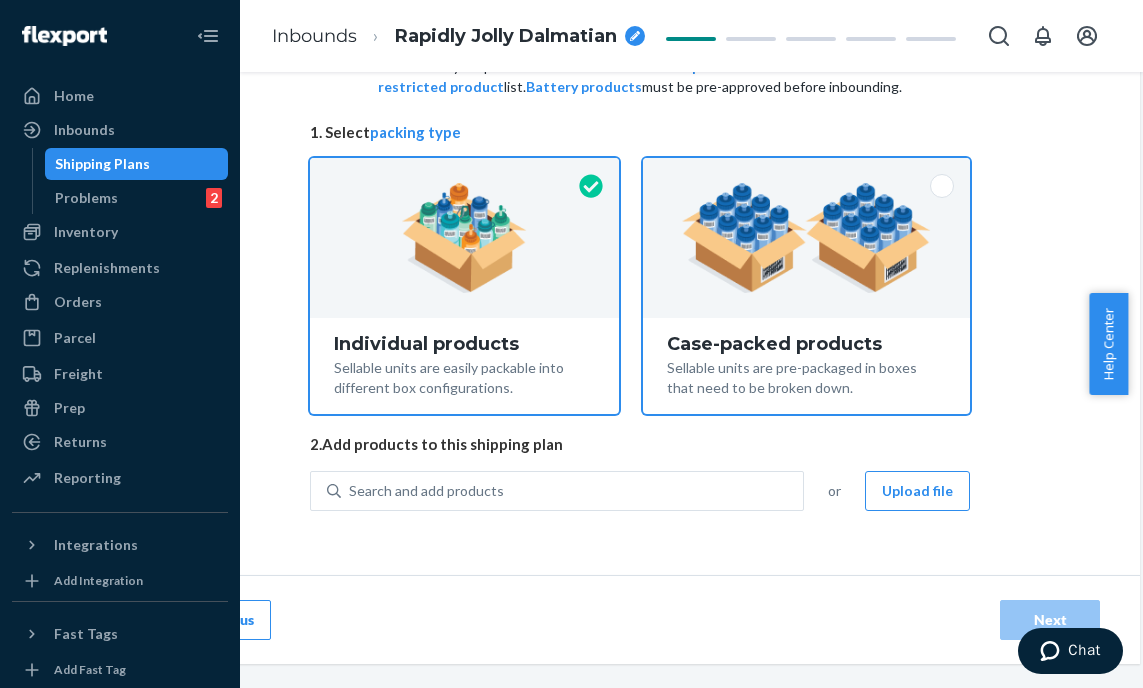 scroll, scrollTop: 0, scrollLeft: 0, axis: both 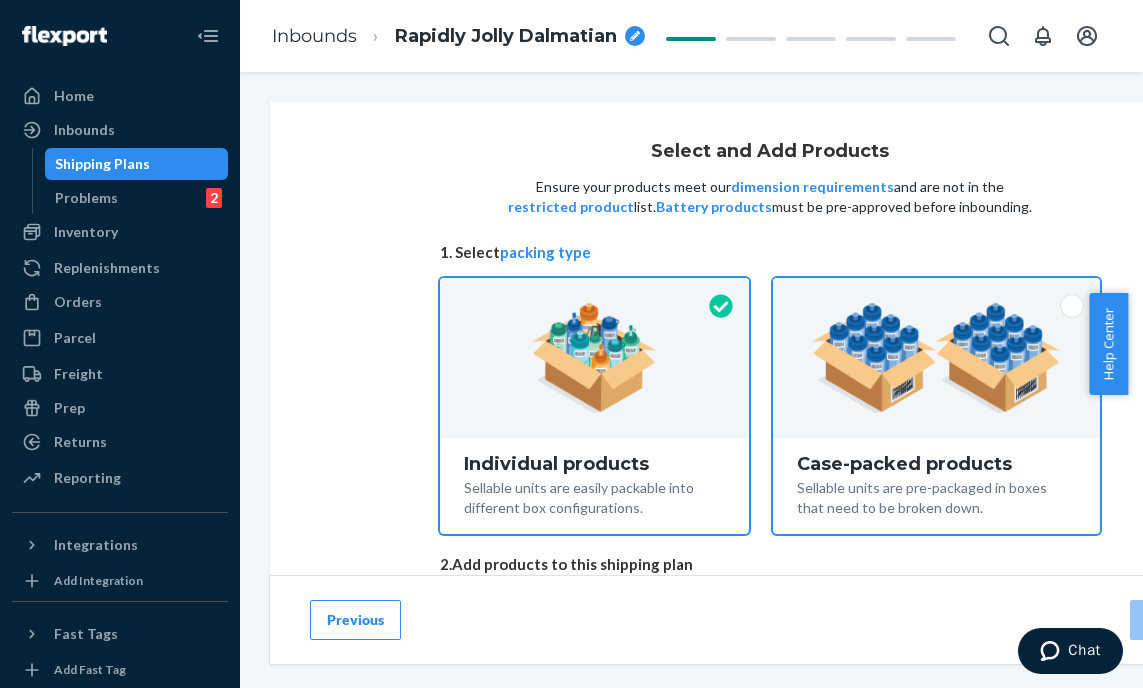 click at bounding box center (936, 358) 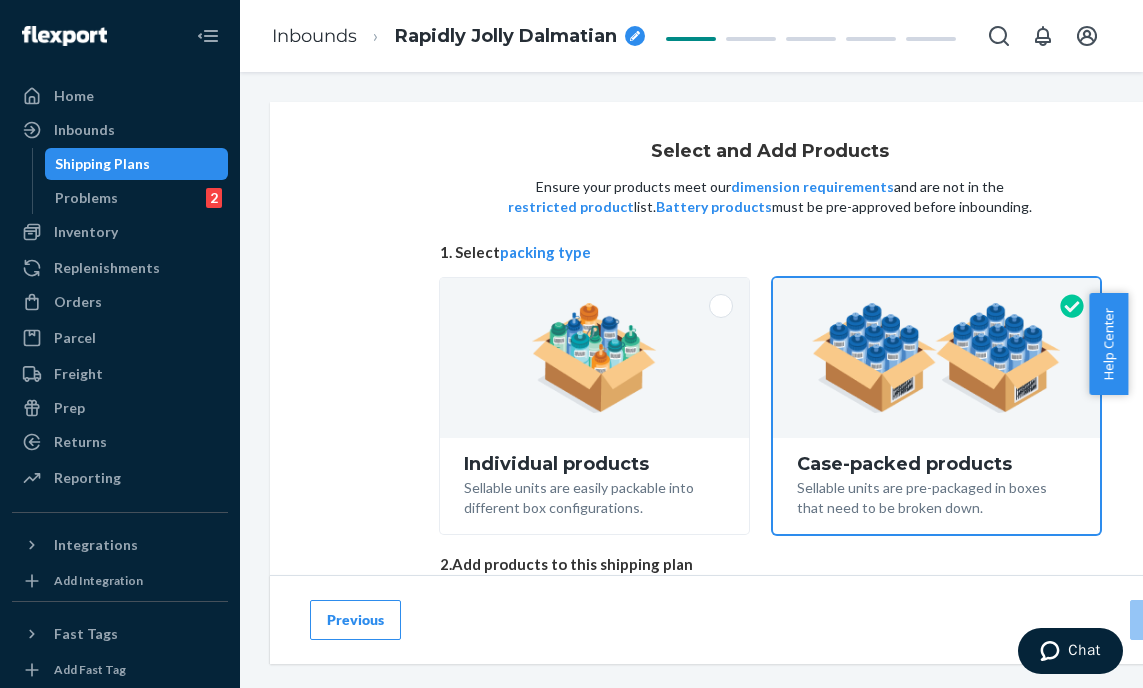 scroll, scrollTop: 134, scrollLeft: 0, axis: vertical 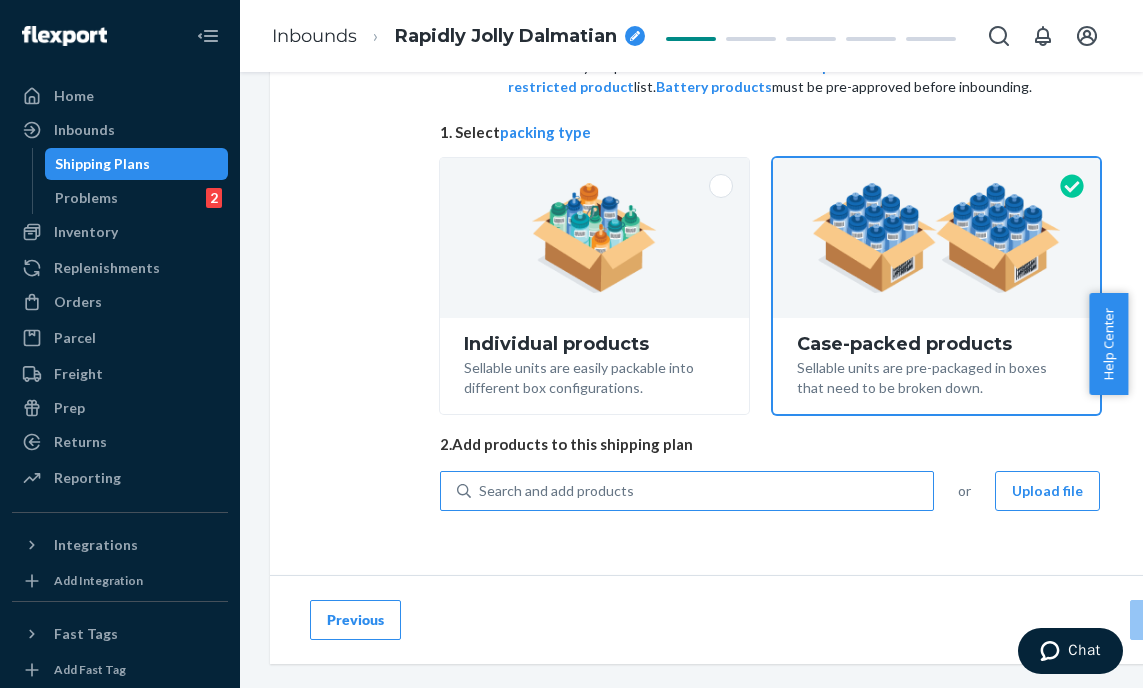 click on "Search and add products" at bounding box center (702, 491) 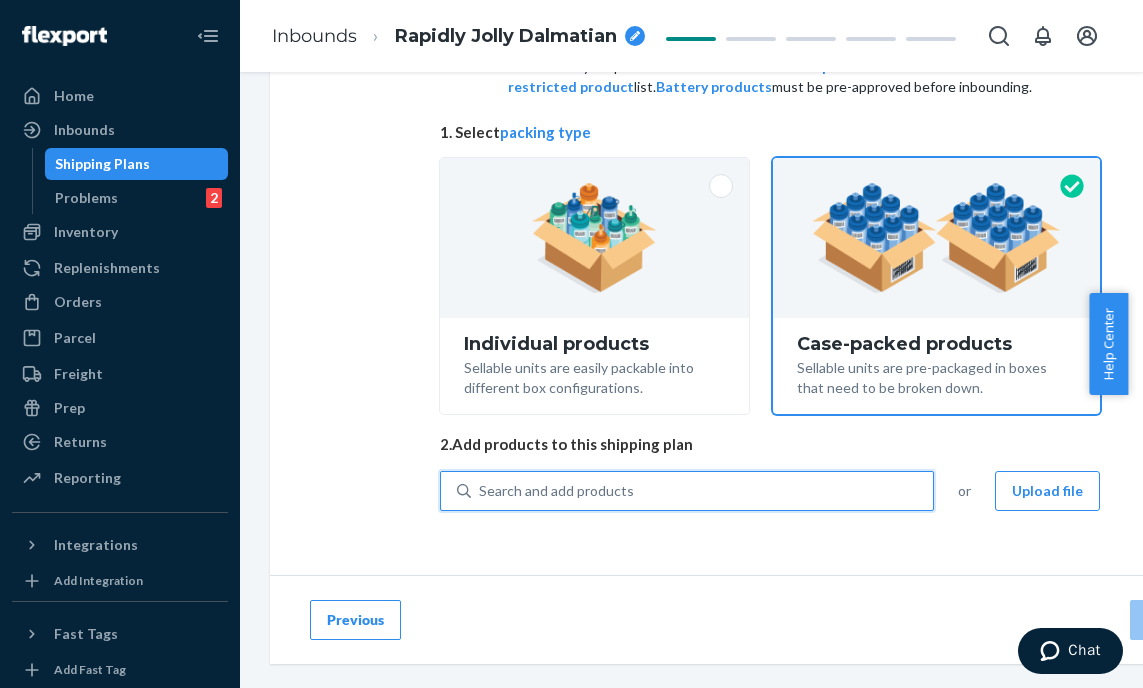 paste on "Travel Essentials Hoodie Alpine" 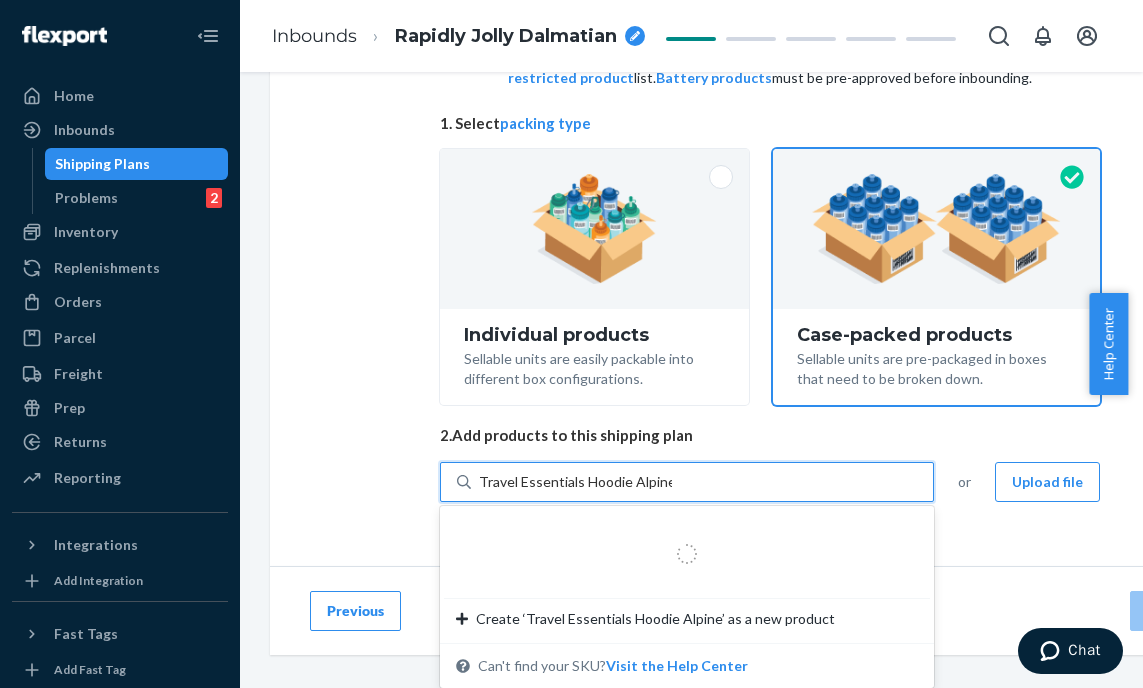 scroll, scrollTop: 143, scrollLeft: 0, axis: vertical 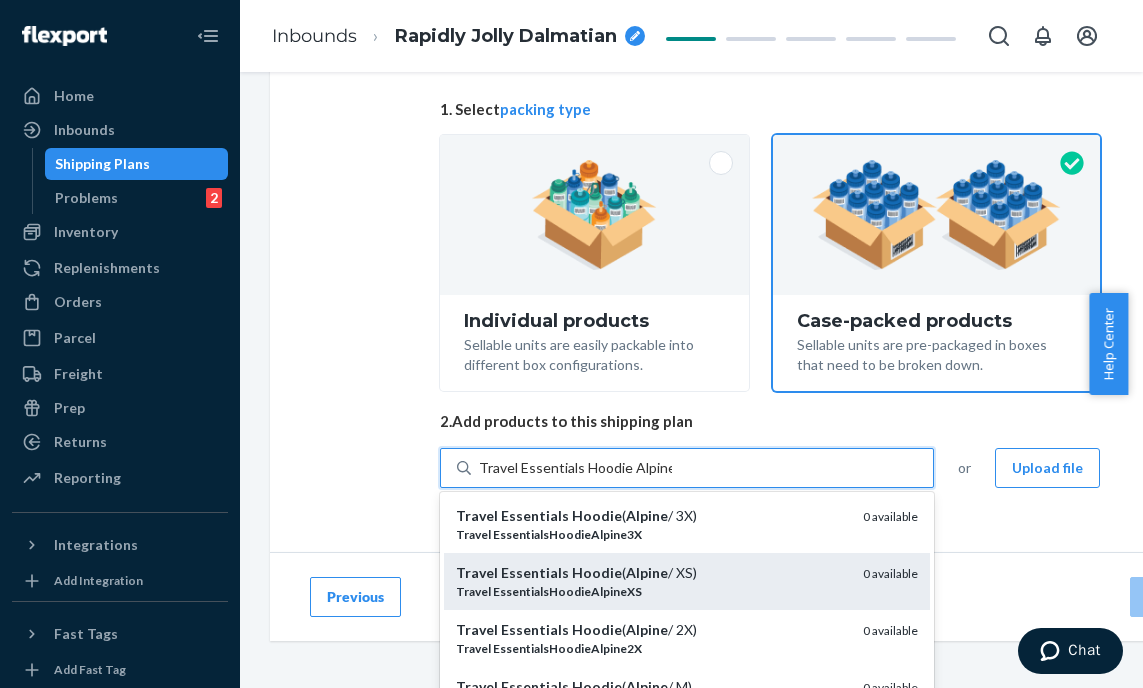 click on "Travel   EssentialsHoodieAlpineXS" at bounding box center (651, 591) 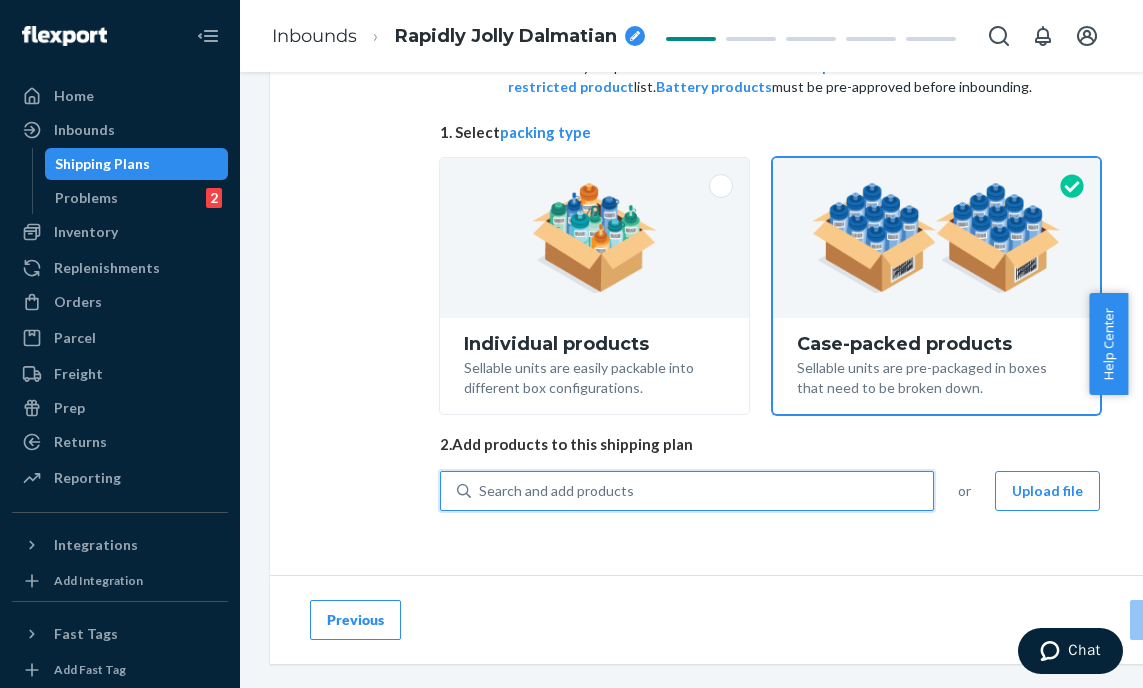 scroll, scrollTop: 134, scrollLeft: 0, axis: vertical 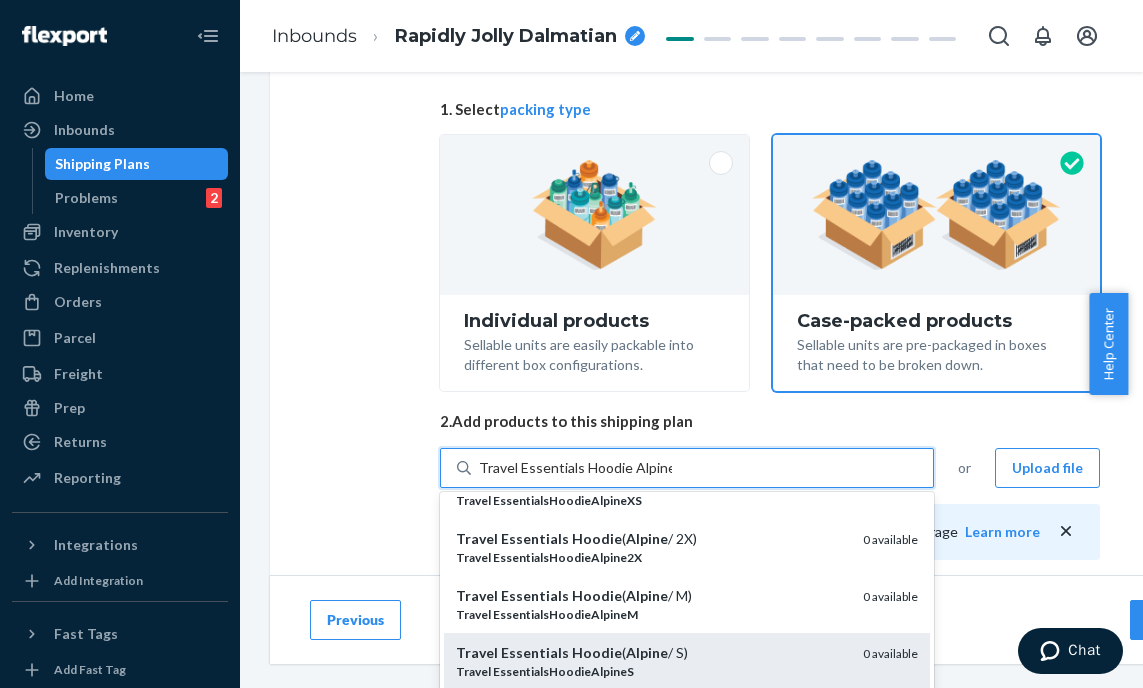 click on "Travel   Essentials   Hoodie  ( Alpine  / S)" at bounding box center (651, 653) 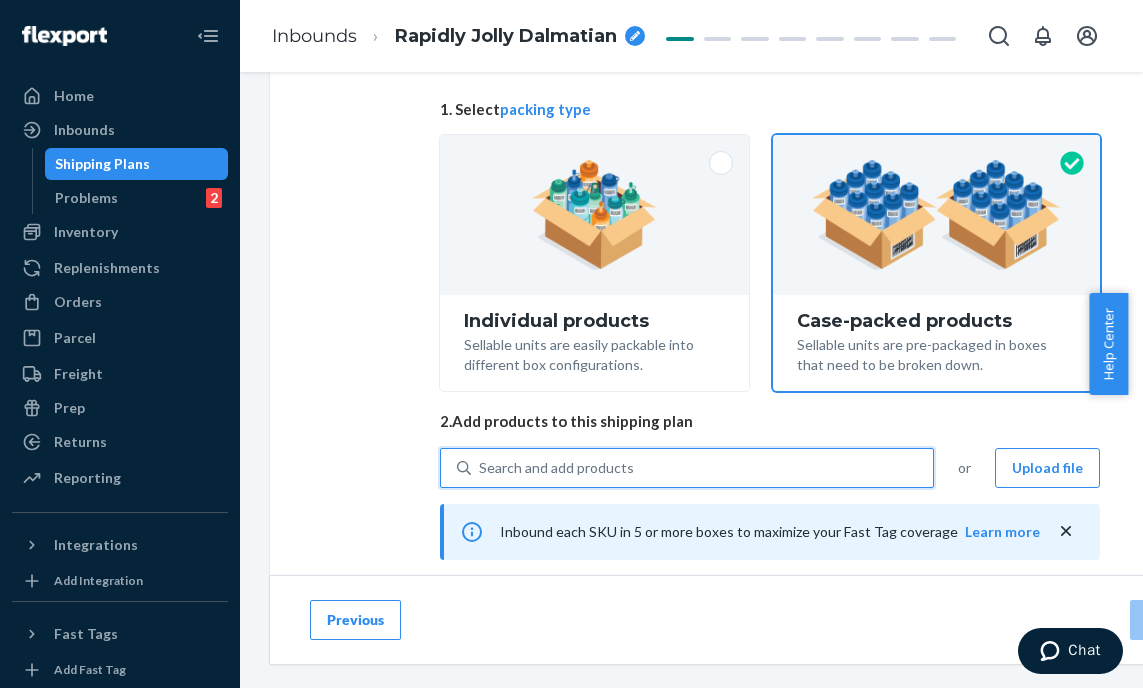 click on "Search and add products" at bounding box center [702, 468] 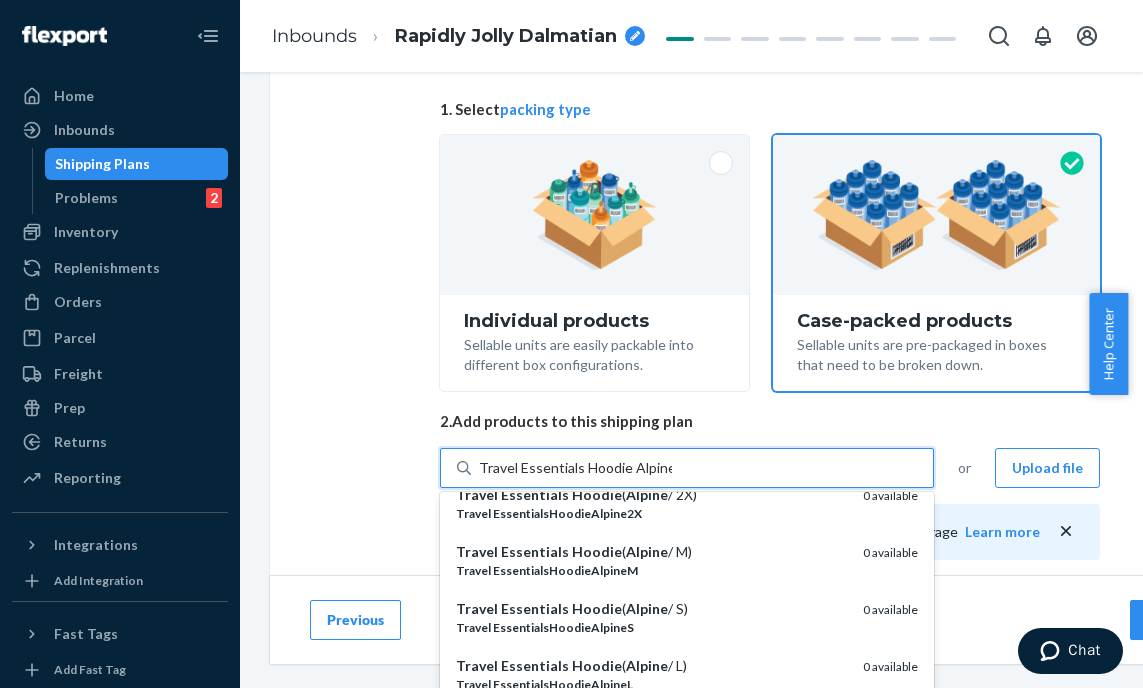 scroll, scrollTop: 135, scrollLeft: 0, axis: vertical 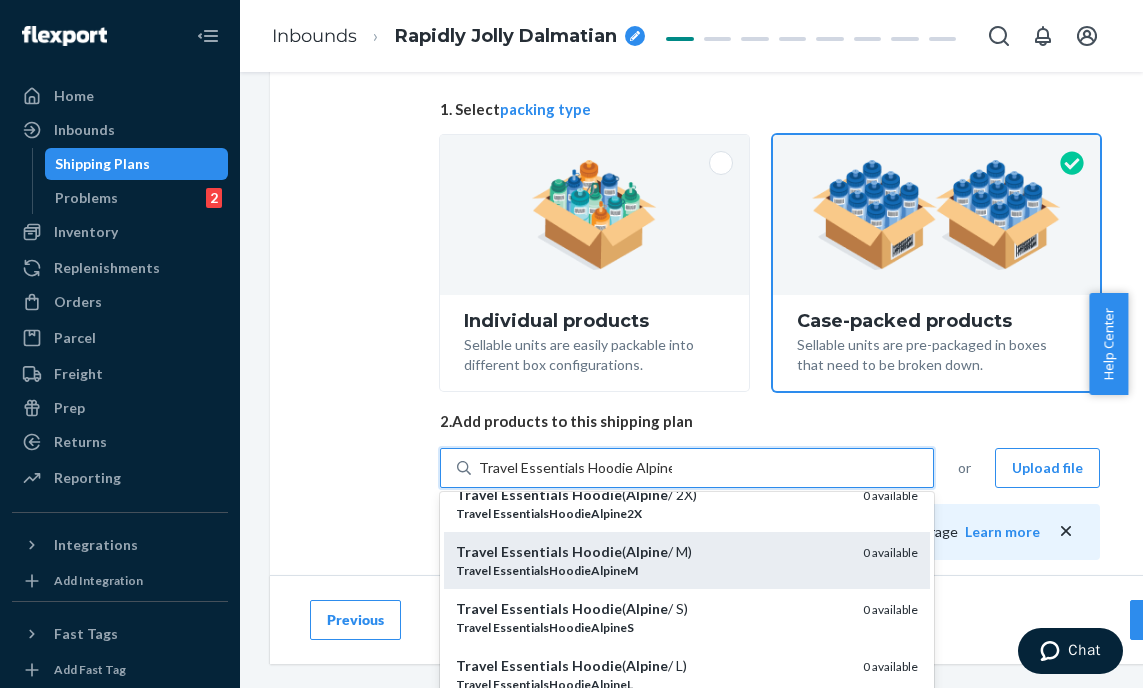 click on "Travel   EssentialsHoodieAlpineM" at bounding box center [651, 570] 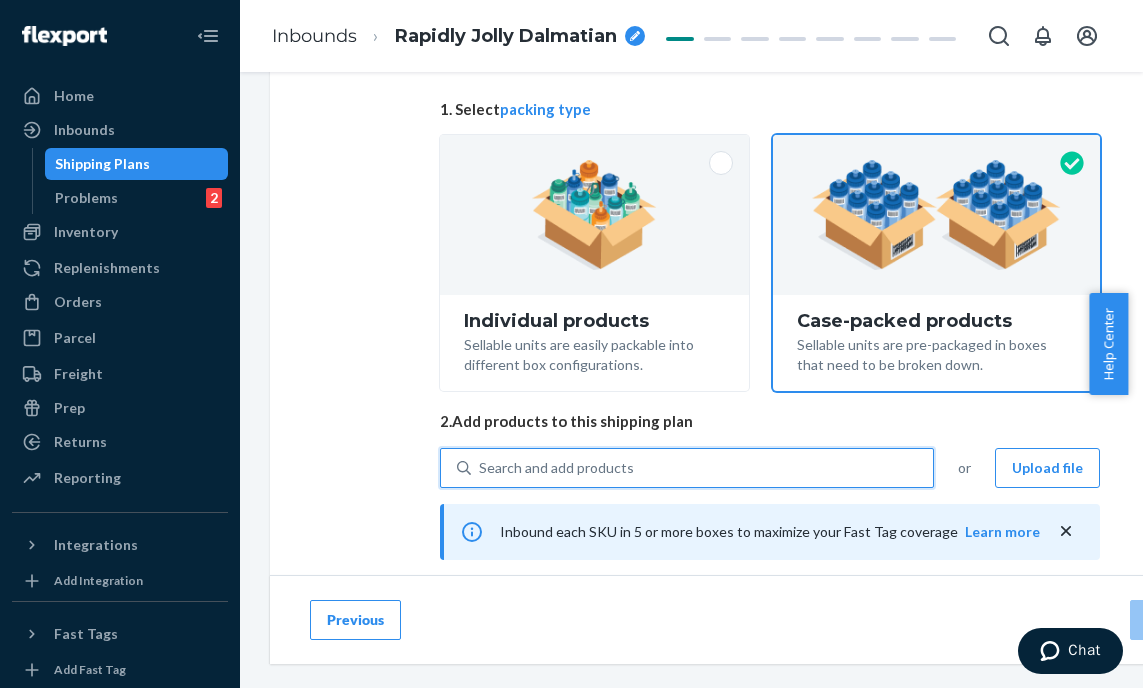 click on "Search and add products" at bounding box center (702, 468) 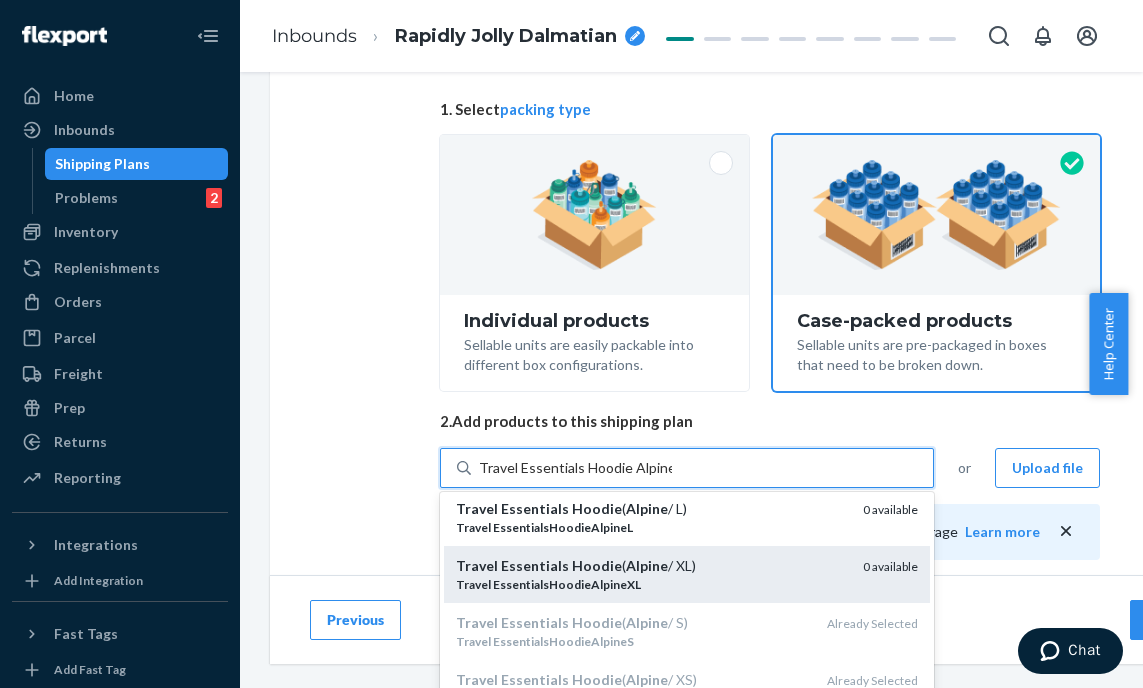 scroll, scrollTop: 0, scrollLeft: 0, axis: both 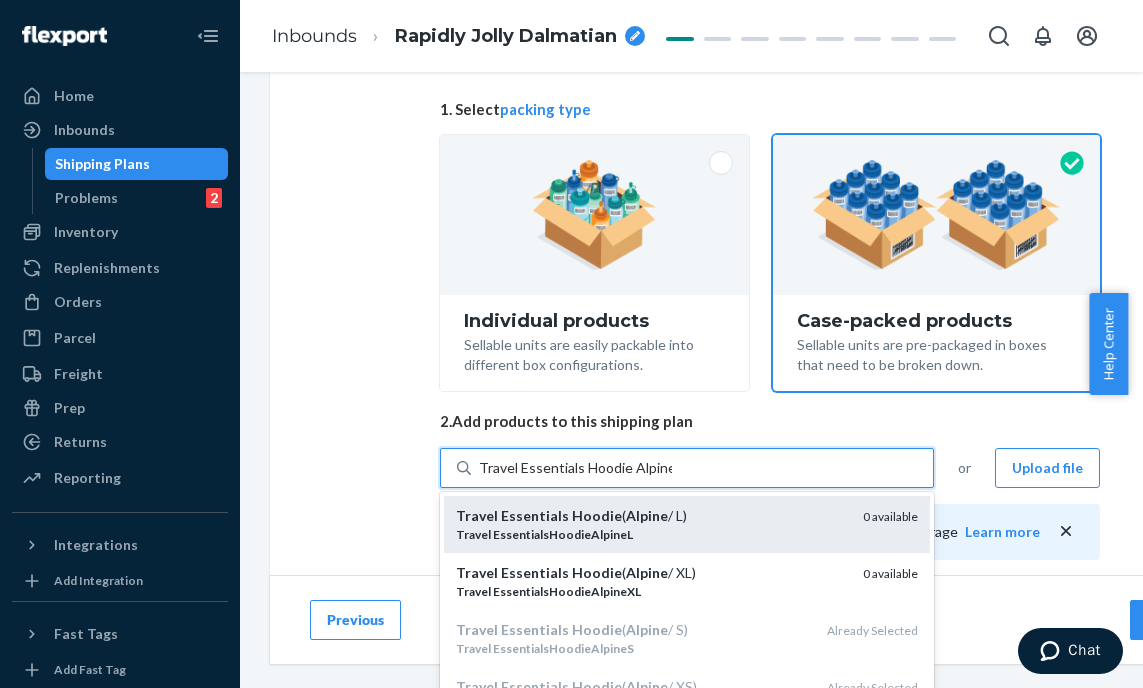 click on "Travel   Essentials   Hoodie  ( Alpine  / L)" at bounding box center [651, 516] 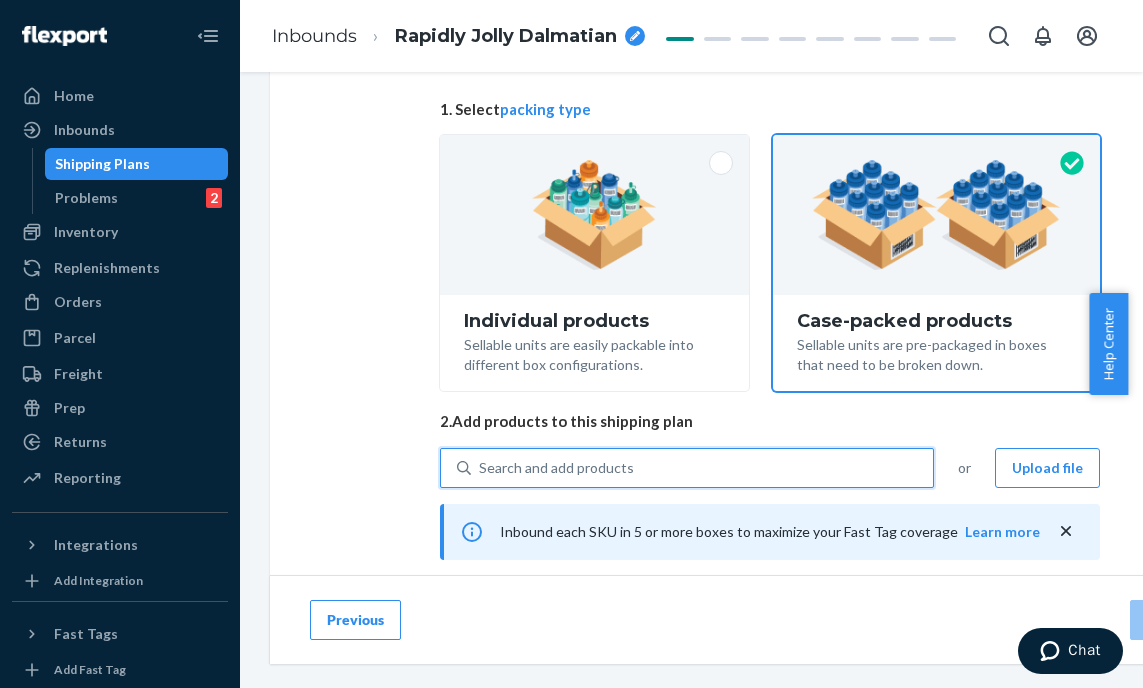 click on "Search and add products" at bounding box center (702, 468) 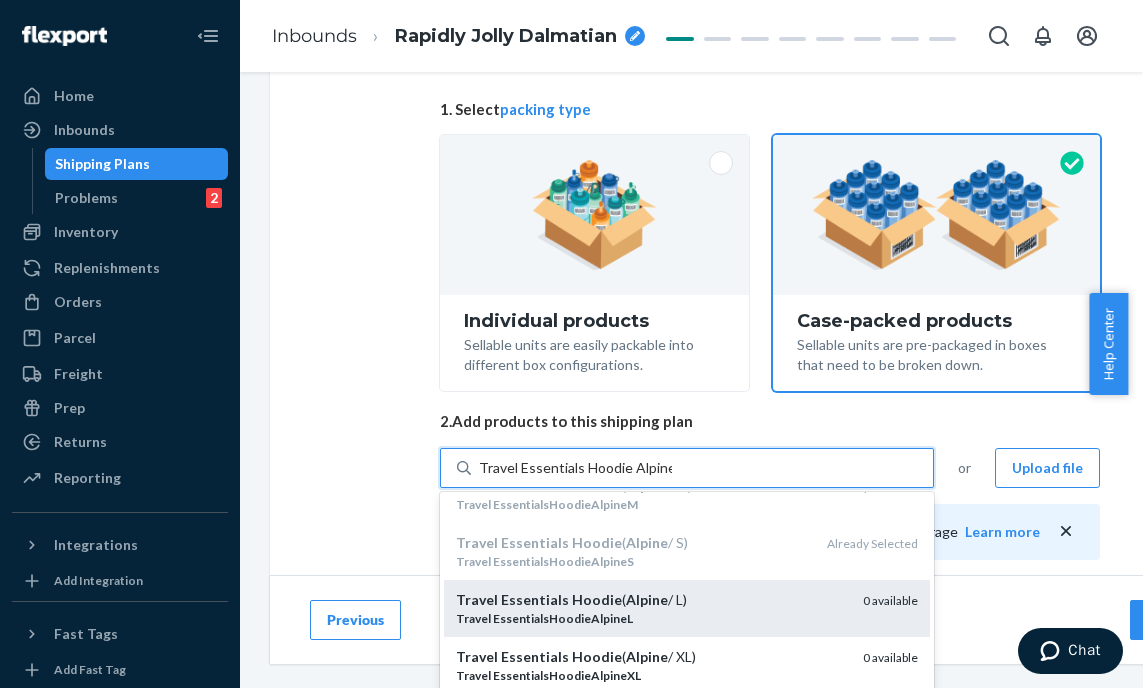 scroll, scrollTop: 209, scrollLeft: 0, axis: vertical 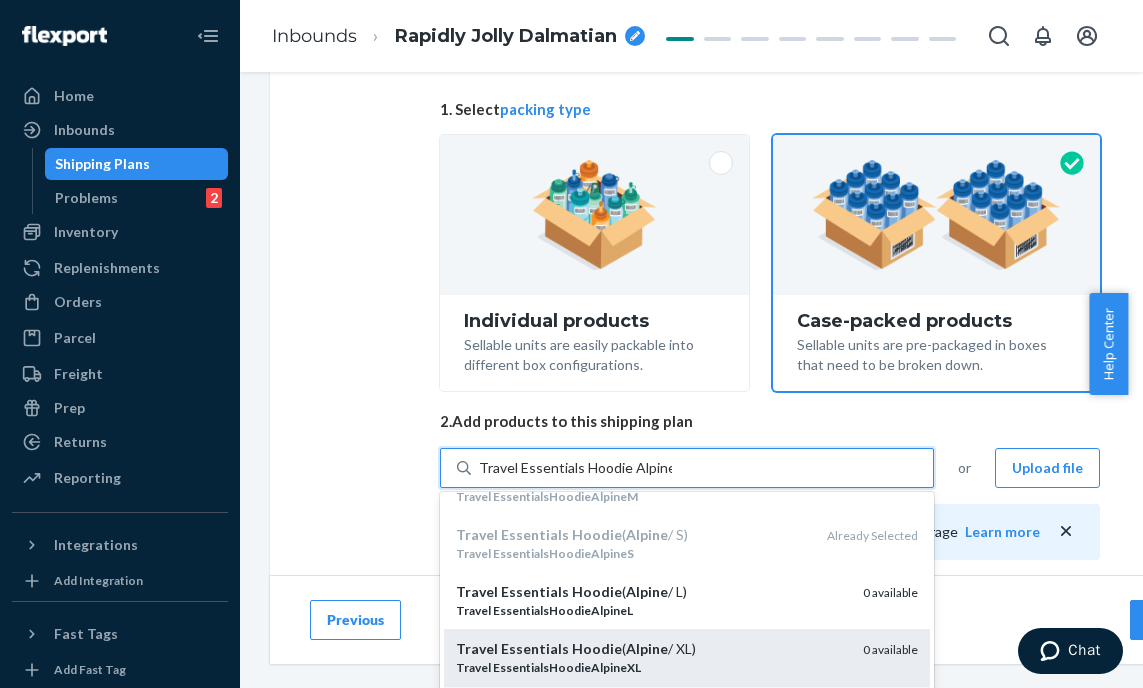 click on "Travel   Essentials   Hoodie  ( Alpine  / XL)" at bounding box center [651, 649] 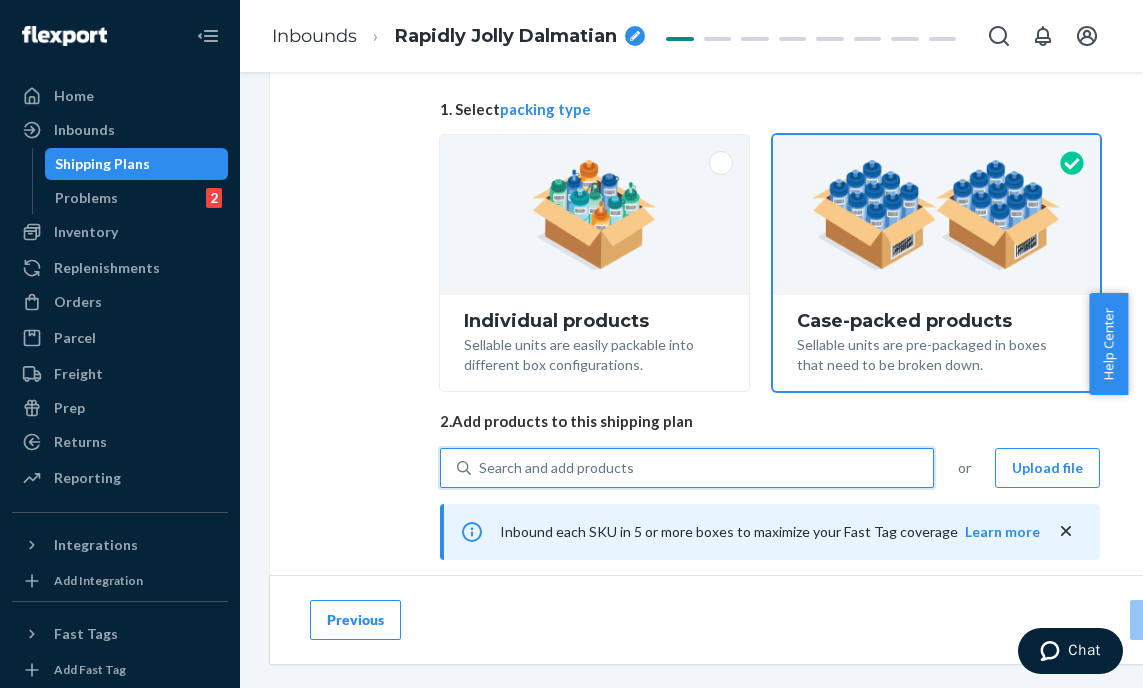 click on "Search and add products" at bounding box center [702, 468] 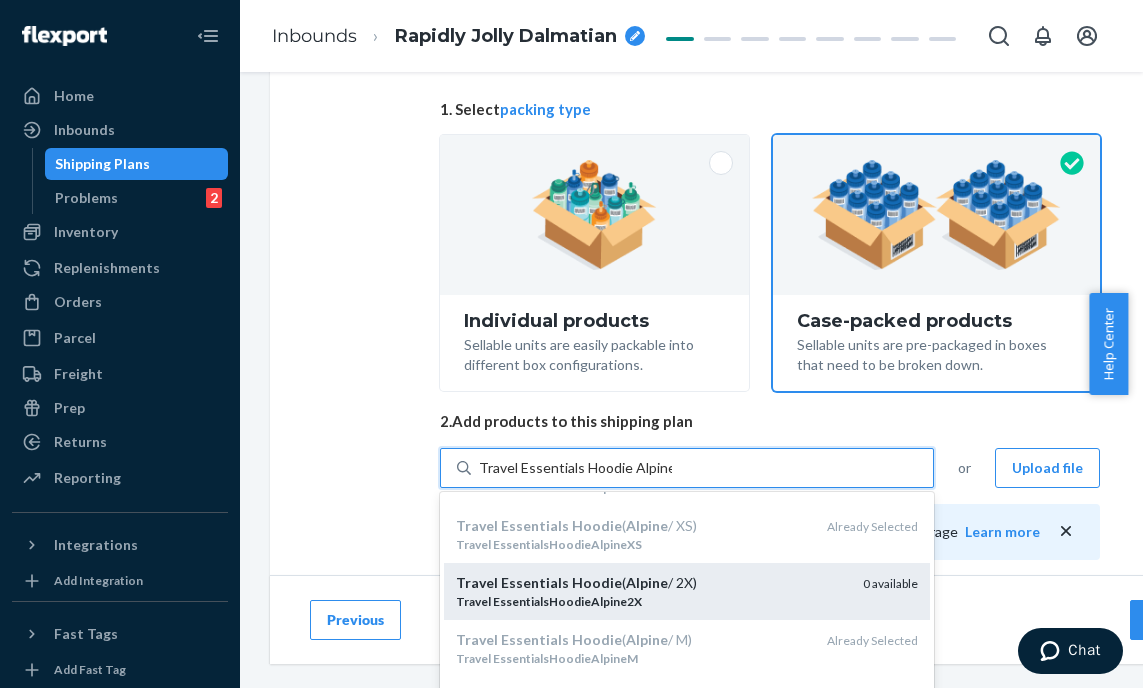 scroll, scrollTop: 174, scrollLeft: 0, axis: vertical 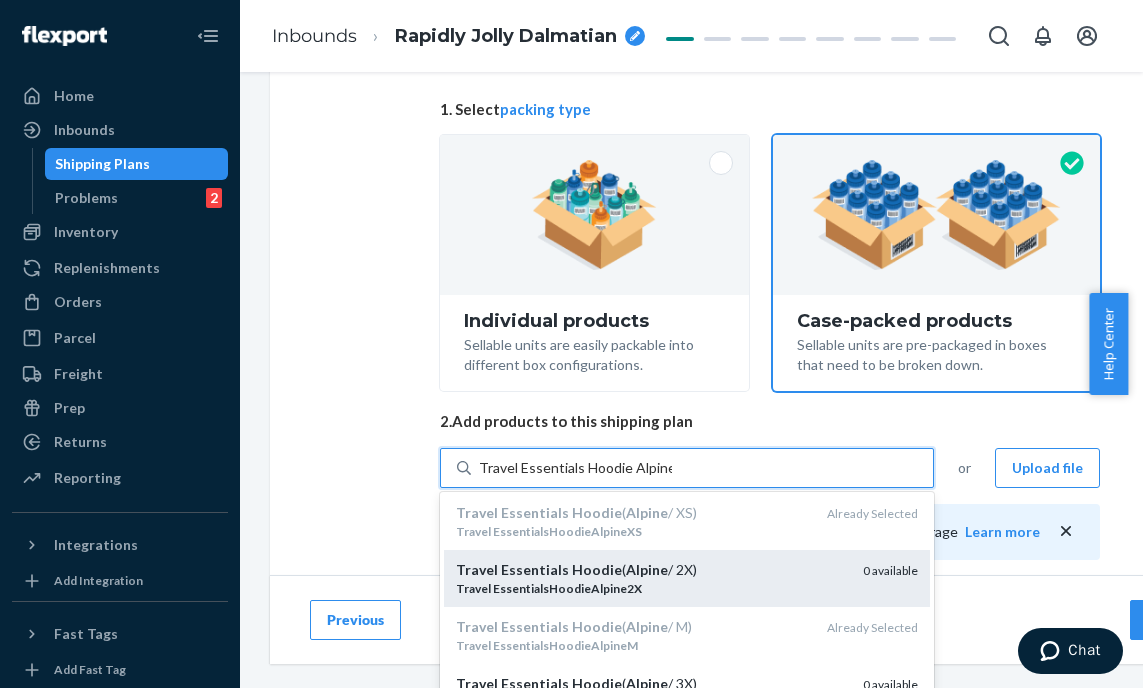 click on "Travel   Essentials   Hoodie  ( Alpine  / 2X)" at bounding box center [651, 570] 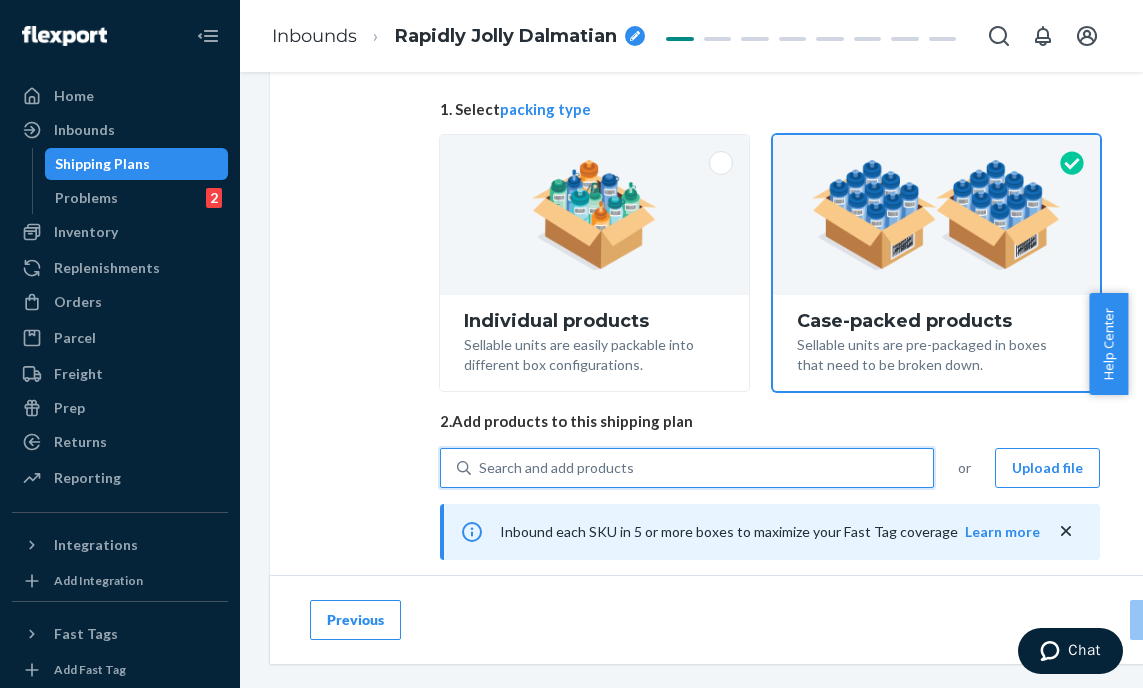 click on "Search and add products" at bounding box center [702, 468] 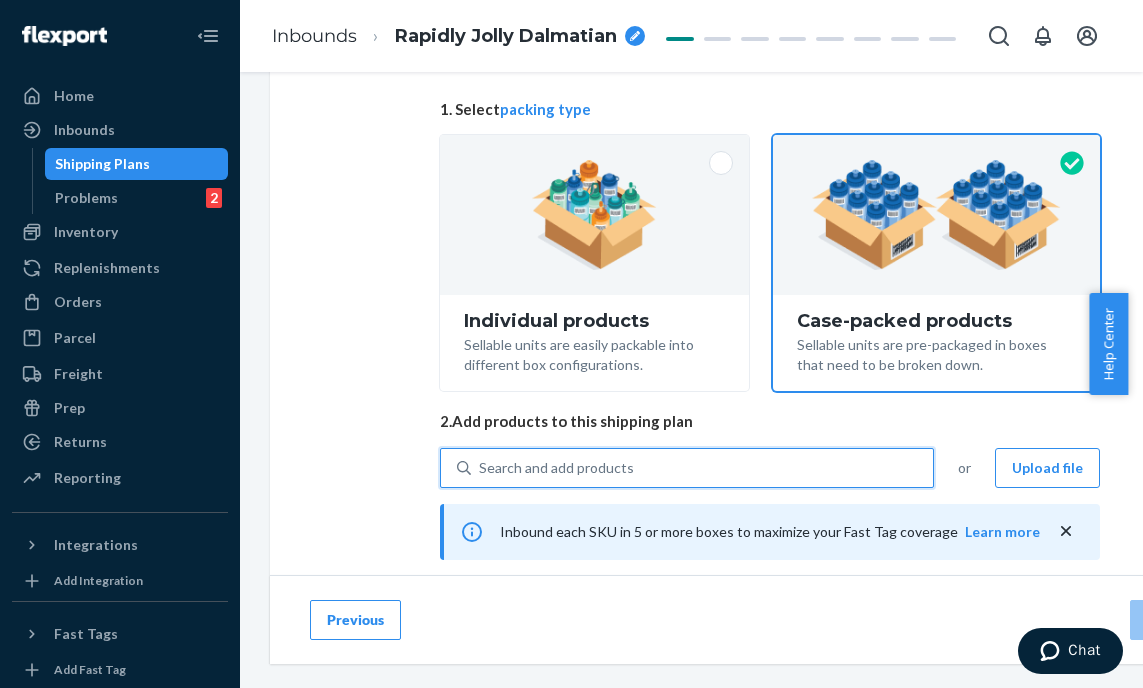 paste on "Travel Essentials Hoodie Alpine" 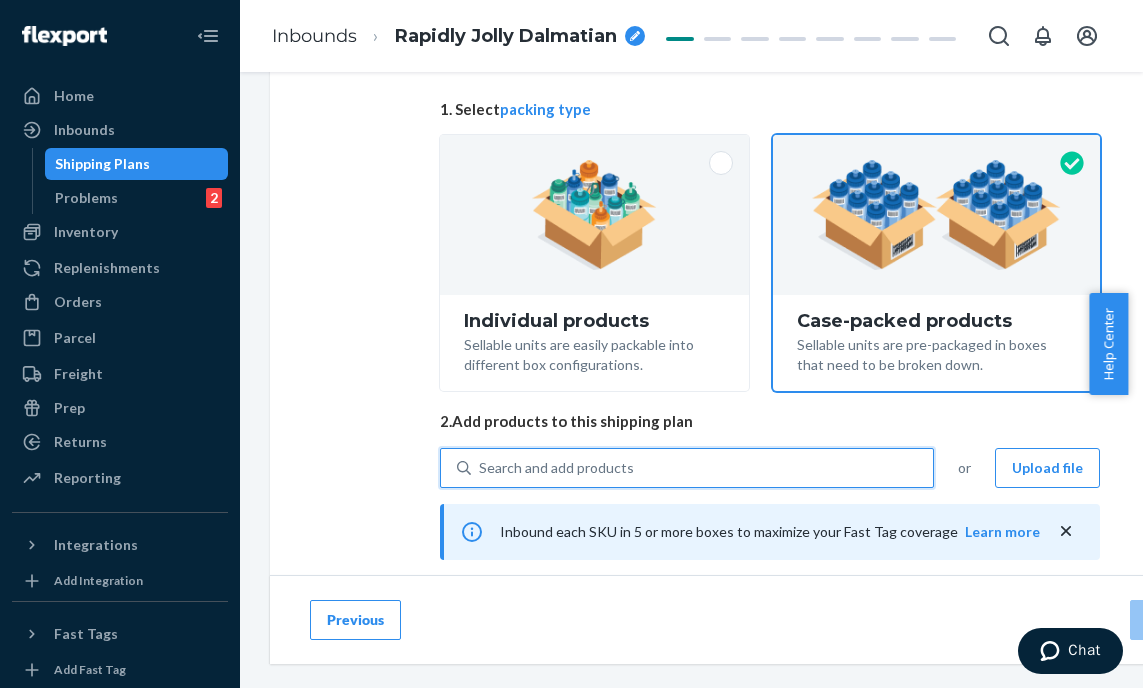 type on "Travel Essentials Hoodie Alpine" 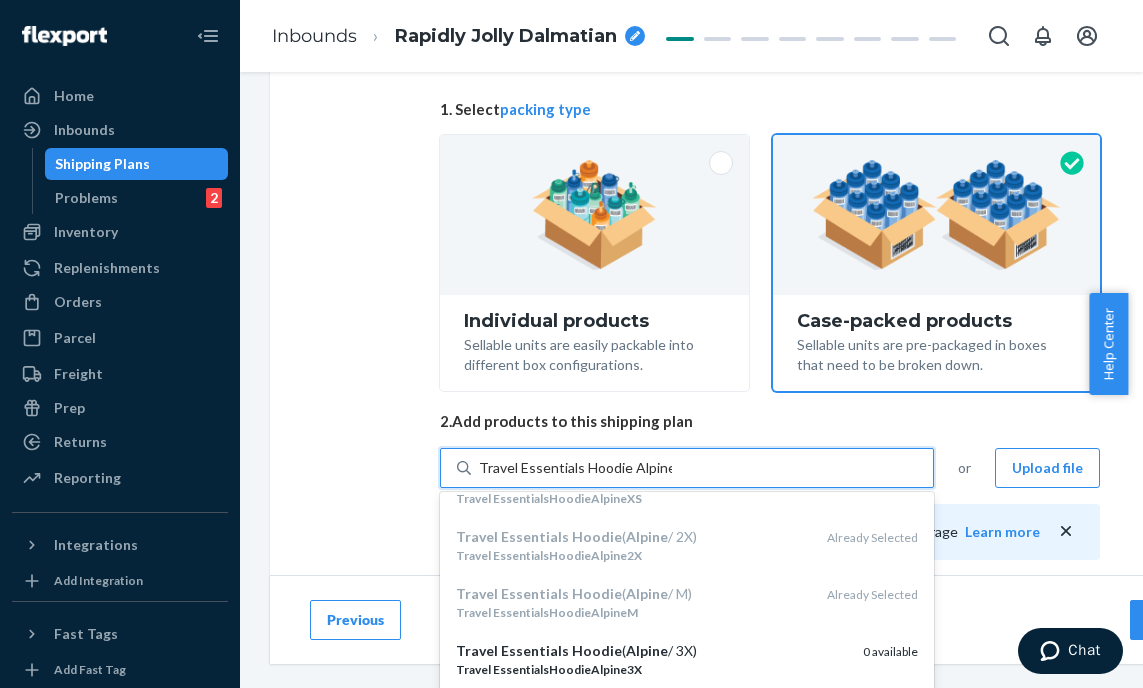 scroll, scrollTop: 209, scrollLeft: 0, axis: vertical 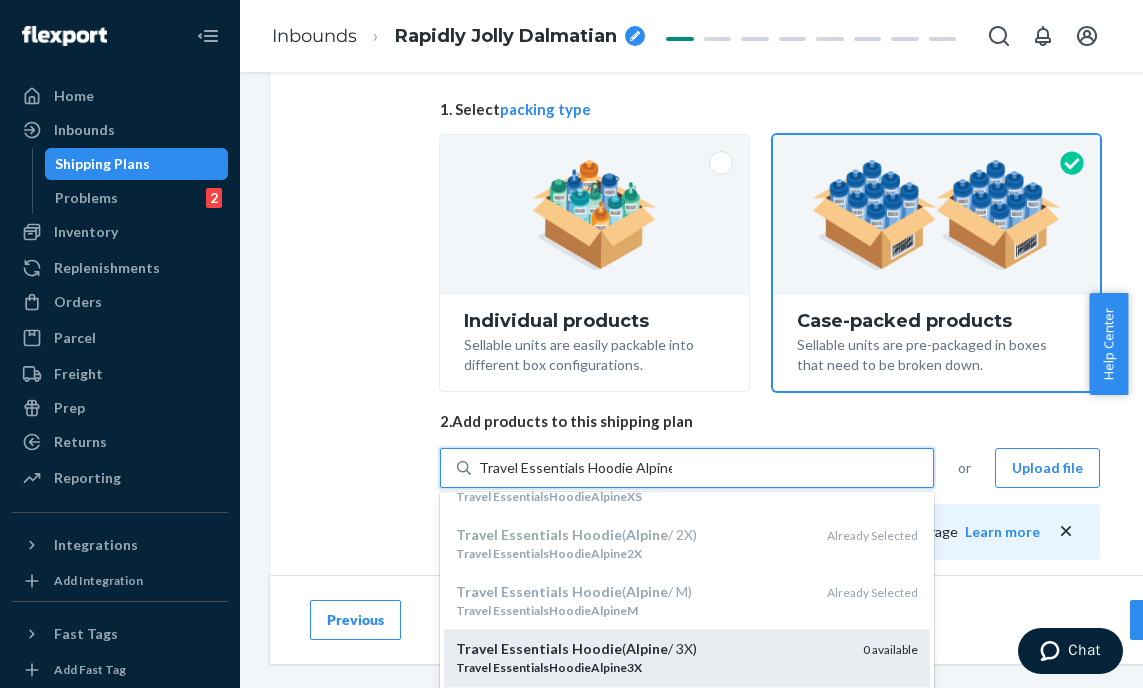 click on "Travel   Essentials   Hoodie  ( Alpine  / 3X)" at bounding box center [651, 649] 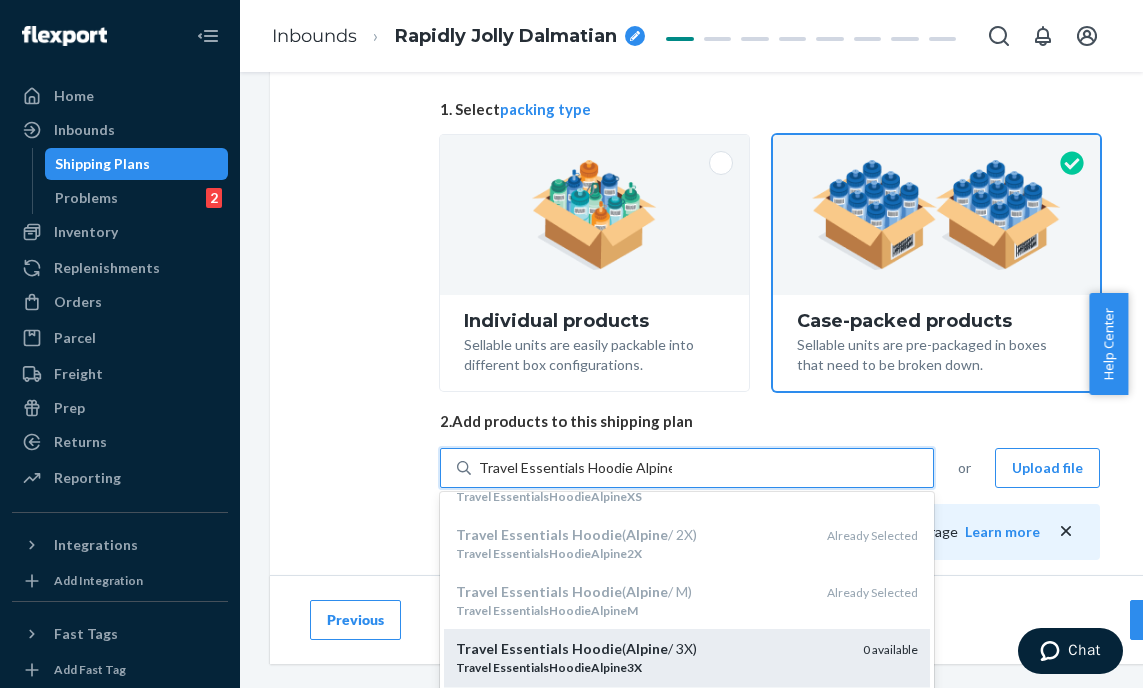 click on "Travel Essentials Hoodie Alpine" at bounding box center [575, 468] 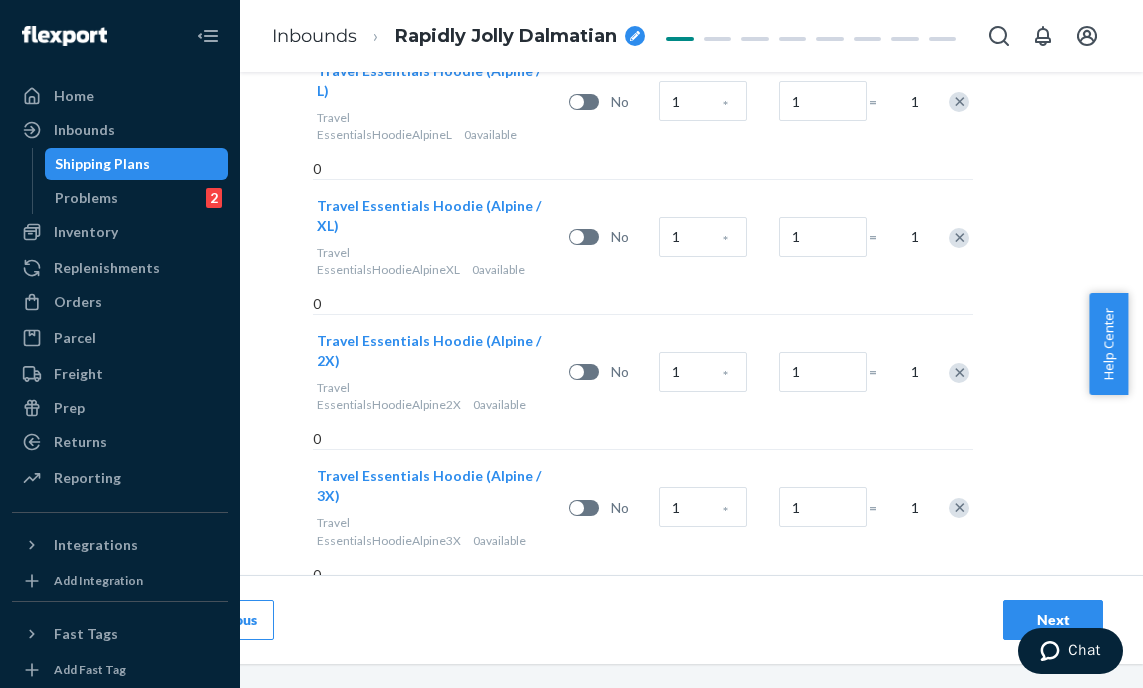 scroll, scrollTop: 1115, scrollLeft: 127, axis: both 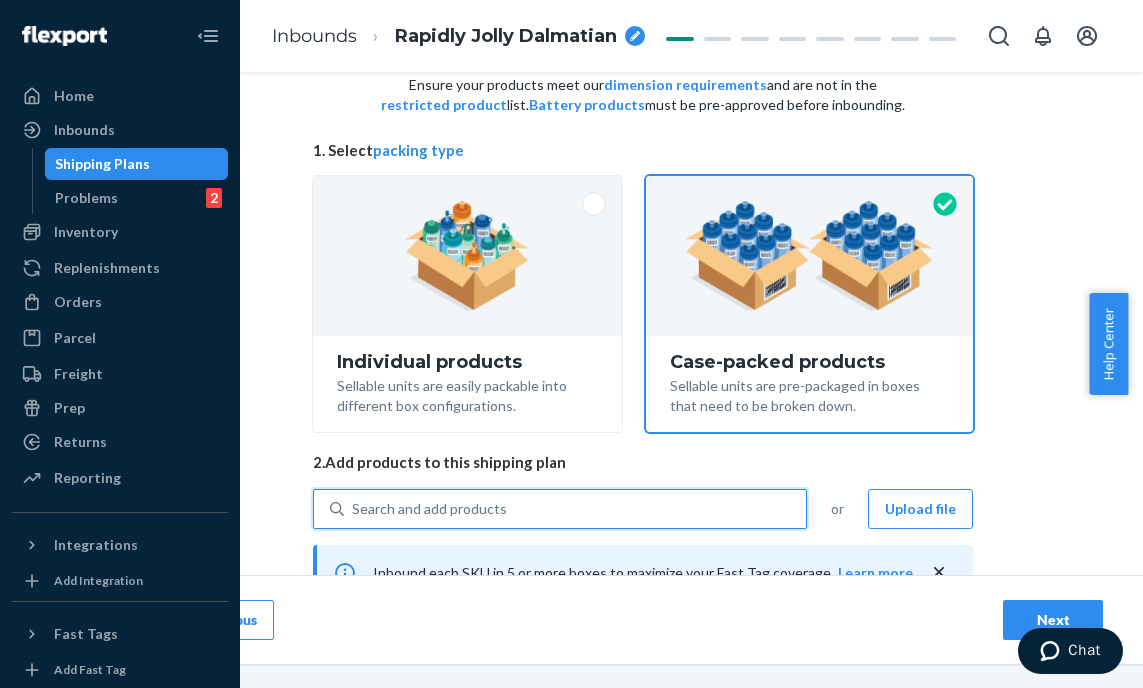 click on "Search and add products" at bounding box center [429, 509] 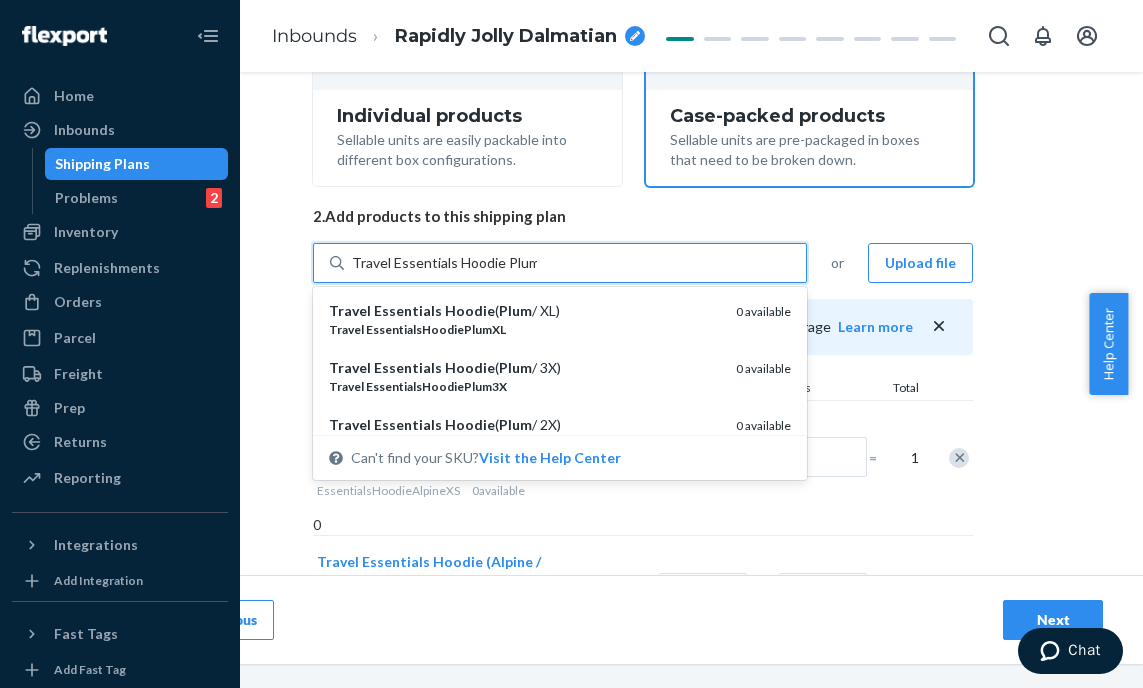scroll, scrollTop: 517, scrollLeft: 127, axis: both 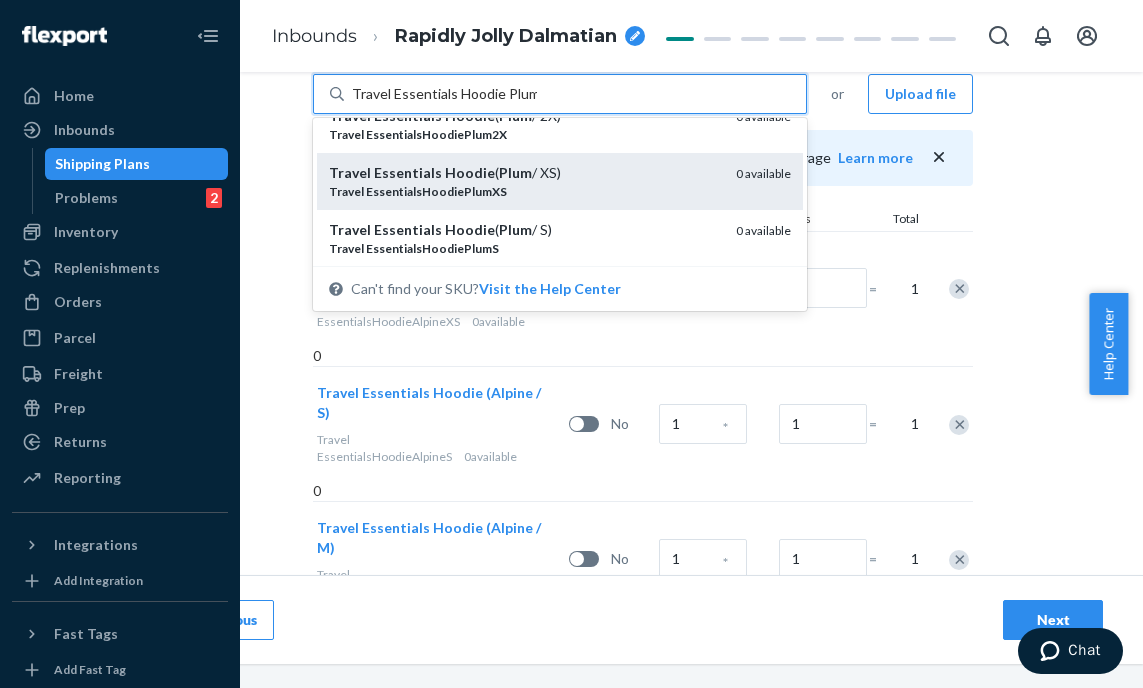 click on "Travel   Essentials   Hoodie  ( Plum  / XS)" at bounding box center (524, 173) 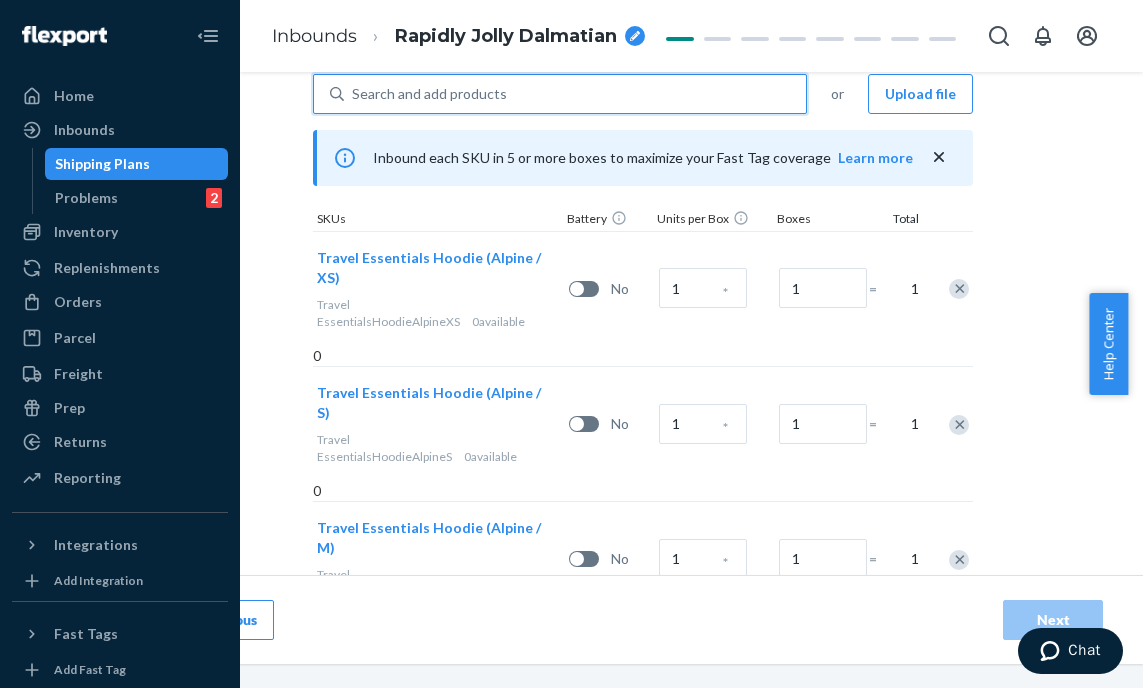 click on "Search and add products" at bounding box center [575, 94] 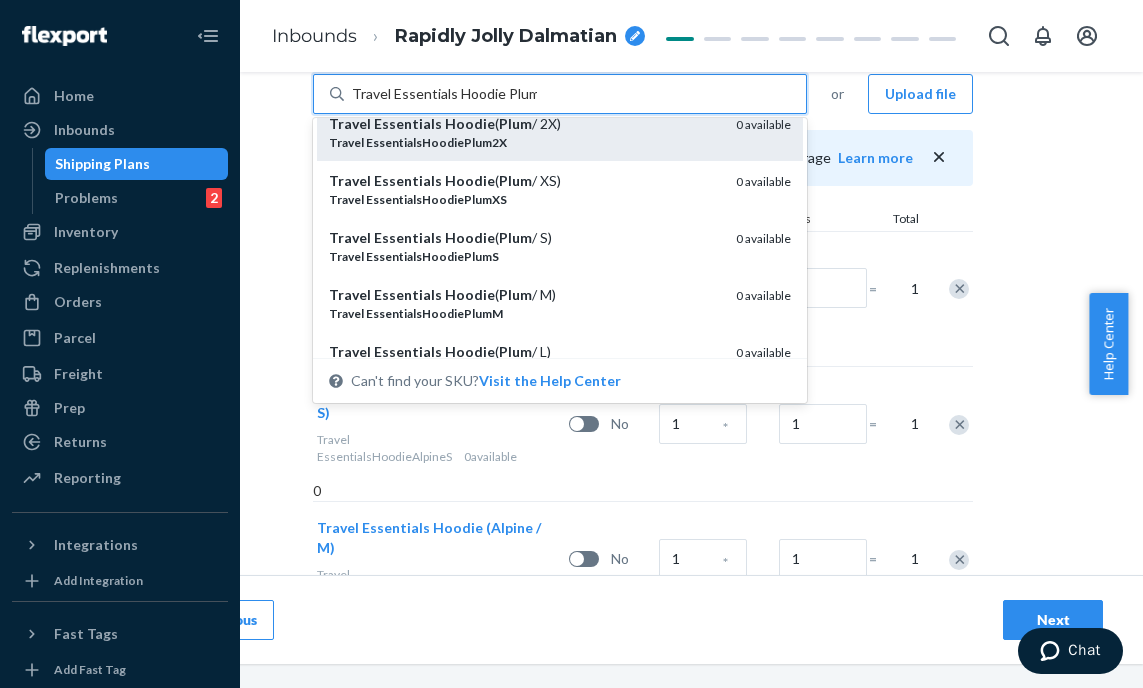 scroll, scrollTop: 197, scrollLeft: 0, axis: vertical 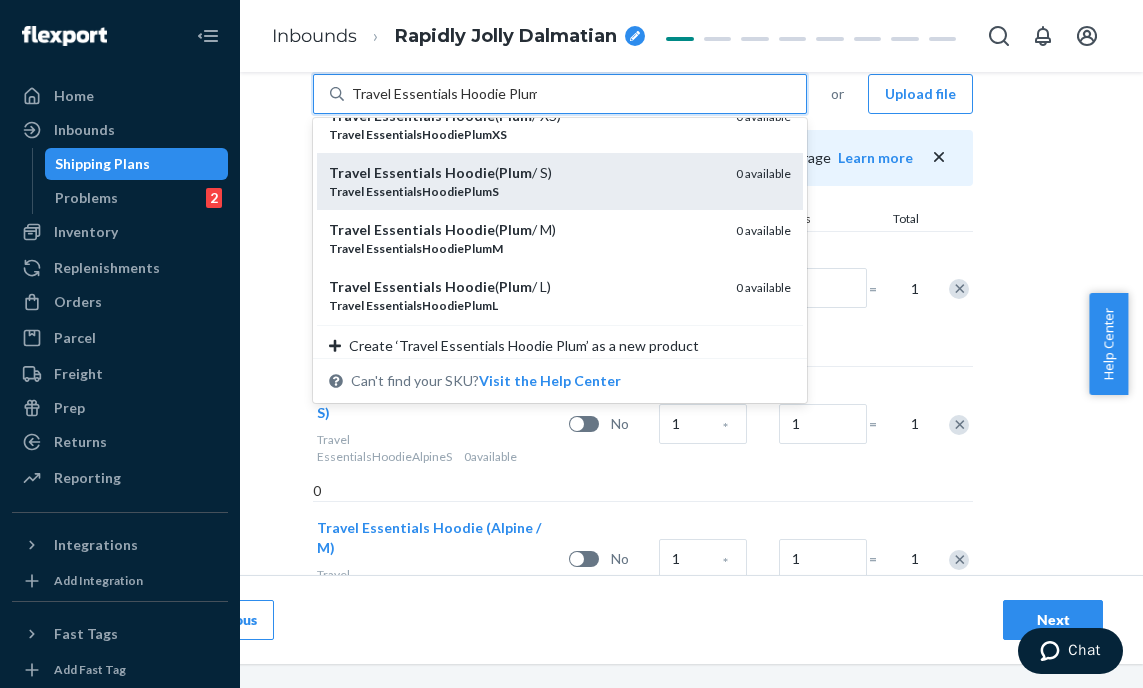 click on "Travel   Essentials   Hoodie  ( Plum  / S) Travel   EssentialsHoodiePlumS 0 available" at bounding box center (560, 181) 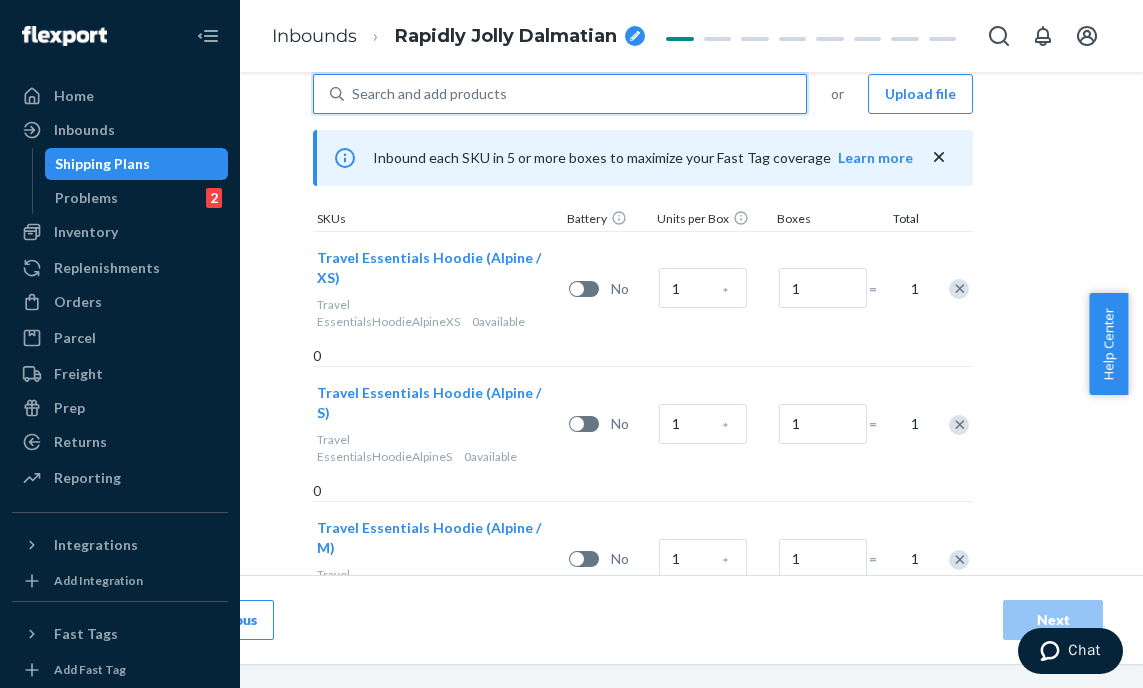 click on "Search and add products" at bounding box center [575, 94] 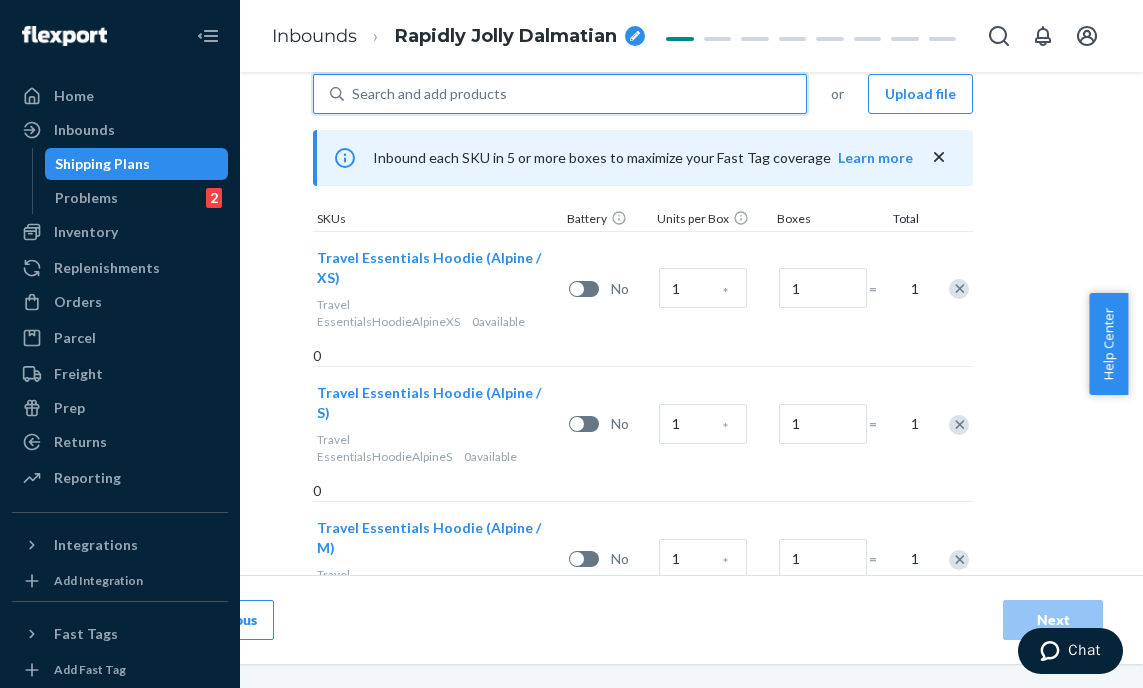 paste on "Travel Essentials Hoodie Plum" 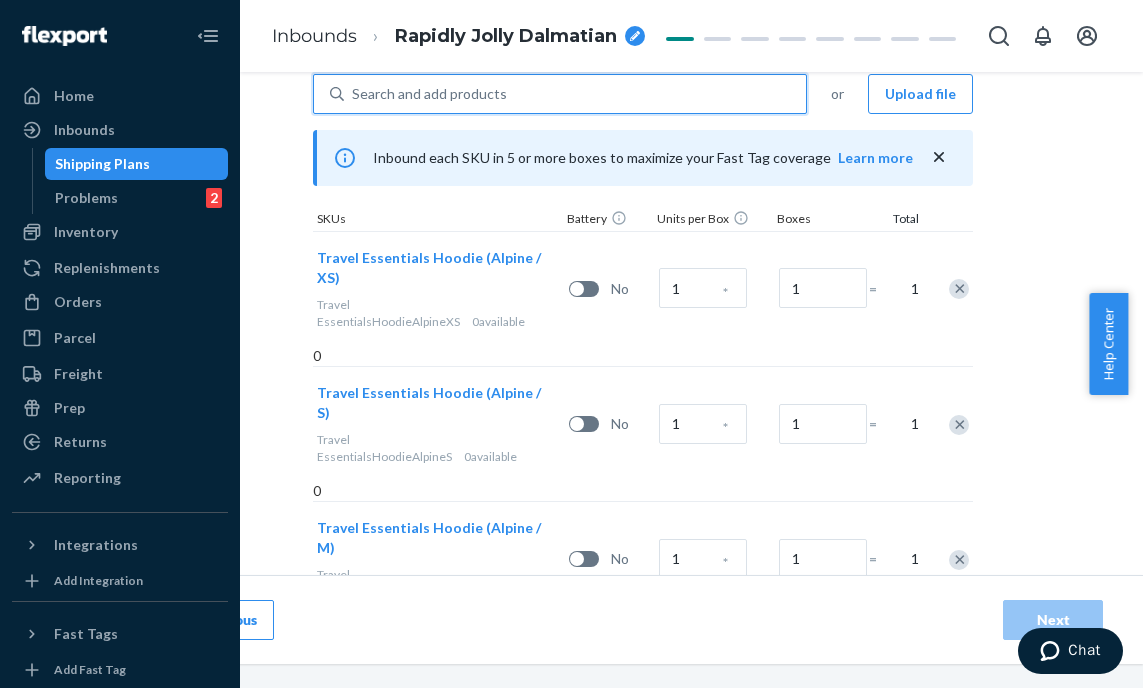 type on "Travel Essentials Hoodie Plum" 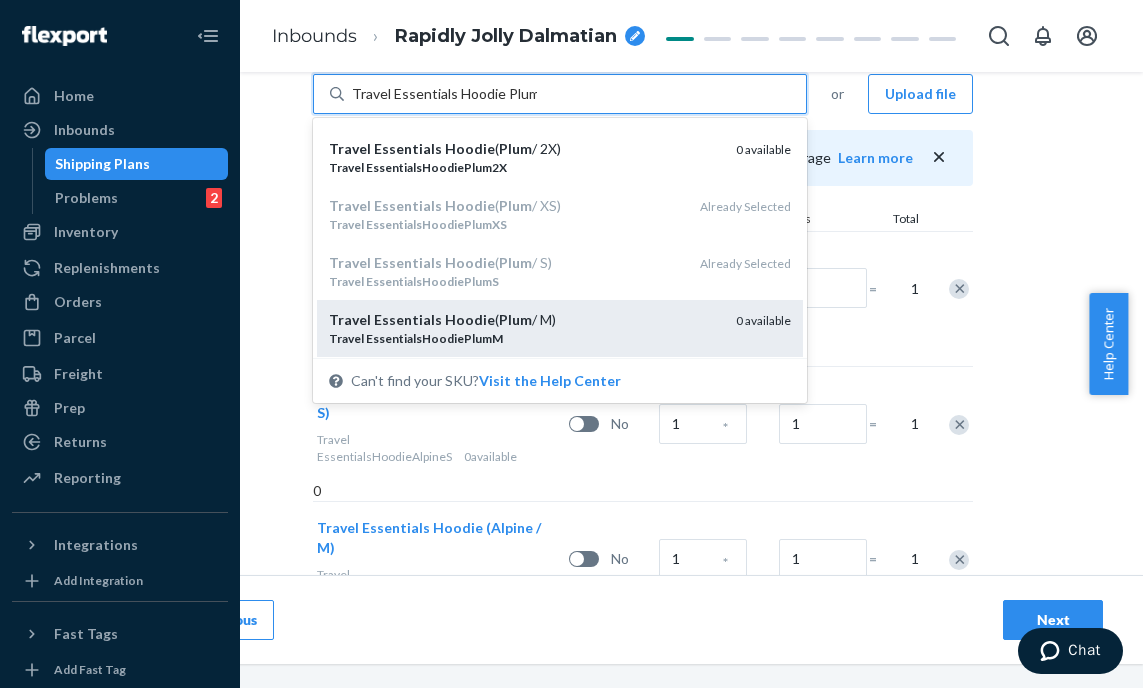 scroll, scrollTop: 107, scrollLeft: 0, axis: vertical 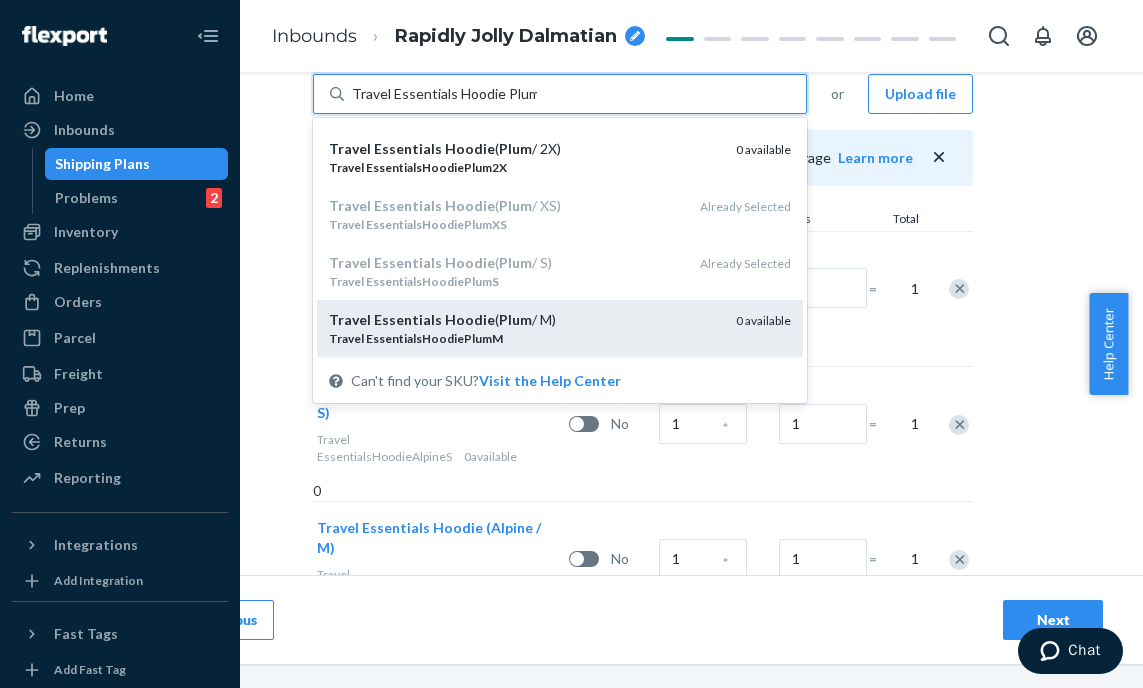 click on "Travel   Essentials   Hoodie  ( Plum  / M)" at bounding box center [524, 320] 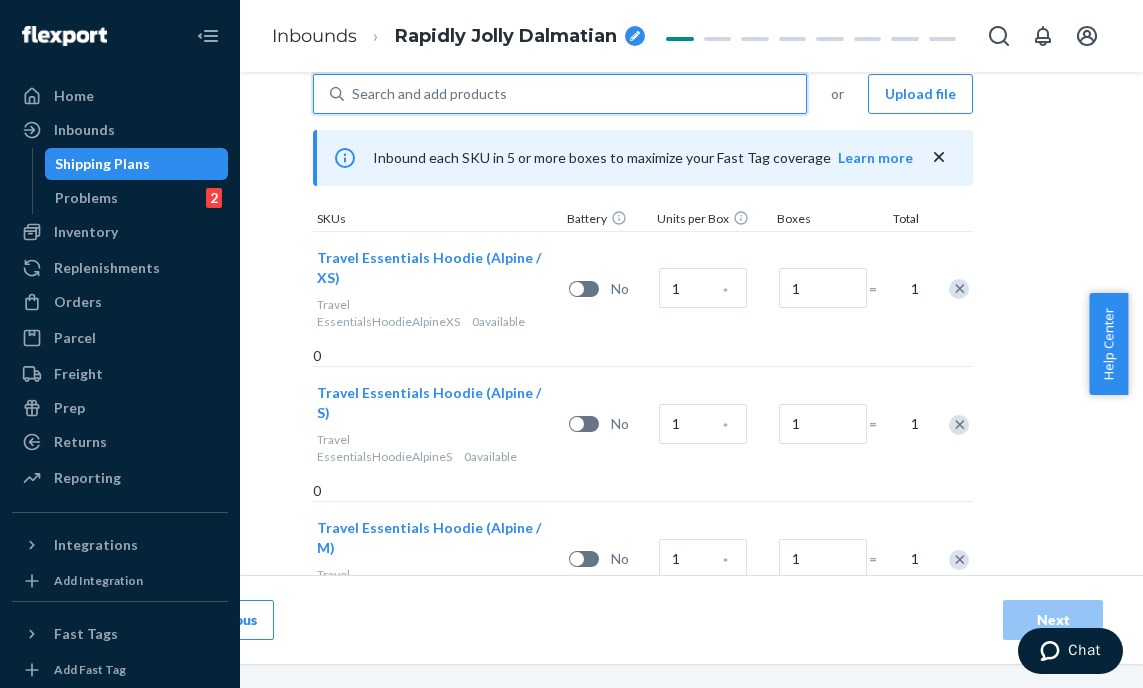 click on "Search and add products" at bounding box center [575, 94] 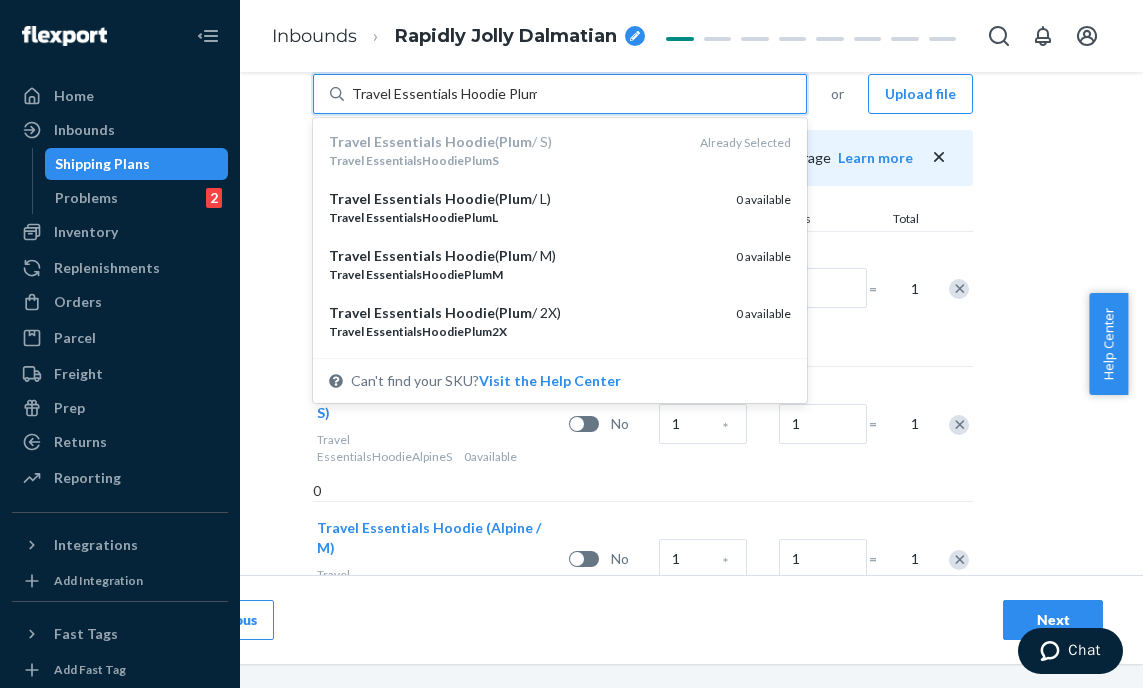 drag, startPoint x: 567, startPoint y: 192, endPoint x: 568, endPoint y: 181, distance: 11.045361 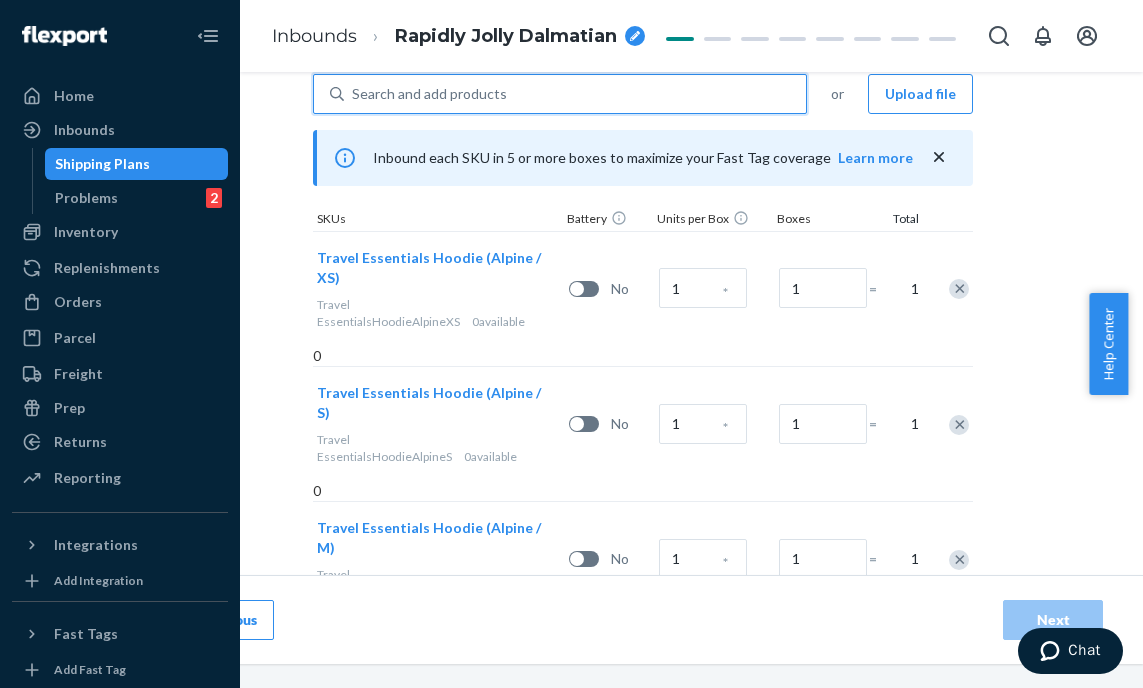 click on "Search and add products" at bounding box center [575, 94] 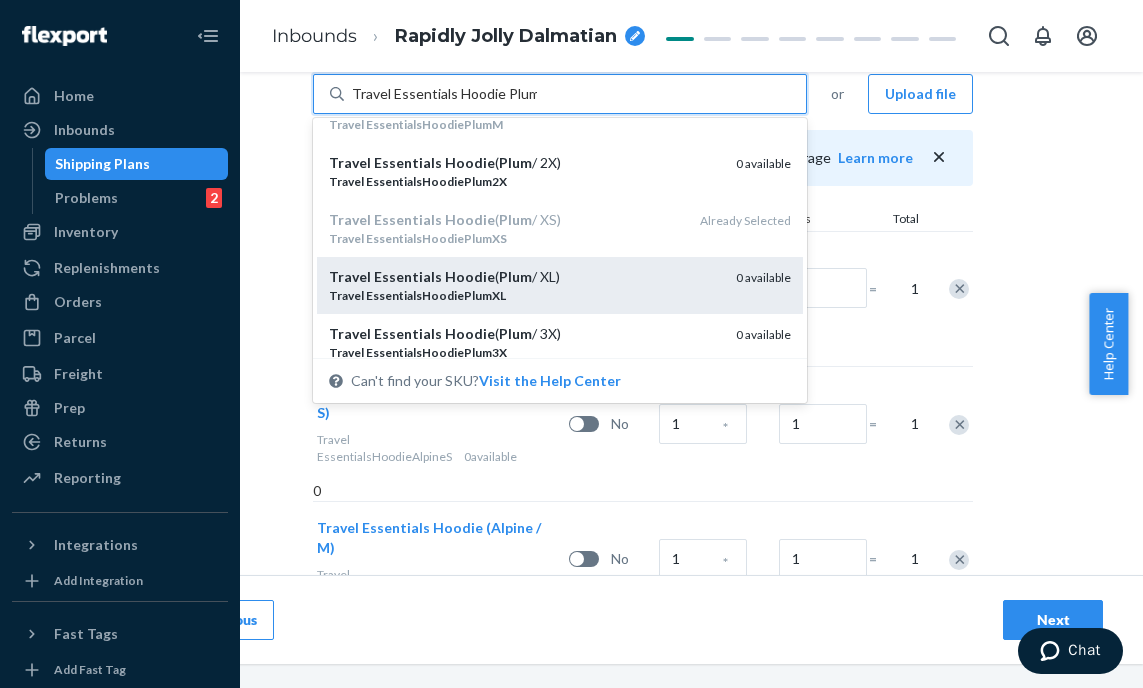 scroll, scrollTop: 197, scrollLeft: 0, axis: vertical 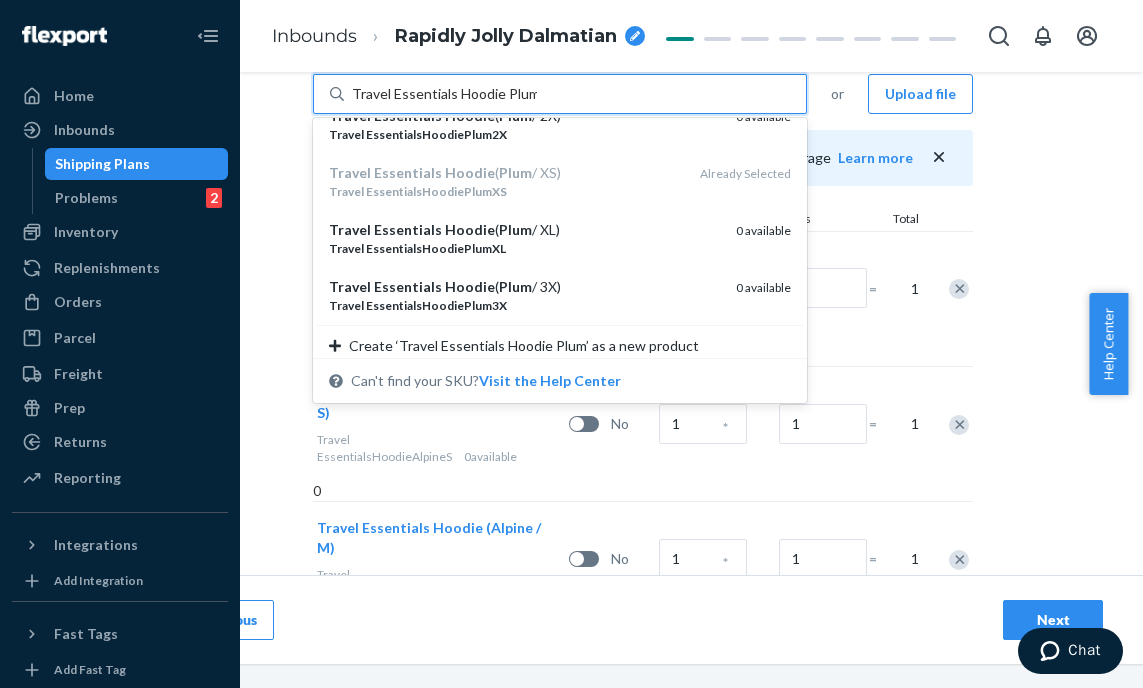click on "Travel   EssentialsHoodiePlumXL" at bounding box center (524, 248) 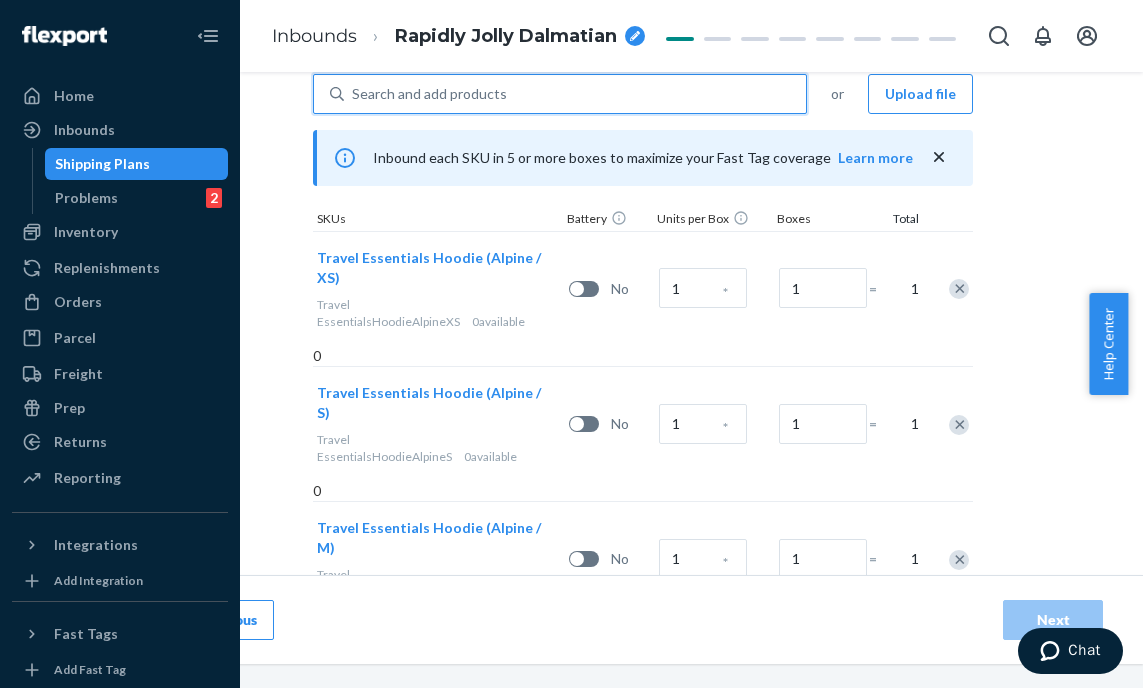 click on "Search and add products" at bounding box center [575, 94] 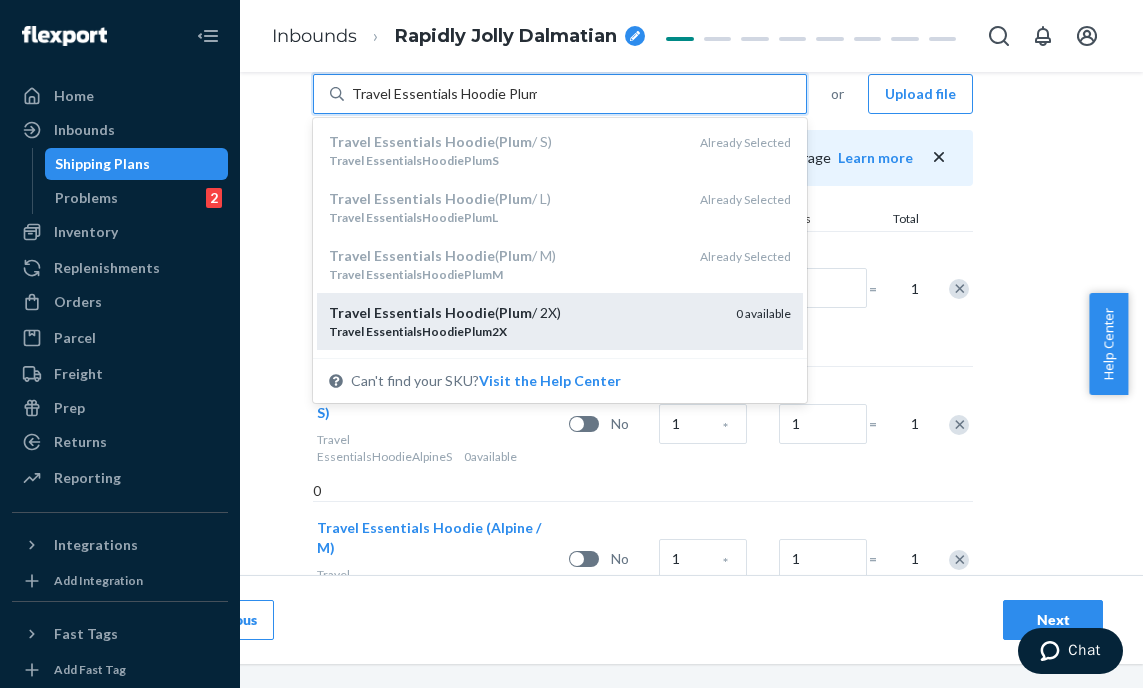 click on "Travel   Essentials   Hoodie  ( Plum  / 2X)" at bounding box center (524, 313) 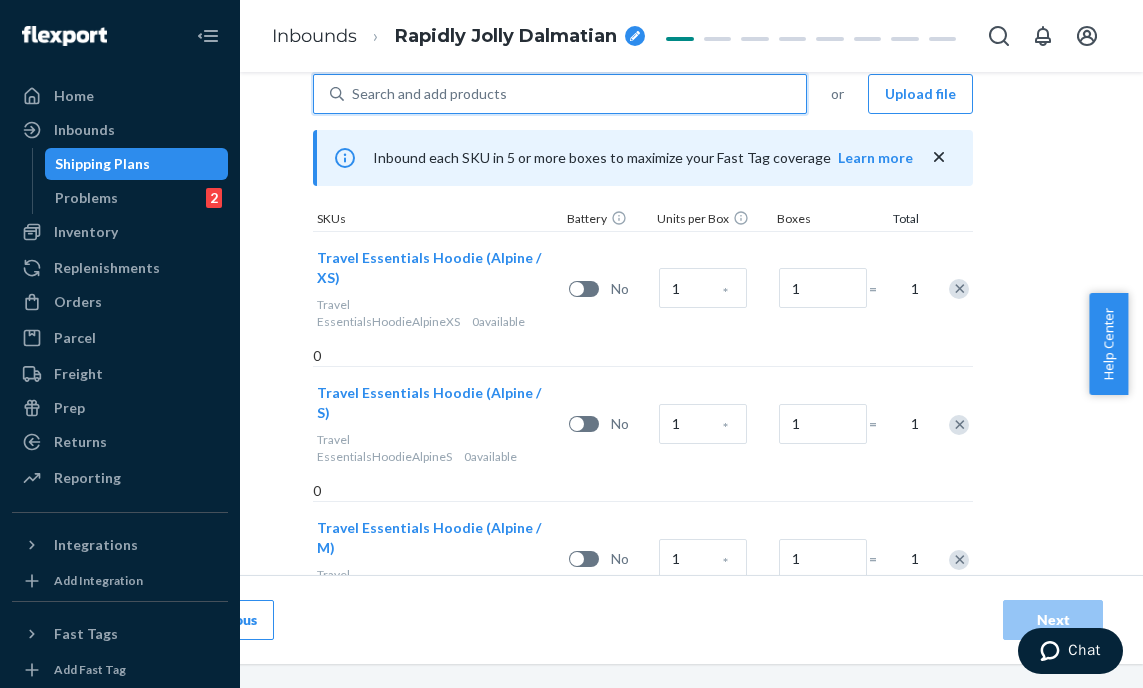 click on "Search and add products" at bounding box center (575, 94) 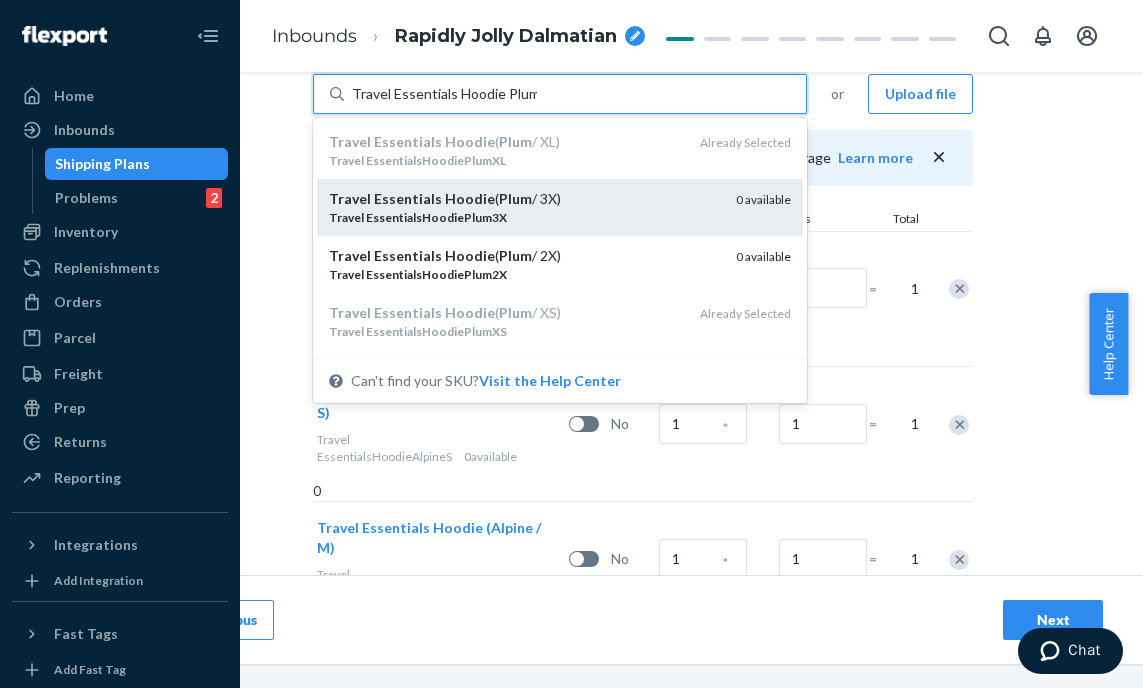 click on "Travel   EssentialsHoodiePlum3X" at bounding box center (524, 217) 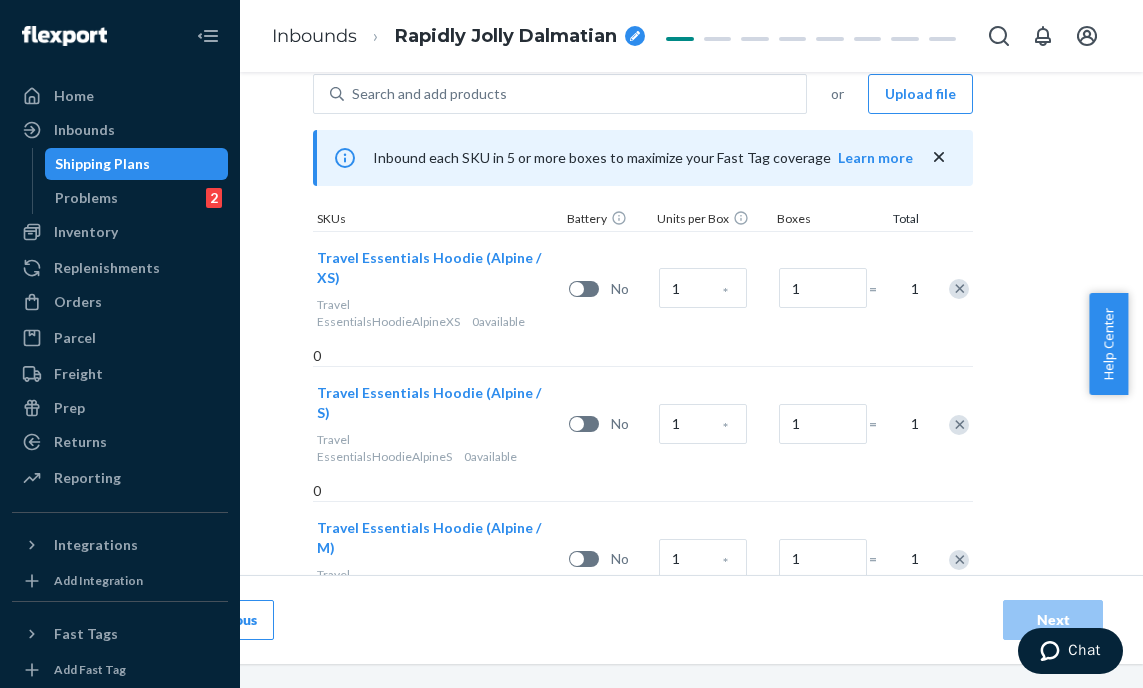 click on "Search and add products or Upload file Inbound each SKU in 5 or more boxes to maximize your Fast Tag coverage Learn more SKUs Battery Units per Box Boxes Total Travel Essentials Hoodie (Alpine / XS) Travel EssentialsHoodieAlpineXS 0  available No 1 * 1 = 1 0 Travel Essentials Hoodie (Alpine / S) Travel EssentialsHoodieAlpineS 0  available No 1 * 1 = 1 0 Travel Essentials Hoodie (Alpine / M) Travel EssentialsHoodieAlpineM 0  available No 1 * 1 = 1 0 Travel Essentials Hoodie (Alpine / L) Travel EssentialsHoodieAlpineL 0  available No 1 * 1 = 1 0 Travel Essentials Hoodie (Alpine / XL) Travel EssentialsHoodieAlpineXL 0  available No 1 * 1 = 1 0 Travel Essentials Hoodie (Alpine / 2X) Travel EssentialsHoodieAlpine2X 0  available No 1 * 1 = 1 0 Travel Essentials Hoodie (Alpine / 3X) Travel EssentialsHoodieAlpine3X 0  available No 1 * 1 = 1 0 Travel Essentials Hoodie (Plum / XS) Travel EssentialsHoodiePlumXS 0  available No 1 * 1 = 1 0 Travel Essentials Hoodie (Plum / S) Travel EssentialsHoodiePlumS 0  available No 1" at bounding box center [643, 1082] 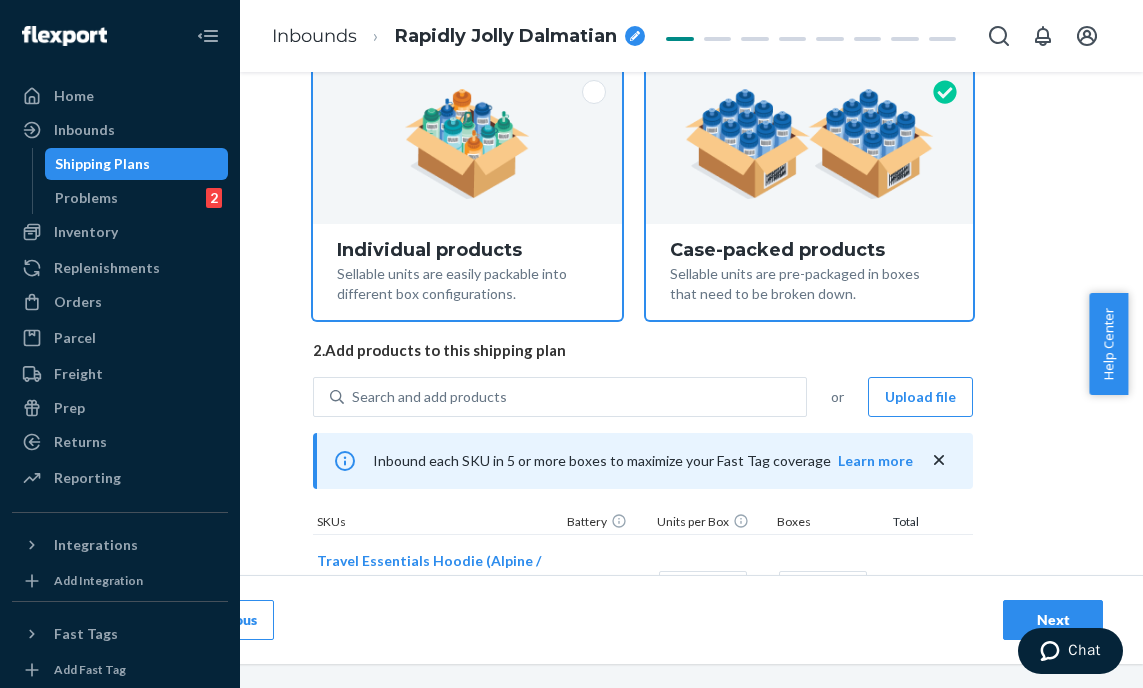 scroll, scrollTop: 215, scrollLeft: 127, axis: both 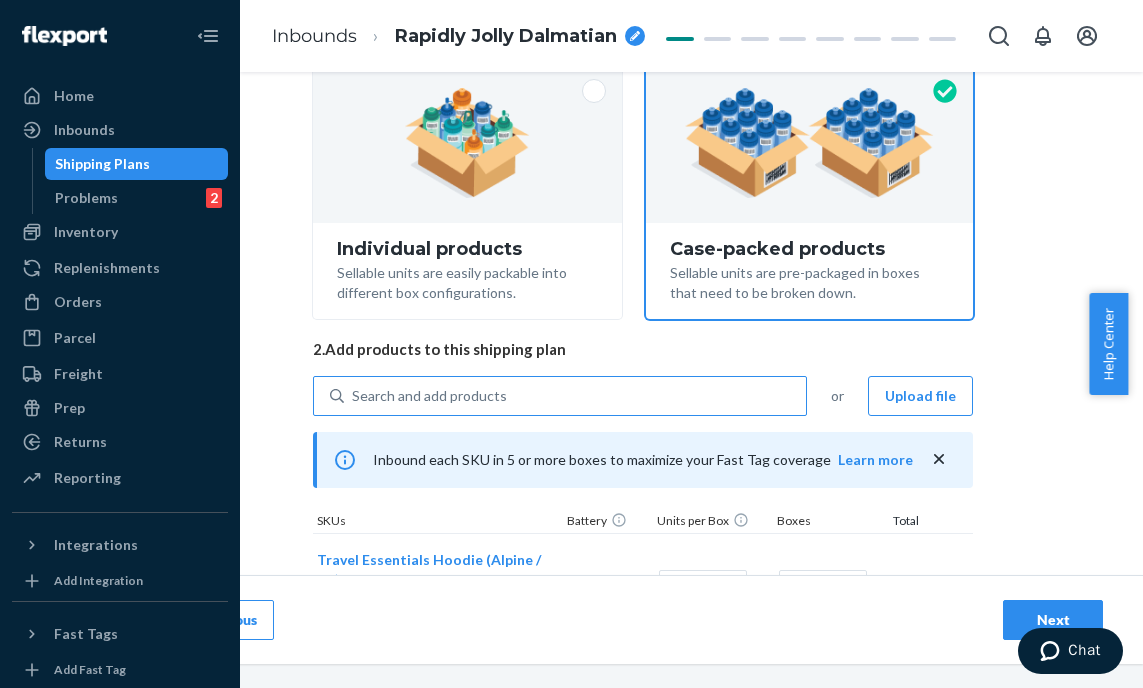 click on "Search and add products" at bounding box center [429, 396] 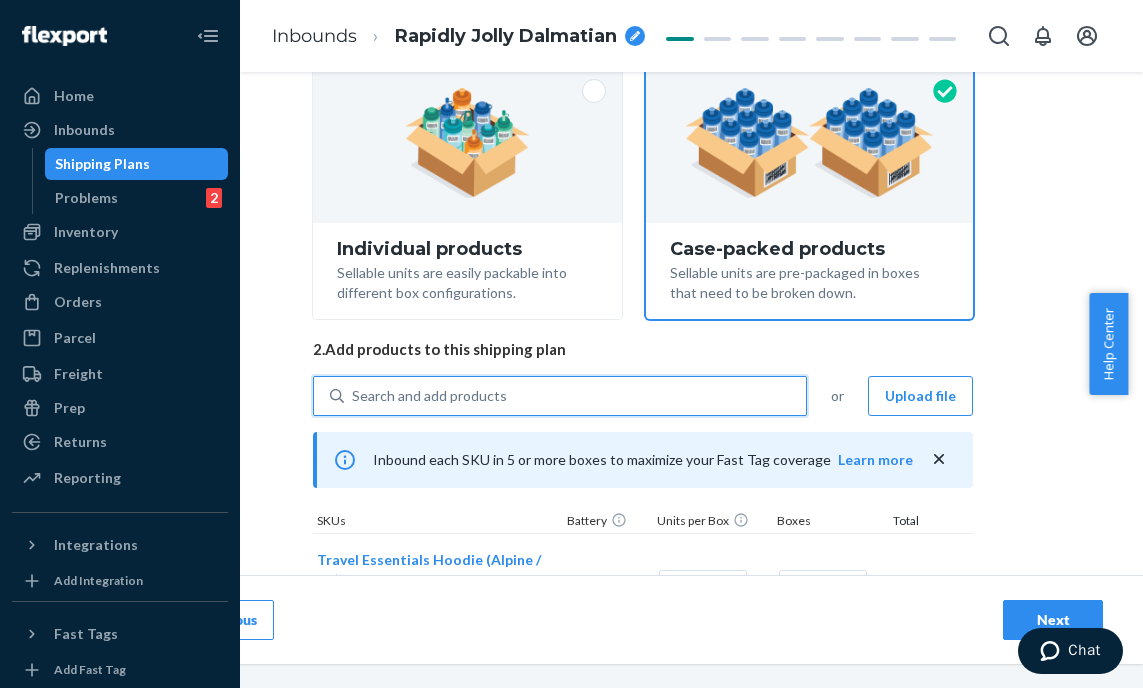 click on "Search and add products" at bounding box center (429, 396) 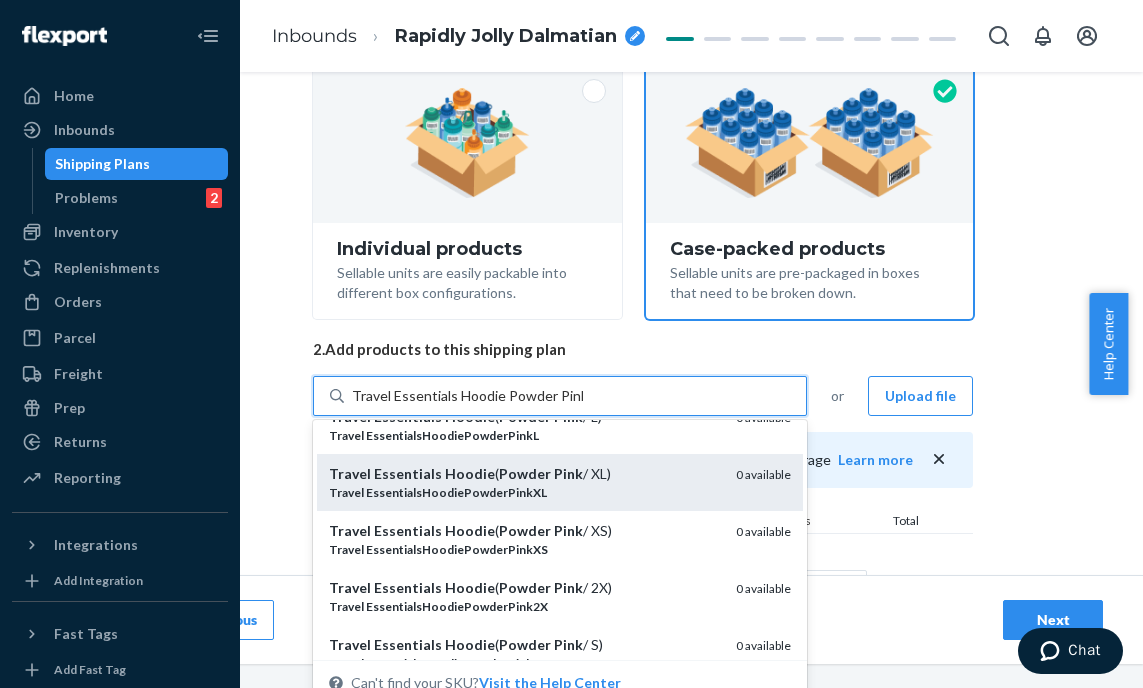 scroll, scrollTop: 41, scrollLeft: 0, axis: vertical 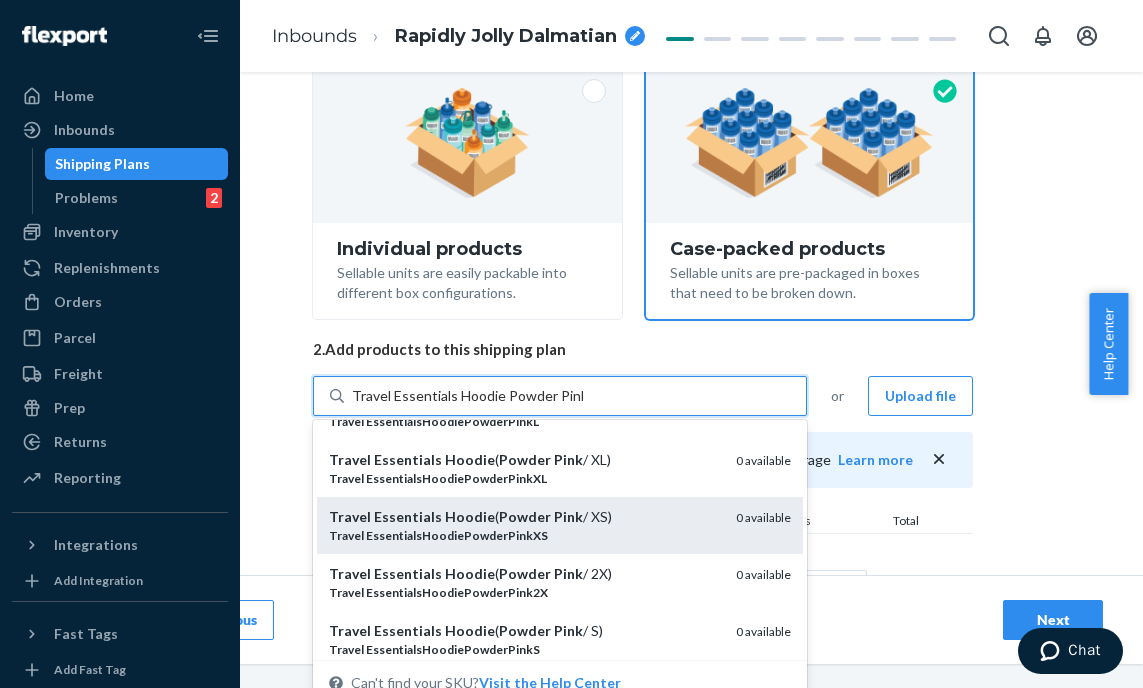 click on "Powder" at bounding box center [525, 516] 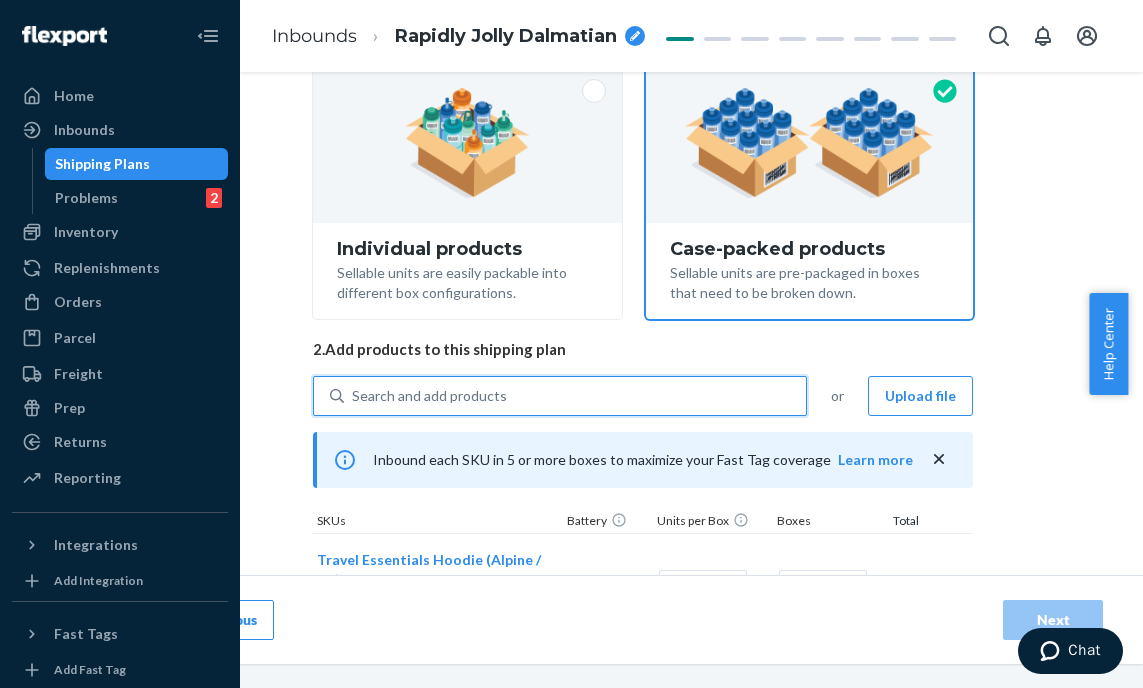 click on "Search and add products" at bounding box center (575, 396) 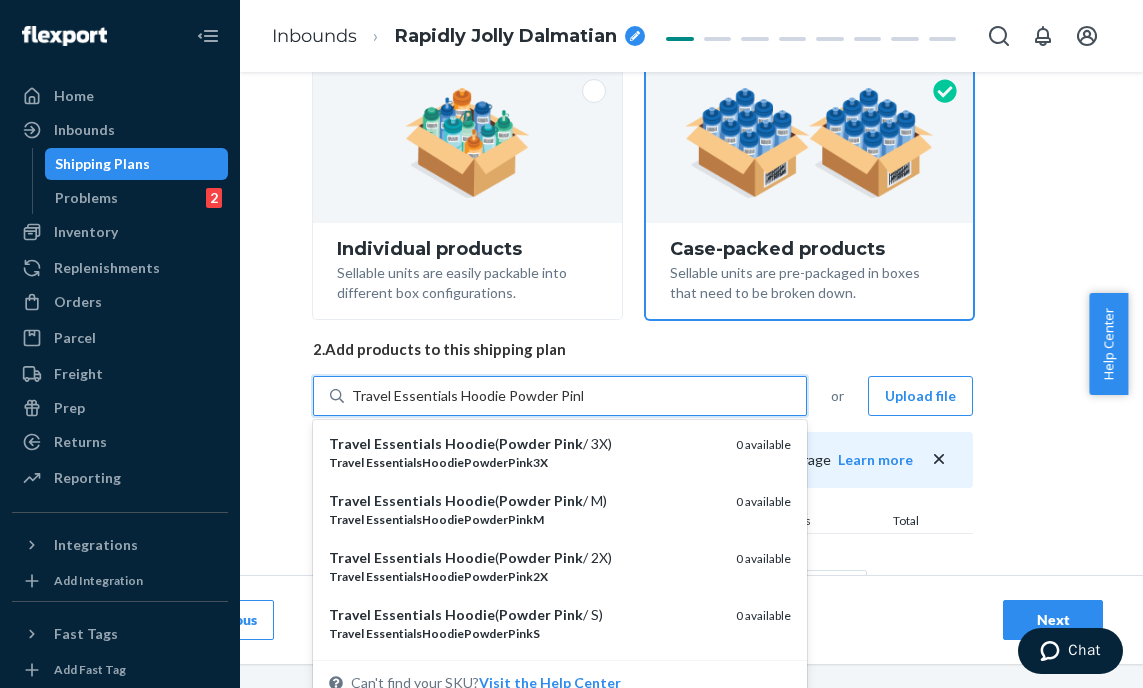 click on "Powder" at bounding box center (525, 614) 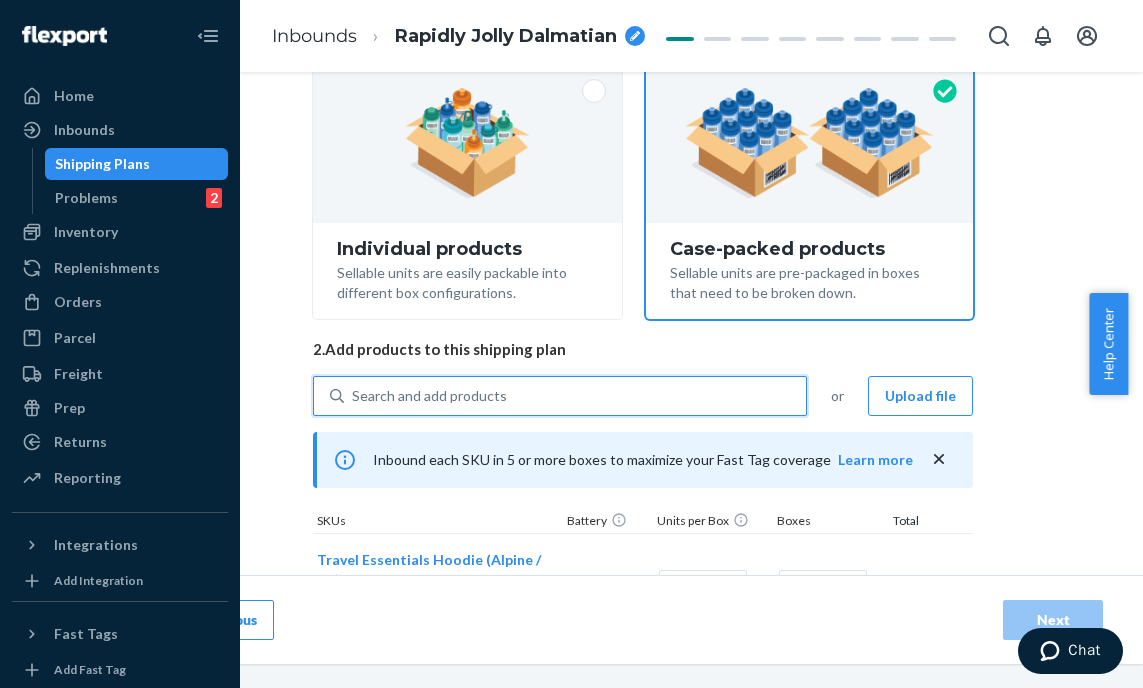click on "Search and add products" at bounding box center (575, 396) 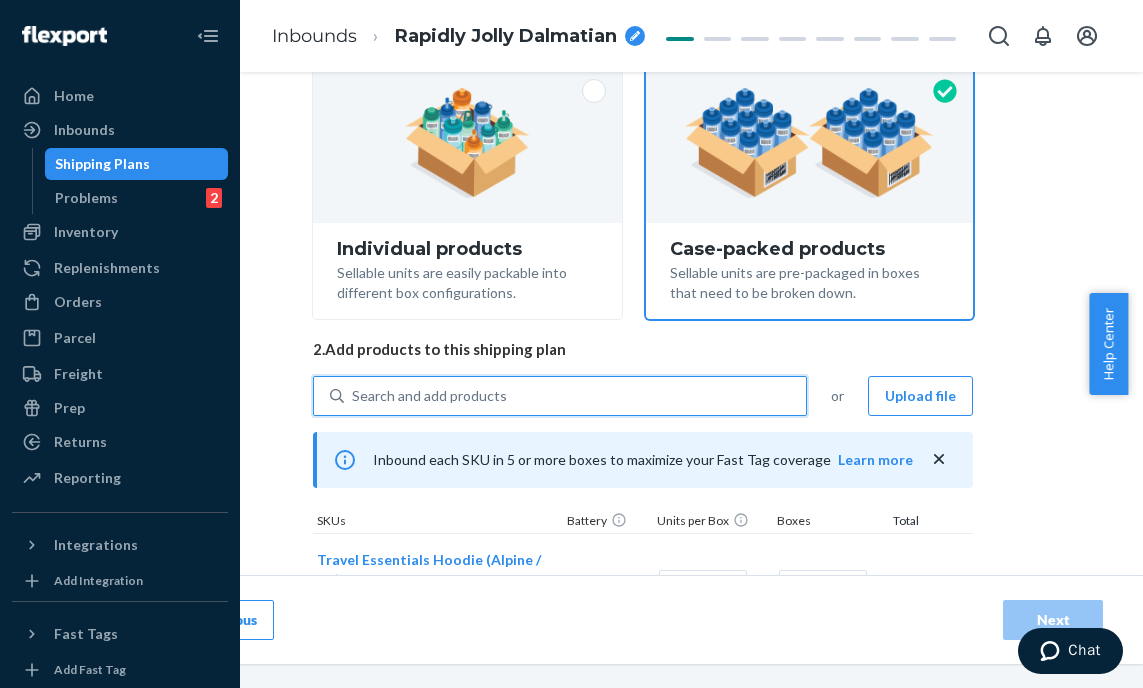 paste on "Travel Essentials Hoodie Powder Pink" 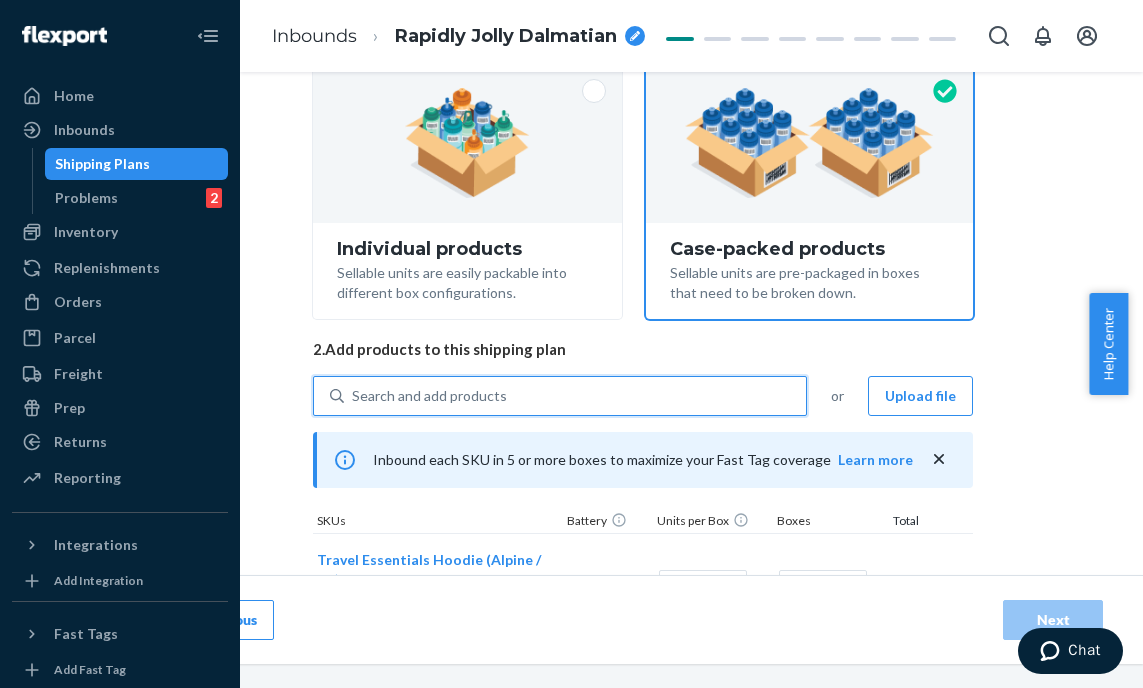 type on "Travel Essentials Hoodie Powder Pink" 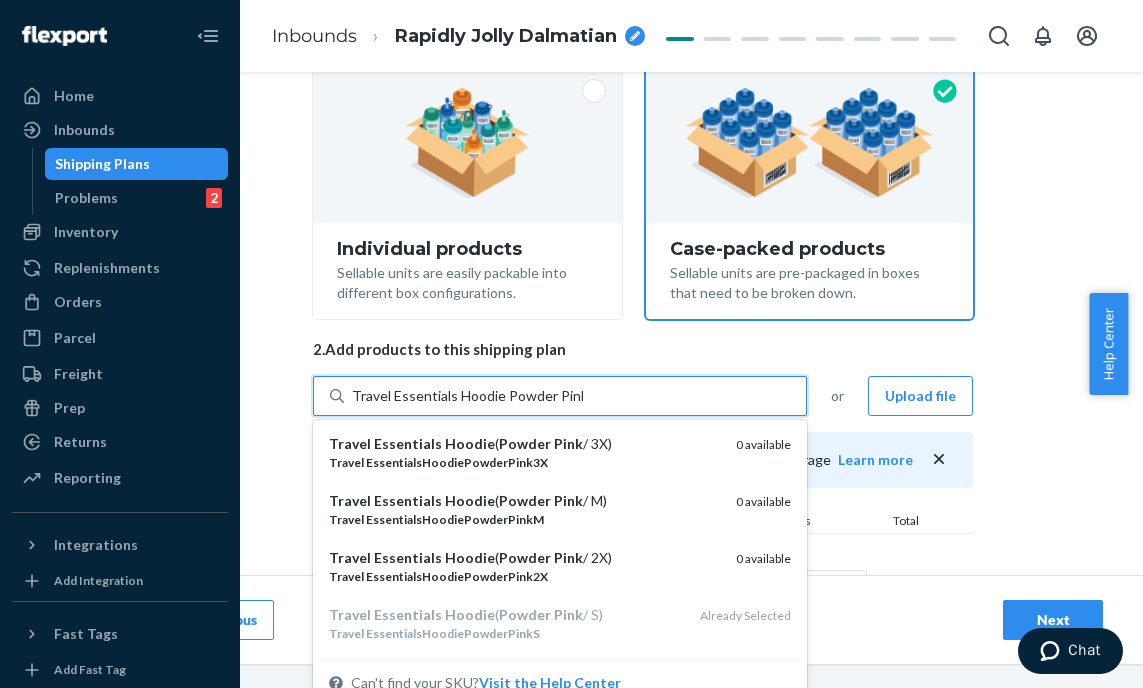 drag, startPoint x: 515, startPoint y: 503, endPoint x: 521, endPoint y: 436, distance: 67.26812 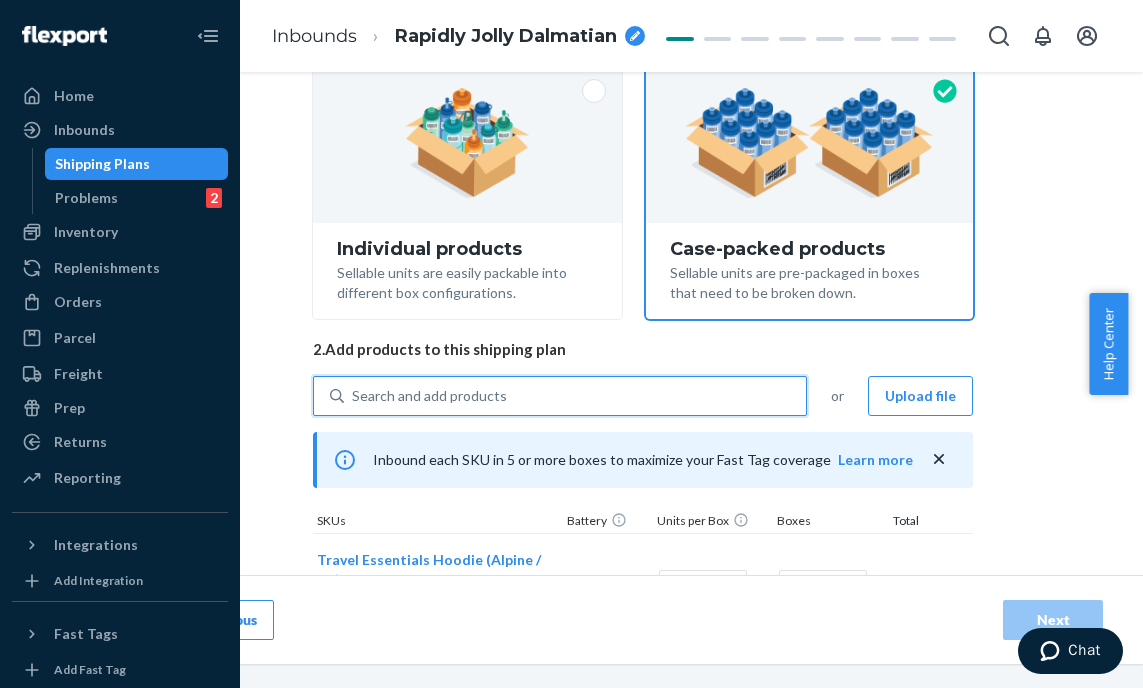 click on "Search and add products" at bounding box center [575, 396] 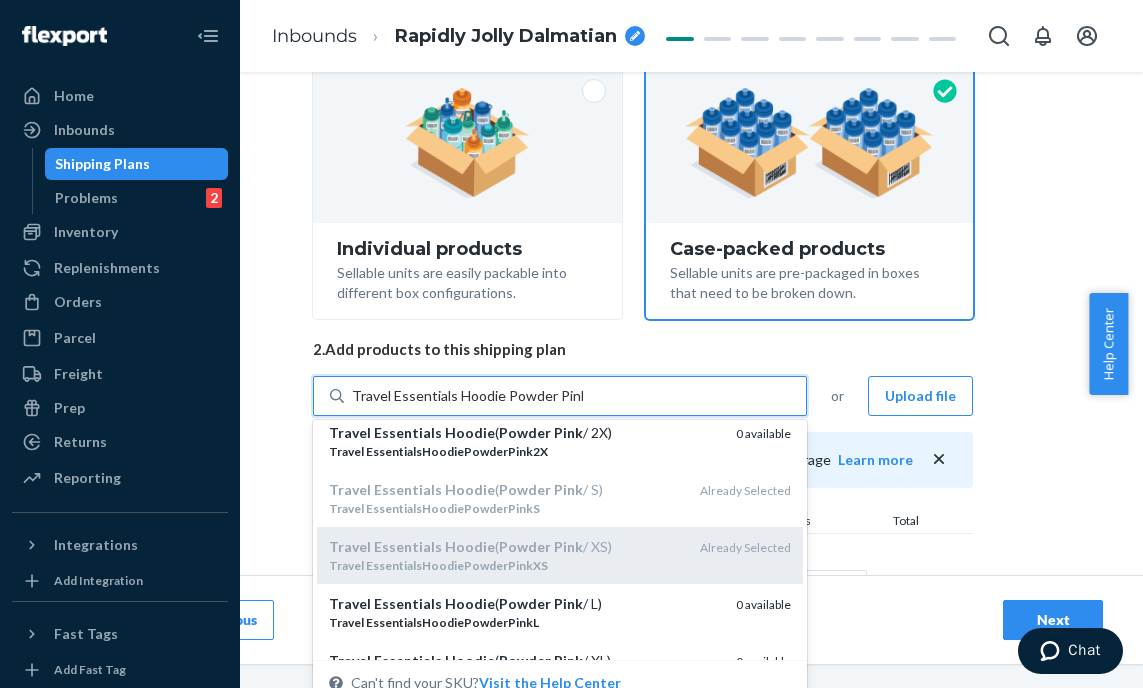 scroll, scrollTop: 127, scrollLeft: 0, axis: vertical 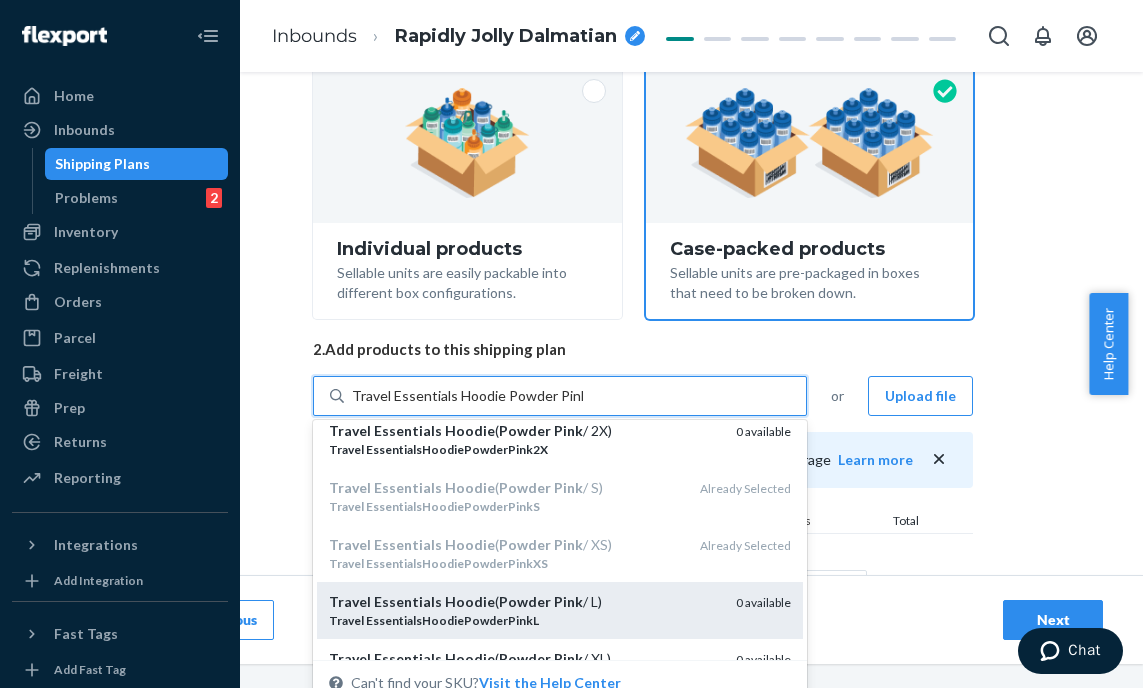 click on "Powder" at bounding box center [525, 601] 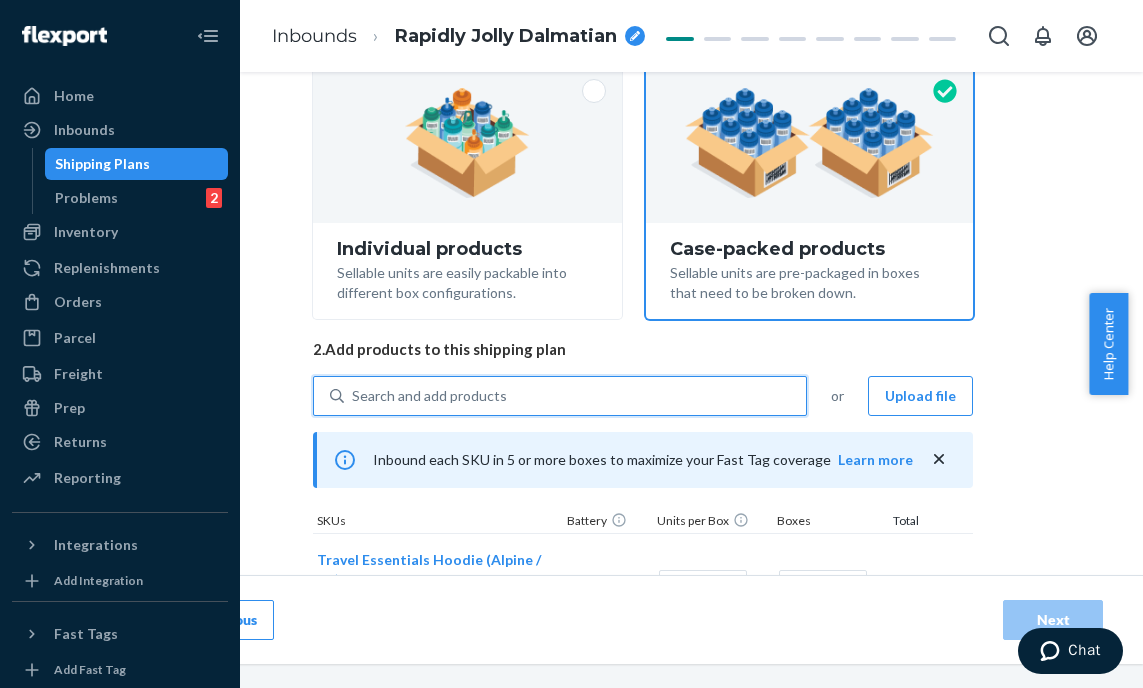 click on "Search and add products" at bounding box center [575, 396] 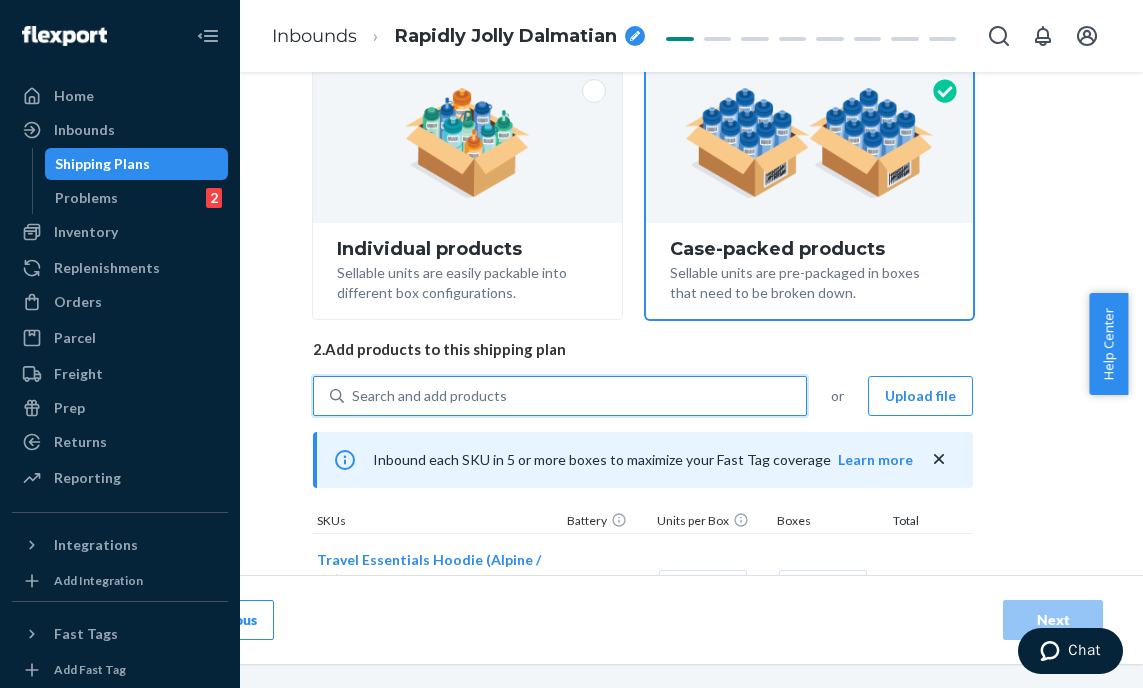 paste on "Travel Essentials Hoodie Powder Pink" 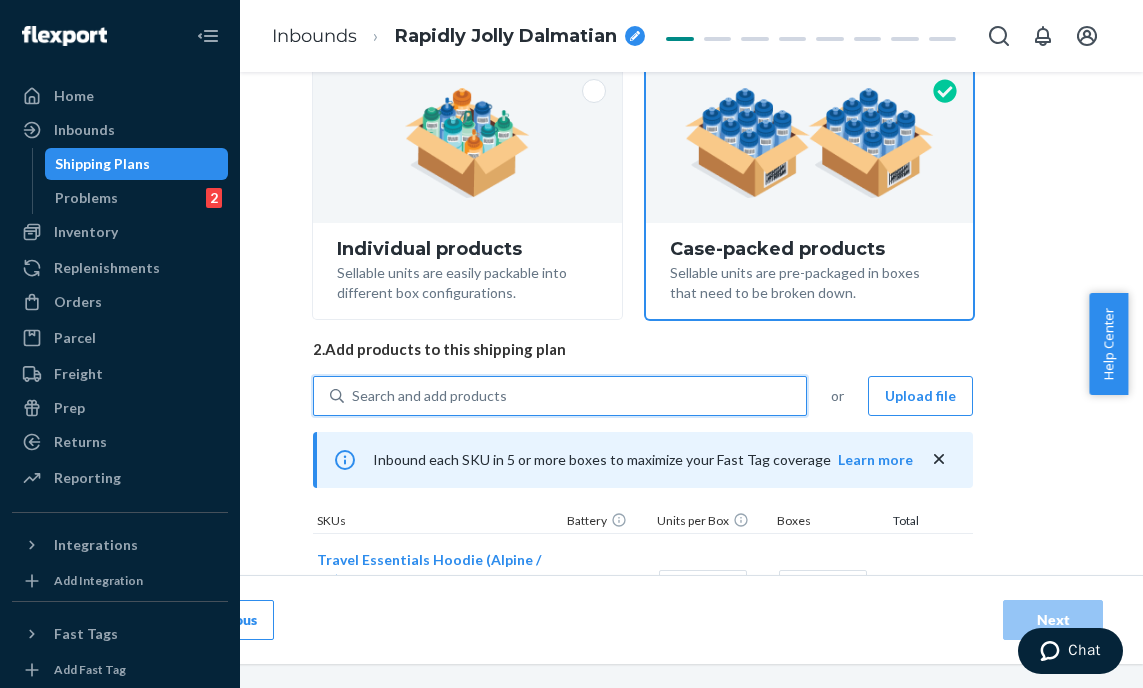 type on "Travel Essentials Hoodie Powder Pink" 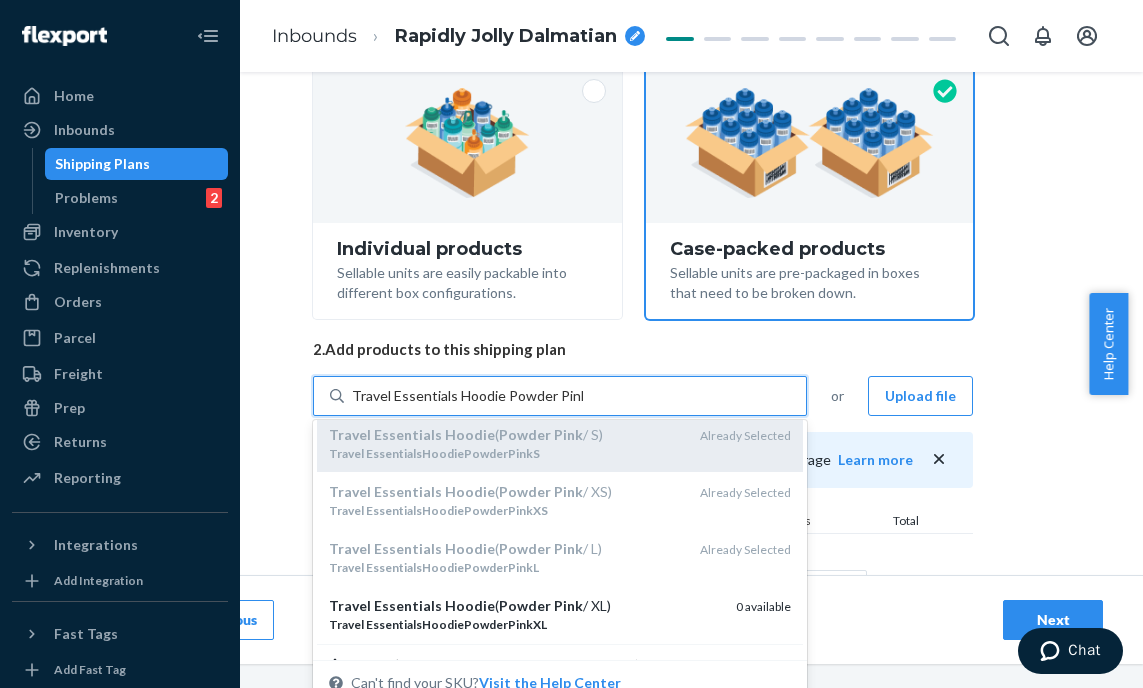 scroll, scrollTop: 200, scrollLeft: 0, axis: vertical 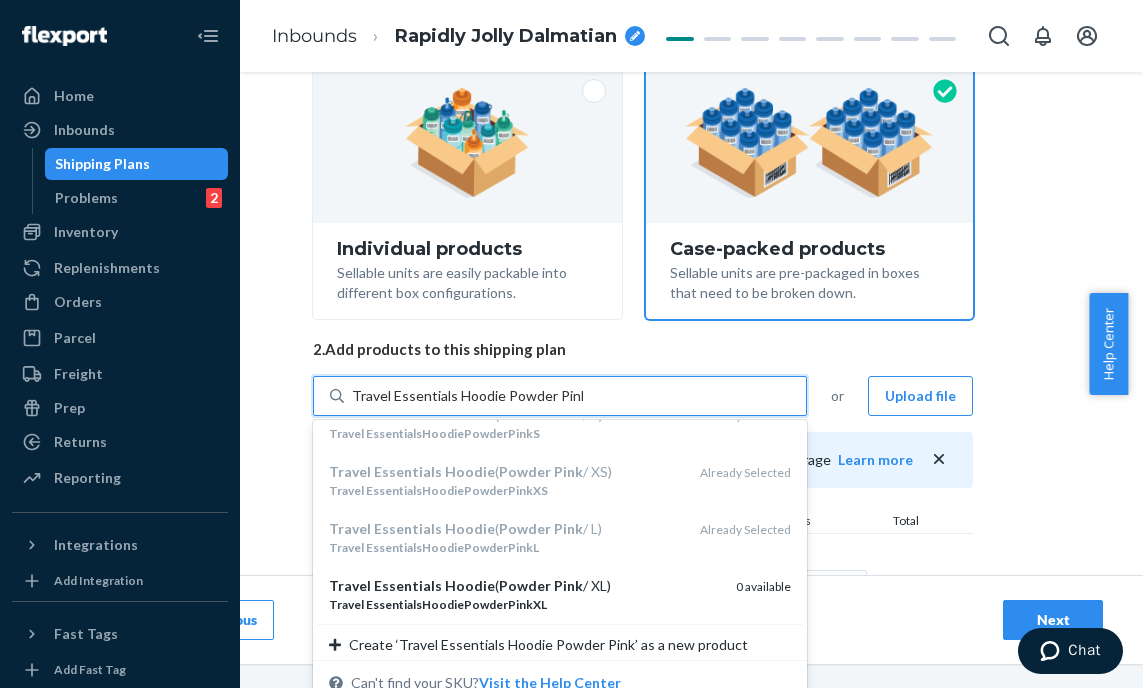 click on "Travel   Essentials   Hoodie  ( Powder   Pink  / XL)" at bounding box center (524, 586) 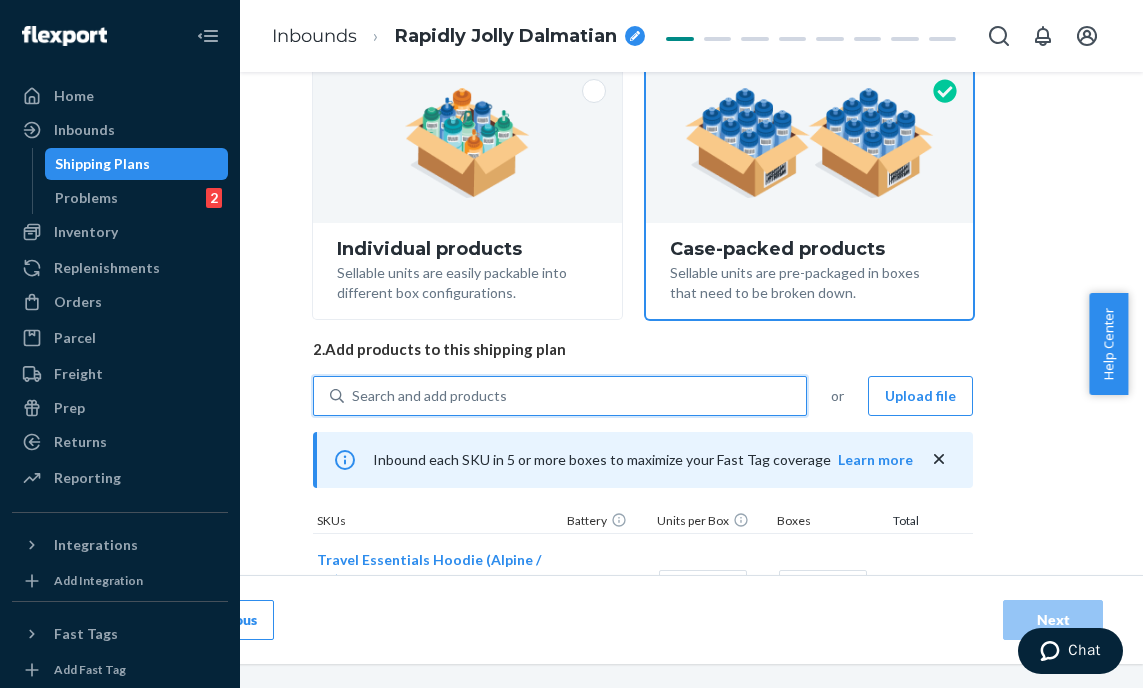click on "Search and add products" at bounding box center (575, 396) 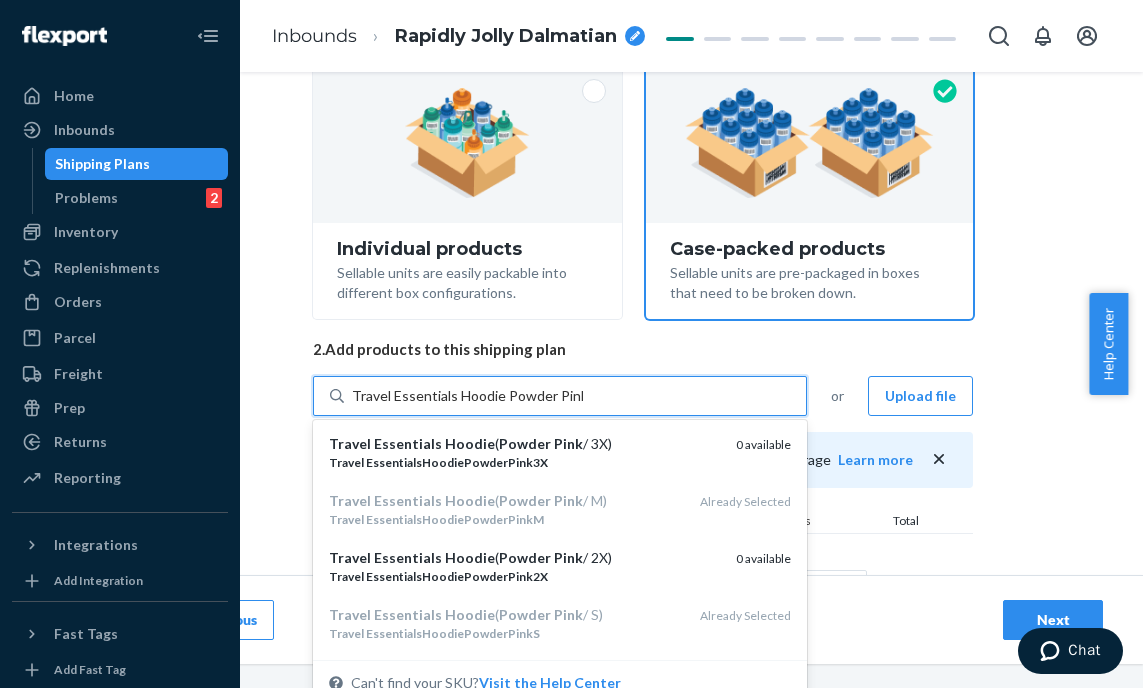 click on "Travel   Essentials   Hoodie  ( Powder   Pink  / 2X)" at bounding box center (524, 558) 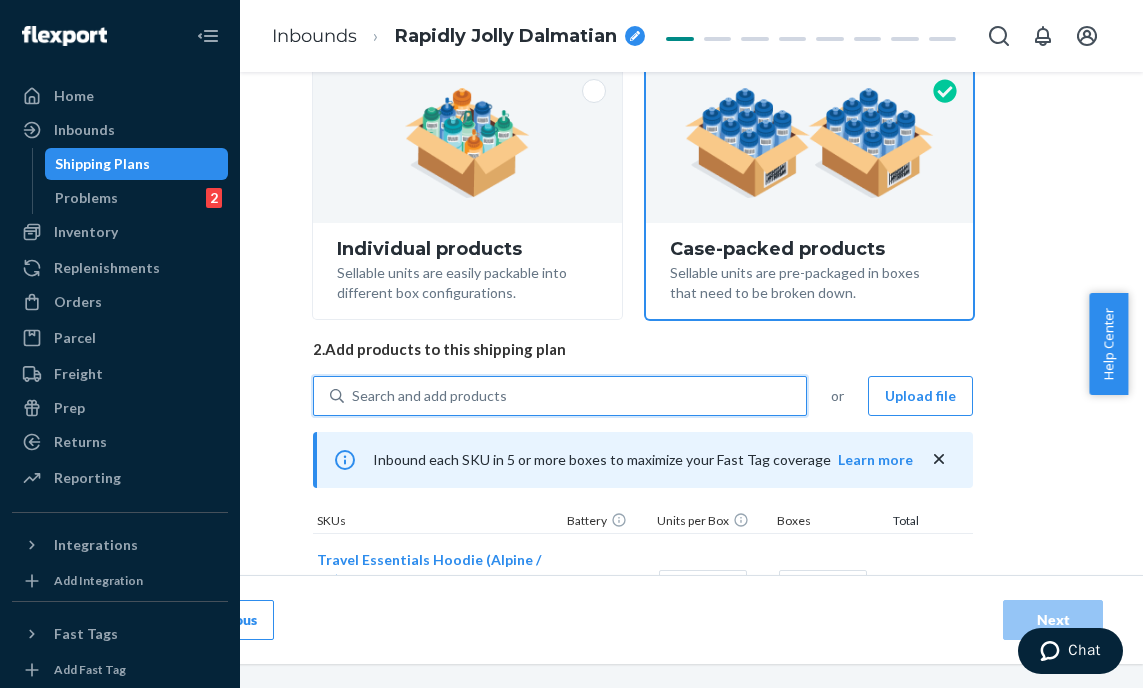 click on "Search and add products" at bounding box center [575, 396] 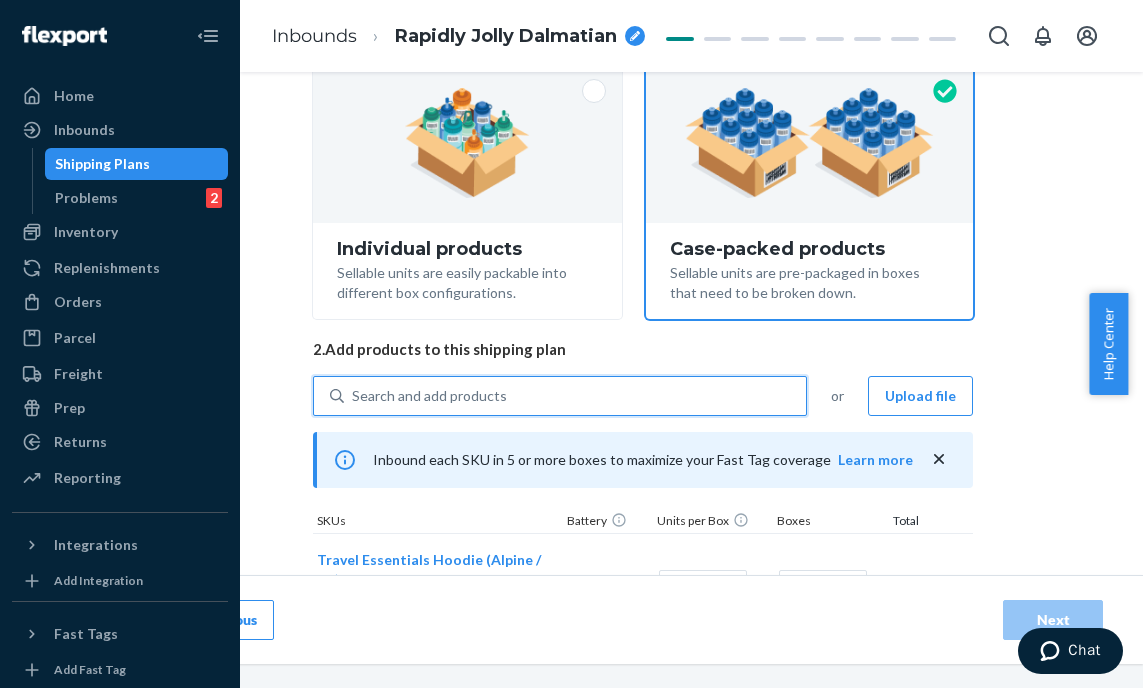 paste on "Travel Essentials Hoodie Powder Pink" 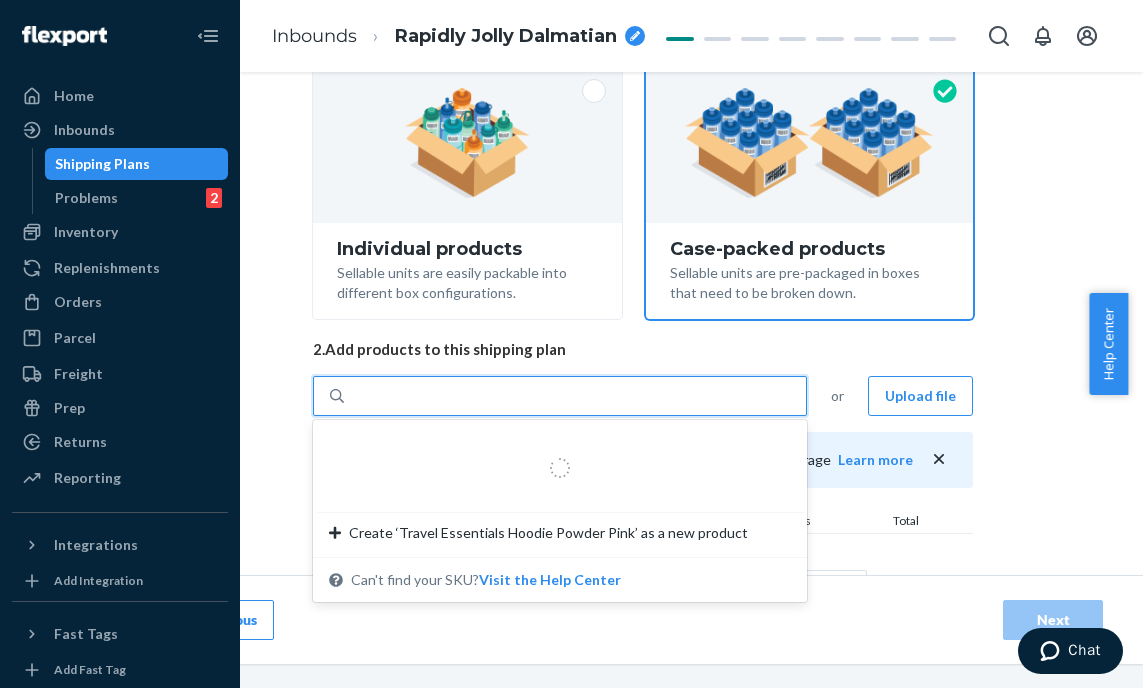 type on "Travel Essentials Hoodie Powder Pink" 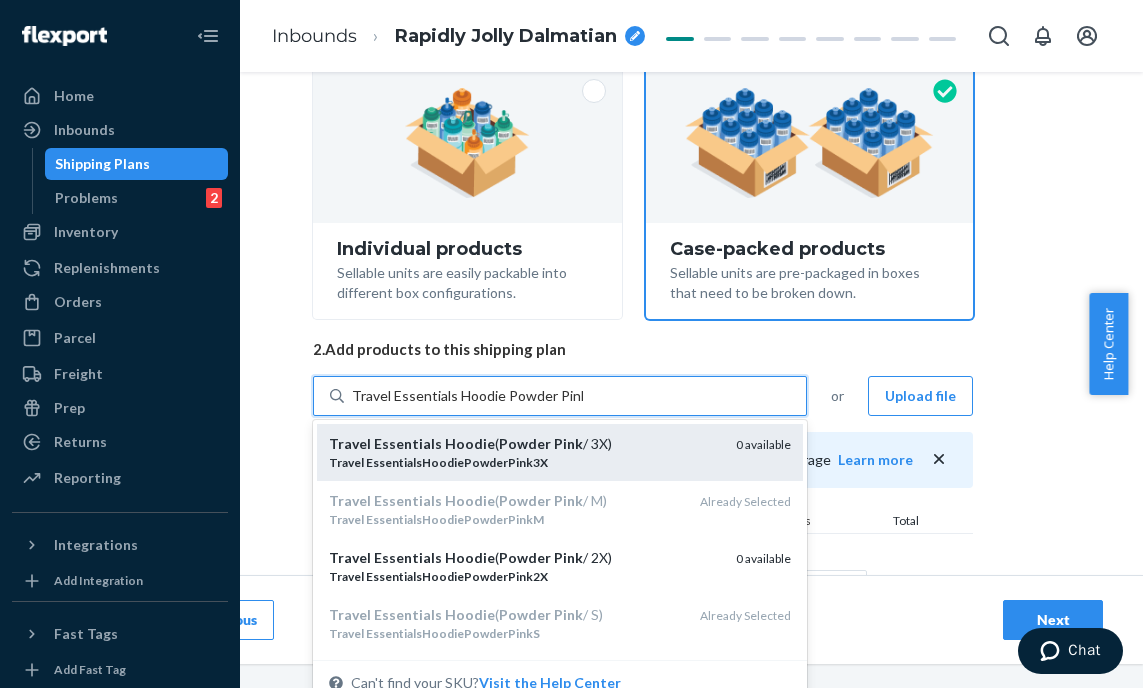 click on "Travel   EssentialsHoodiePowderPink3X" at bounding box center (524, 462) 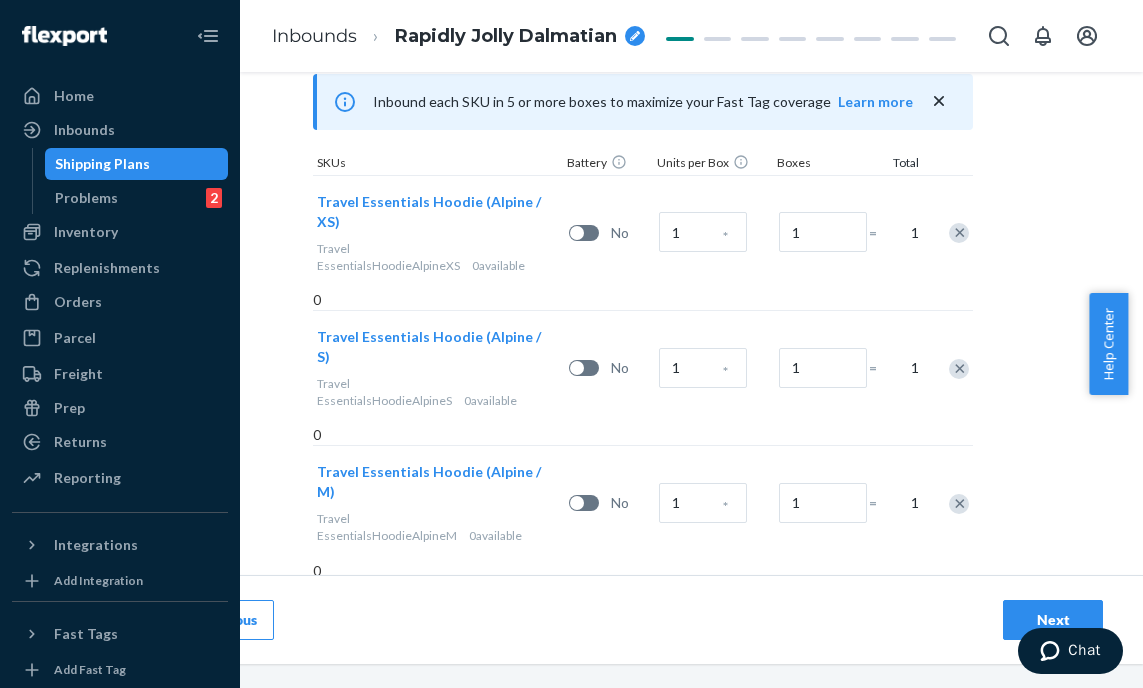 scroll, scrollTop: 596, scrollLeft: 127, axis: both 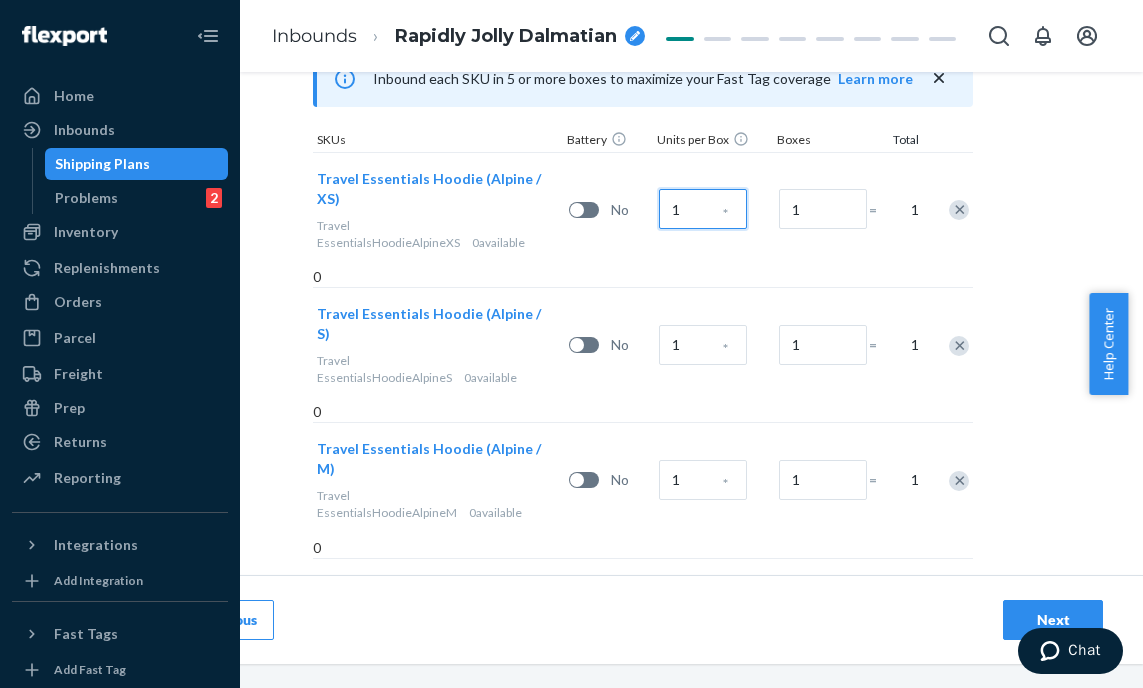 click on "1" at bounding box center [703, 209] 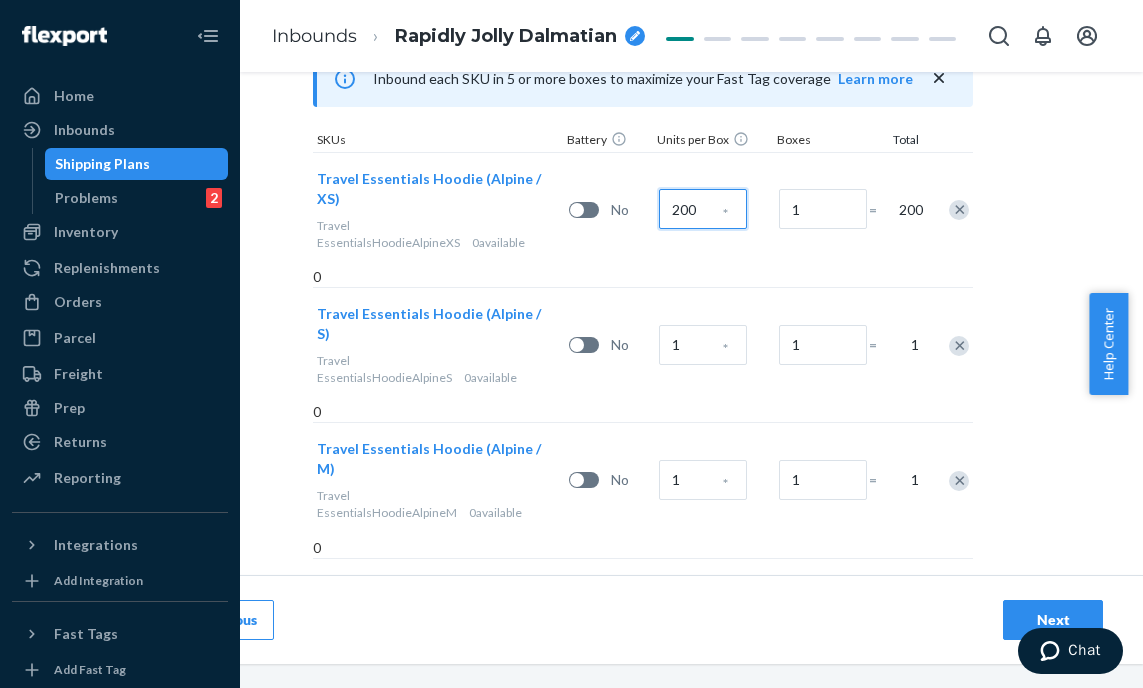 type on "200" 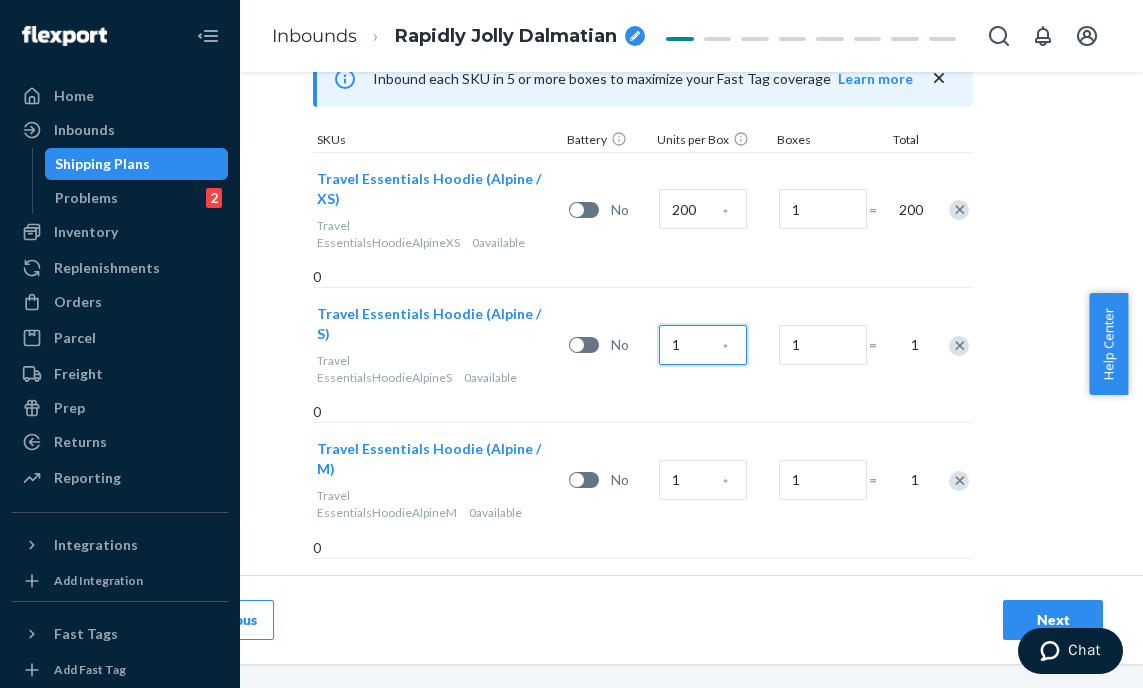 click on "1" at bounding box center [703, 345] 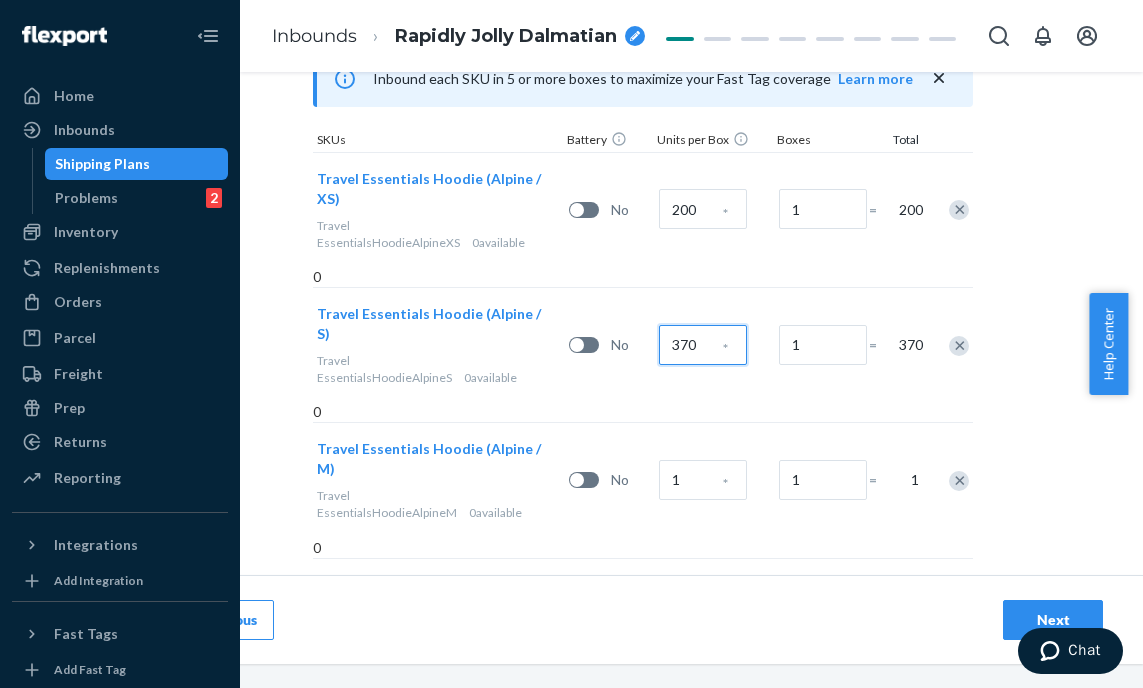 type on "370" 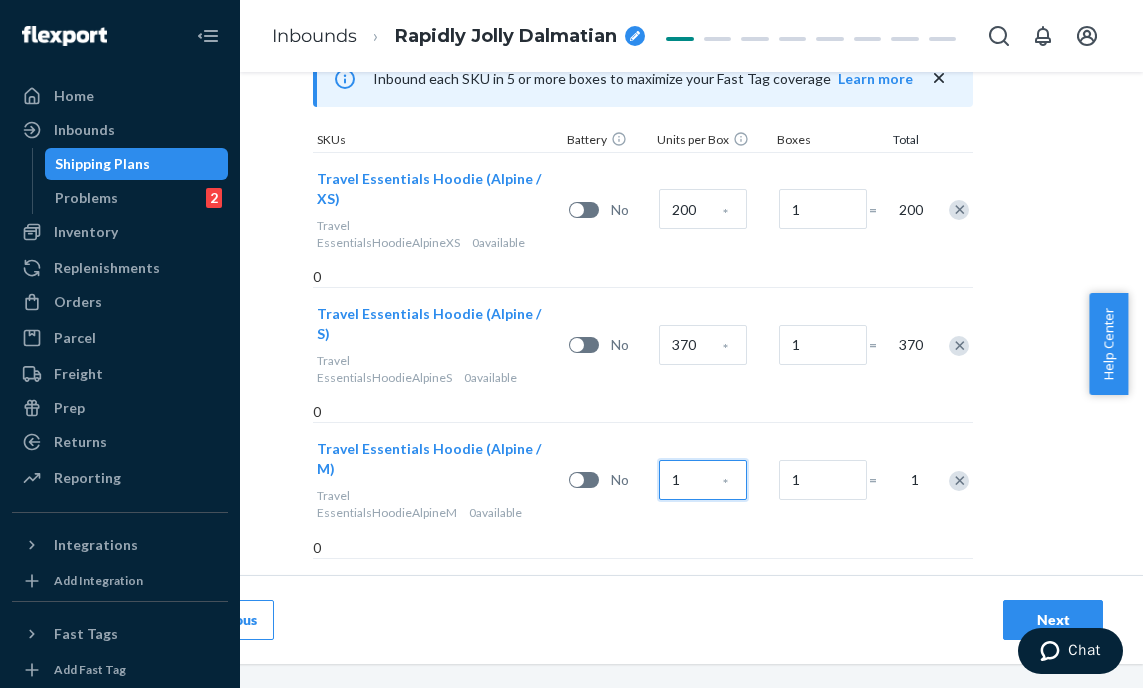 click on "1" at bounding box center [703, 480] 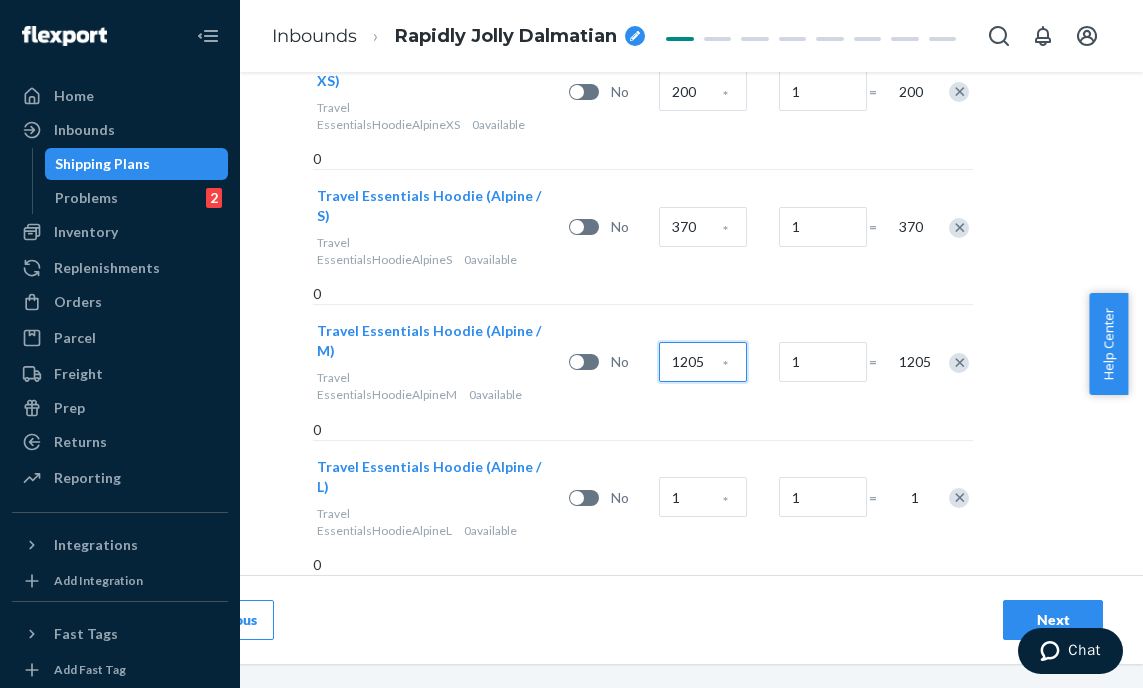 scroll, scrollTop: 719, scrollLeft: 127, axis: both 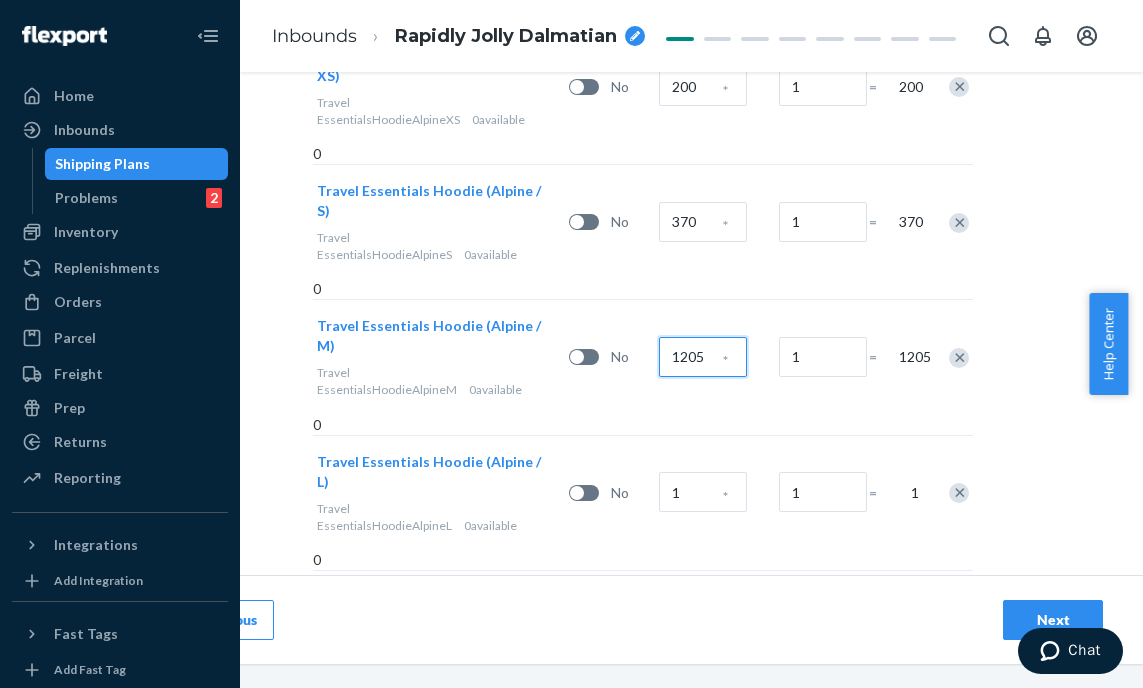 type on "1205" 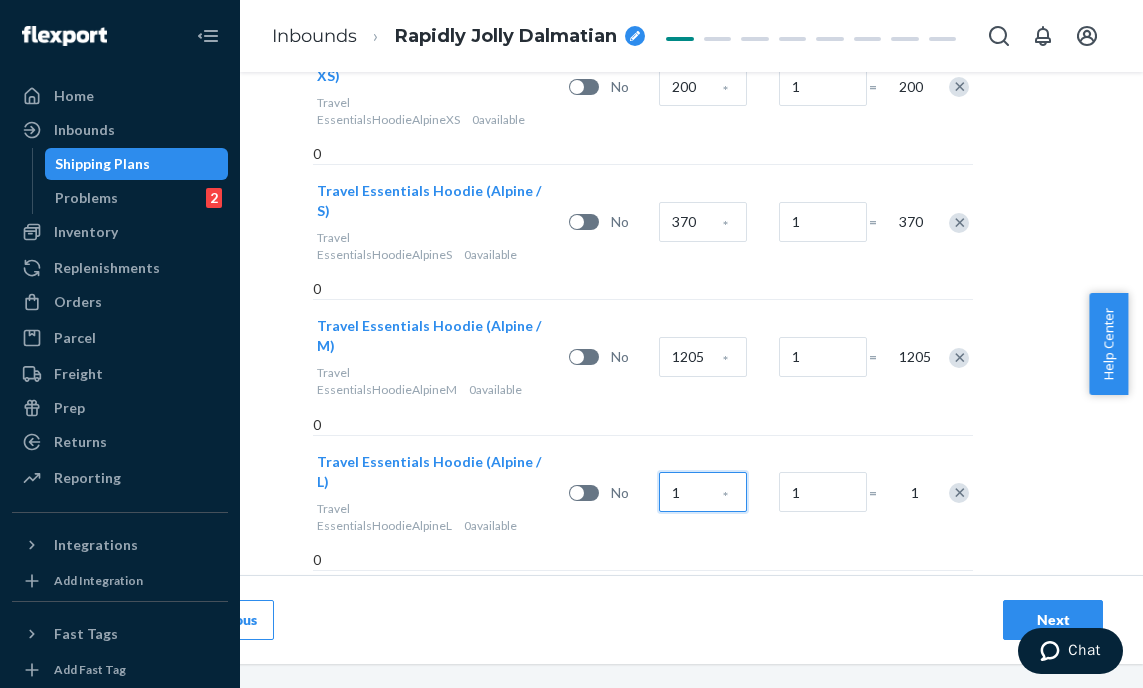 click on "1" at bounding box center (703, 492) 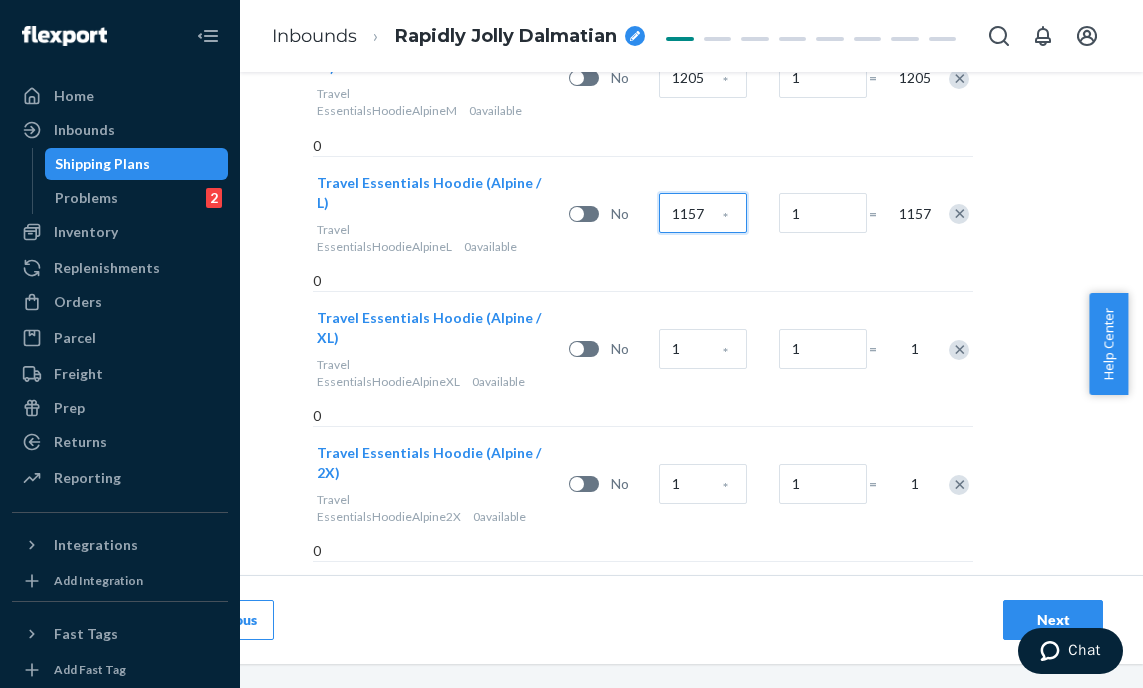 scroll, scrollTop: 999, scrollLeft: 127, axis: both 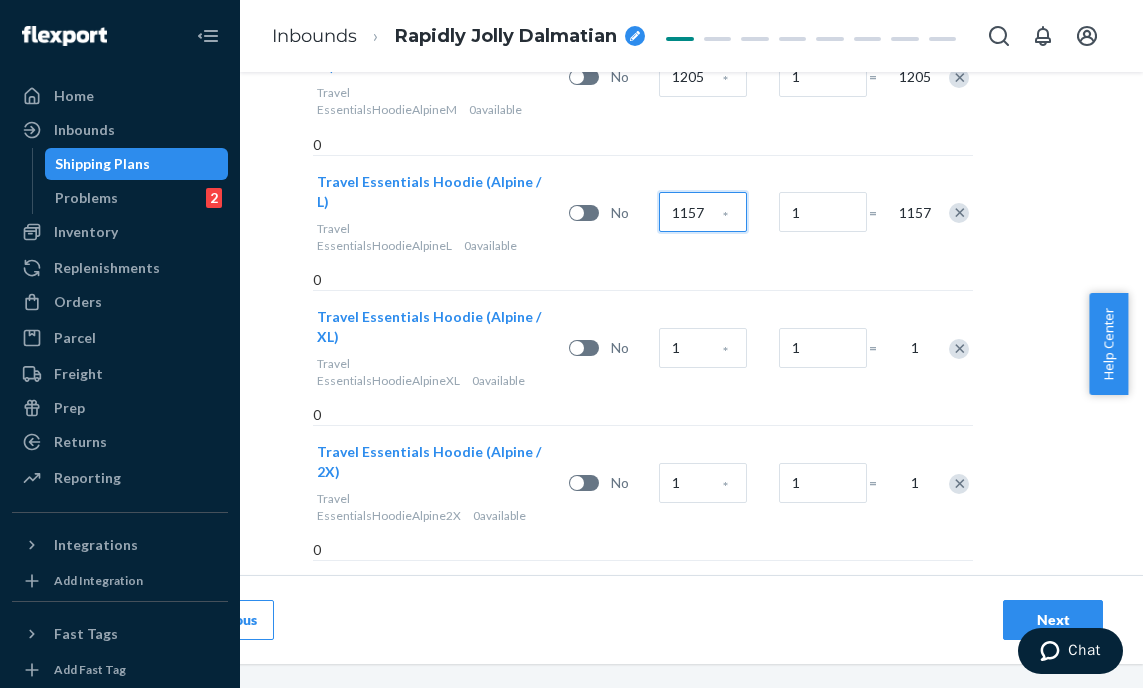 type on "1157" 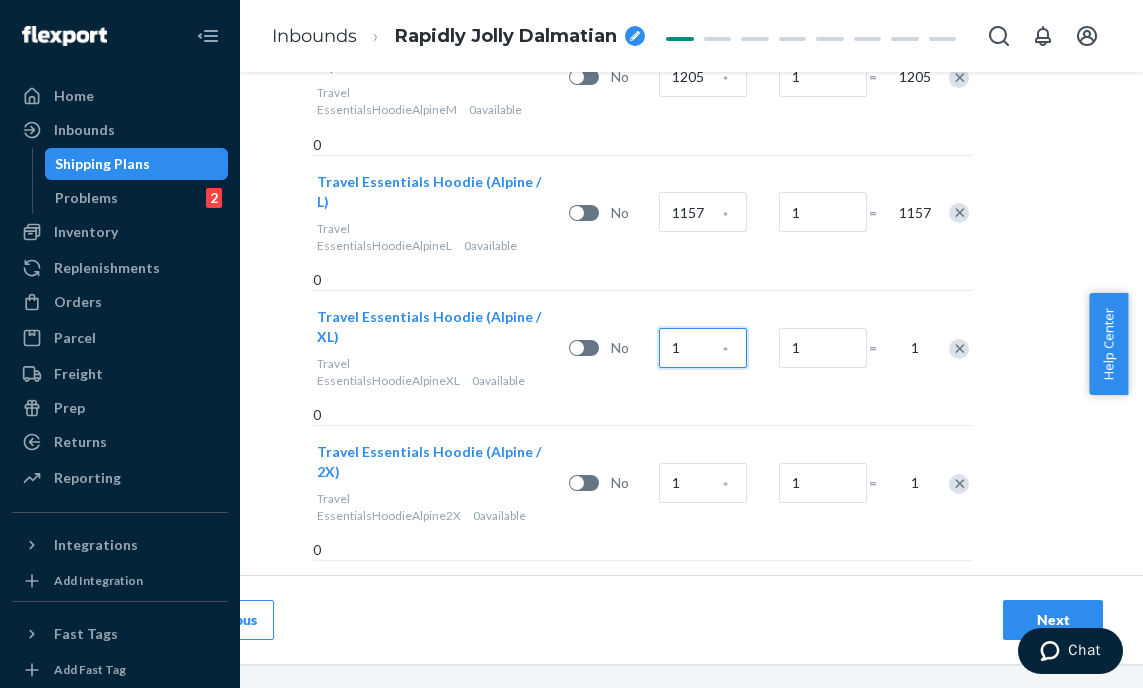 click on "1" at bounding box center (703, 348) 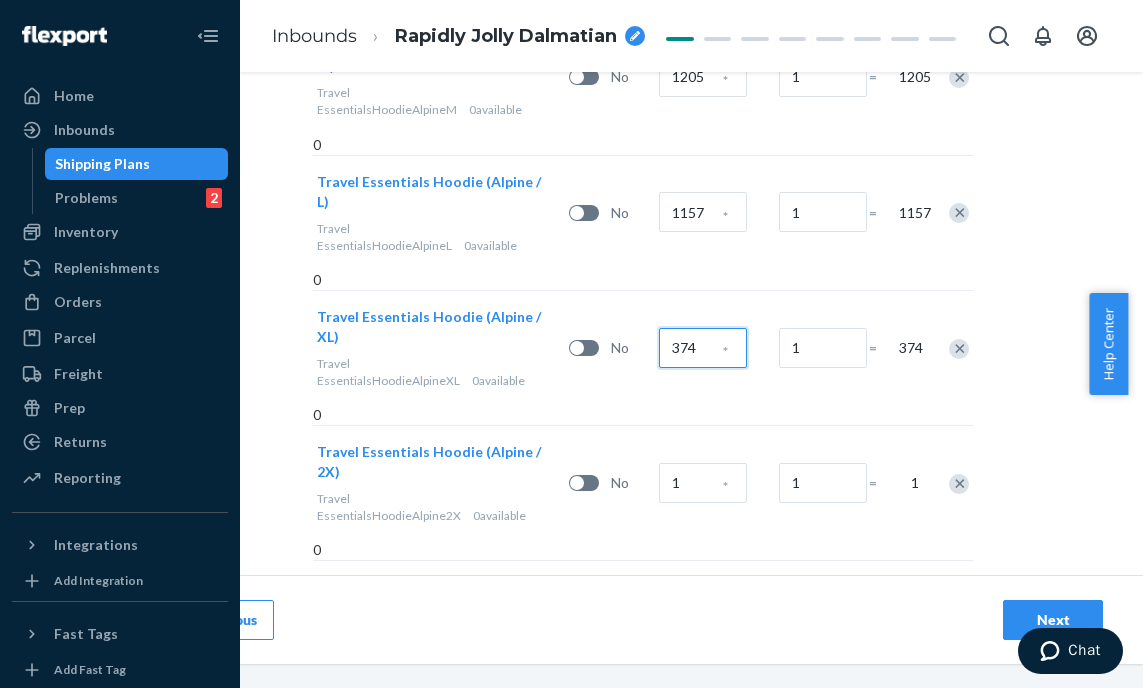 type on "374" 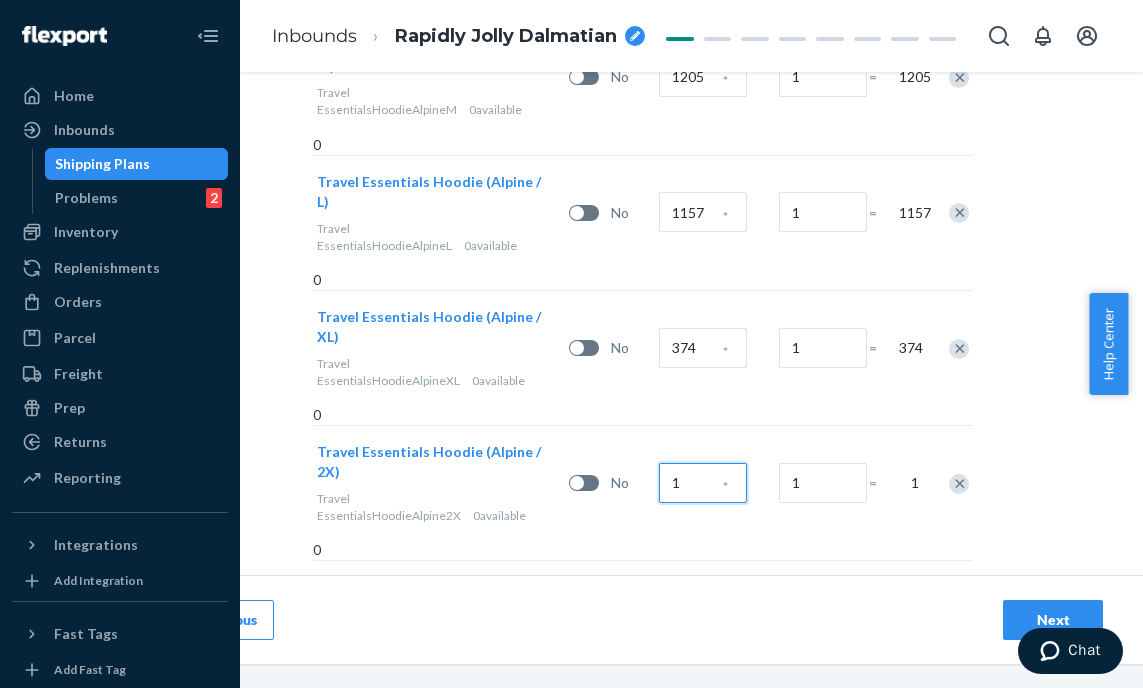 click on "1" at bounding box center [703, 483] 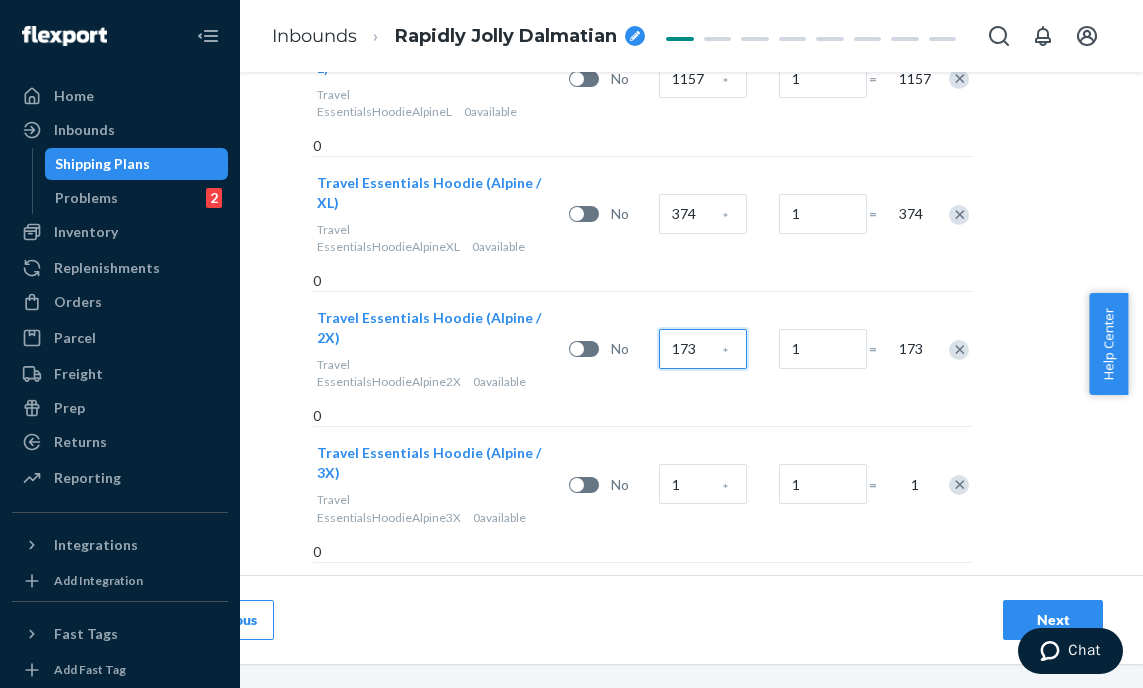 scroll, scrollTop: 1134, scrollLeft: 127, axis: both 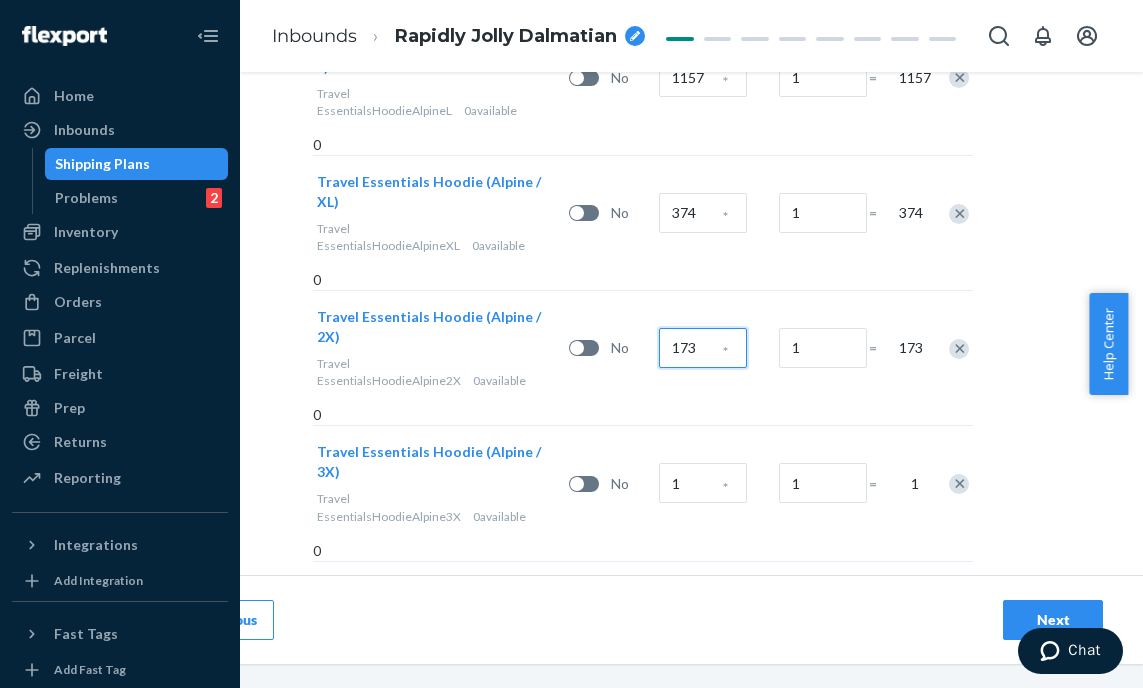 type on "173" 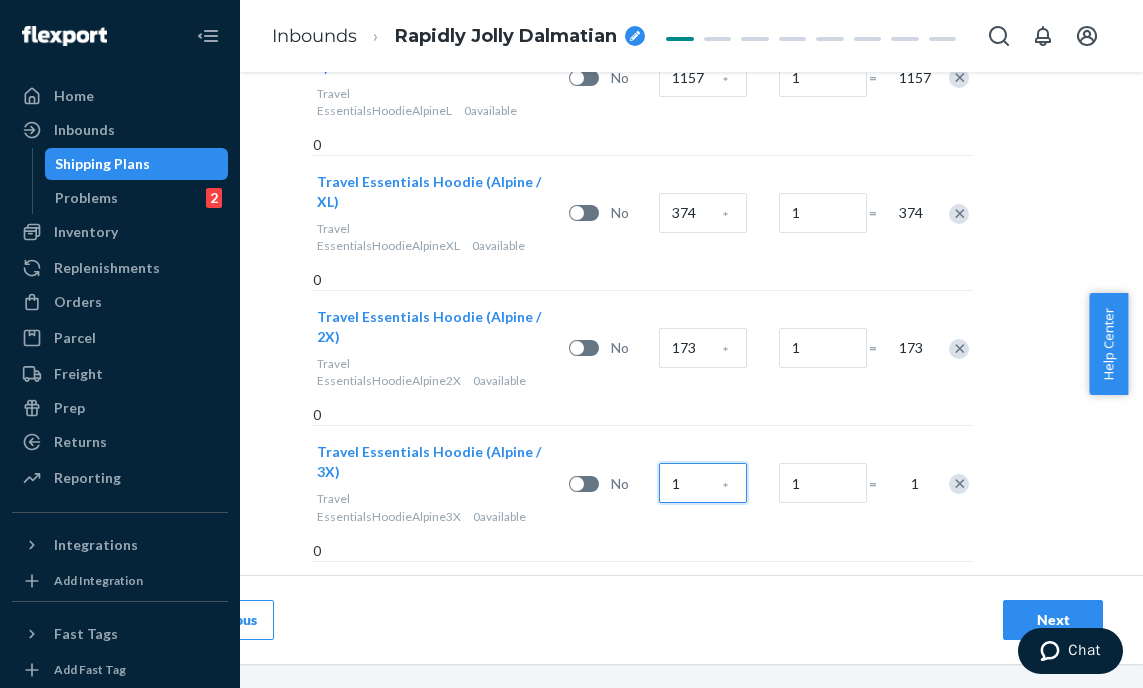 click on "1" at bounding box center [703, 483] 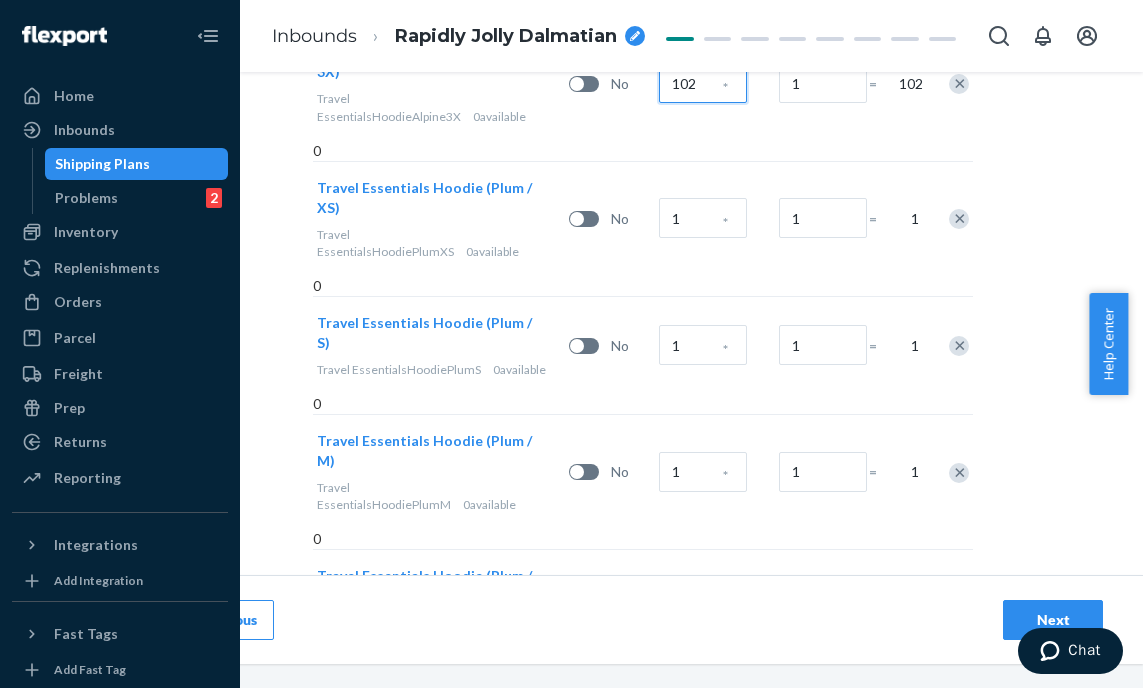 scroll, scrollTop: 1534, scrollLeft: 127, axis: both 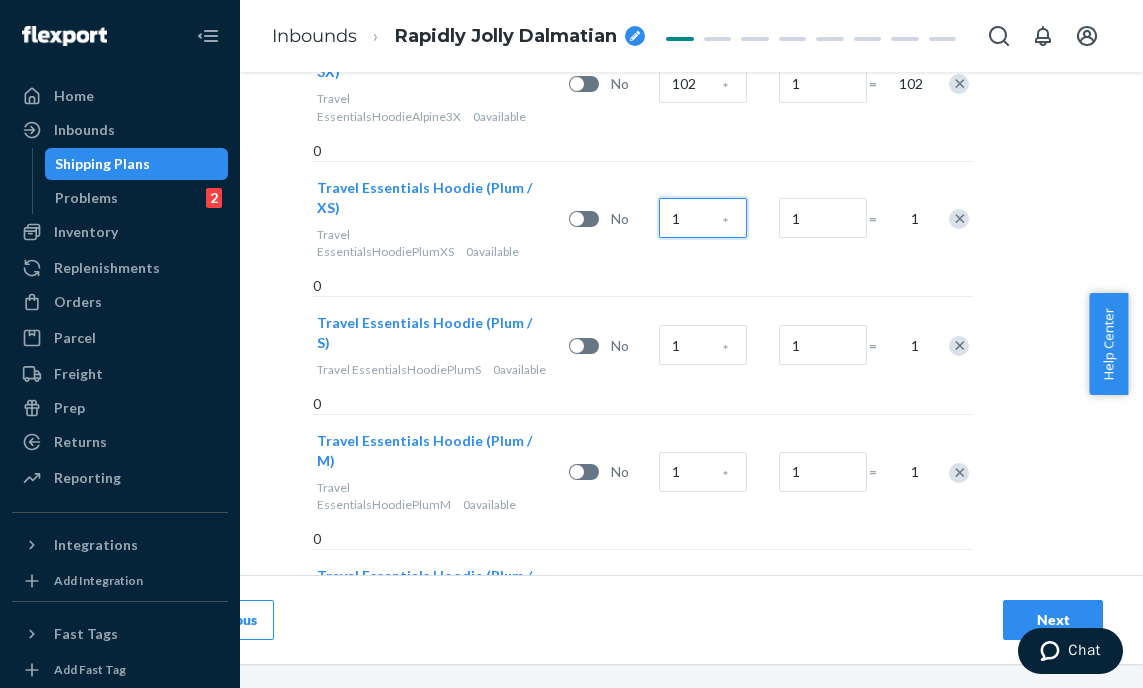 click on "1" at bounding box center (703, 218) 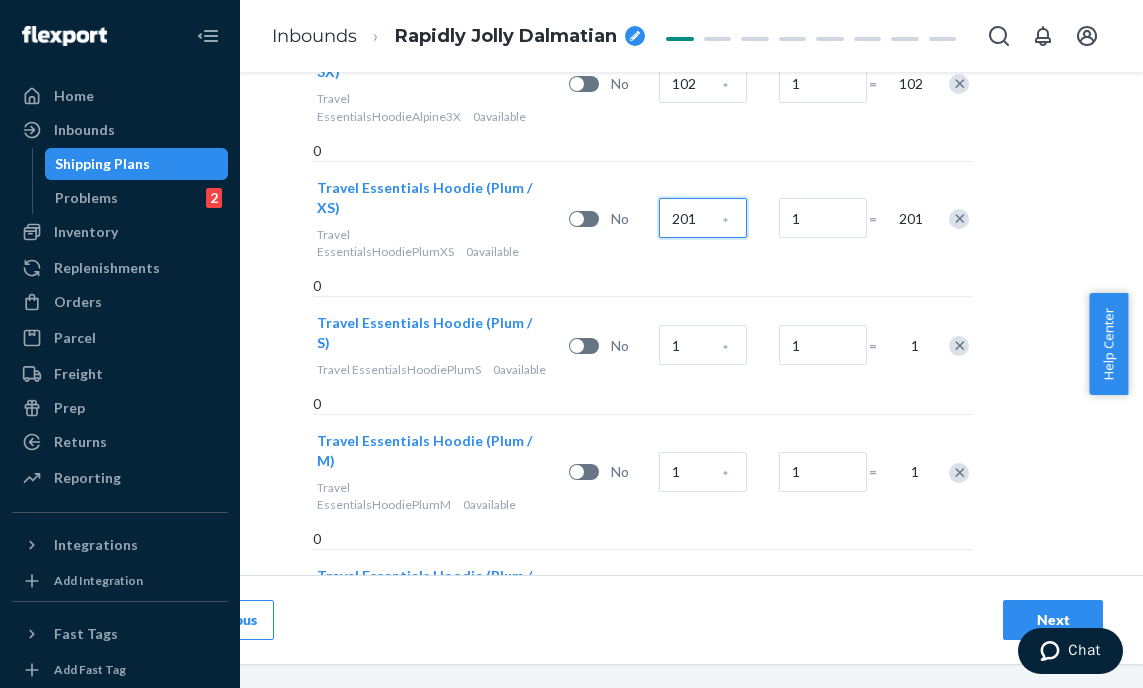type on "201" 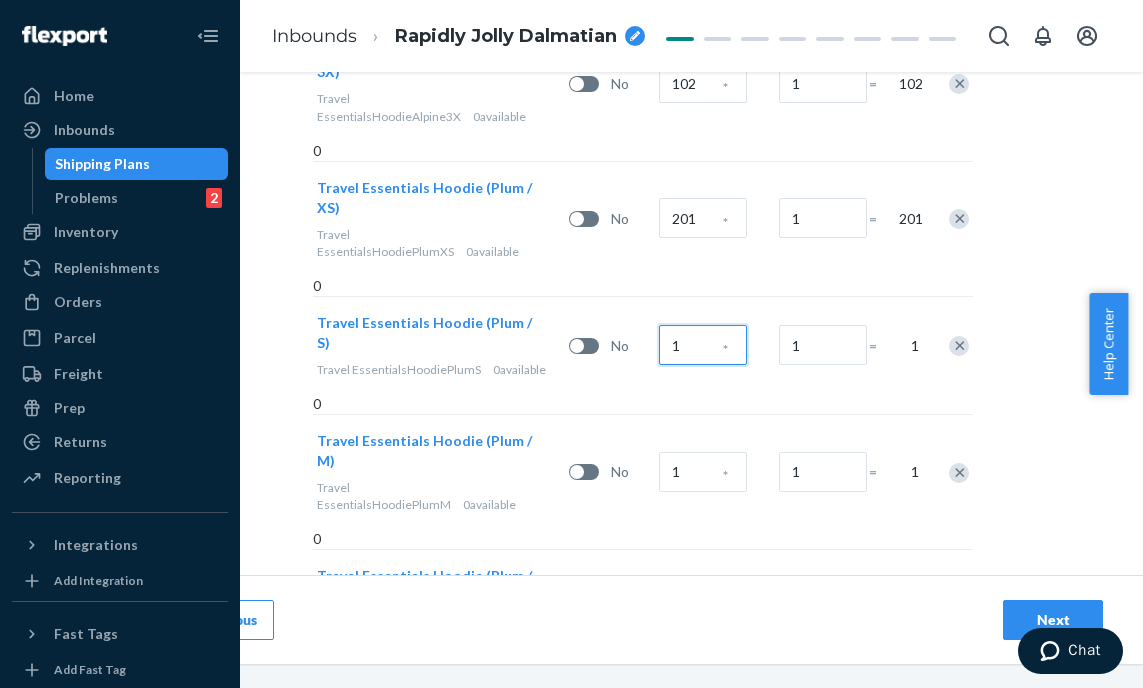 click on "1" at bounding box center [703, 345] 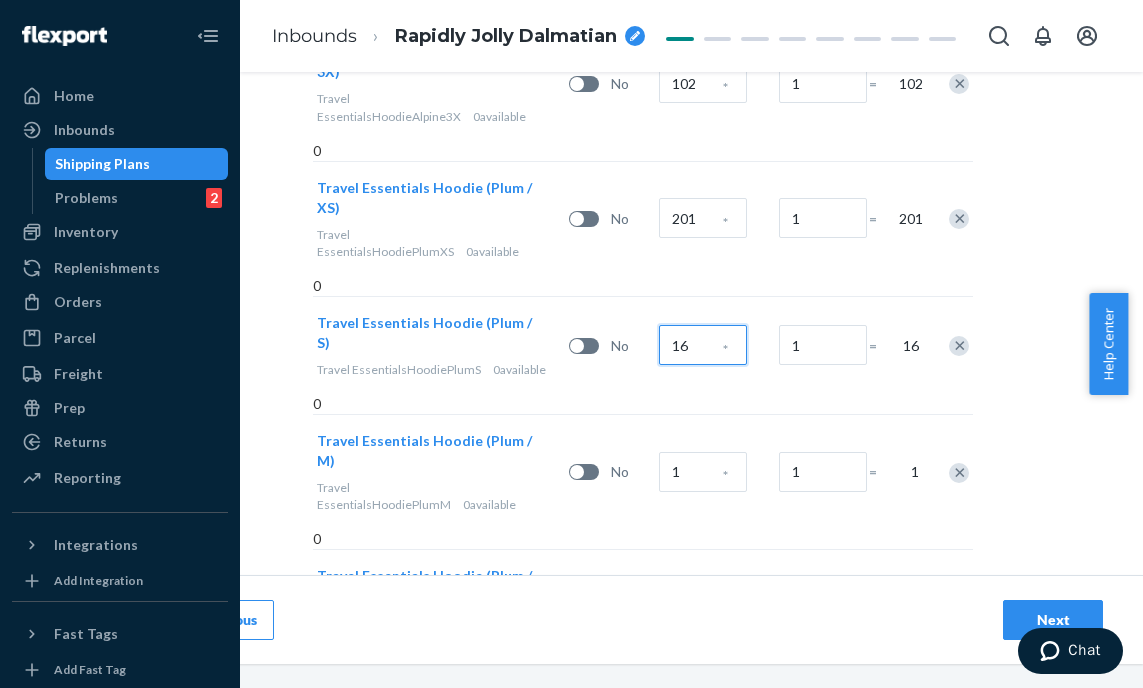 type on "16" 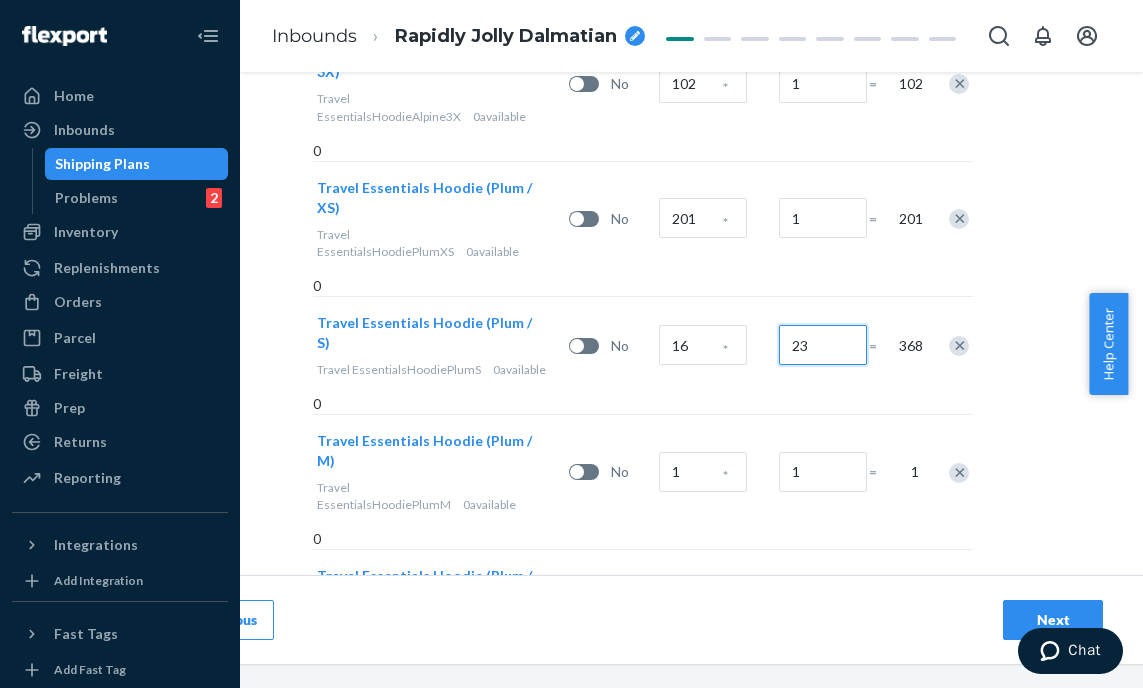 type on "23" 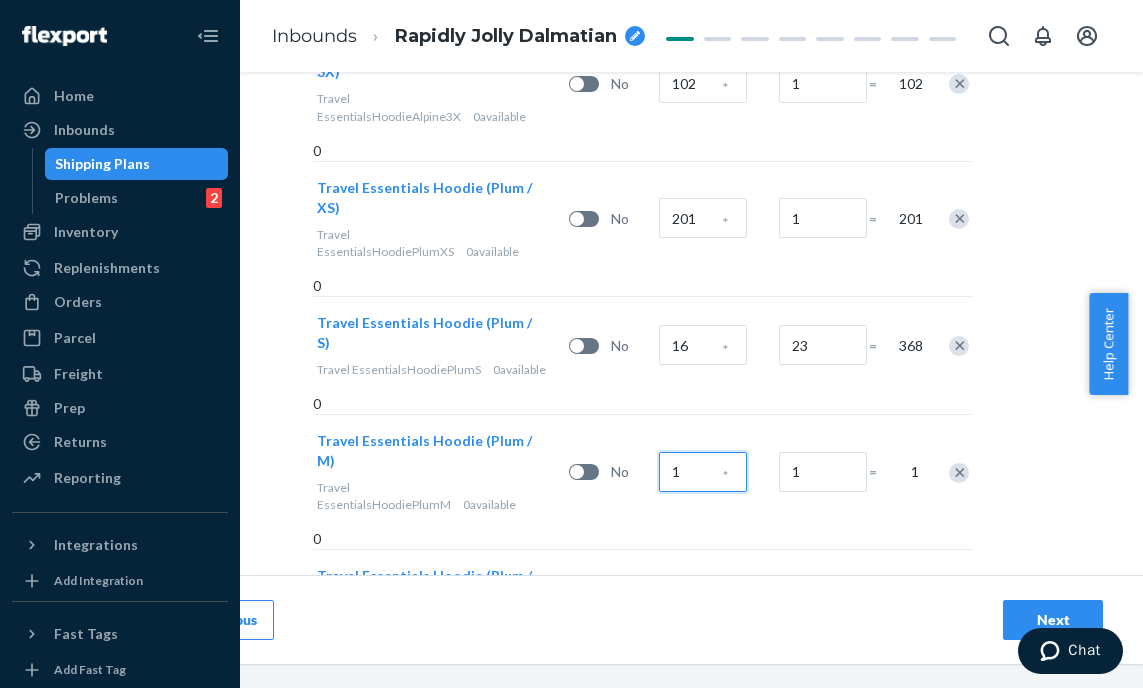 click on "1" at bounding box center (703, 472) 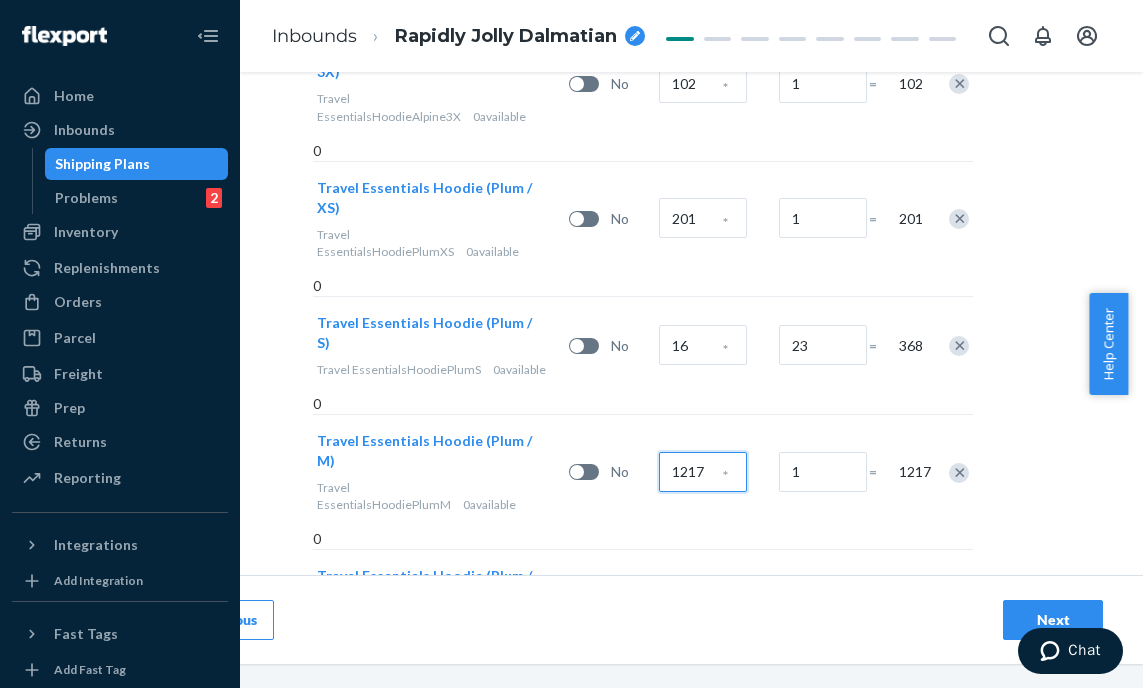 type on "1217" 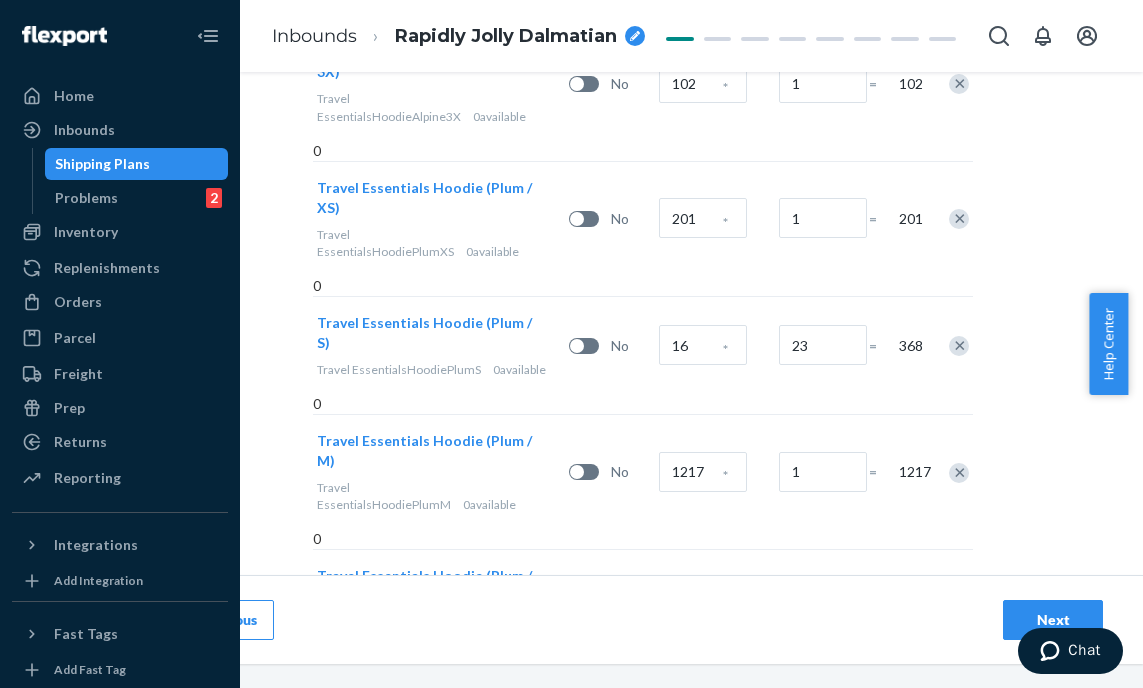 click on "1" at bounding box center [703, 599] 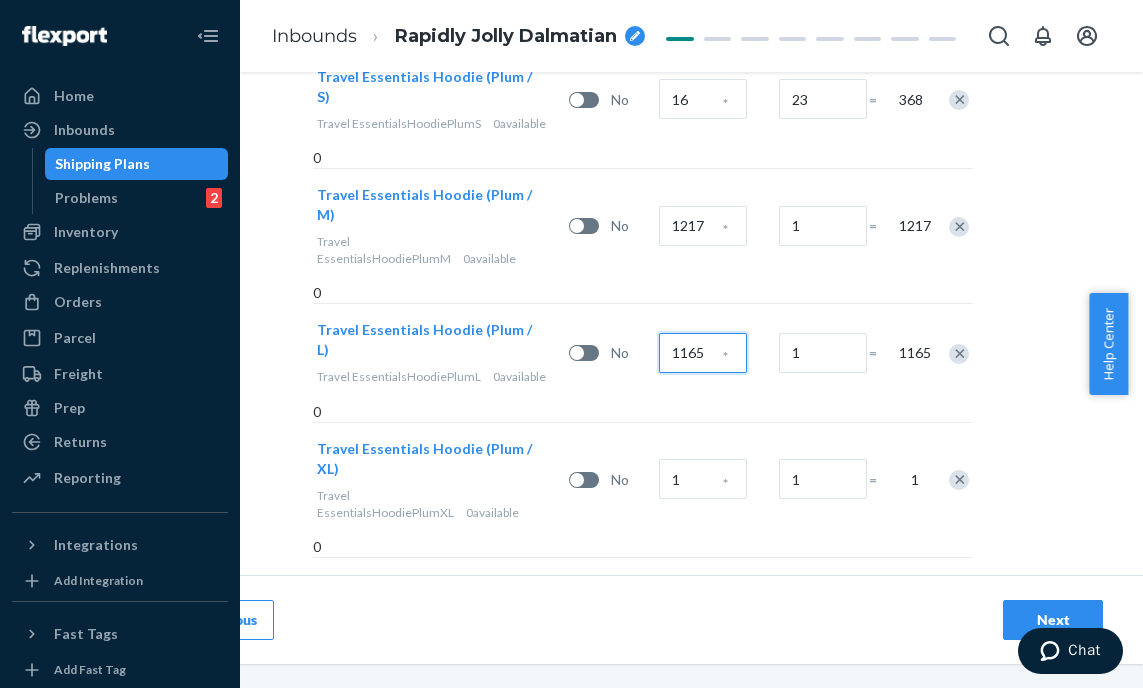 scroll, scrollTop: 1781, scrollLeft: 127, axis: both 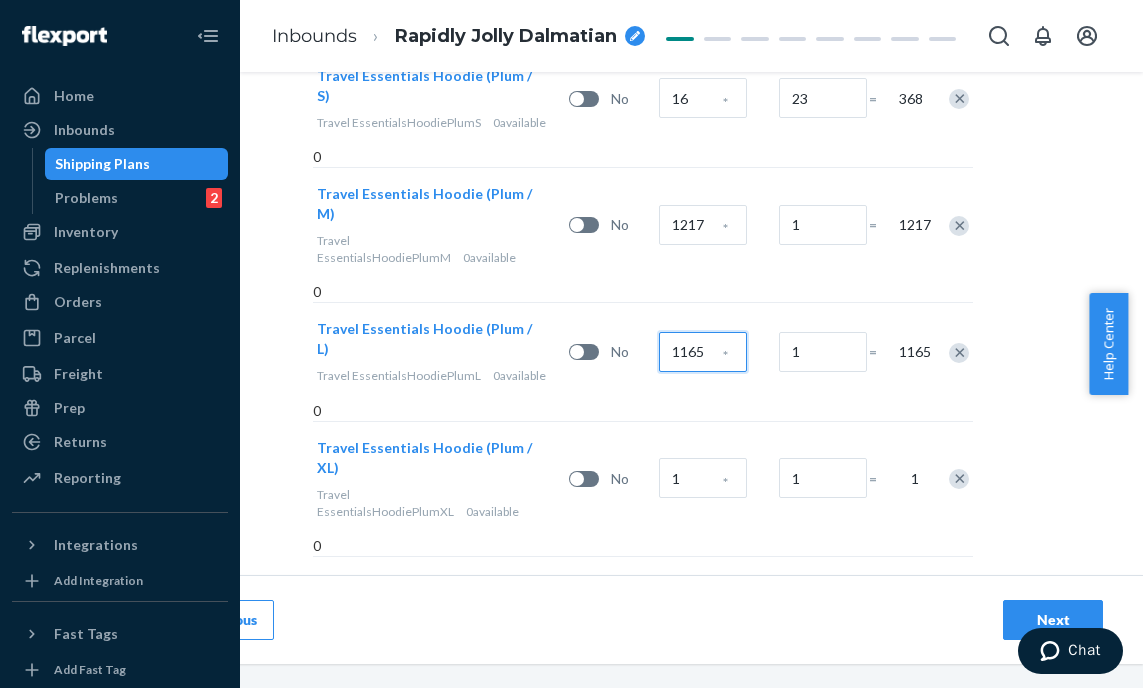 type on "1165" 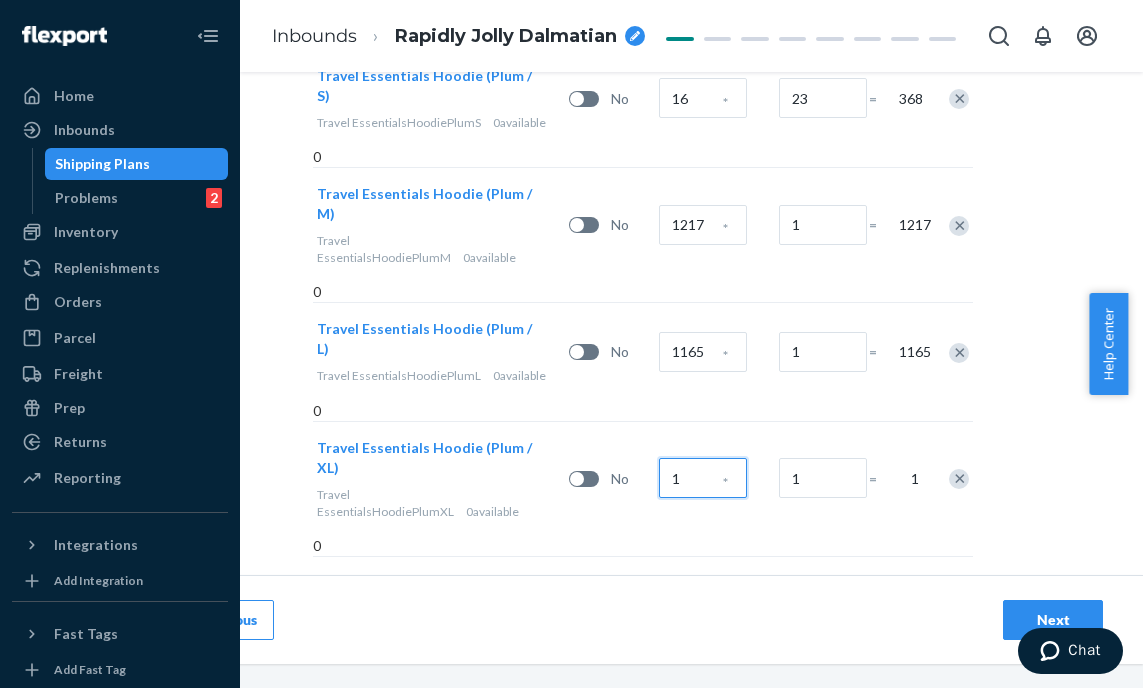 click on "1" at bounding box center [703, 478] 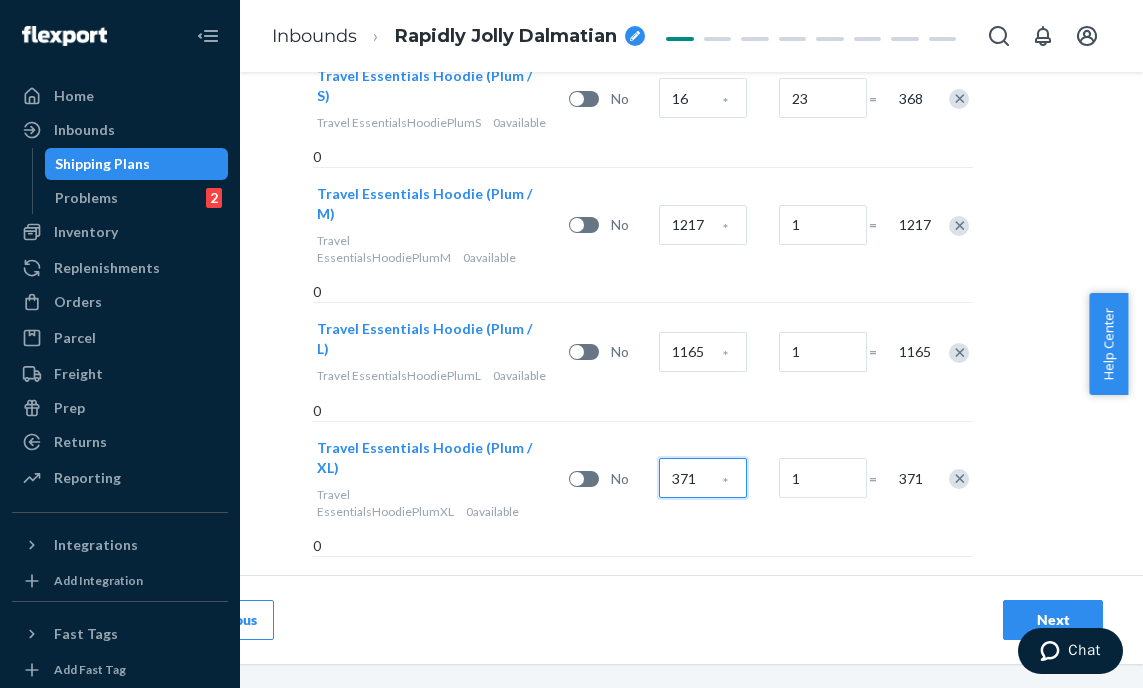 type on "371" 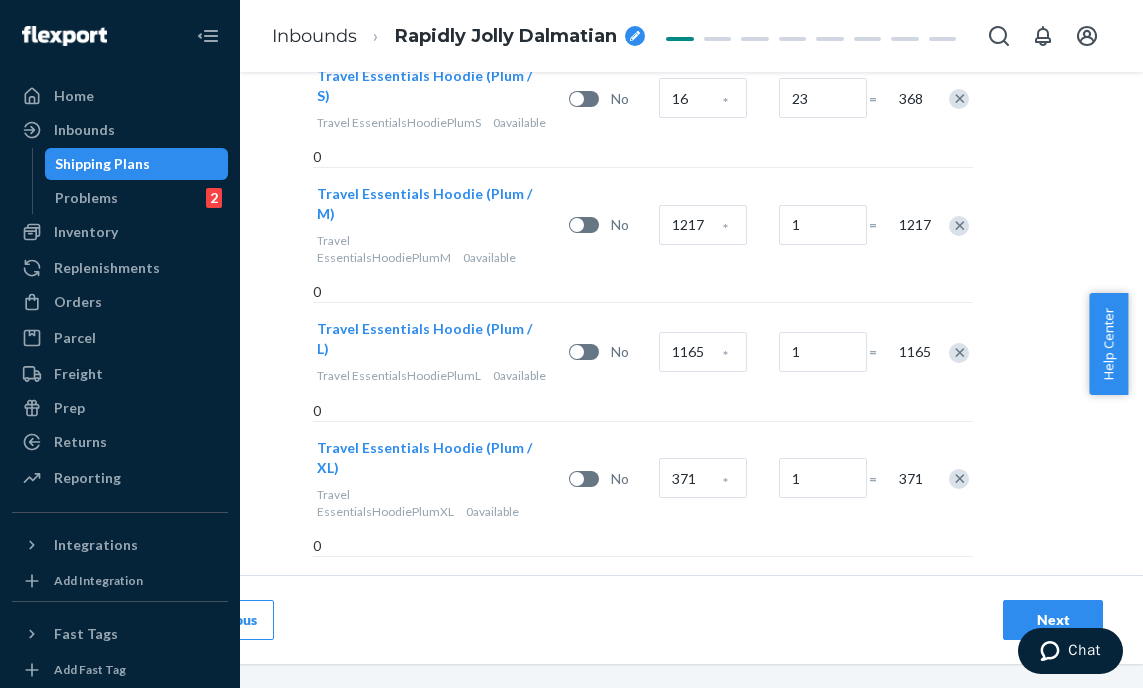click on "1" at bounding box center (703, 614) 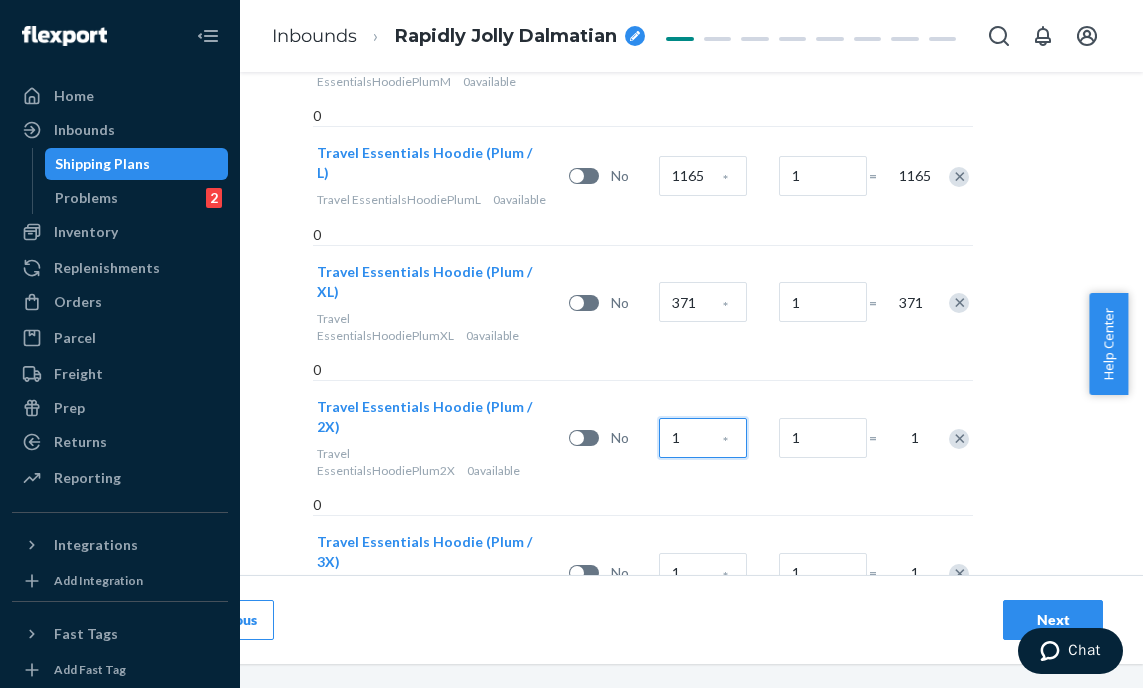 scroll, scrollTop: 2047, scrollLeft: 127, axis: both 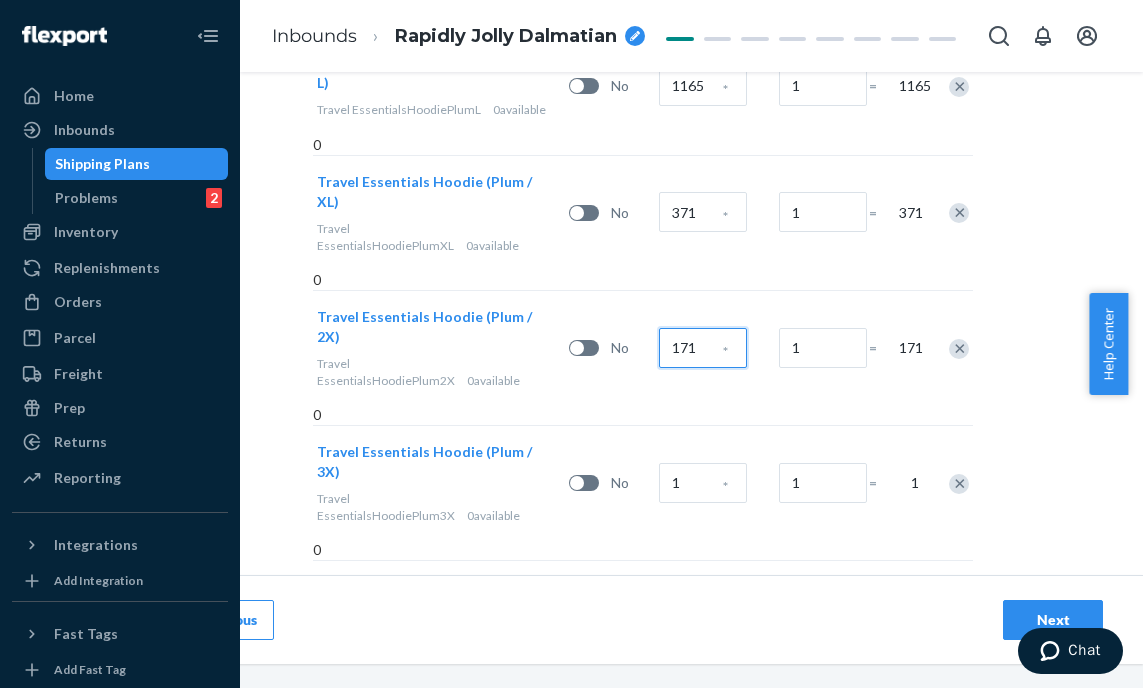 type on "171" 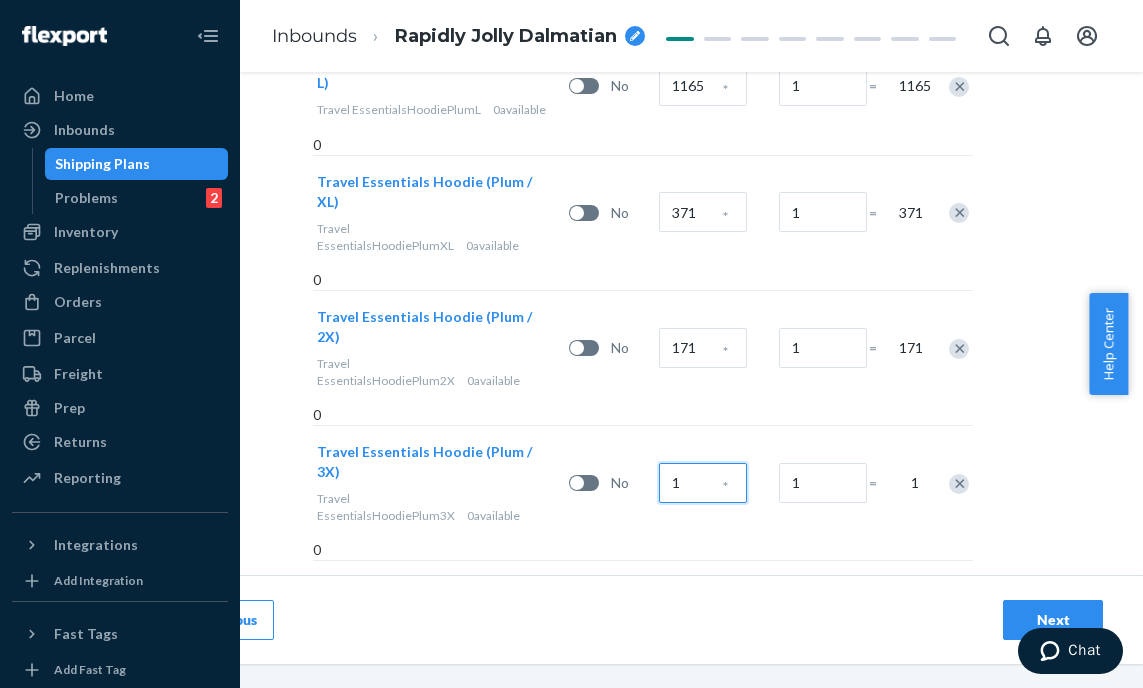 click on "1" at bounding box center (703, 483) 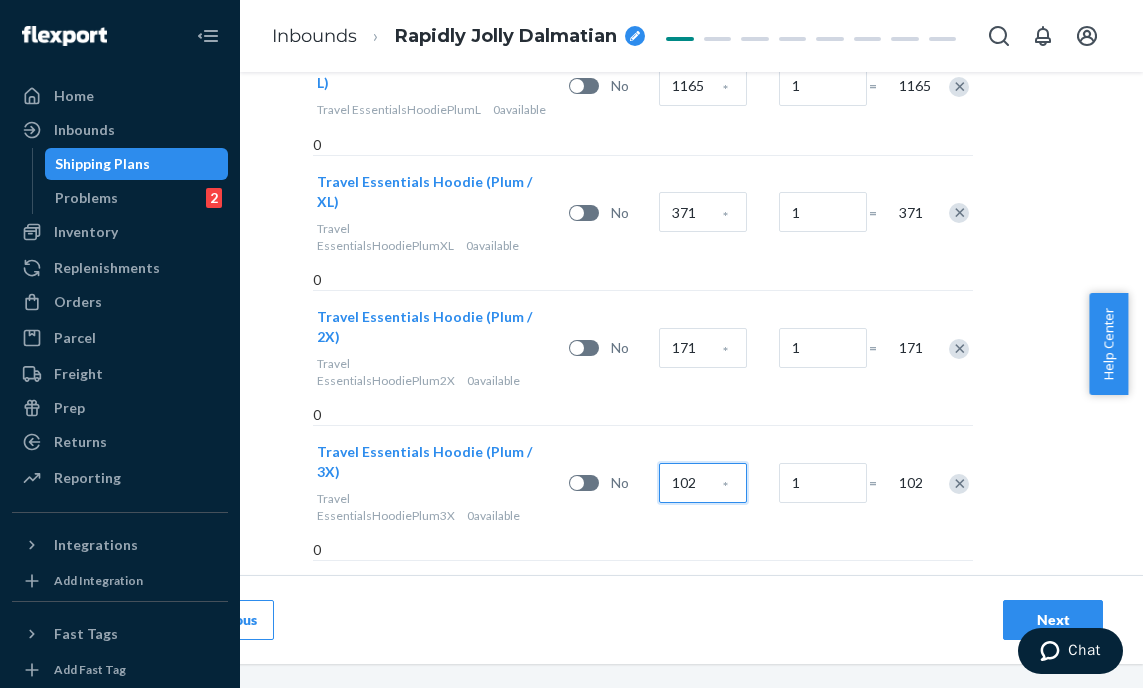 type on "102" 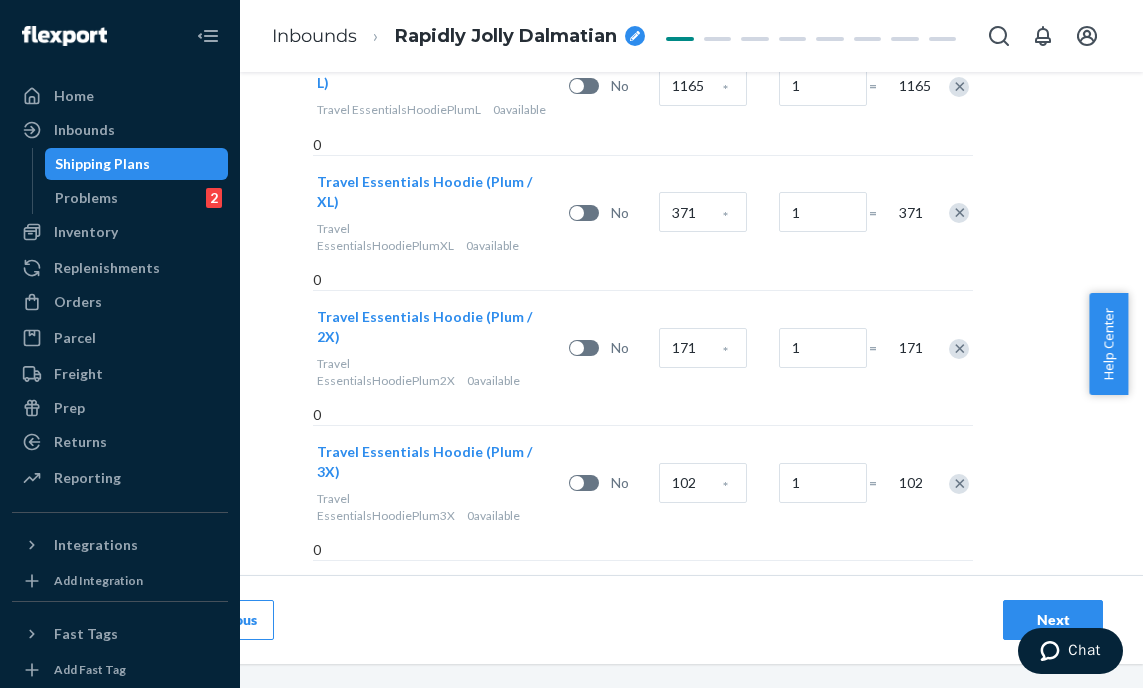 click on "1" at bounding box center [710, 618] 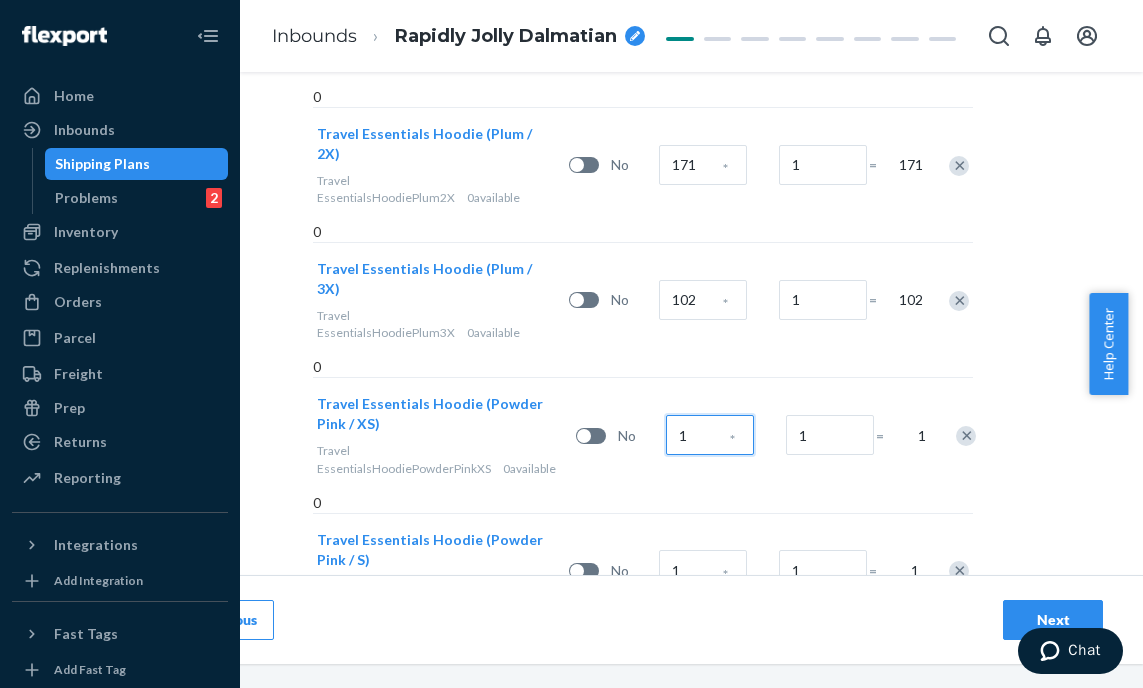 scroll, scrollTop: 2232, scrollLeft: 127, axis: both 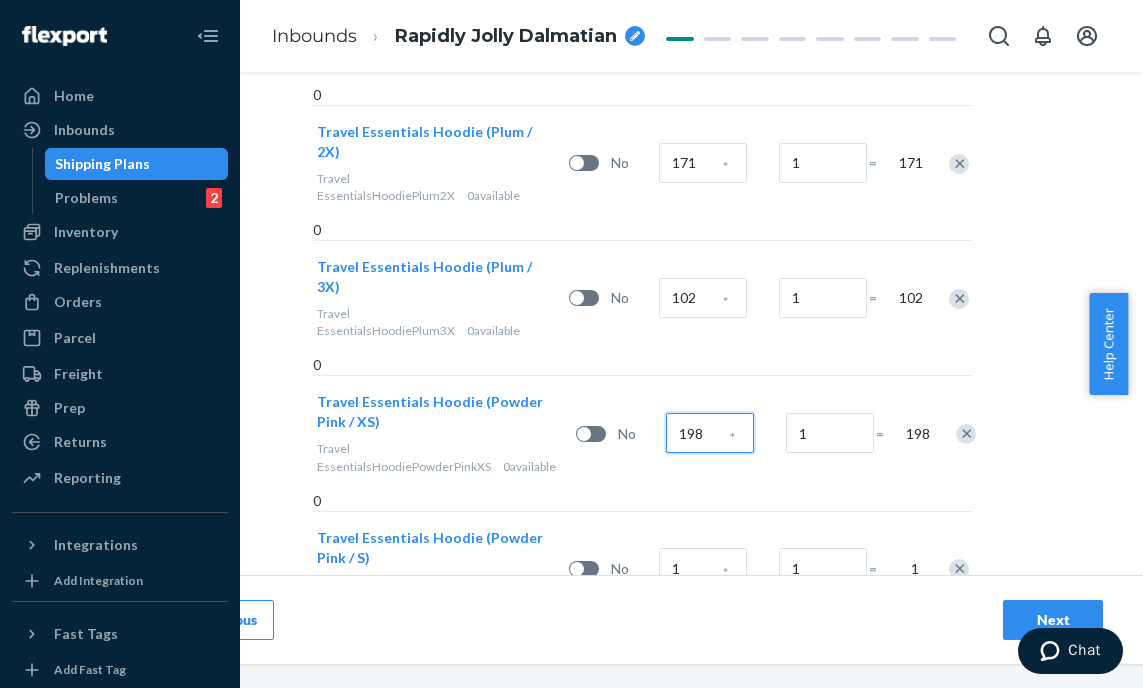 type on "198" 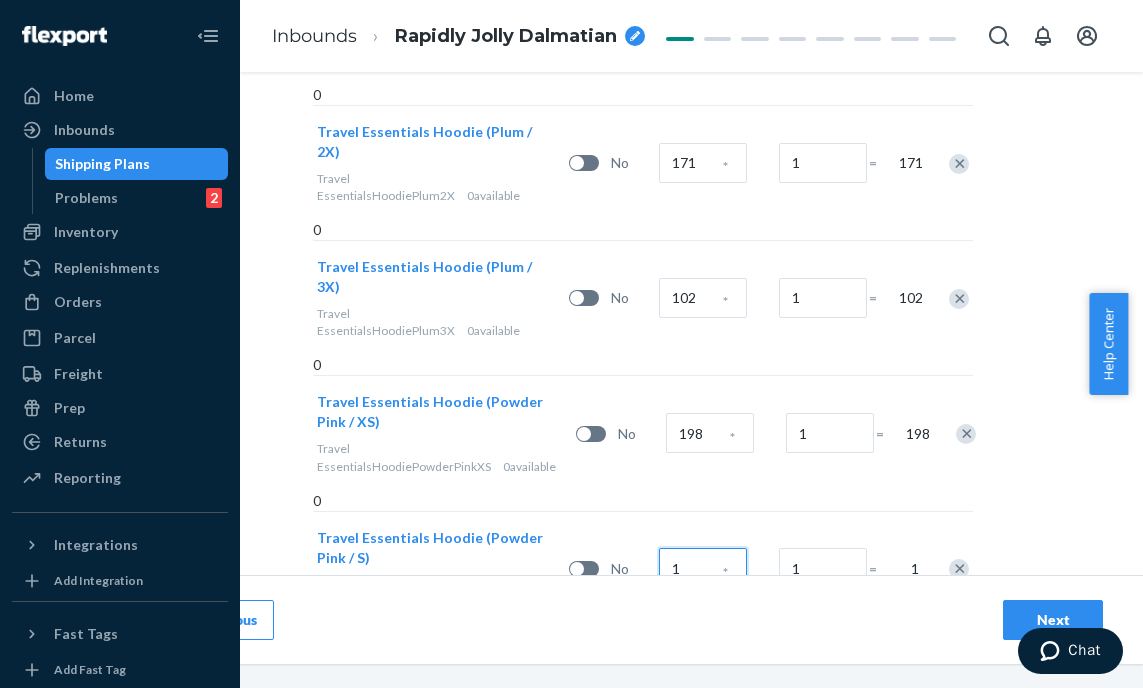 click on "1" at bounding box center [703, 568] 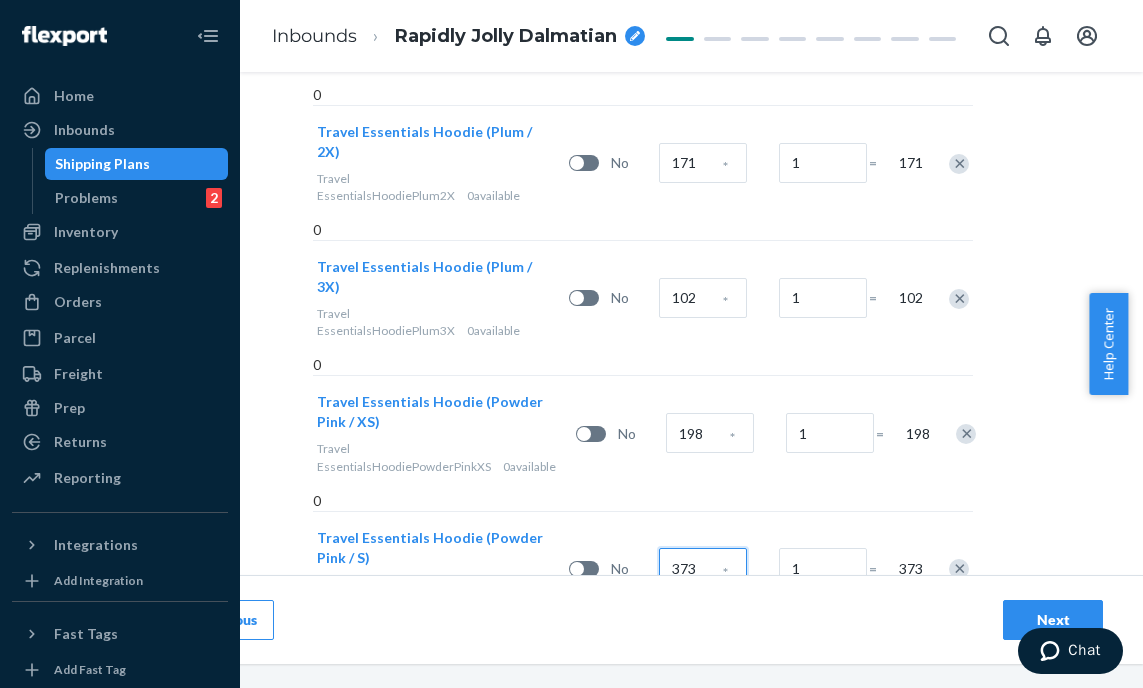 type on "373" 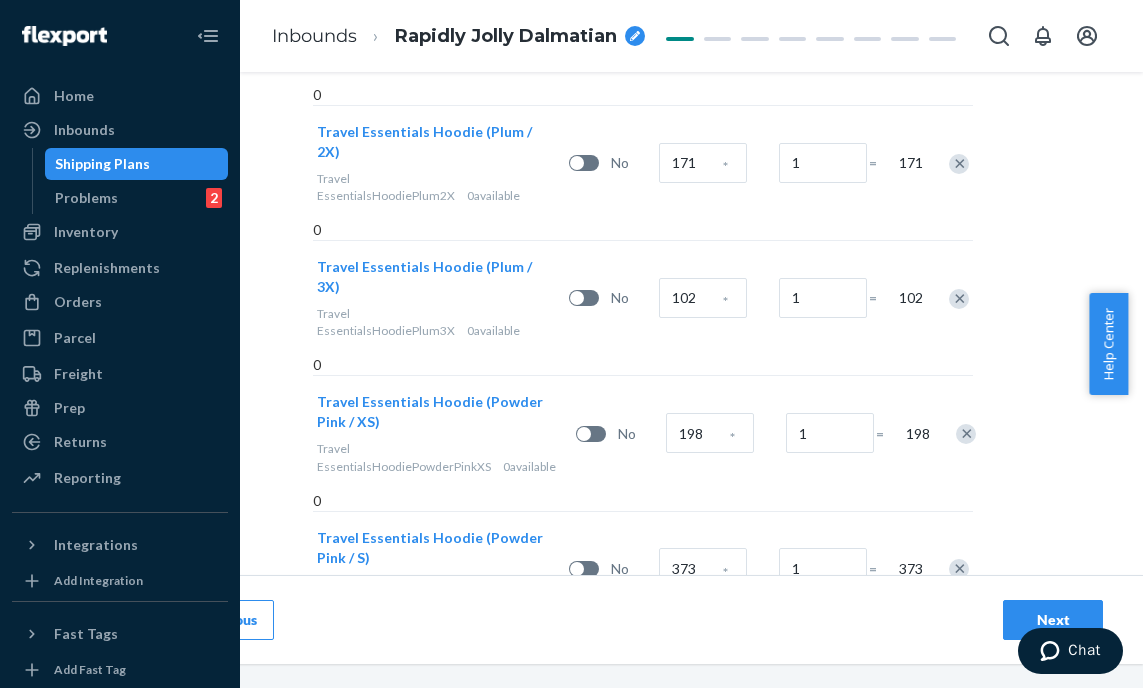 click on "1" at bounding box center [707, 704] 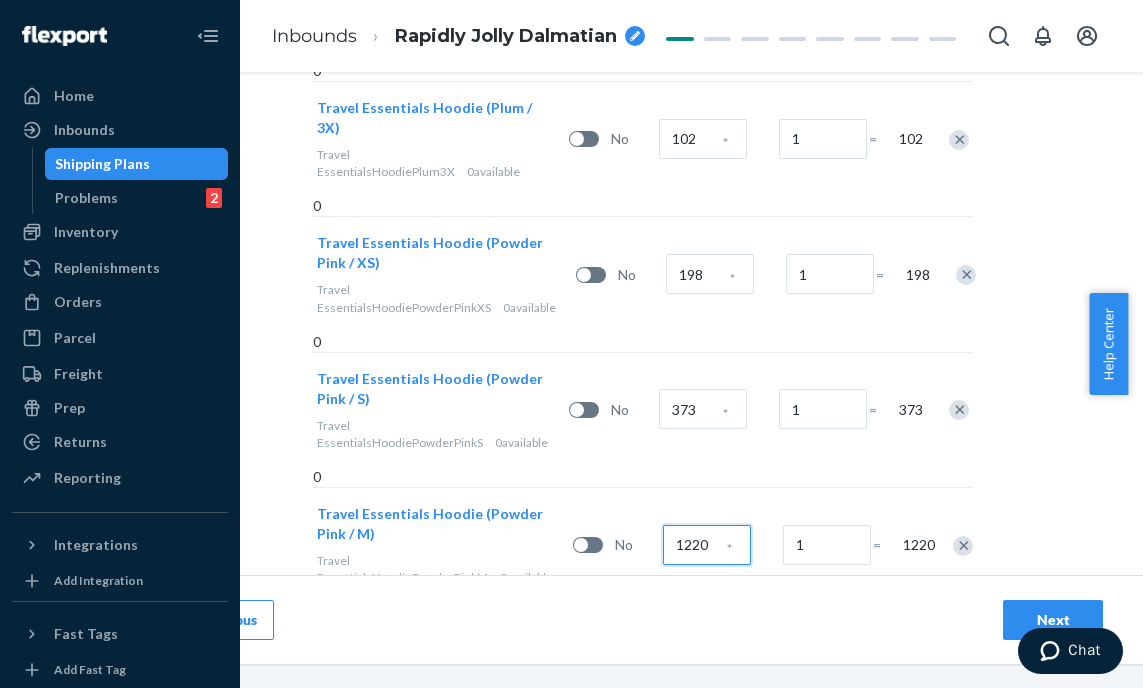 scroll, scrollTop: 2438, scrollLeft: 127, axis: both 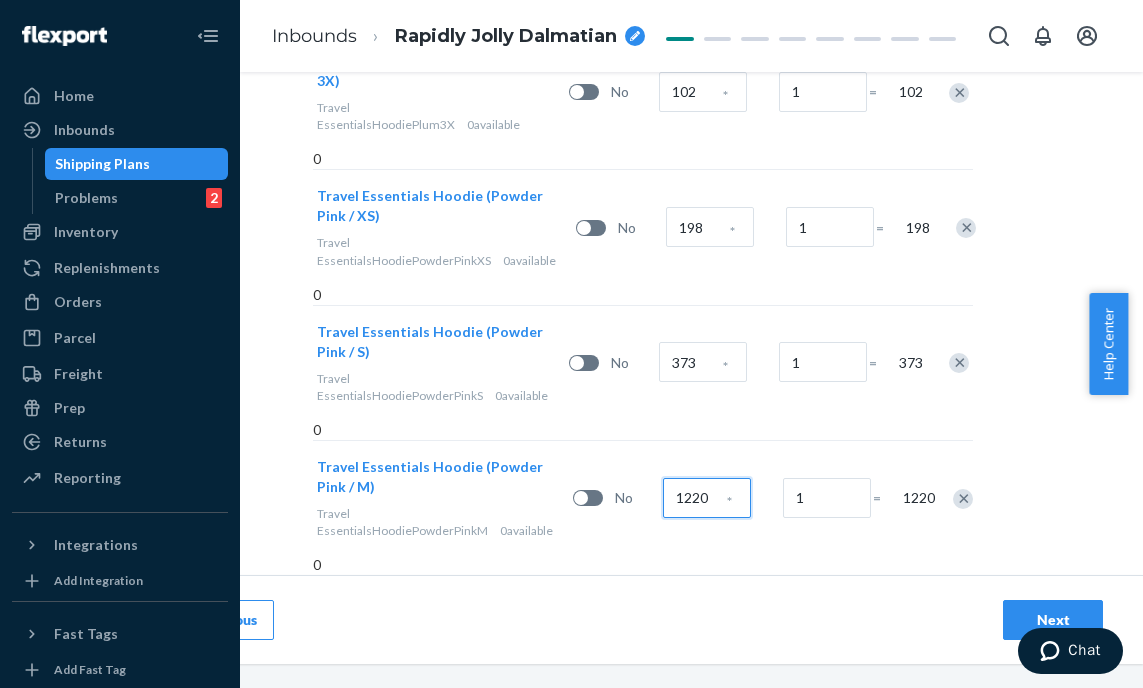 type on "1220" 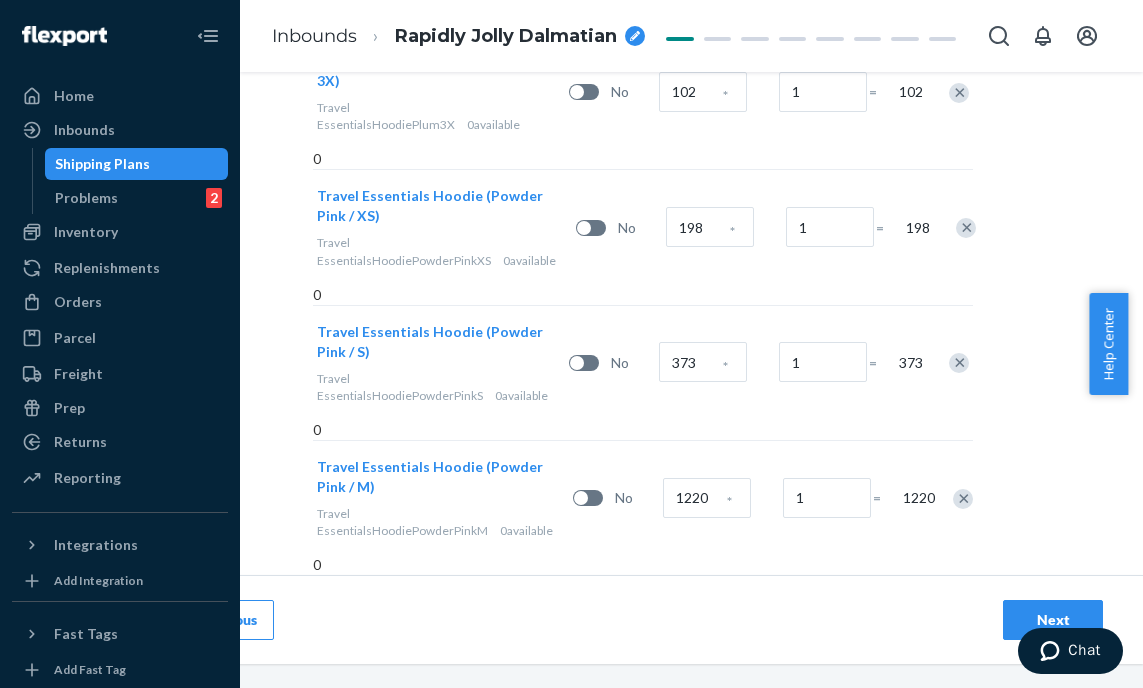 click on "1" at bounding box center (703, 633) 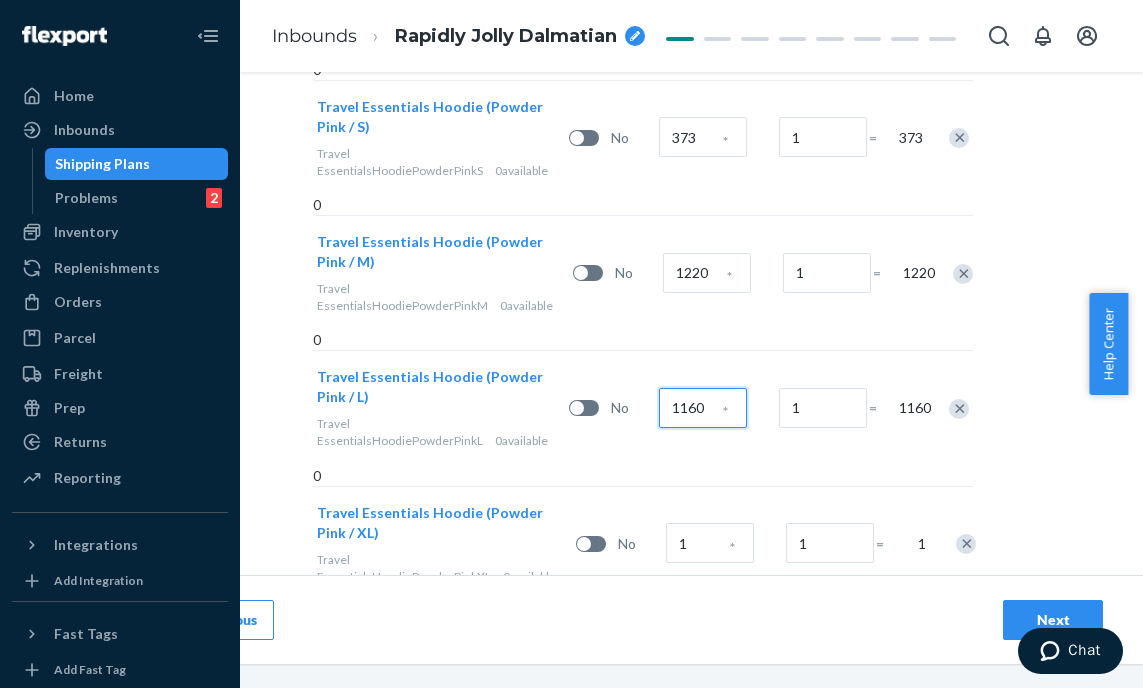 scroll, scrollTop: 2663, scrollLeft: 127, axis: both 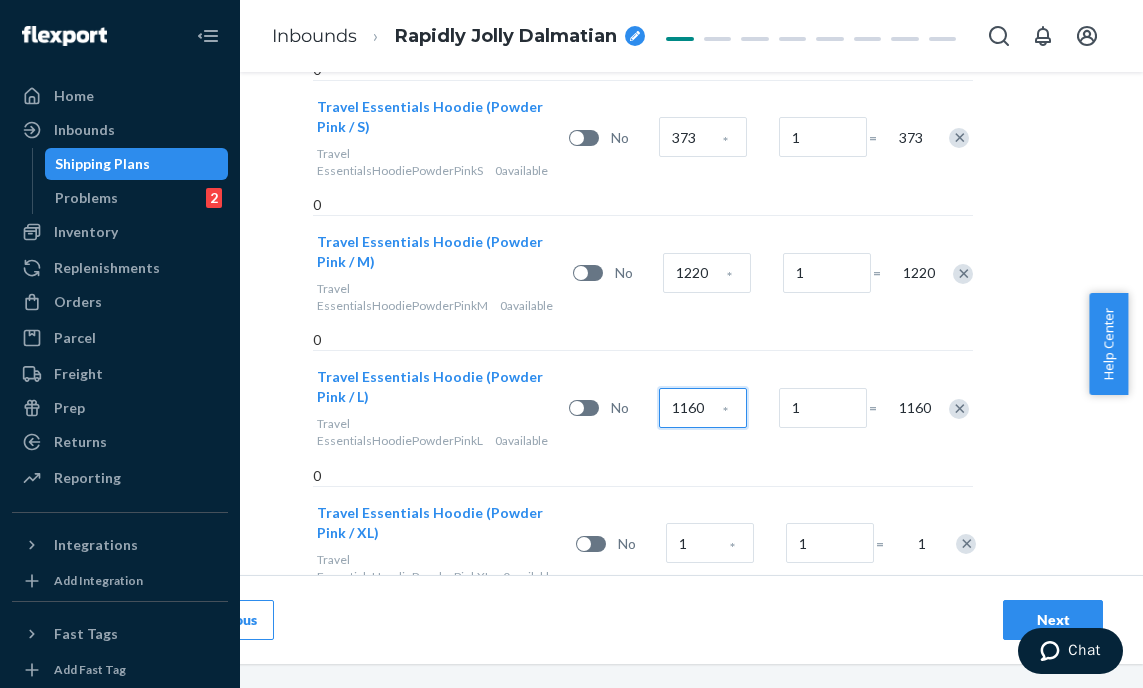 type on "1160" 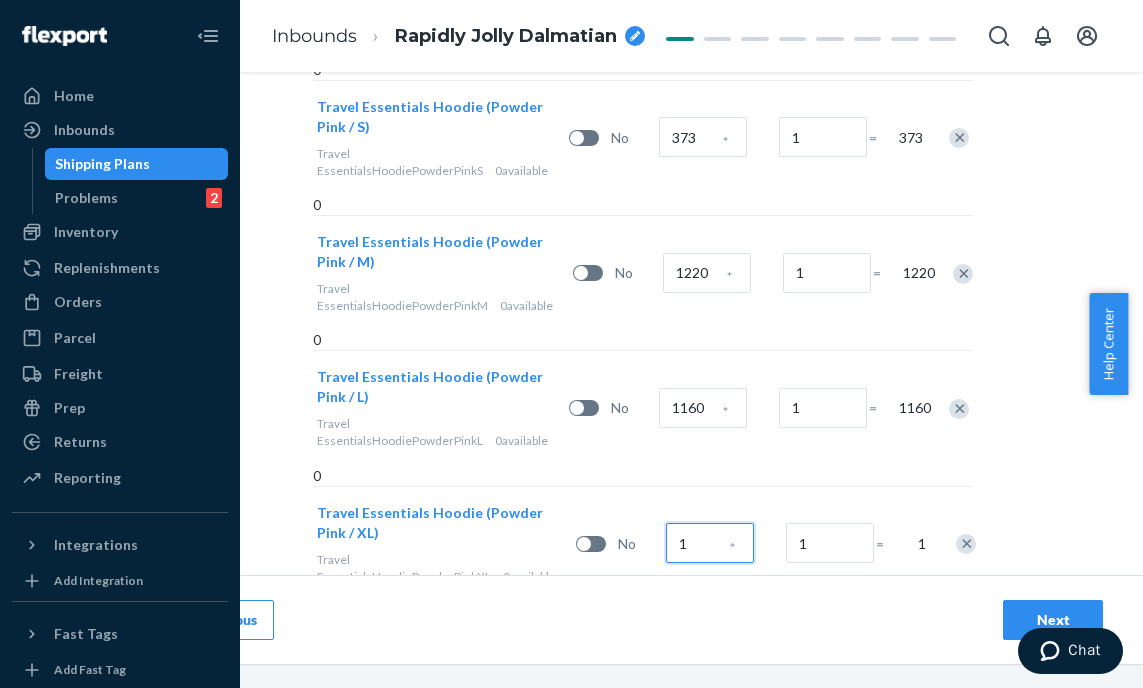 click on "1" at bounding box center (710, 543) 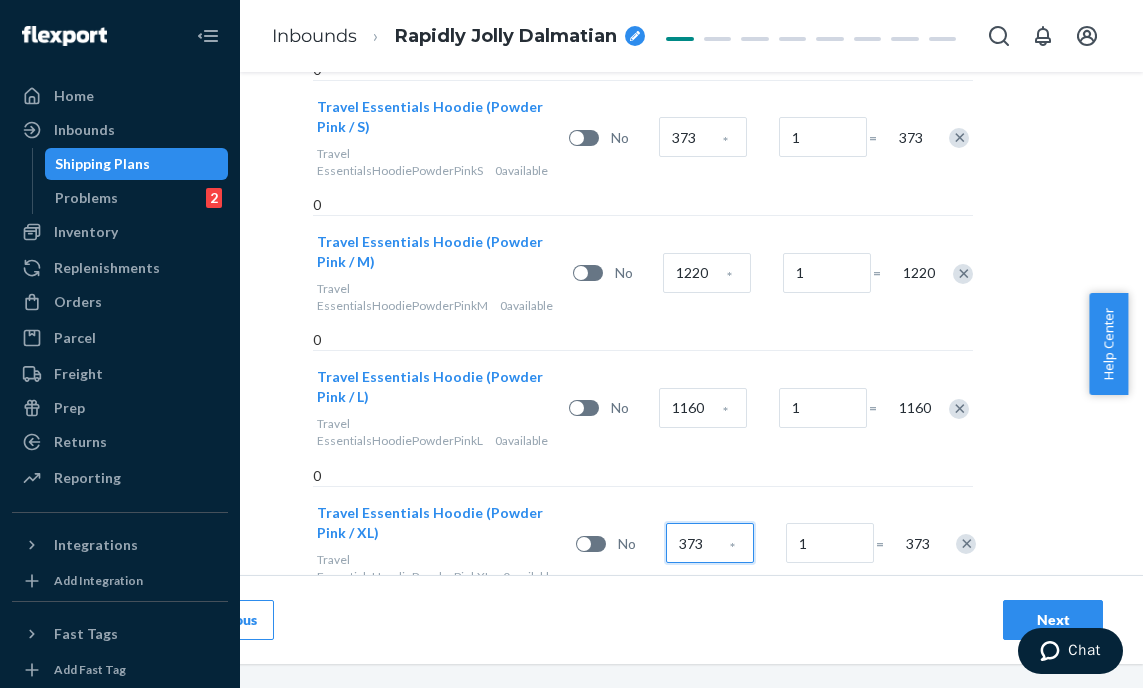 type on "373" 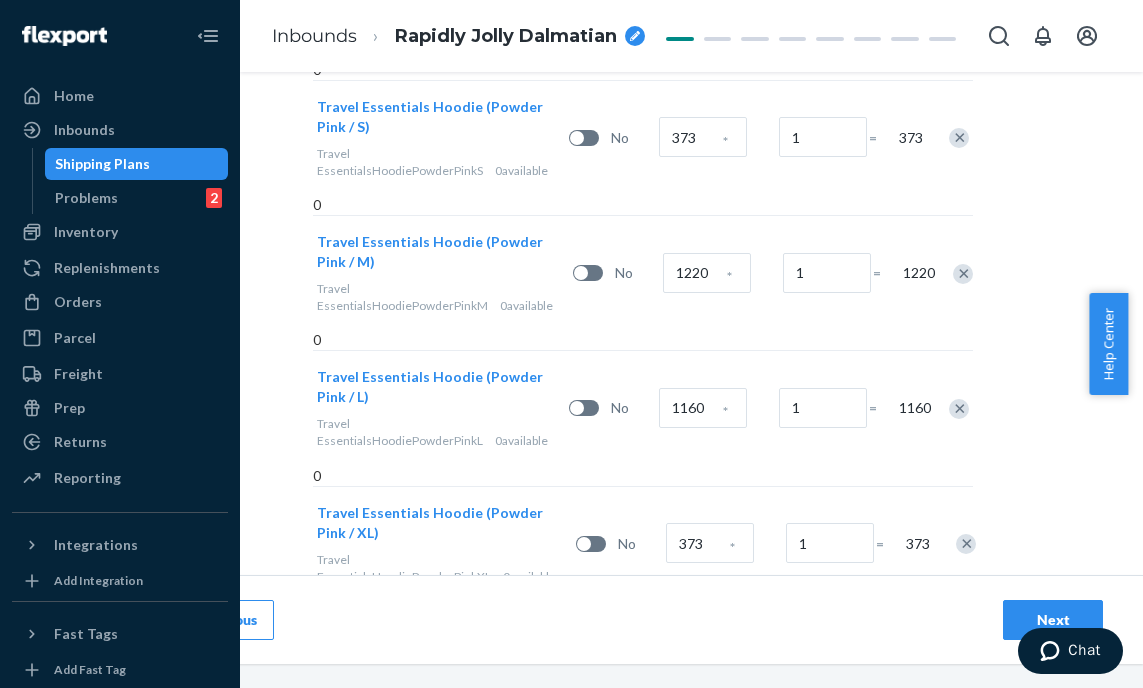 click on "1" at bounding box center (711, 678) 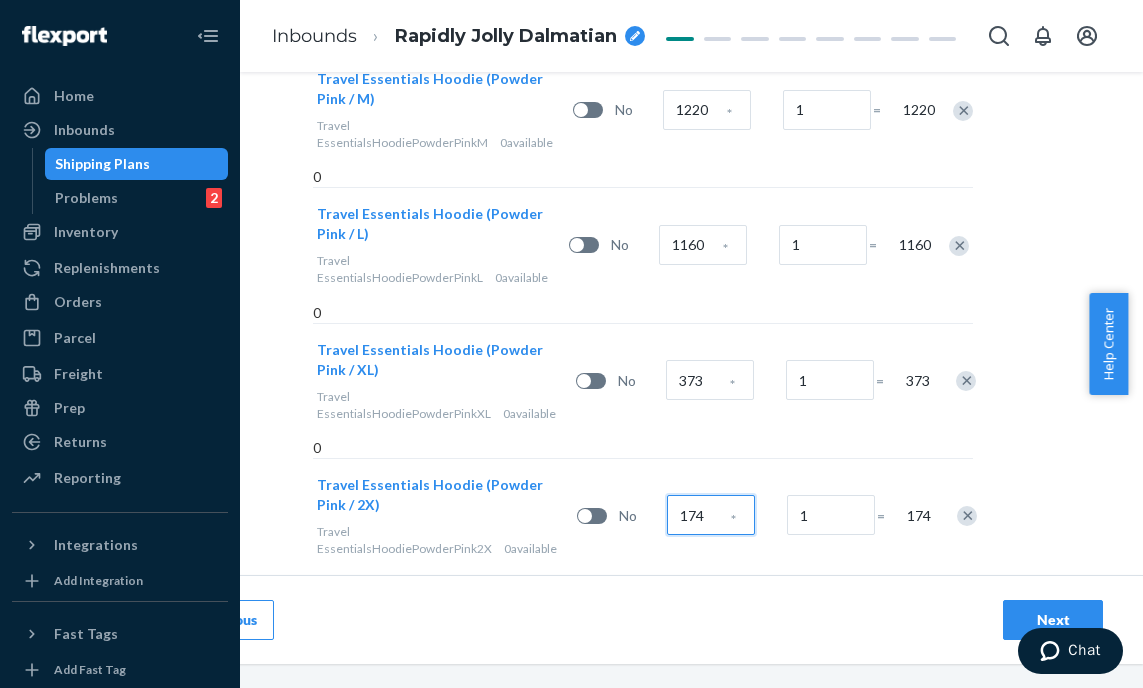 scroll, scrollTop: 2829, scrollLeft: 127, axis: both 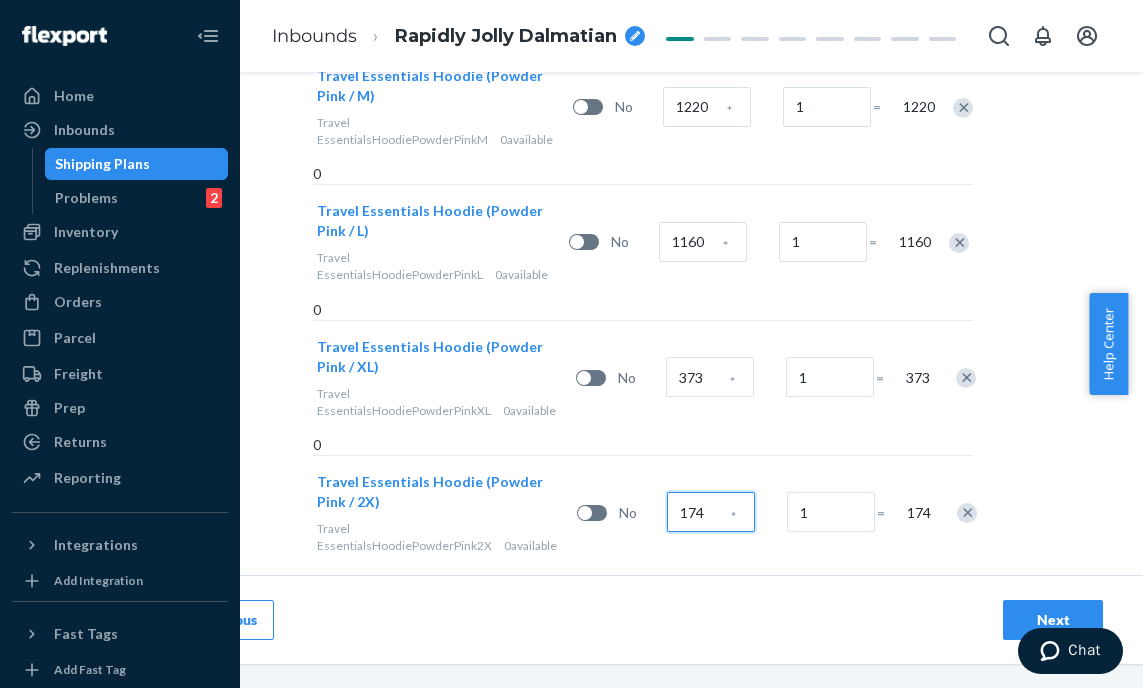 type on "174" 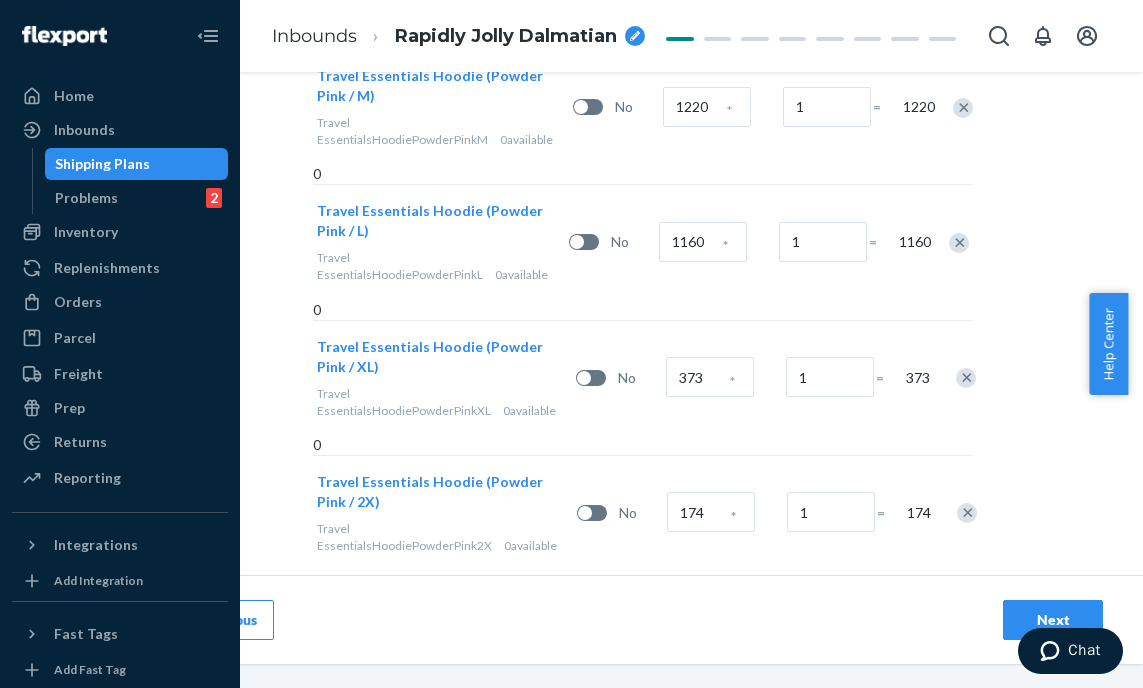 click on "1" at bounding box center [711, 648] 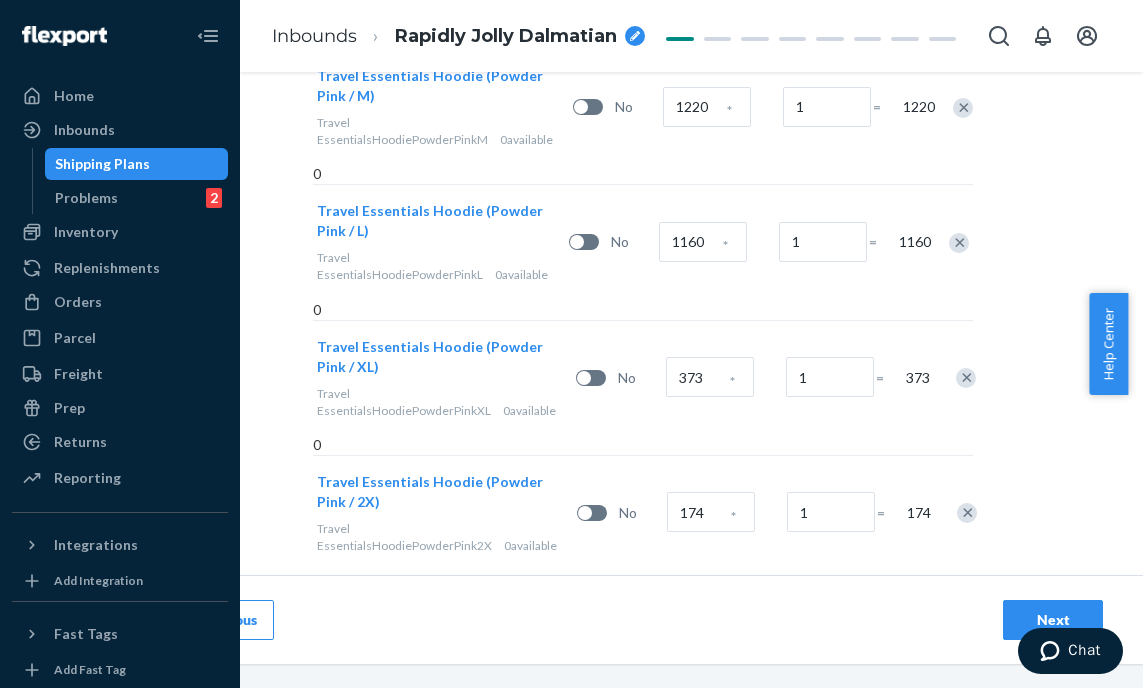 click on "Next" at bounding box center (1053, 620) 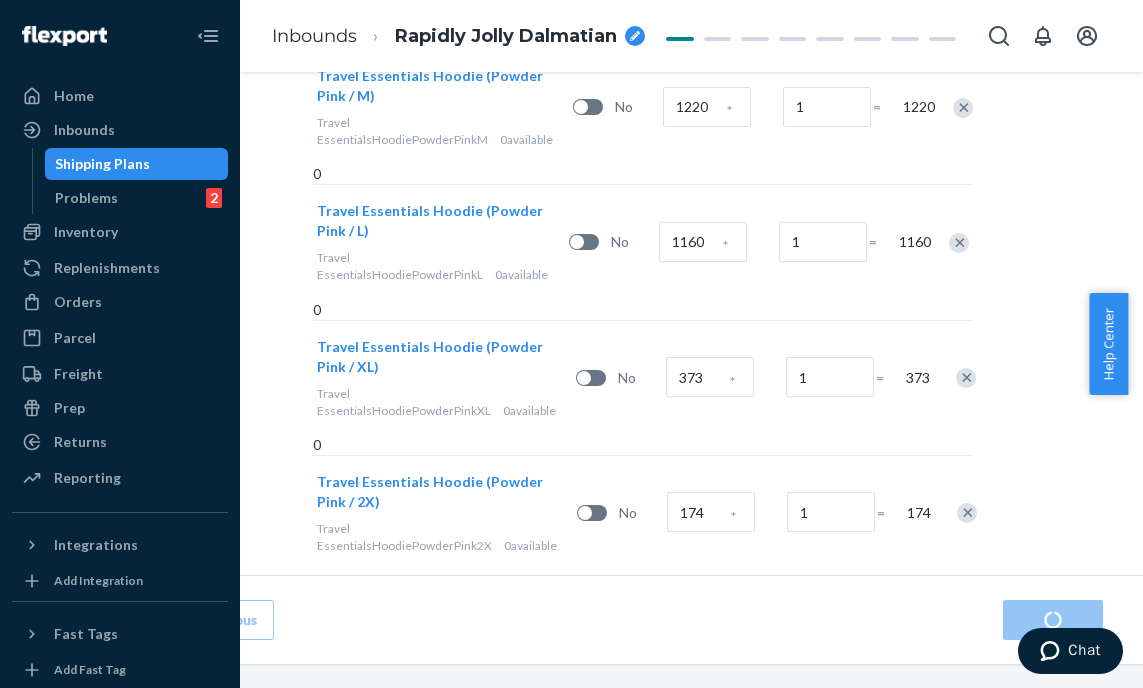 scroll, scrollTop: 0, scrollLeft: 0, axis: both 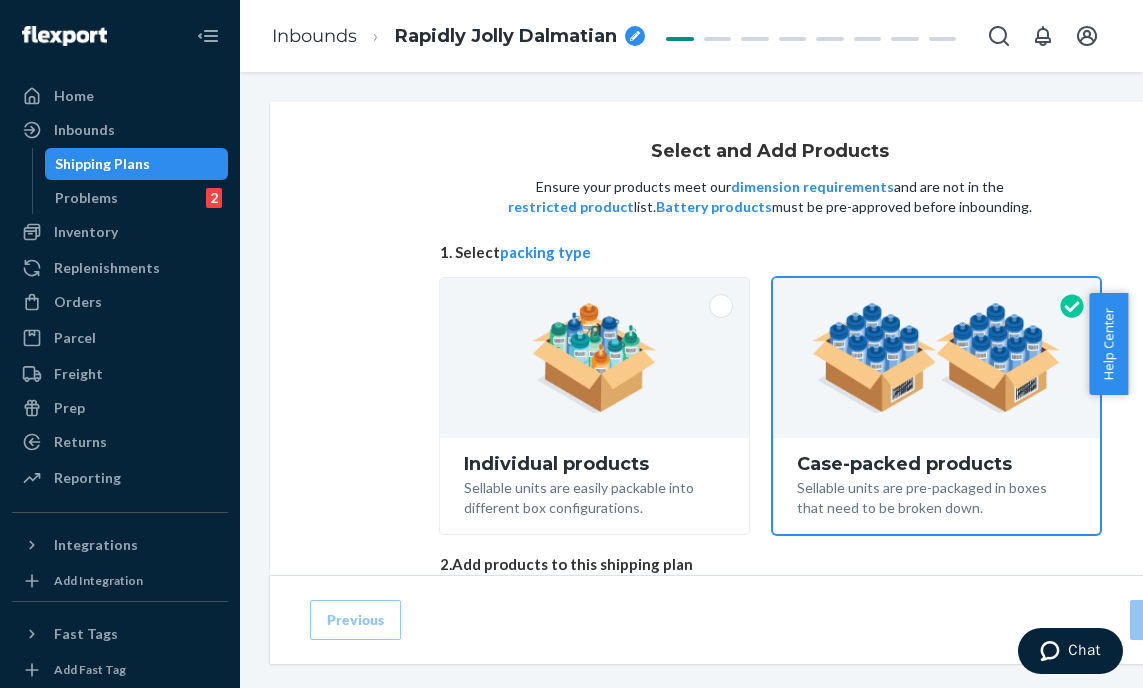 radio on "true" 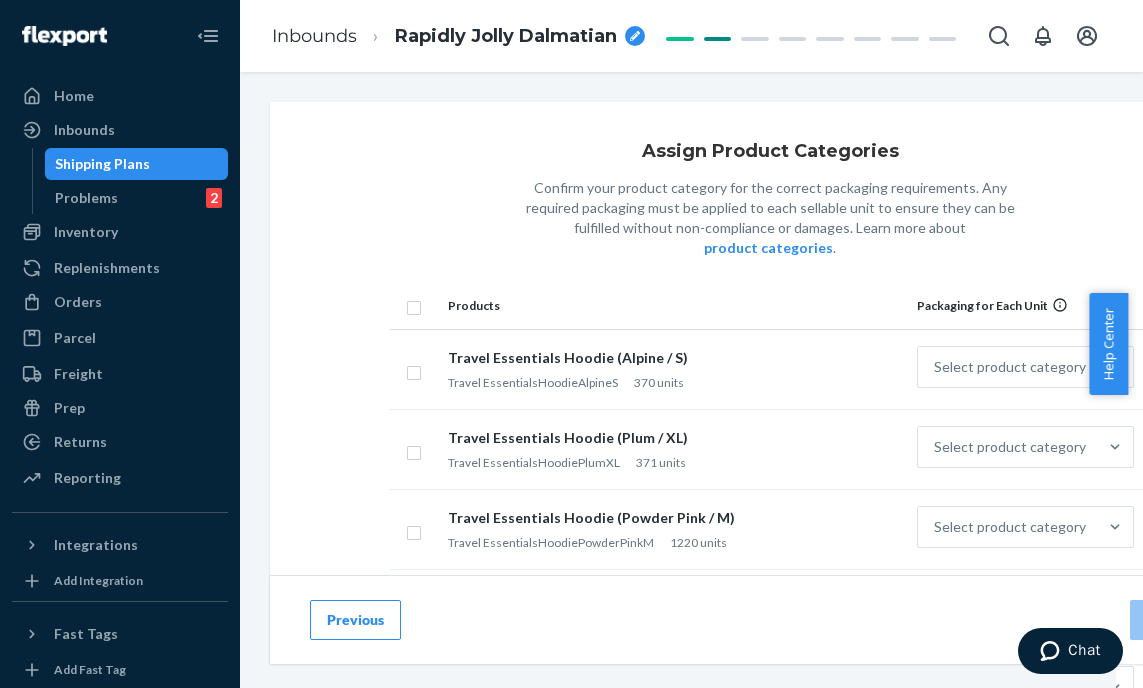 click at bounding box center (415, 306) 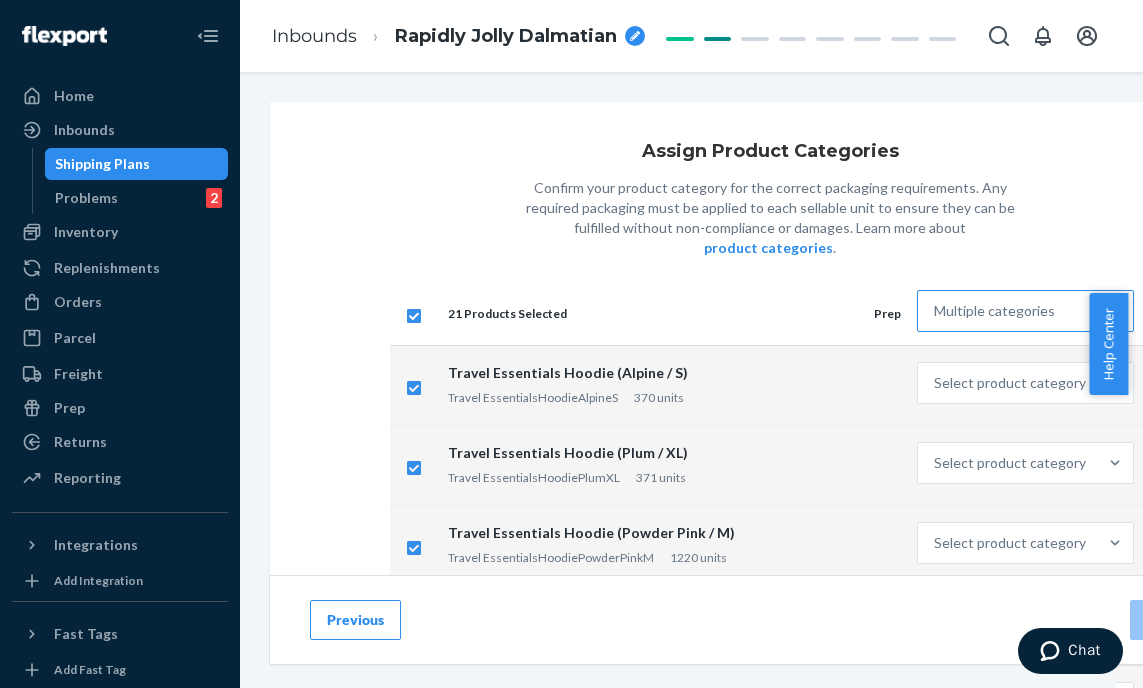 click on "Multiple categories" at bounding box center [1007, 311] 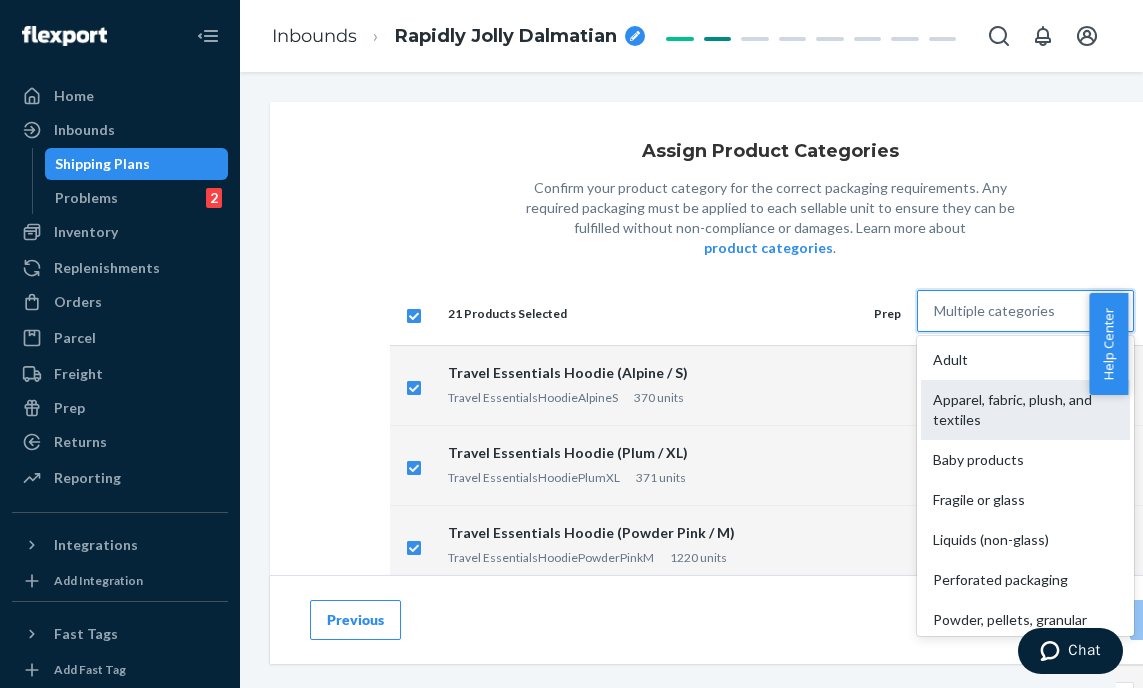 click on "Apparel, fabric, plush, and textiles" at bounding box center (1025, 410) 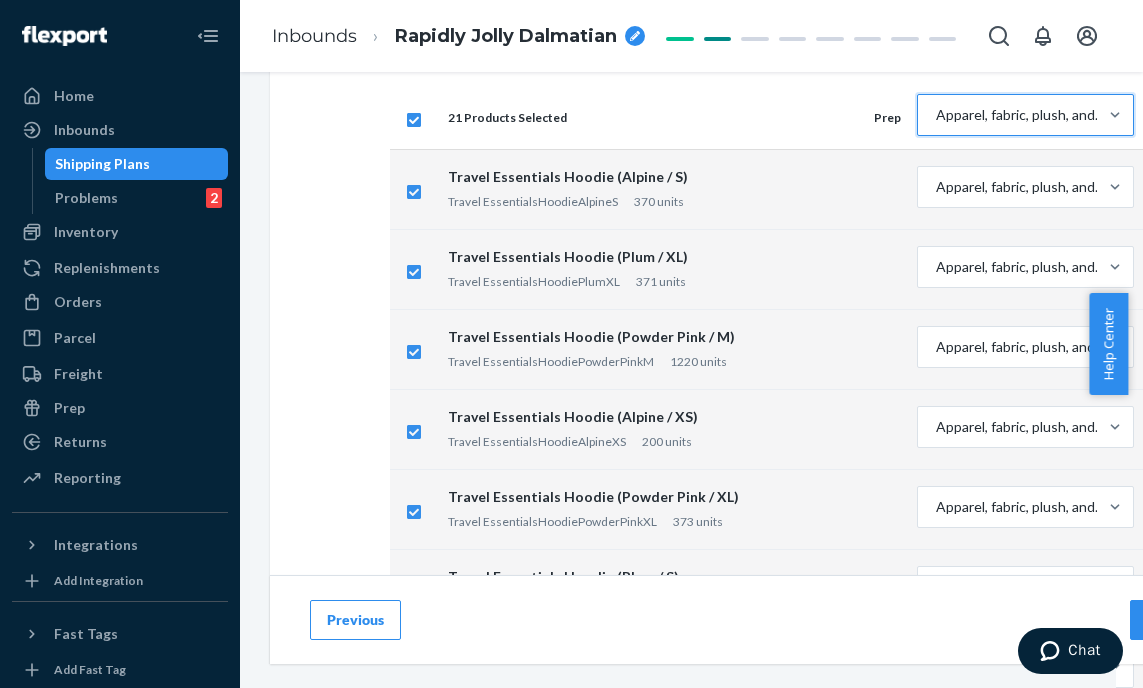 scroll, scrollTop: 212, scrollLeft: 0, axis: vertical 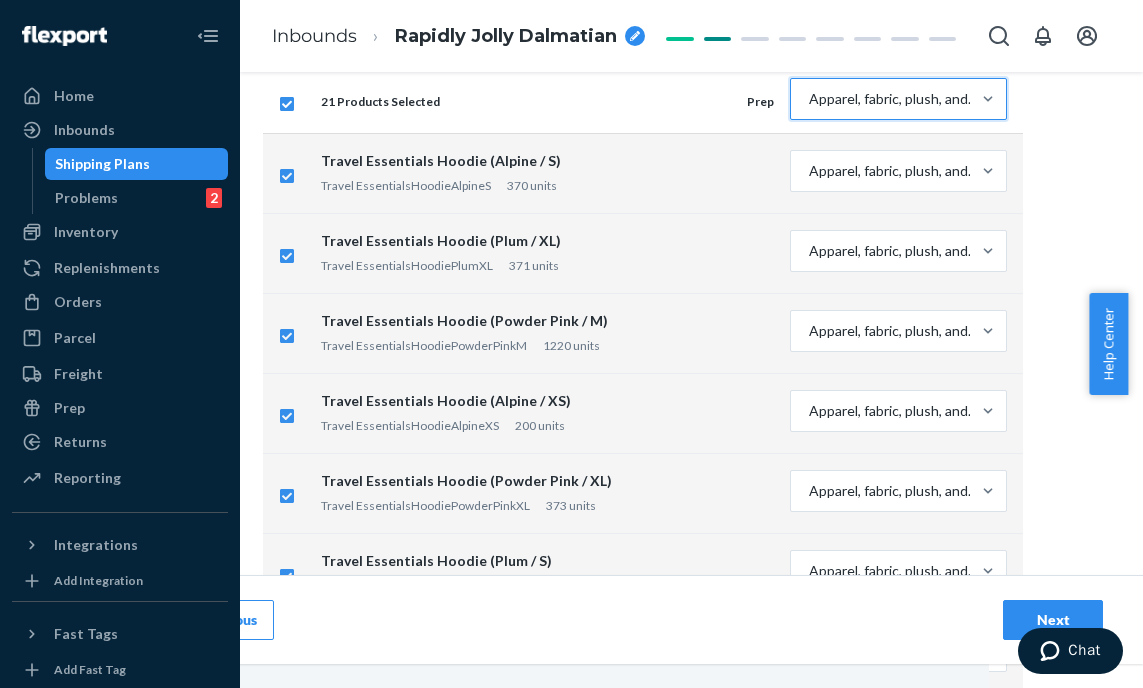 click on "Next" at bounding box center (1053, 620) 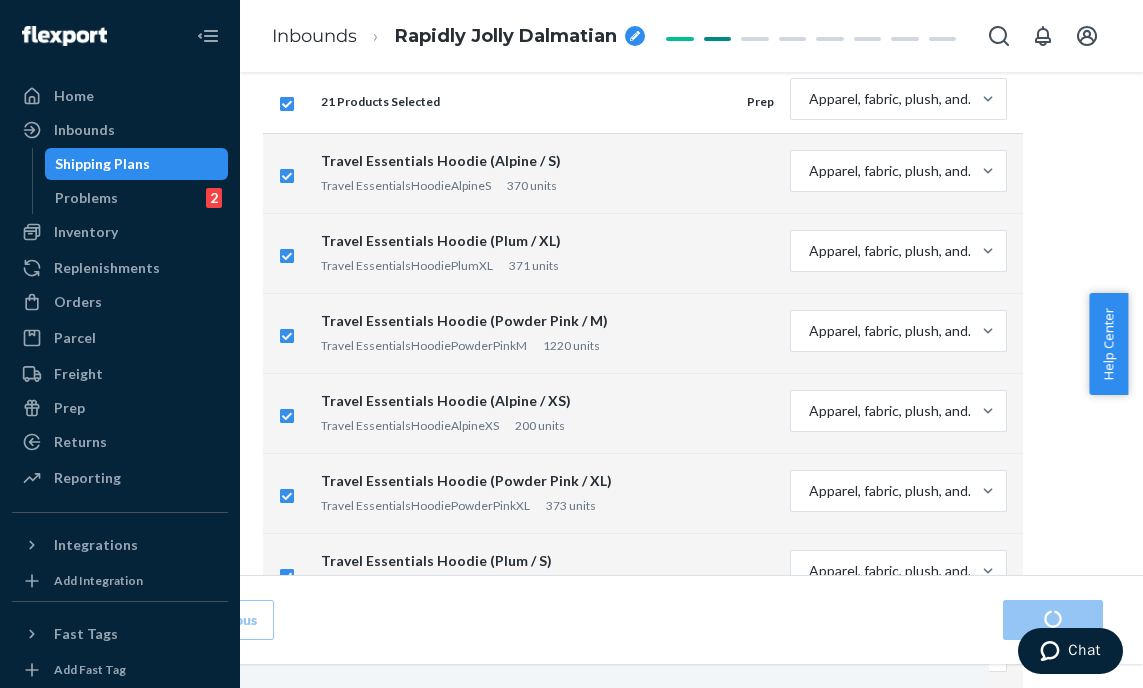 scroll, scrollTop: 0, scrollLeft: 0, axis: both 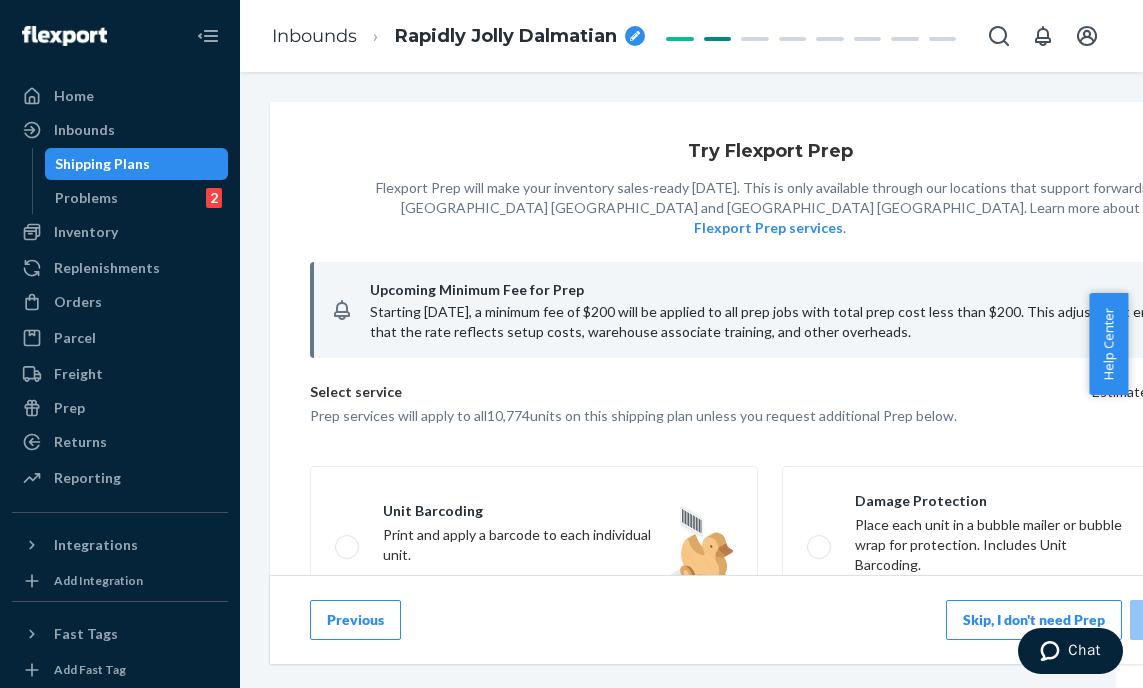 click on "Skip, I don't need Prep" at bounding box center [1034, 620] 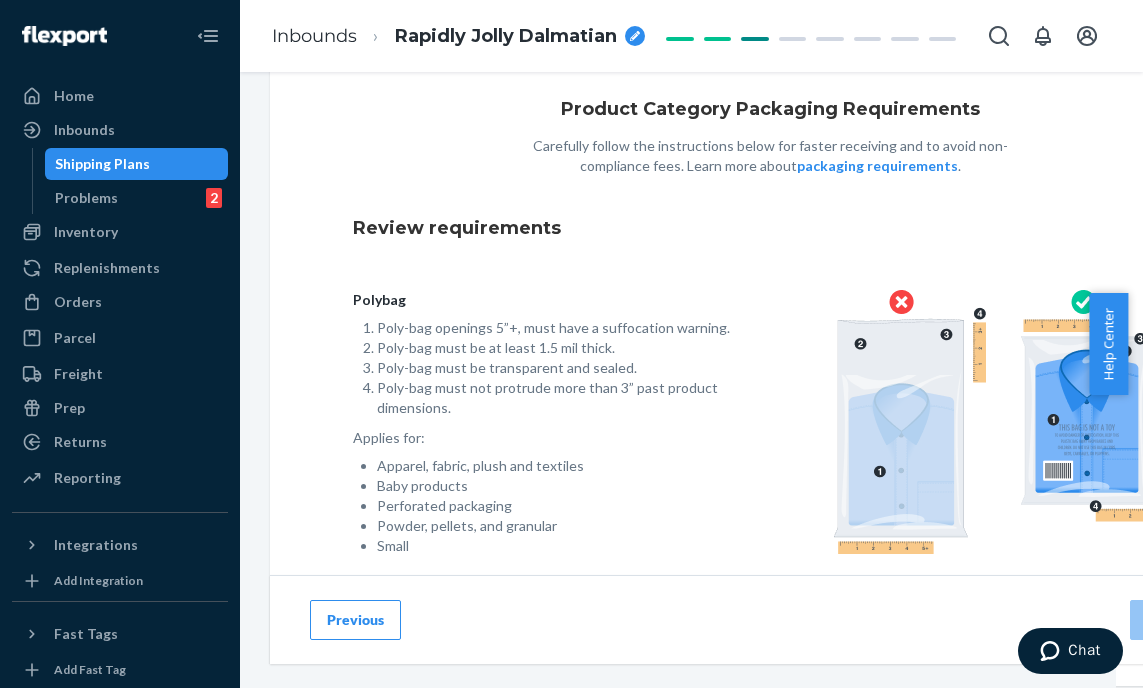 scroll, scrollTop: 193, scrollLeft: 0, axis: vertical 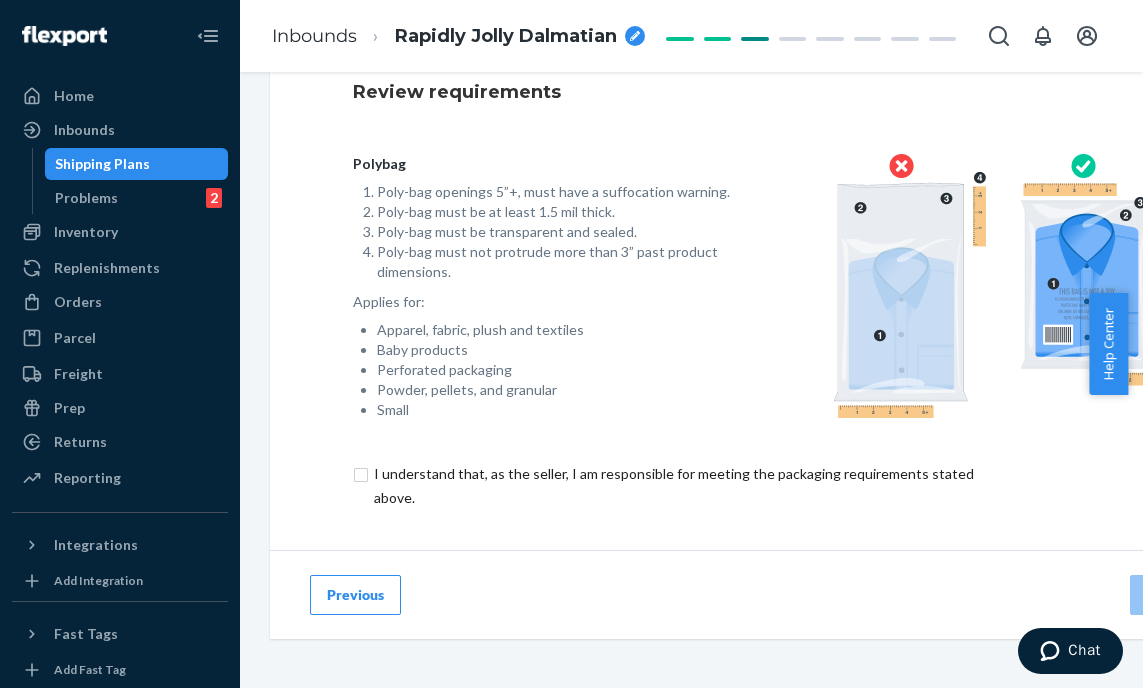 click at bounding box center [685, 486] 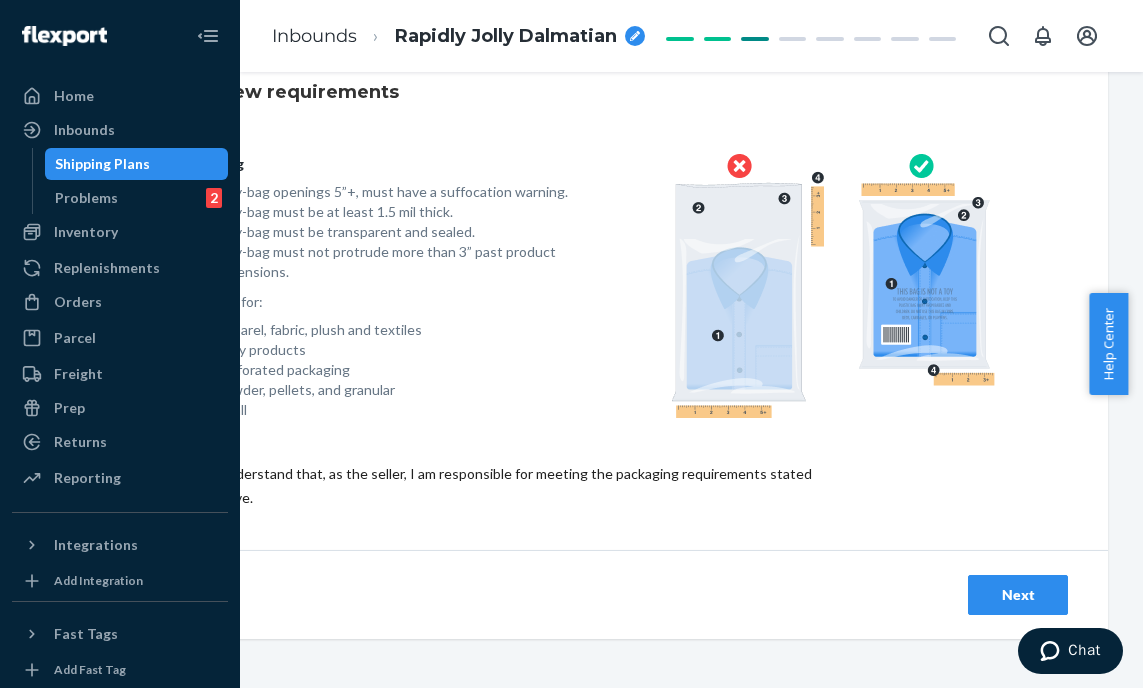 scroll, scrollTop: 193, scrollLeft: 190, axis: both 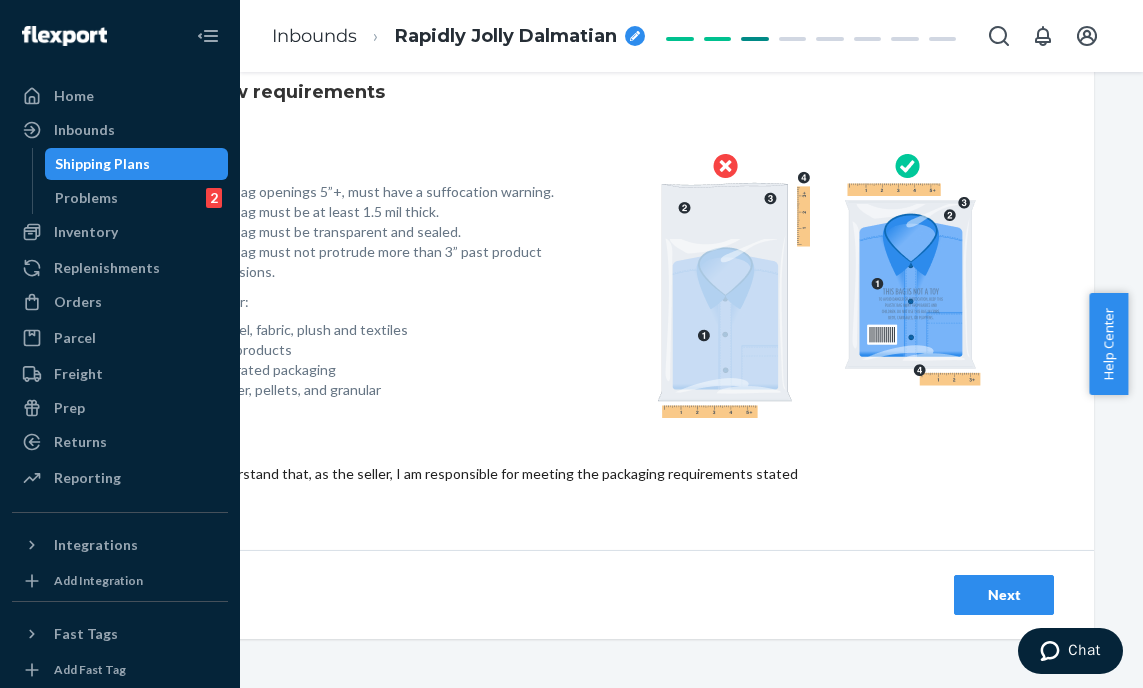 click on "Next" at bounding box center [1004, 595] 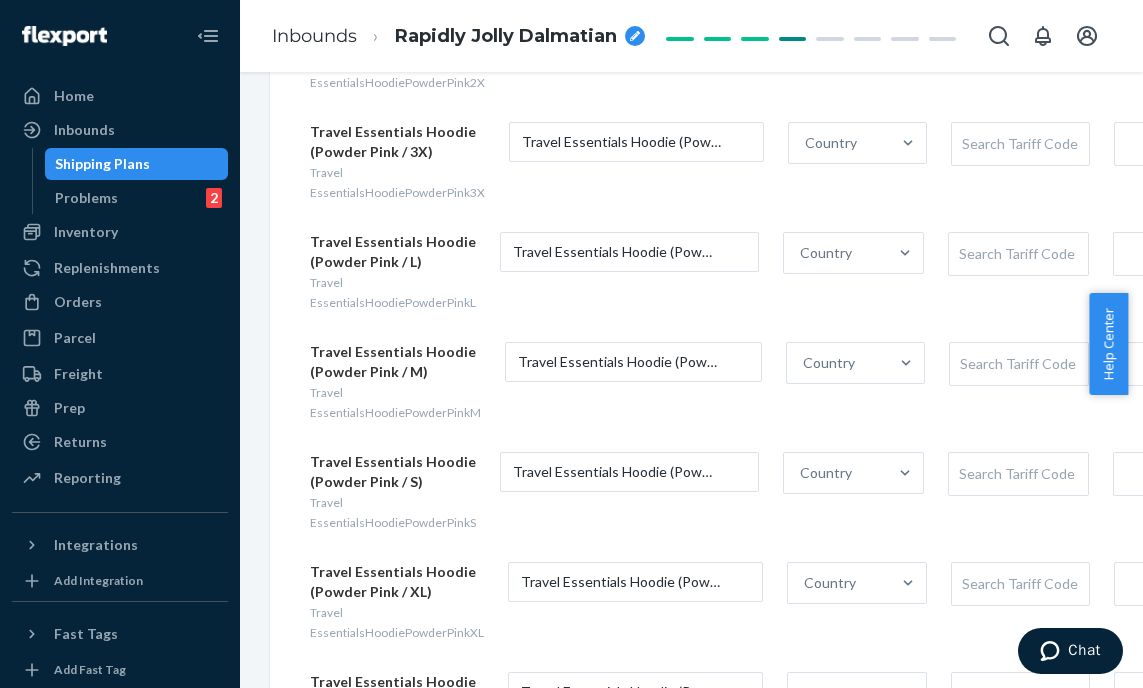 scroll, scrollTop: 2136, scrollLeft: 0, axis: vertical 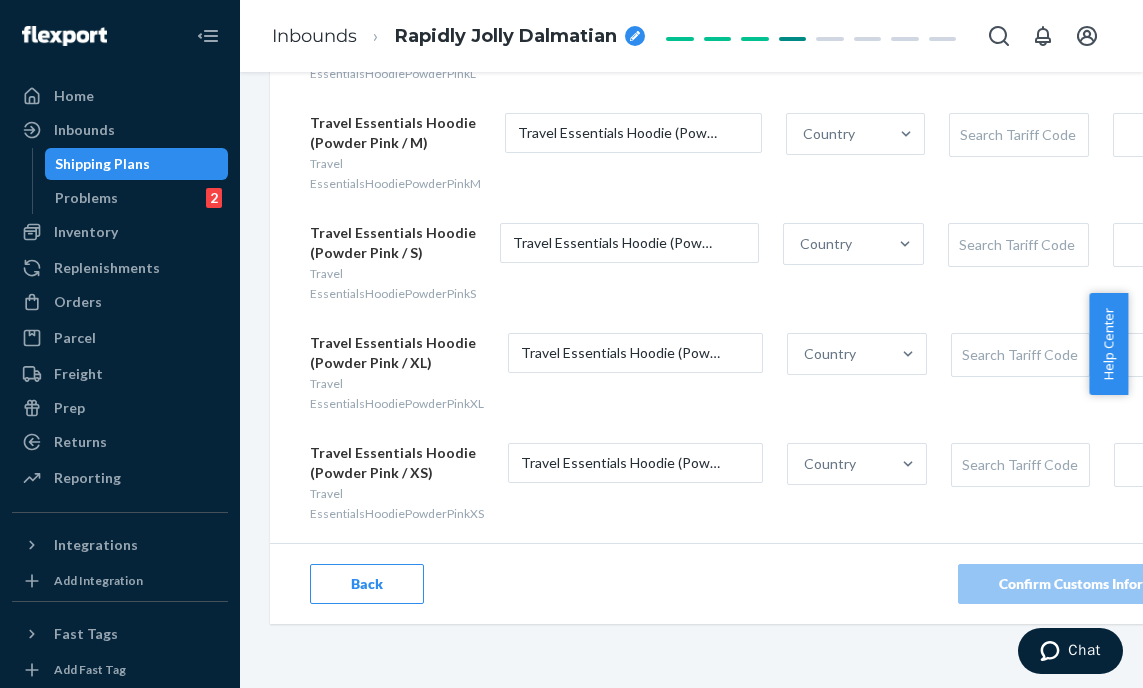click on "Back" at bounding box center [367, 584] 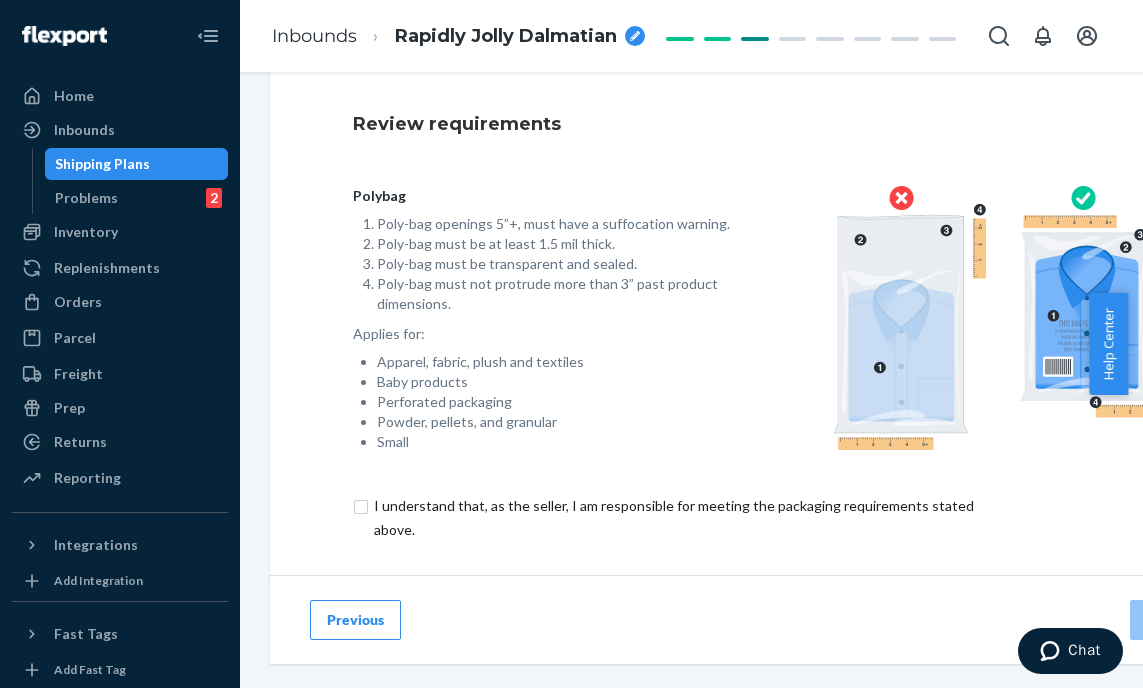 scroll, scrollTop: 193, scrollLeft: 0, axis: vertical 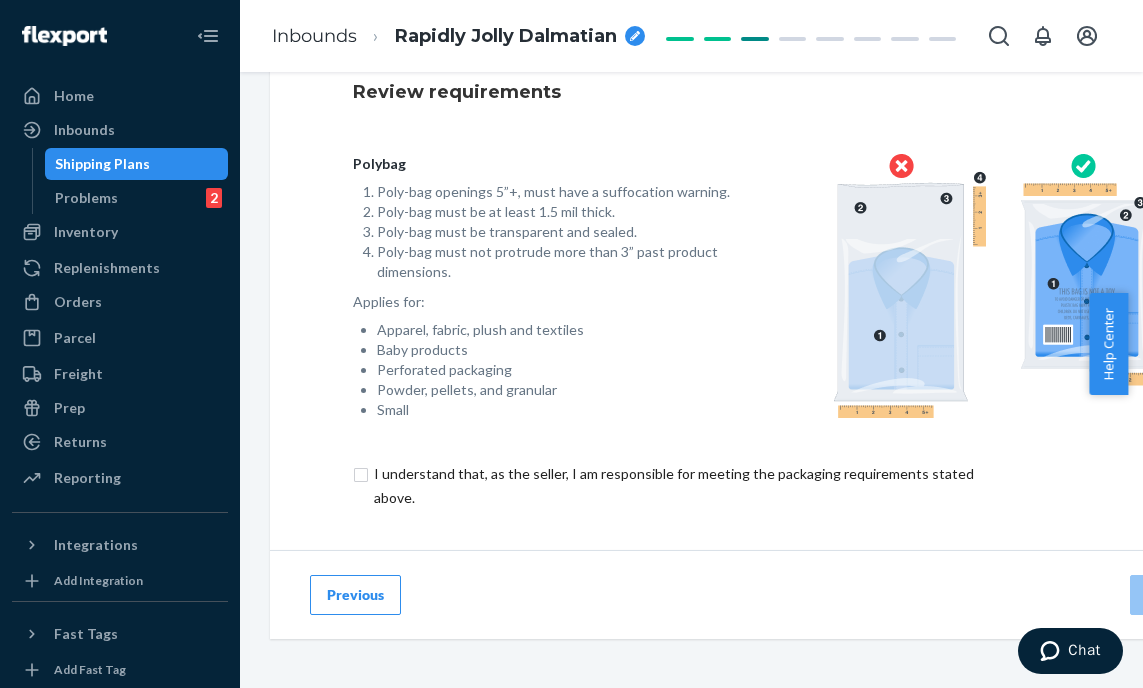 drag, startPoint x: 359, startPoint y: 458, endPoint x: 359, endPoint y: 472, distance: 14 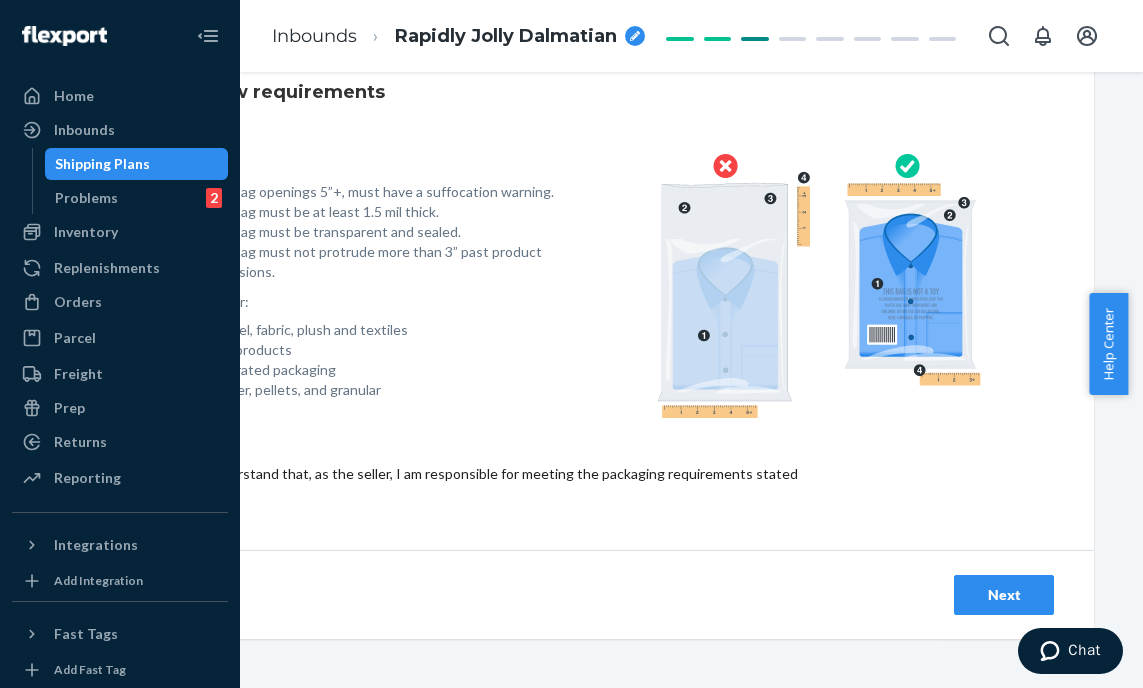 click on "Next" at bounding box center (1004, 595) 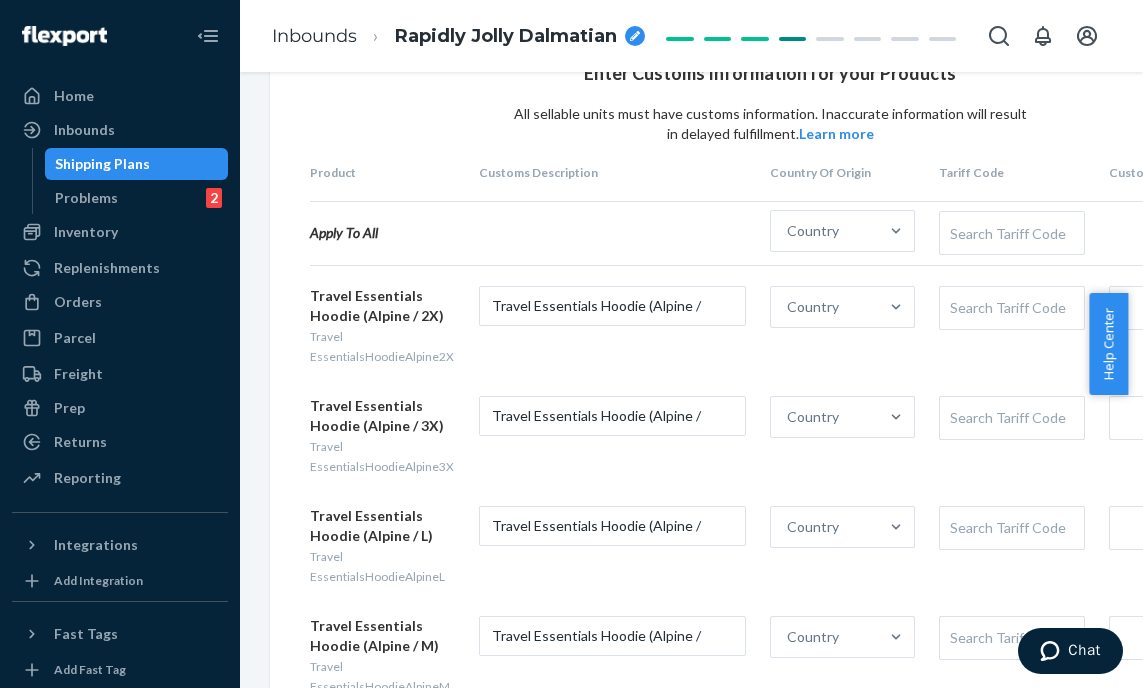 scroll, scrollTop: 102, scrollLeft: 0, axis: vertical 